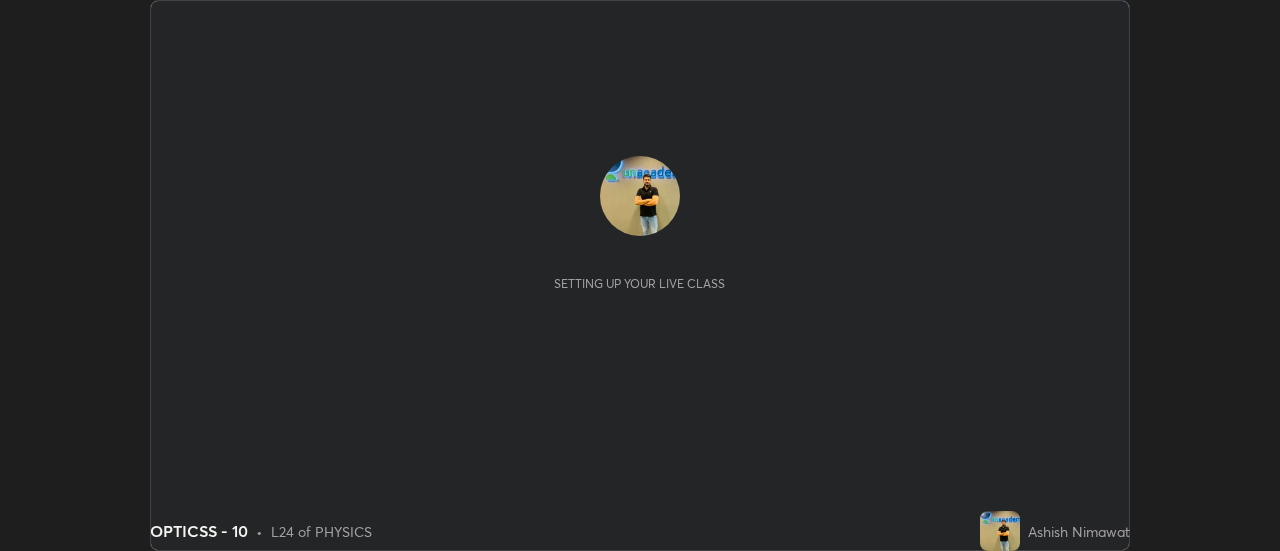 scroll, scrollTop: 0, scrollLeft: 0, axis: both 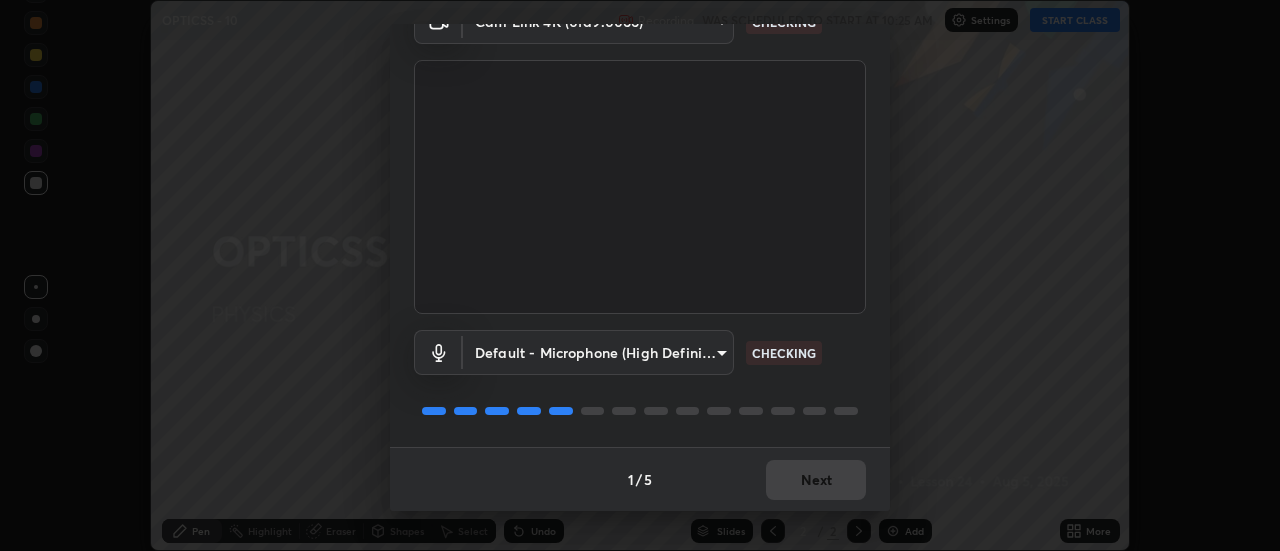 click on "1 / 5 Next" at bounding box center (640, 479) 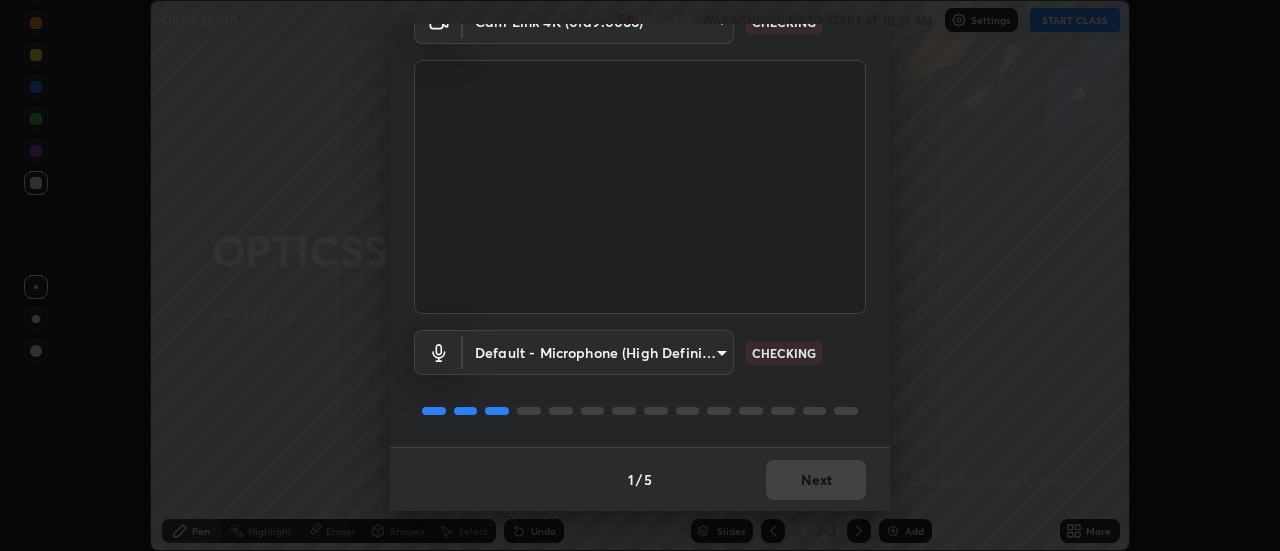 click on "1 / 5 Next" at bounding box center [640, 479] 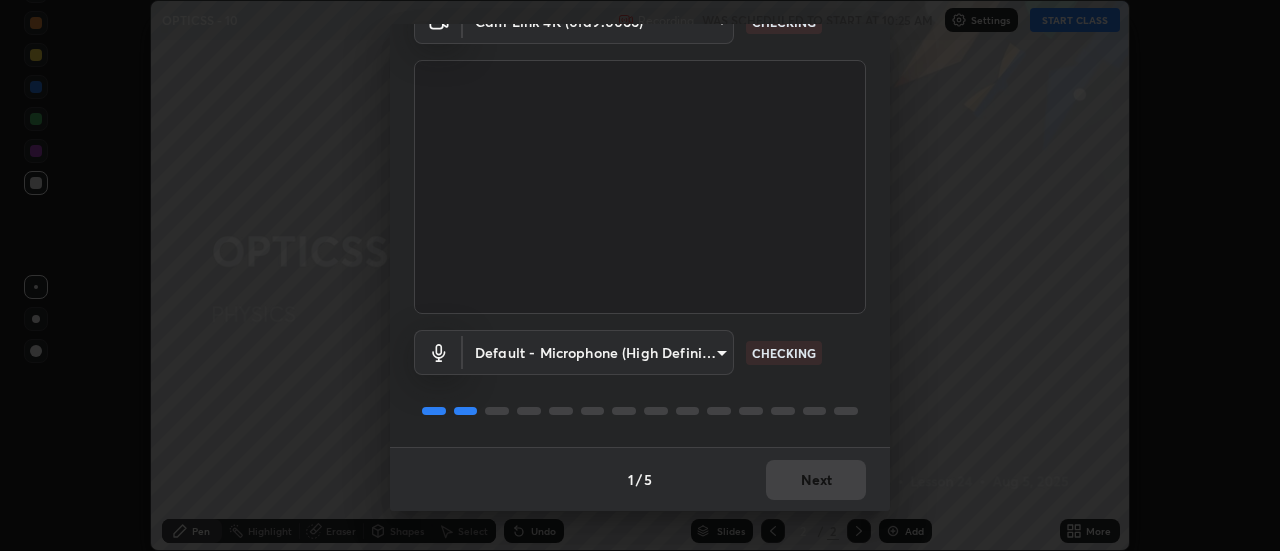 click on "1 / 5 Next" at bounding box center (640, 479) 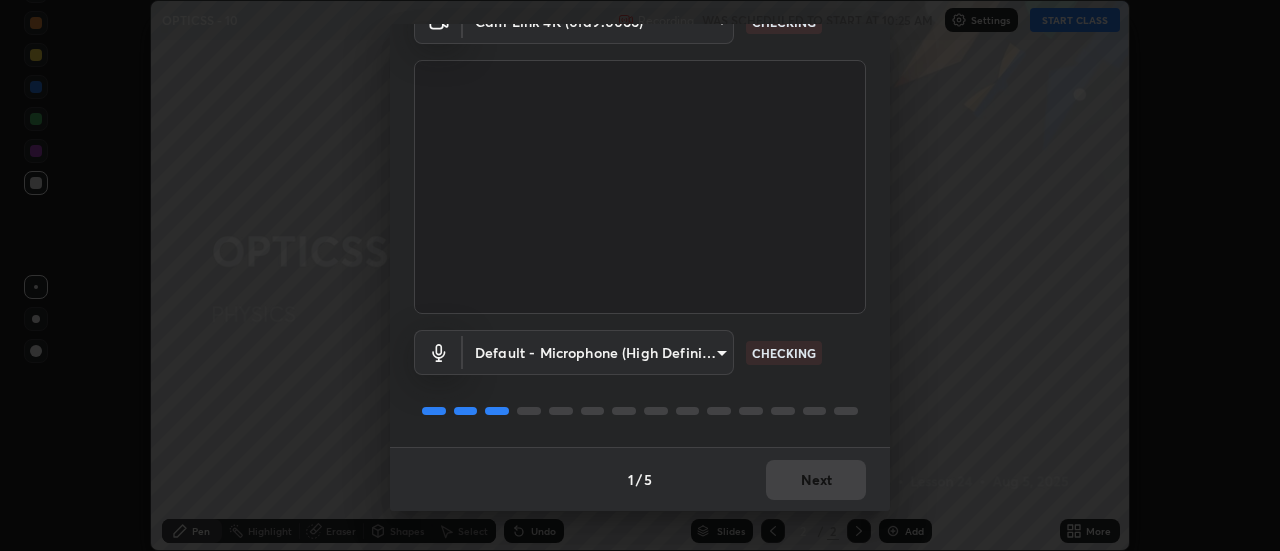 click on "1 / 5 Next" at bounding box center (640, 479) 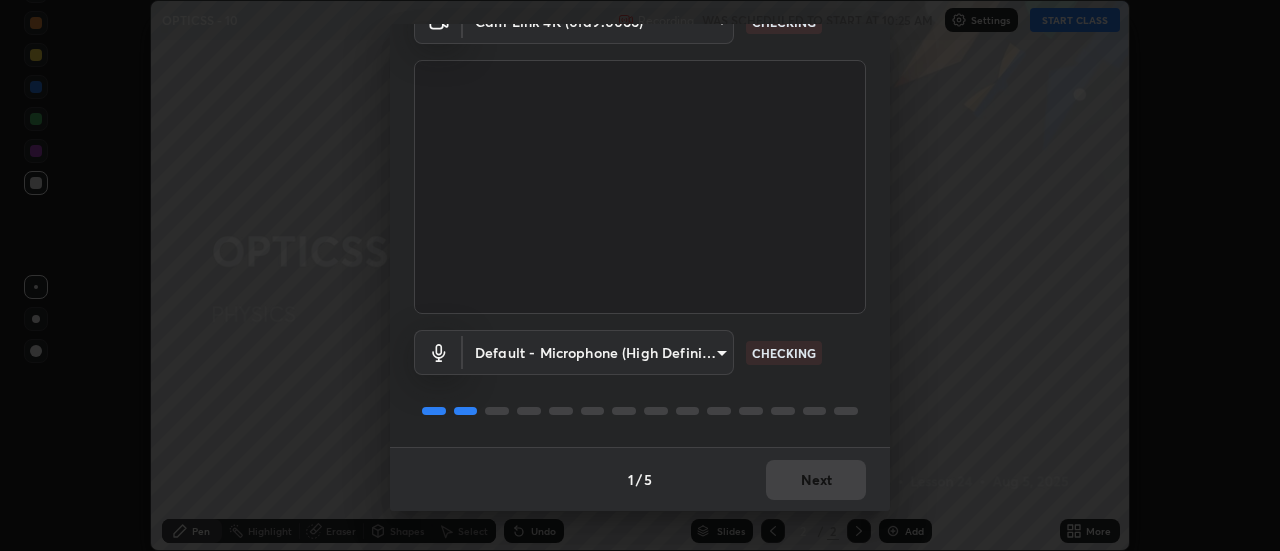 click on "1 / 5 Next" at bounding box center (640, 479) 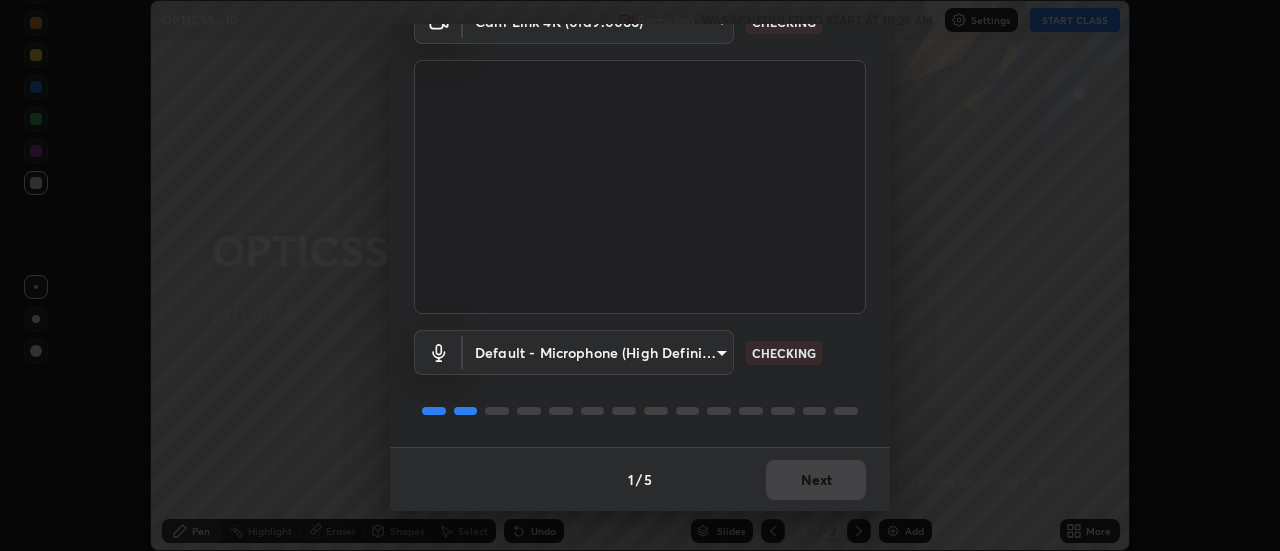 click on "Next" at bounding box center [816, 480] 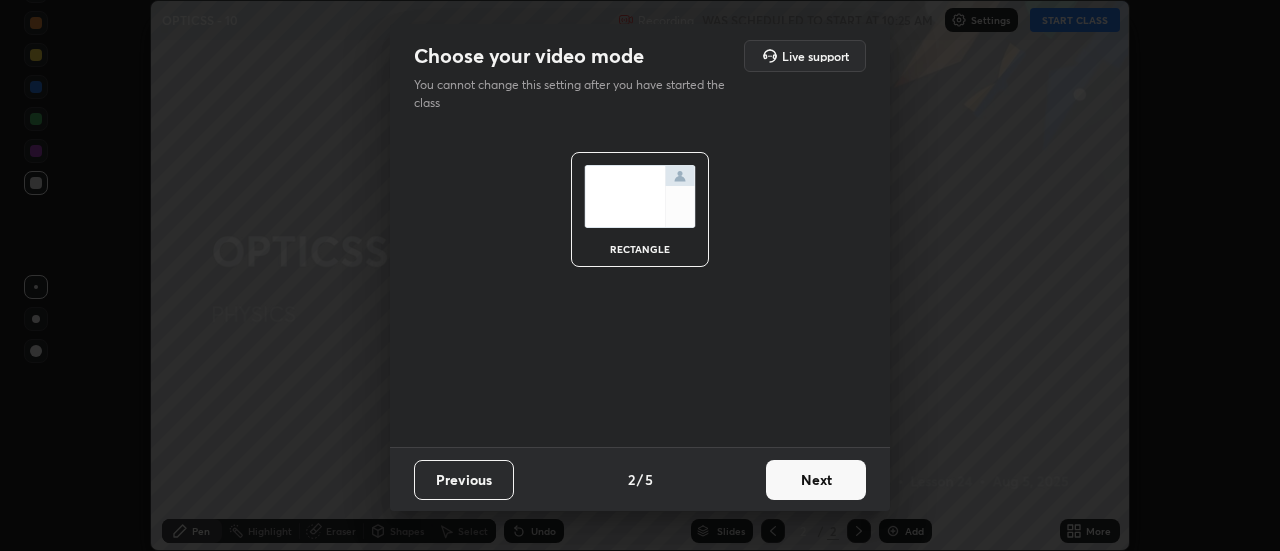 scroll, scrollTop: 0, scrollLeft: 0, axis: both 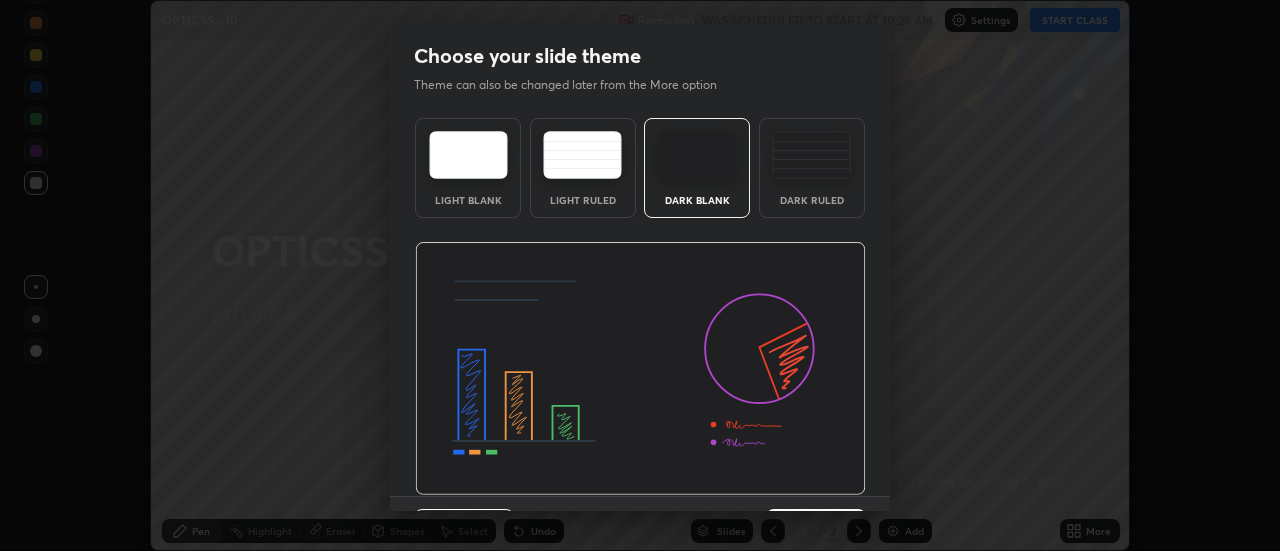 click at bounding box center (640, 369) 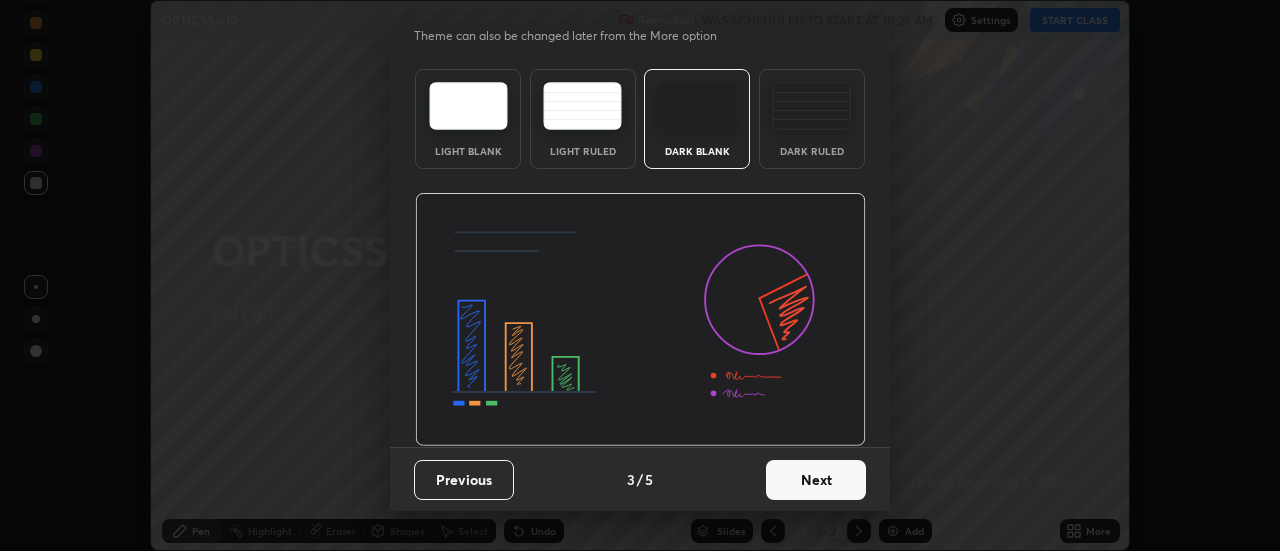 click on "Next" at bounding box center (816, 480) 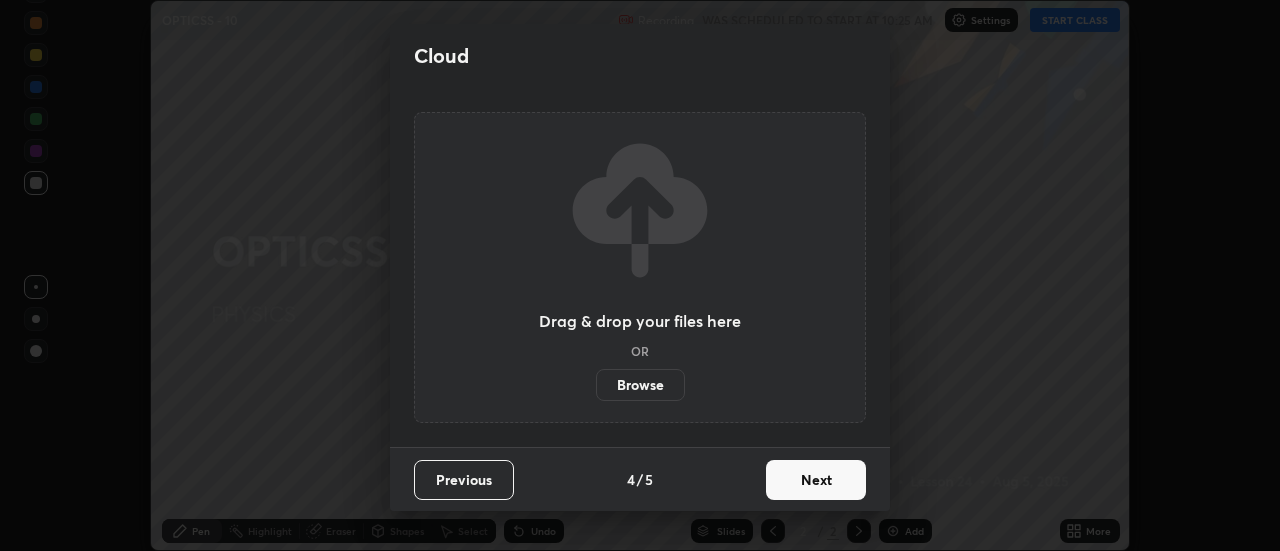 click on "Next" at bounding box center [816, 480] 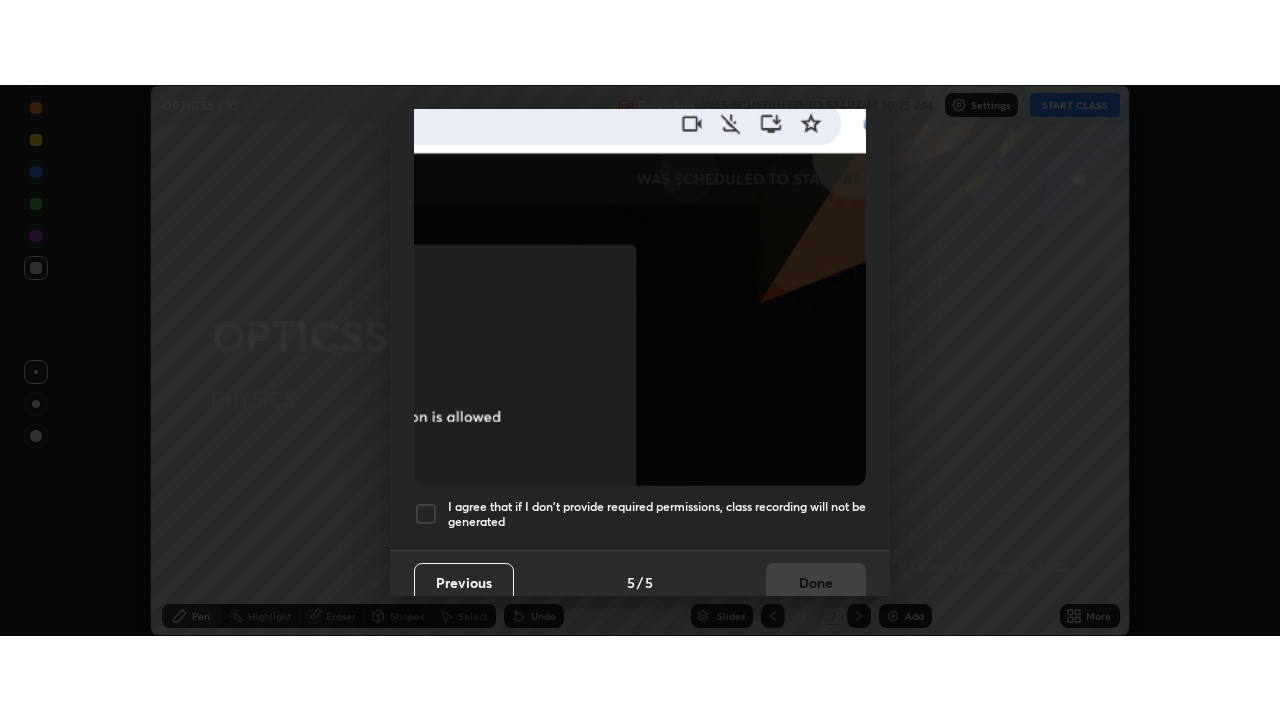 scroll, scrollTop: 513, scrollLeft: 0, axis: vertical 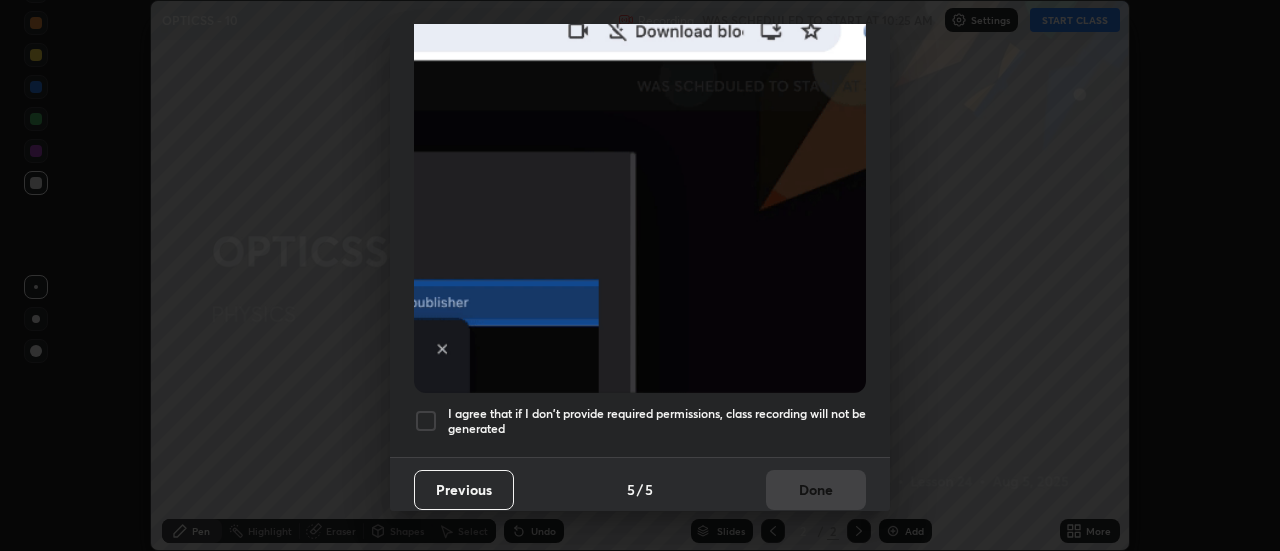 click at bounding box center (426, 421) 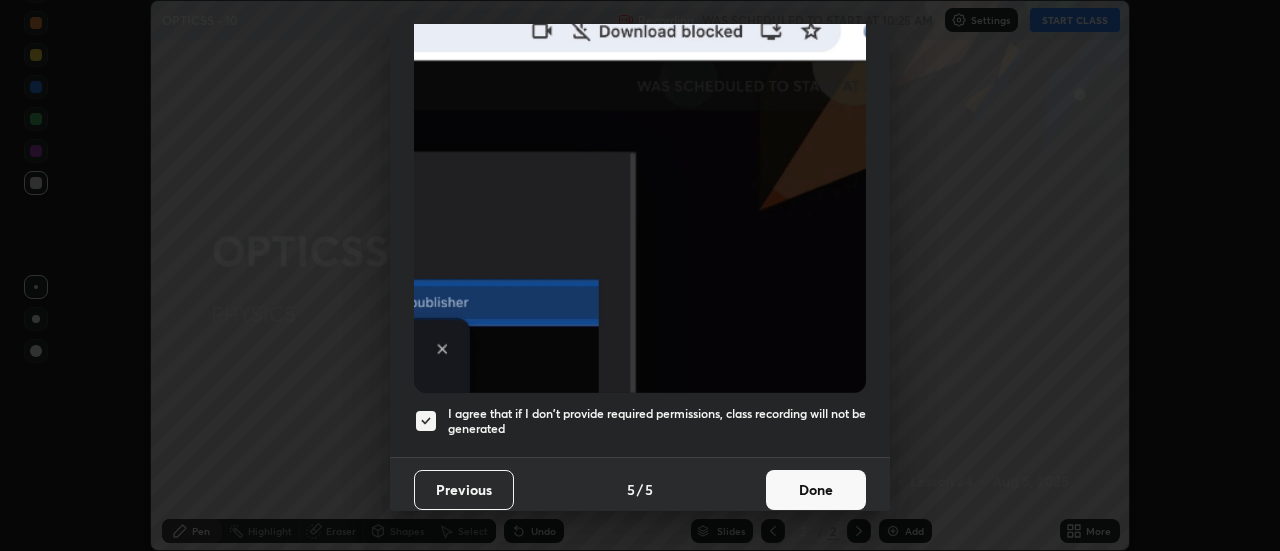 click on "Done" at bounding box center [816, 490] 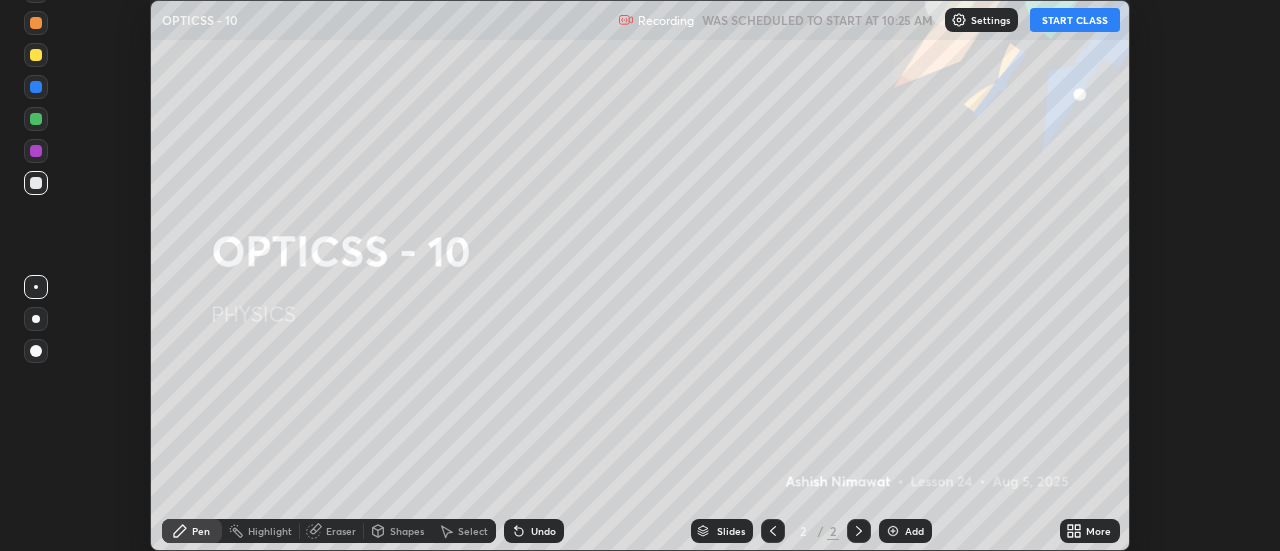 click on "START CLASS" at bounding box center (1075, 20) 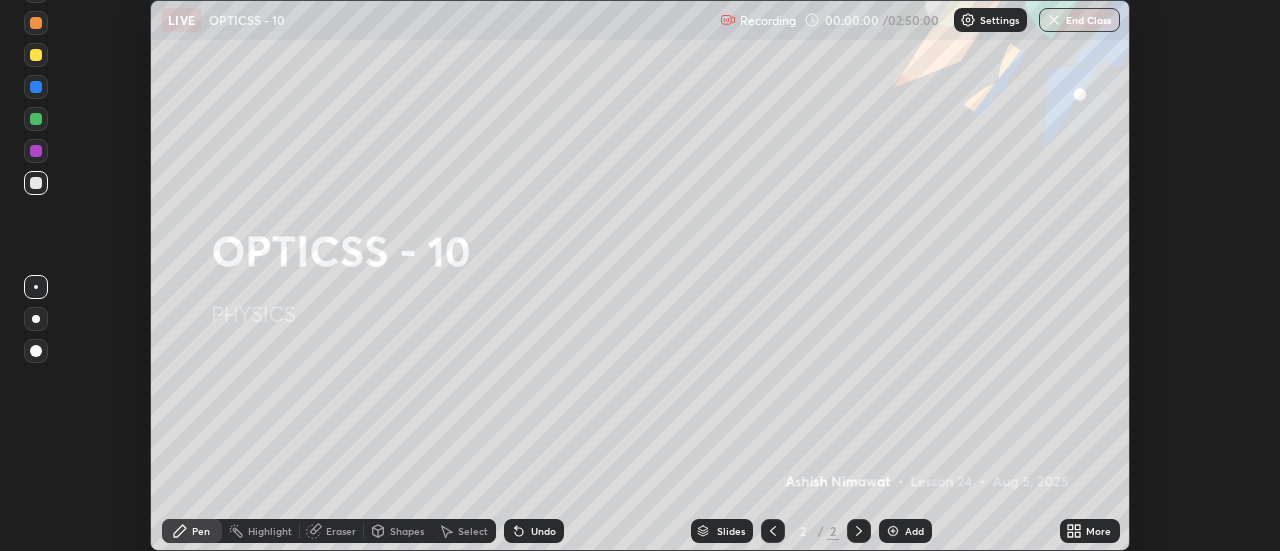 click on "More" at bounding box center [1098, 531] 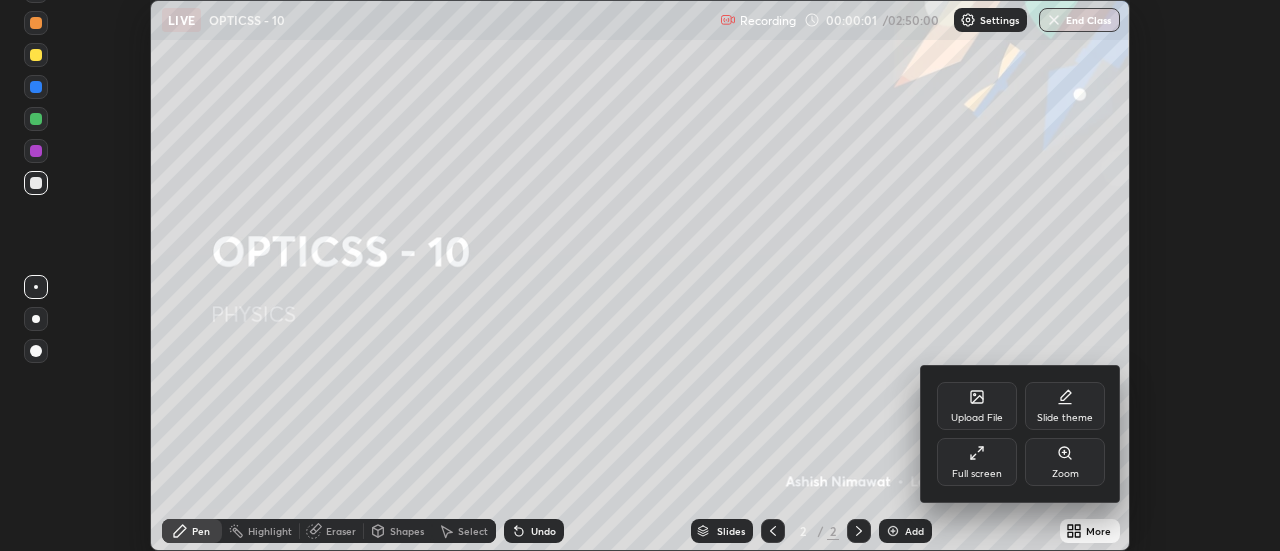 click on "Full screen" at bounding box center [977, 474] 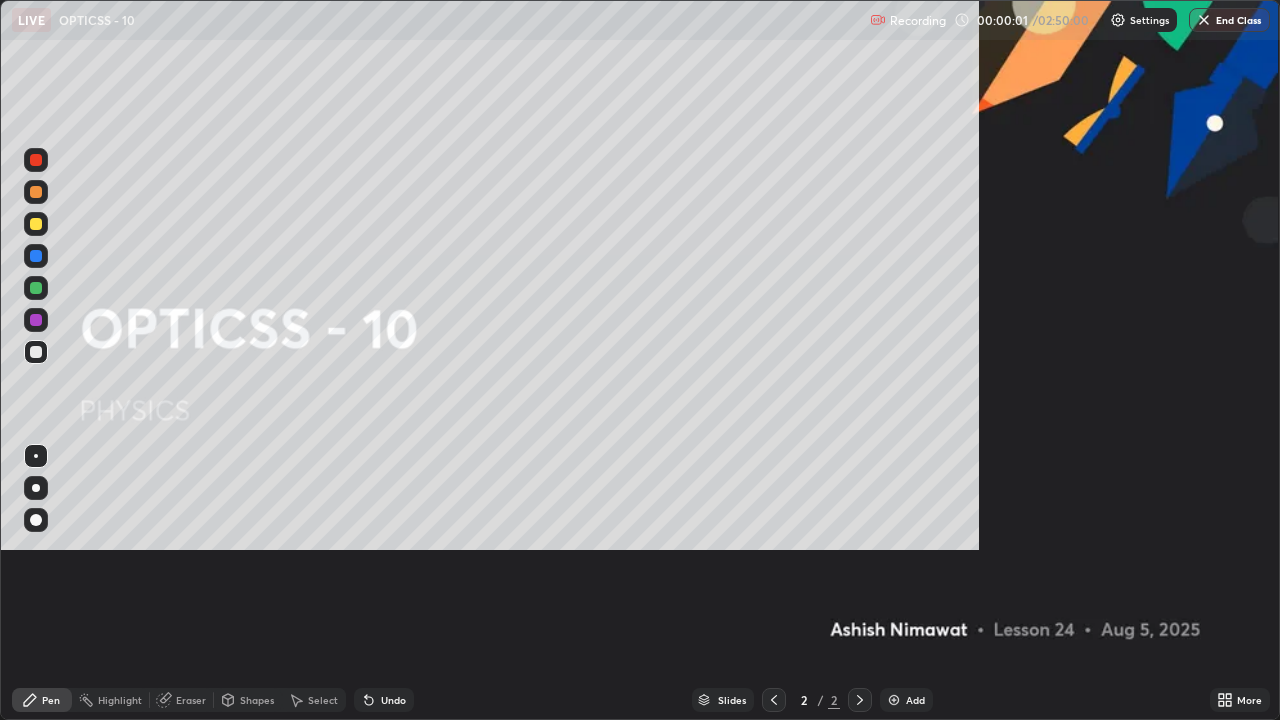 scroll, scrollTop: 99280, scrollLeft: 98720, axis: both 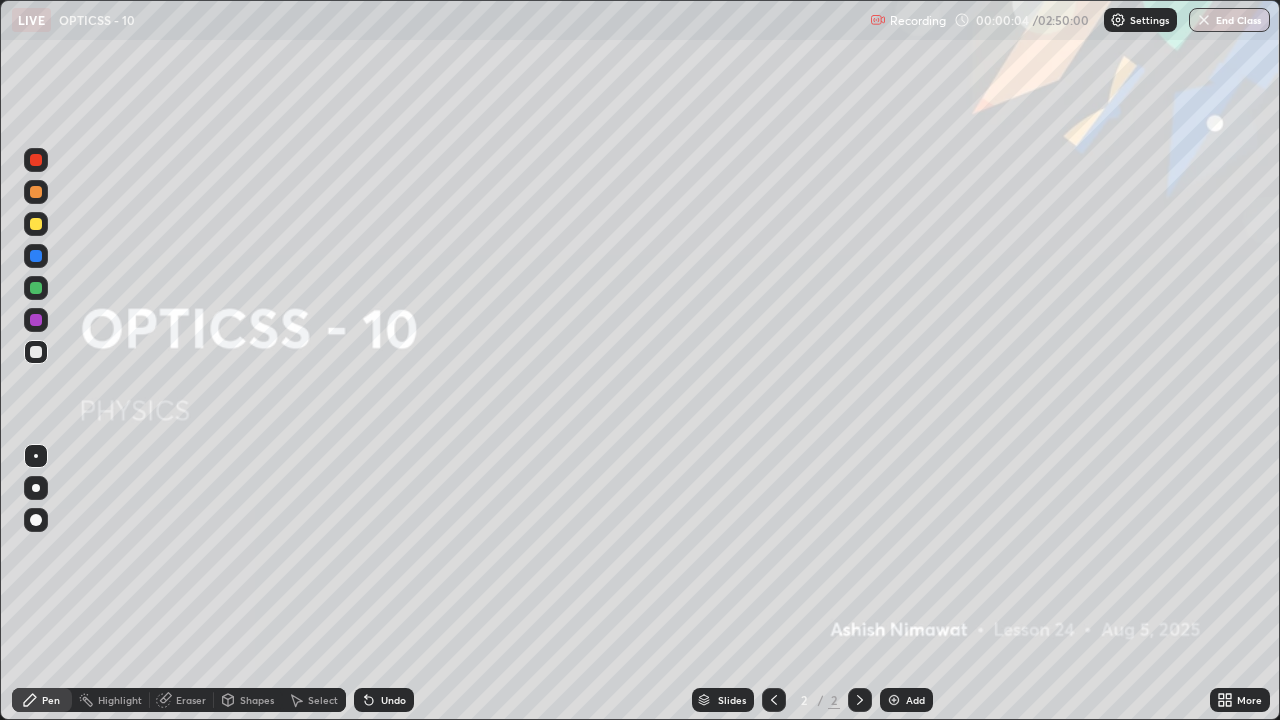 click on "Add" at bounding box center (915, 700) 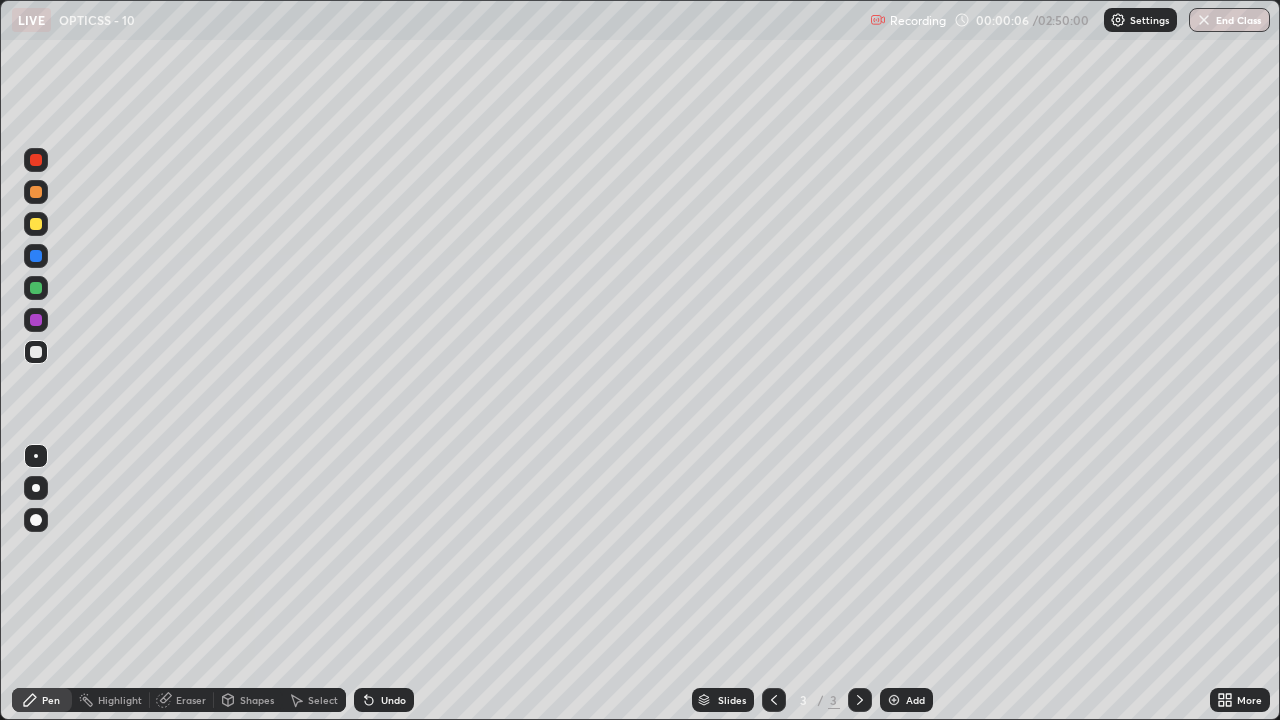 click on "Shapes" at bounding box center (257, 700) 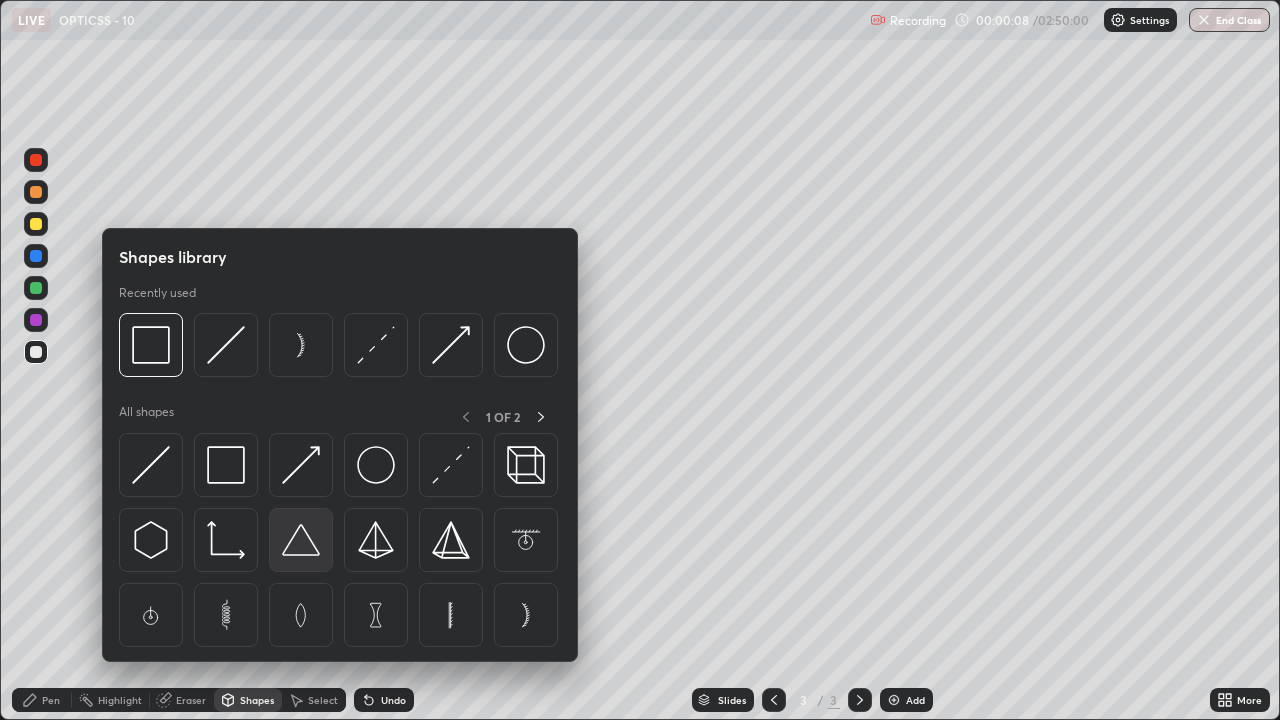 click at bounding box center [301, 540] 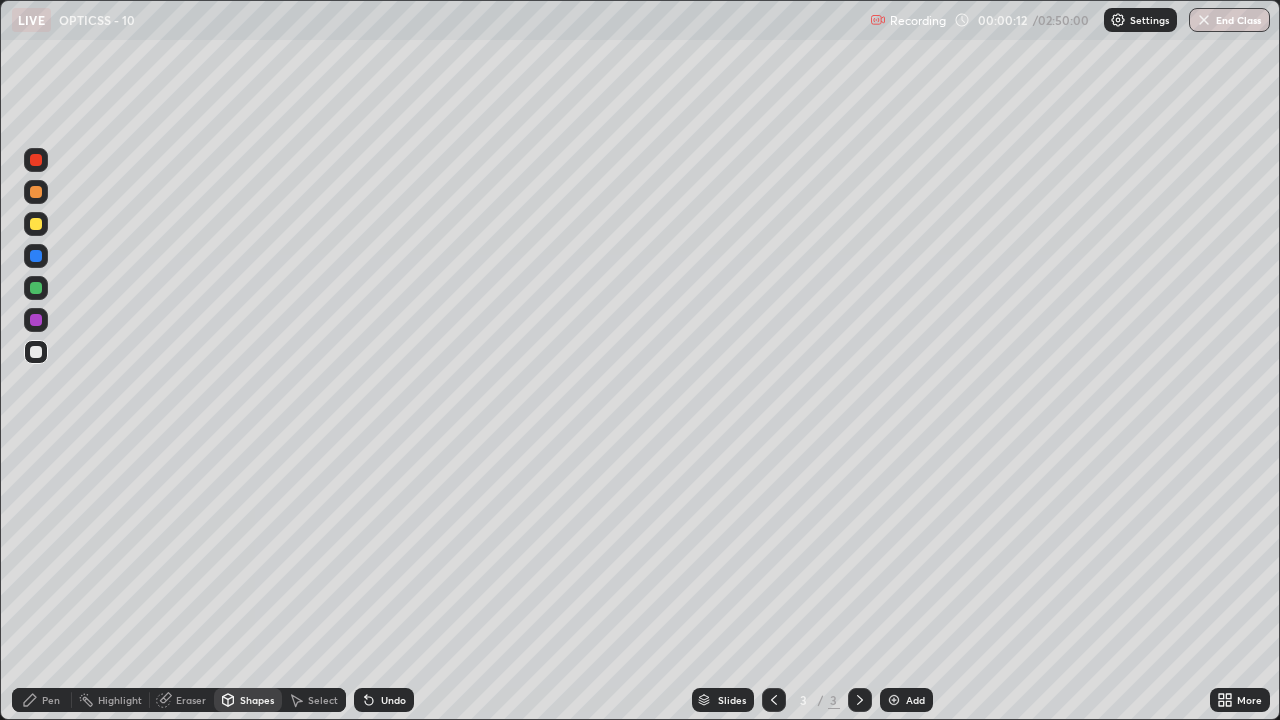 click on "Select" at bounding box center [323, 700] 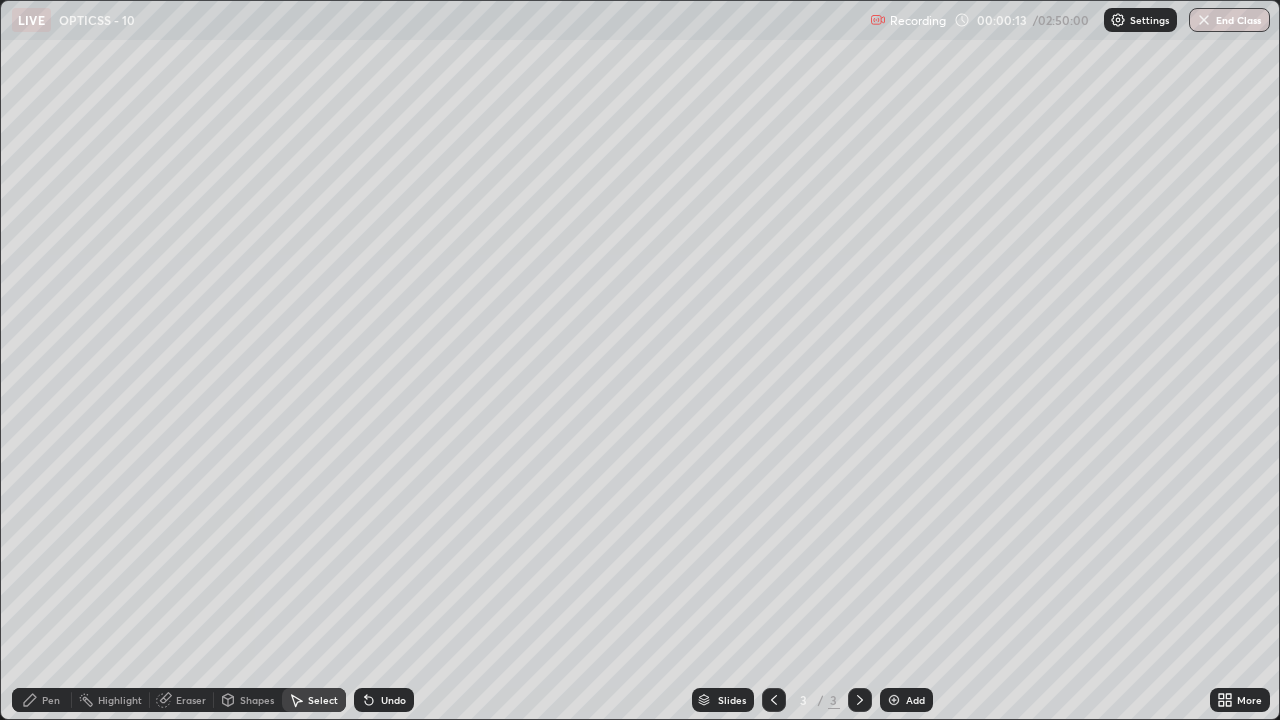 click on "Shapes" at bounding box center (257, 700) 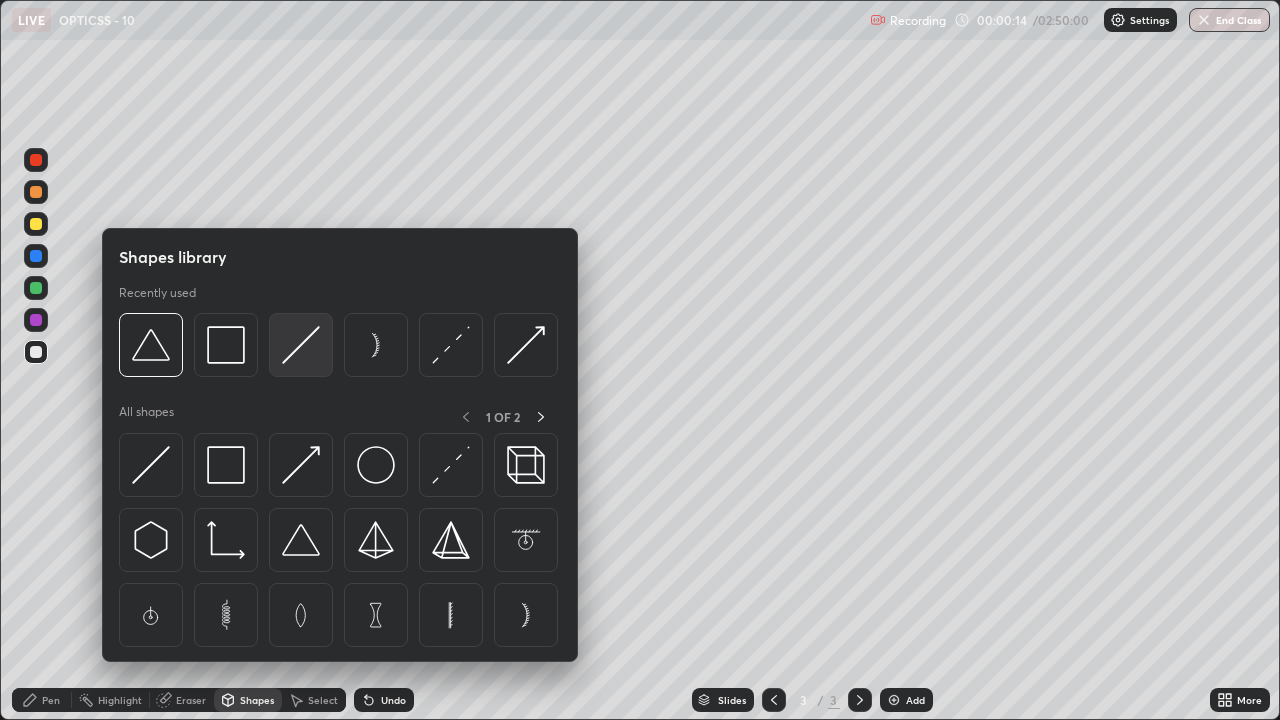 click at bounding box center (301, 345) 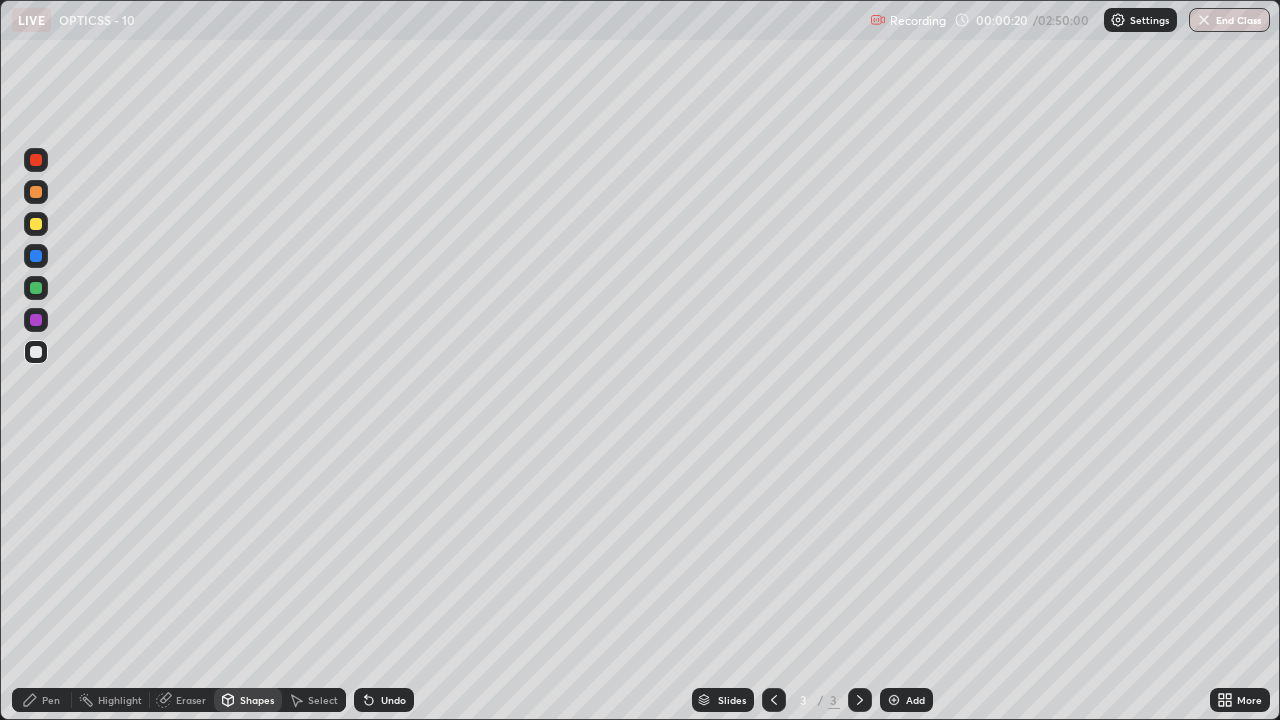 click on "Shapes" at bounding box center [257, 700] 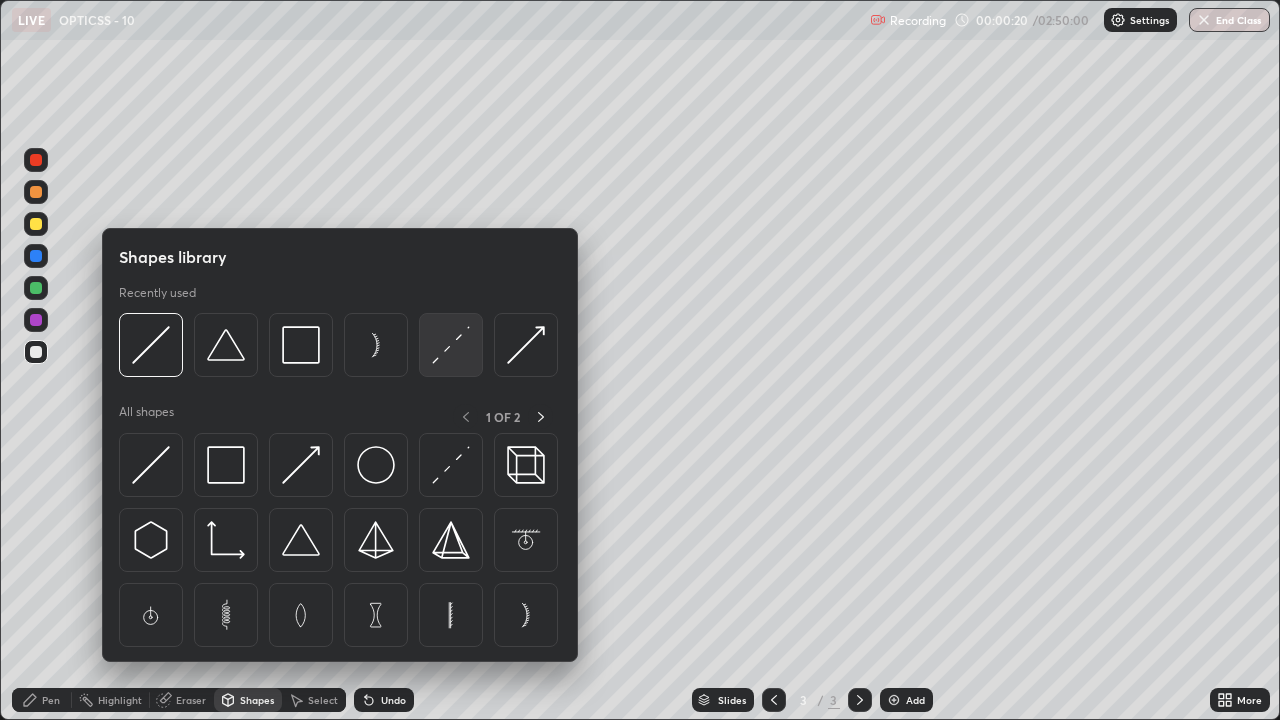click at bounding box center [451, 345] 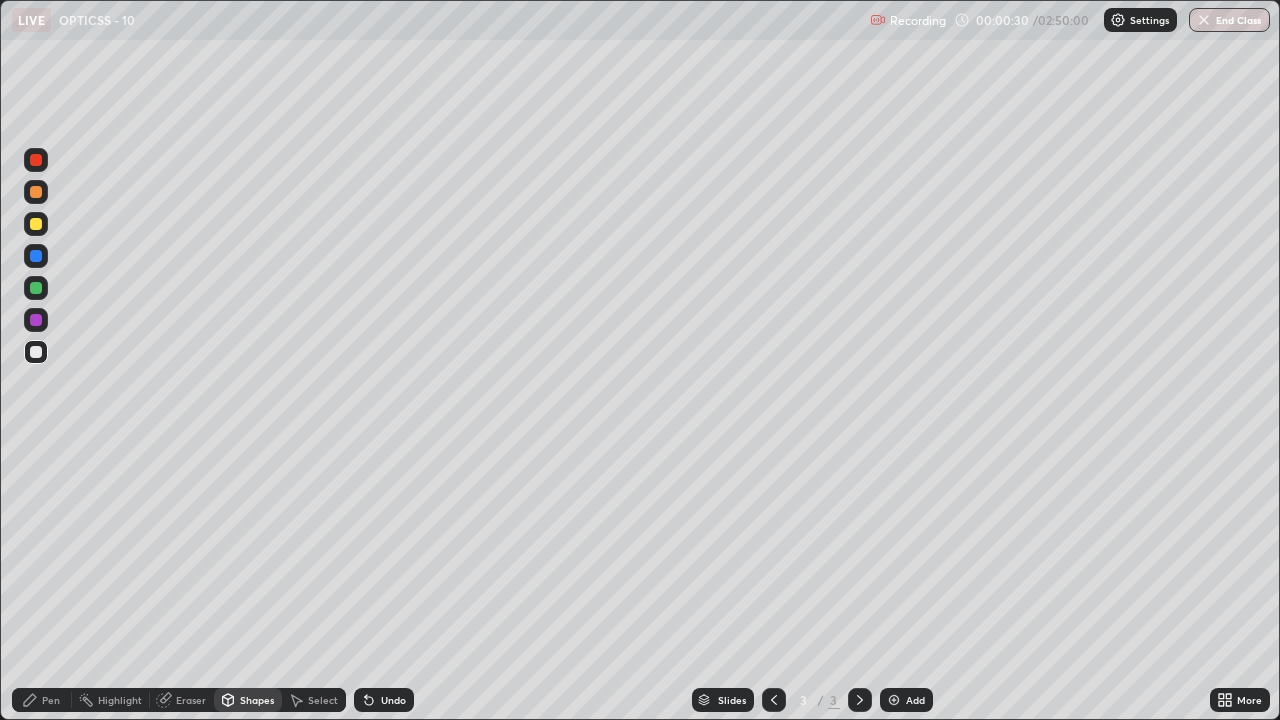 click on "Select" at bounding box center [323, 700] 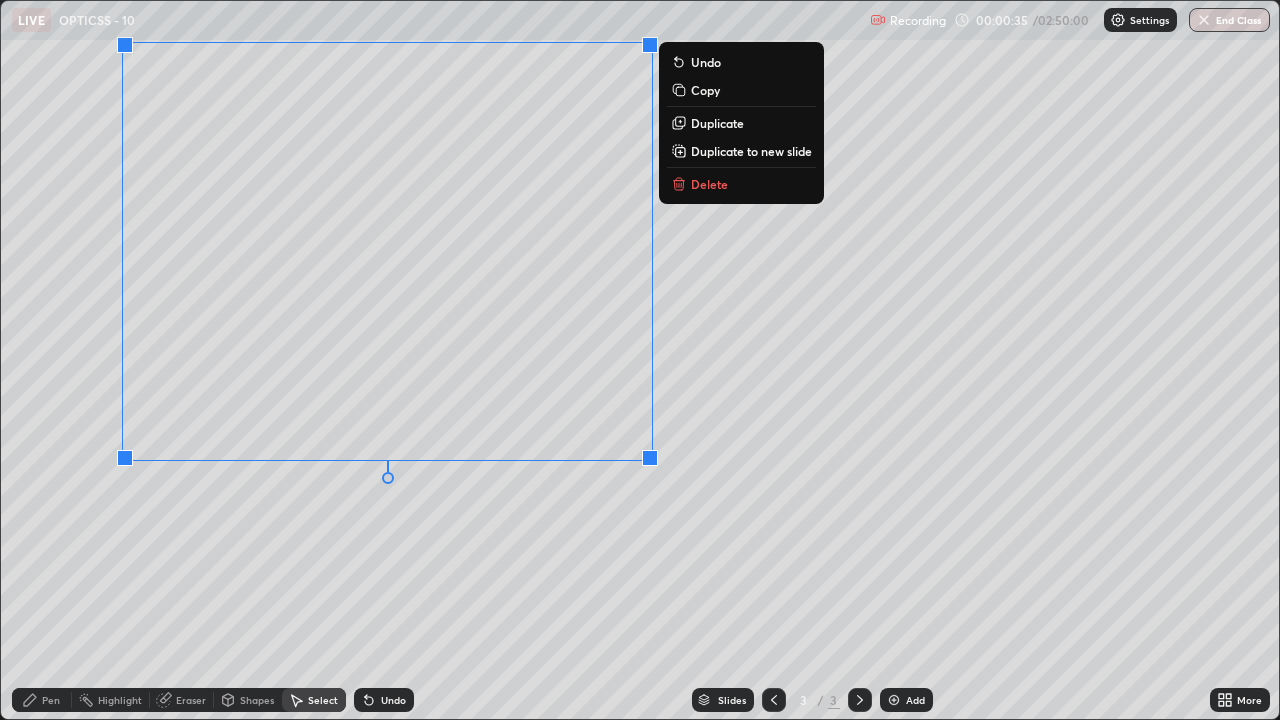 click on "0 ° Undo Copy Duplicate Duplicate to new slide Delete" at bounding box center (640, 360) 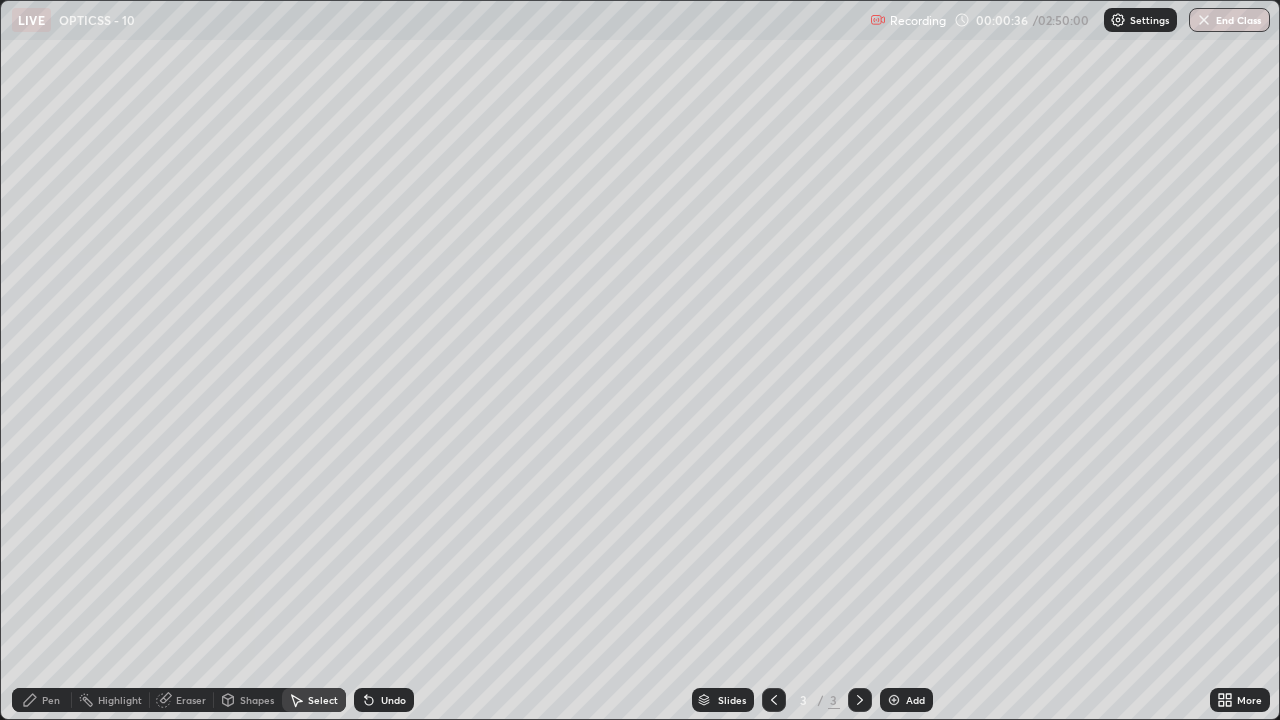 click on "Pen" at bounding box center [51, 700] 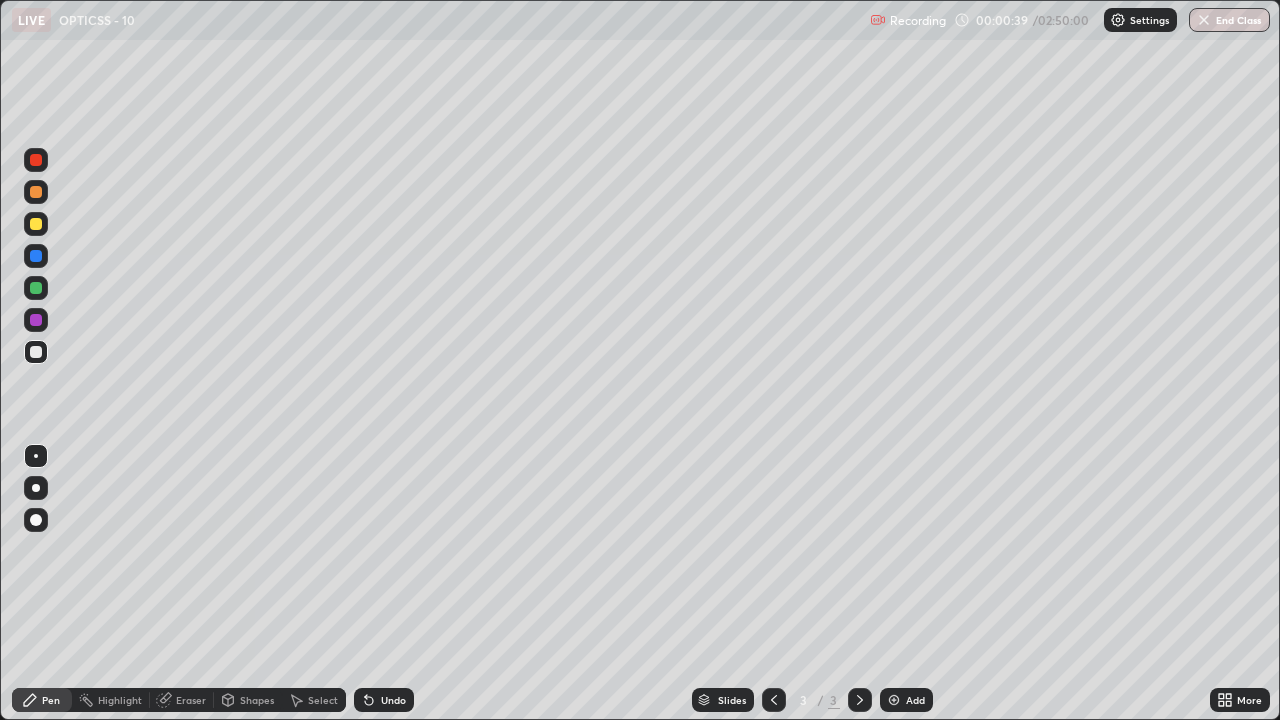 click at bounding box center (36, 160) 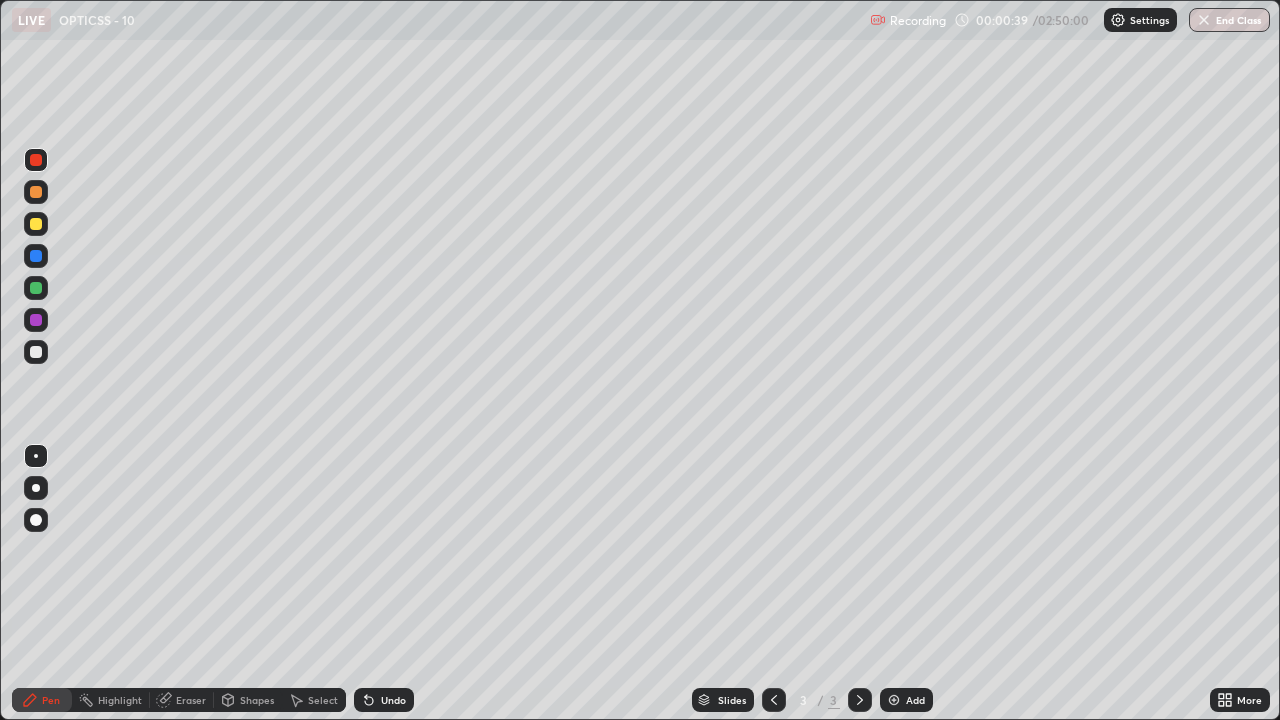 click at bounding box center (36, 224) 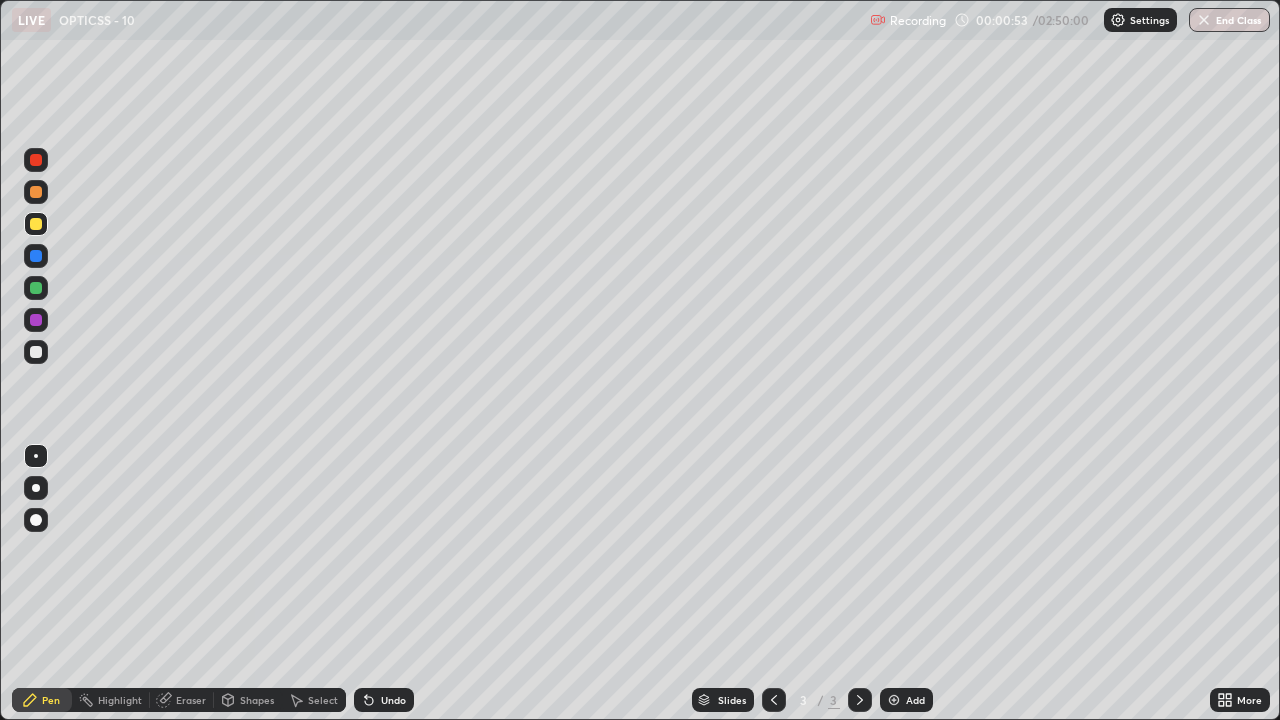 click on "Undo" at bounding box center (393, 700) 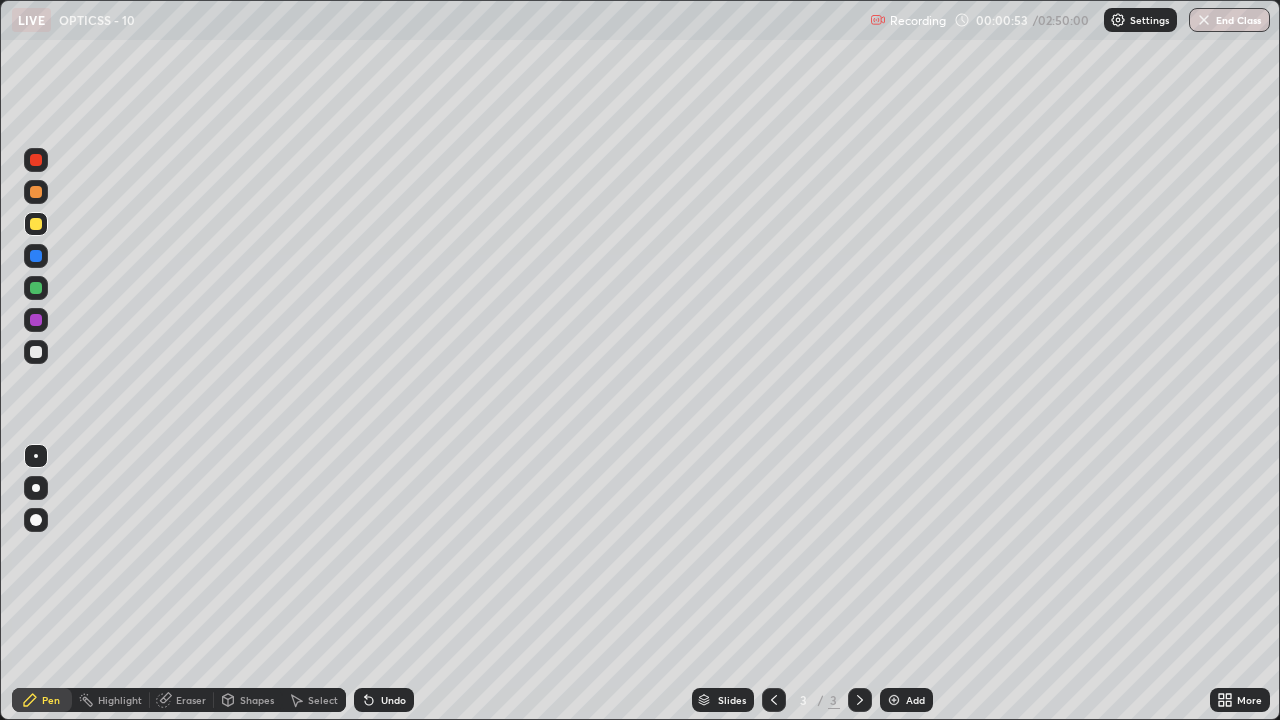 click on "Undo" at bounding box center [393, 700] 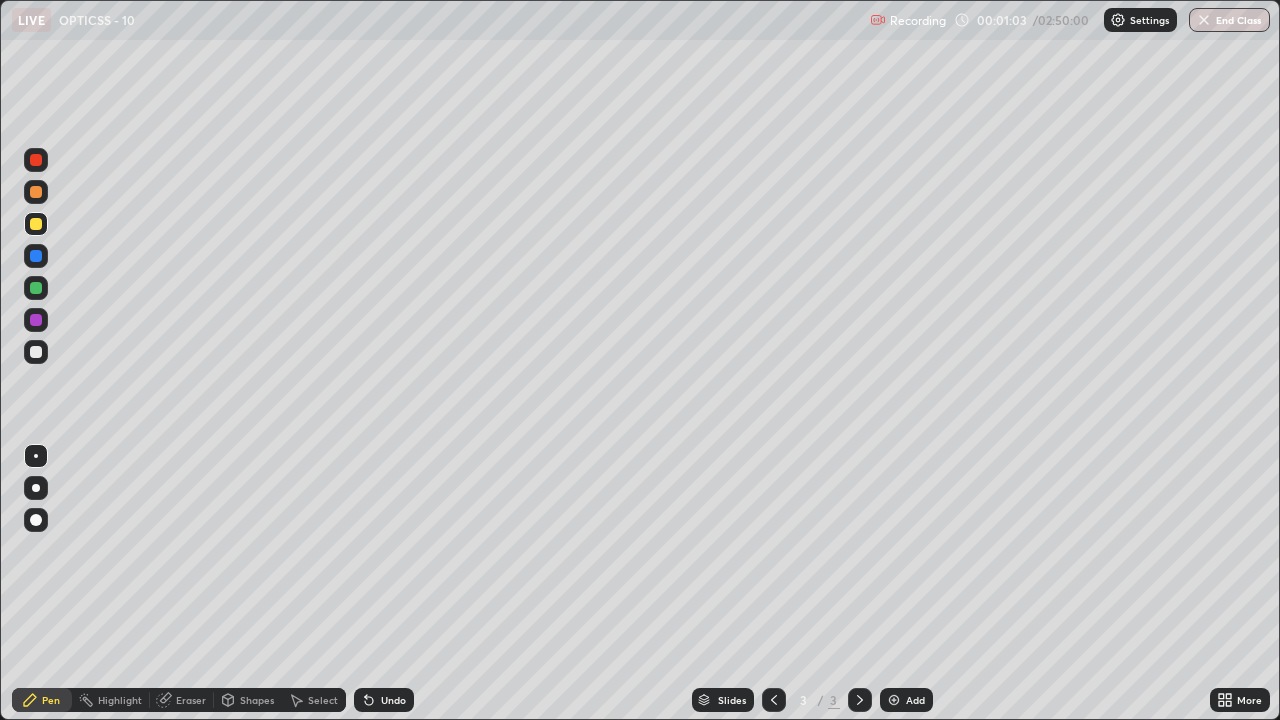 click at bounding box center [36, 192] 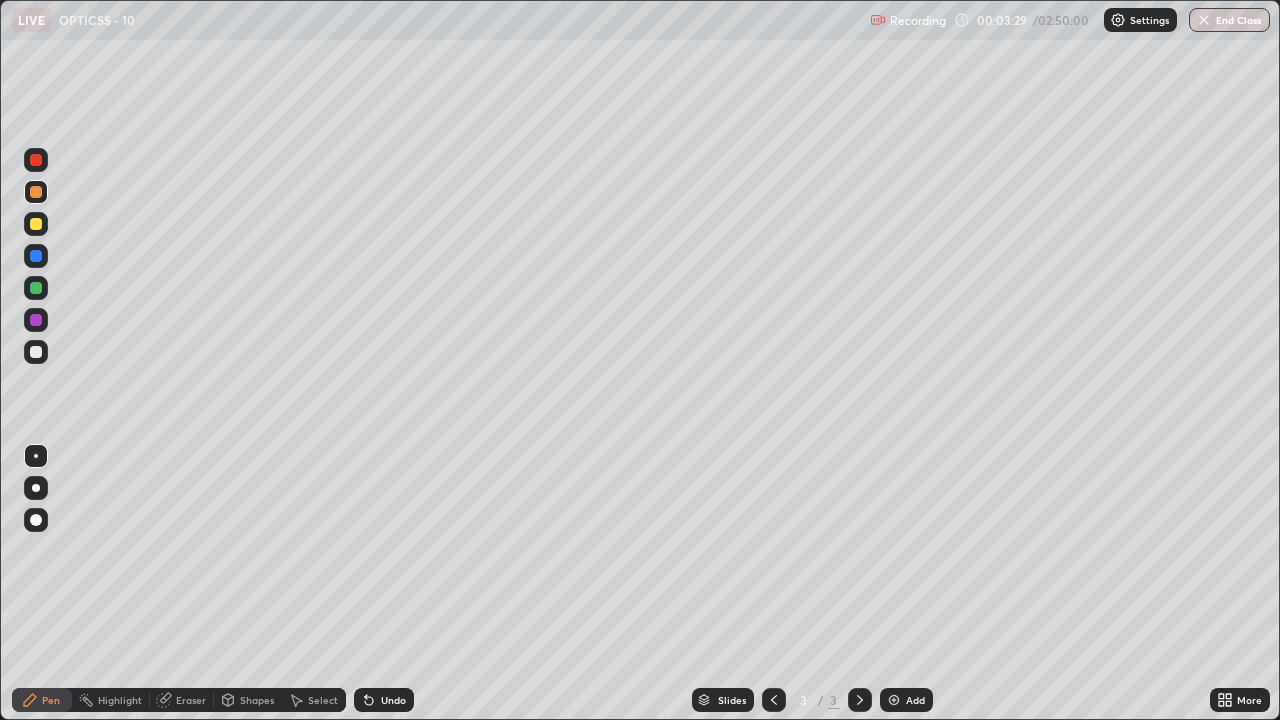click on "Undo" at bounding box center [393, 700] 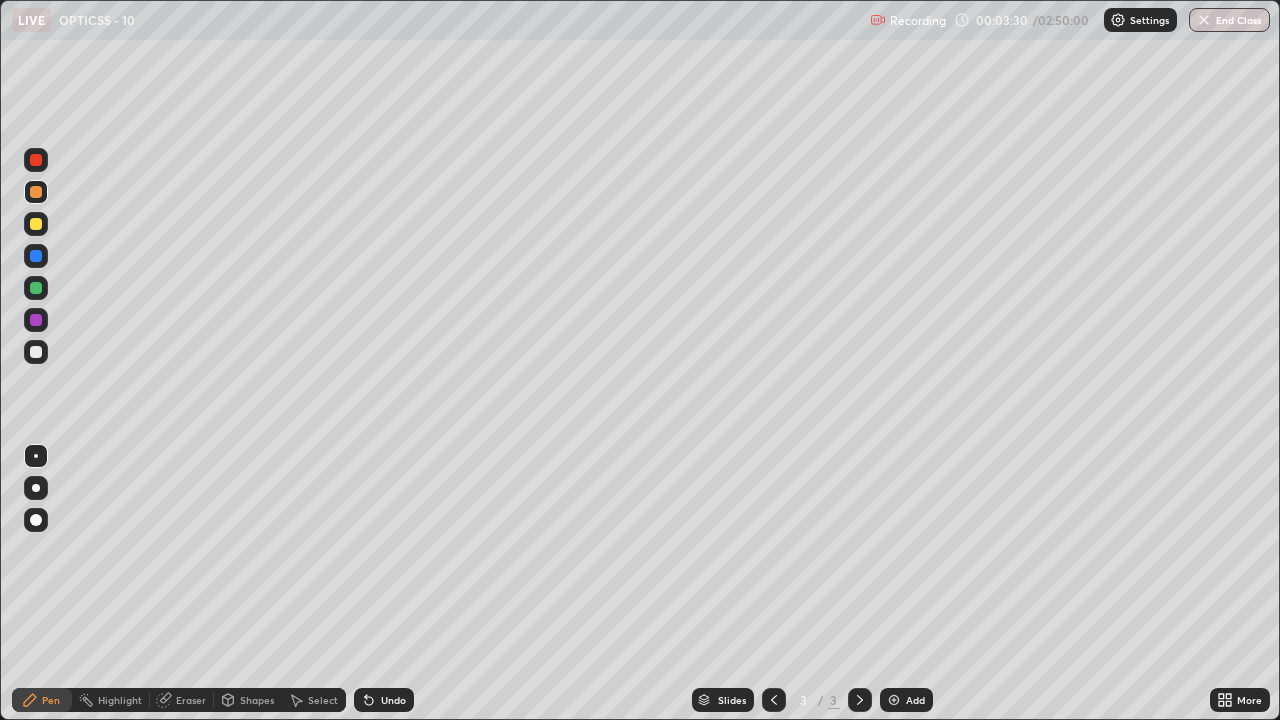 click on "Undo" at bounding box center (393, 700) 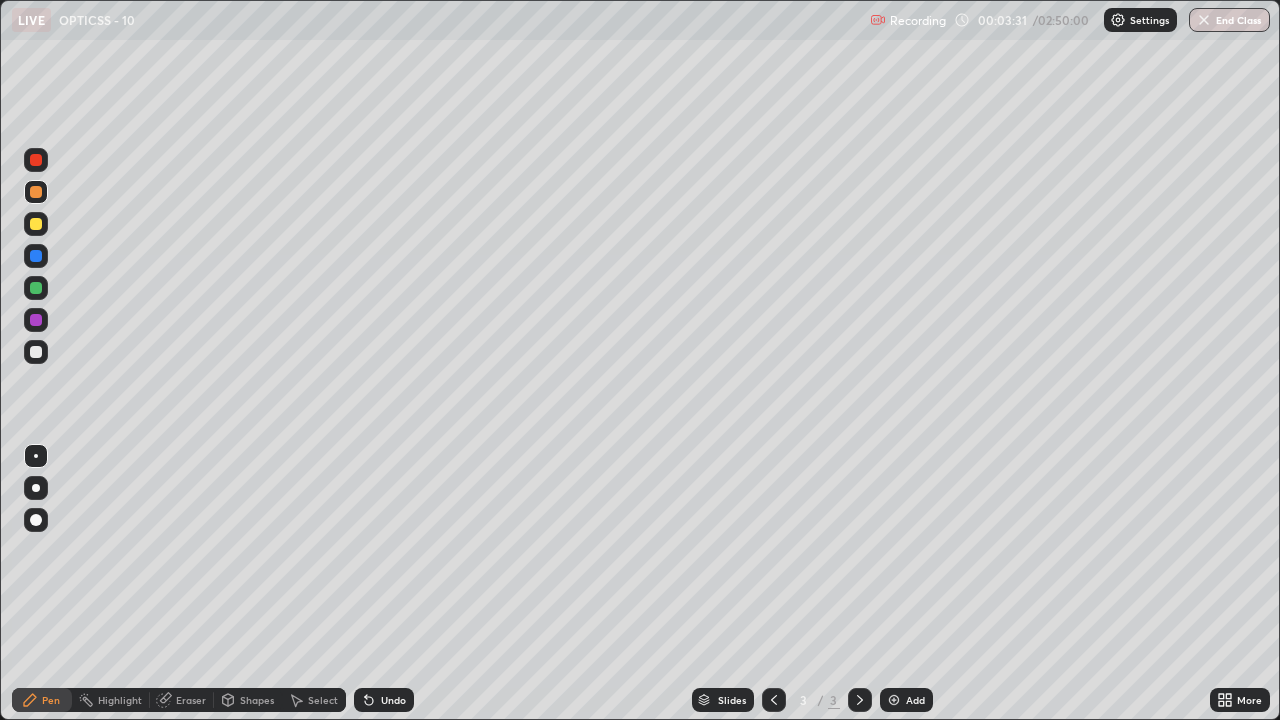 click on "Undo" at bounding box center (384, 700) 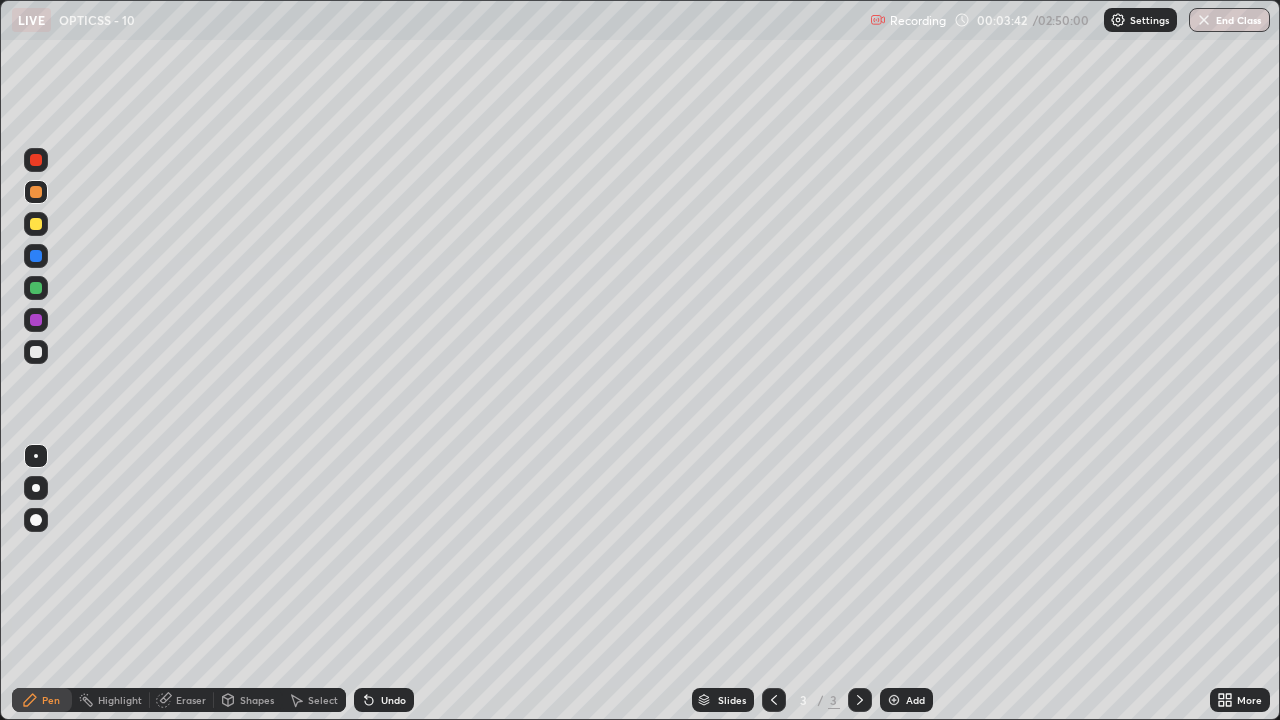 click at bounding box center [36, 224] 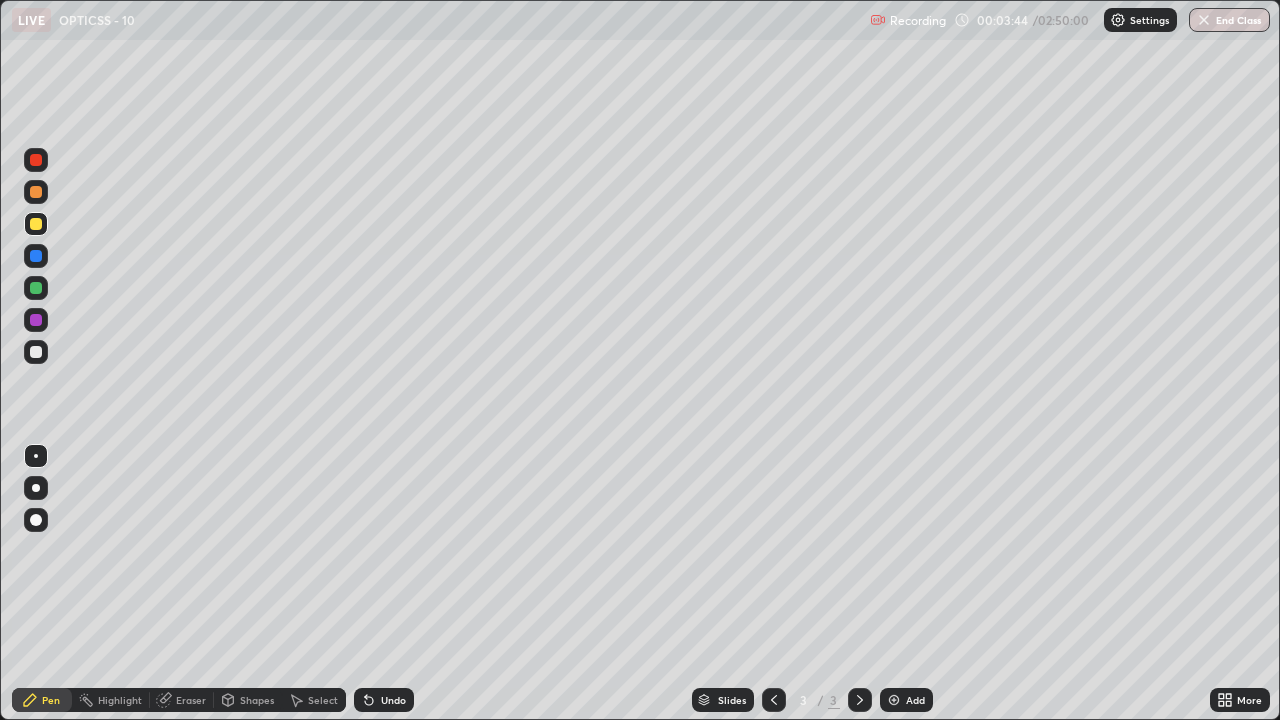 click on "Shapes" at bounding box center (257, 700) 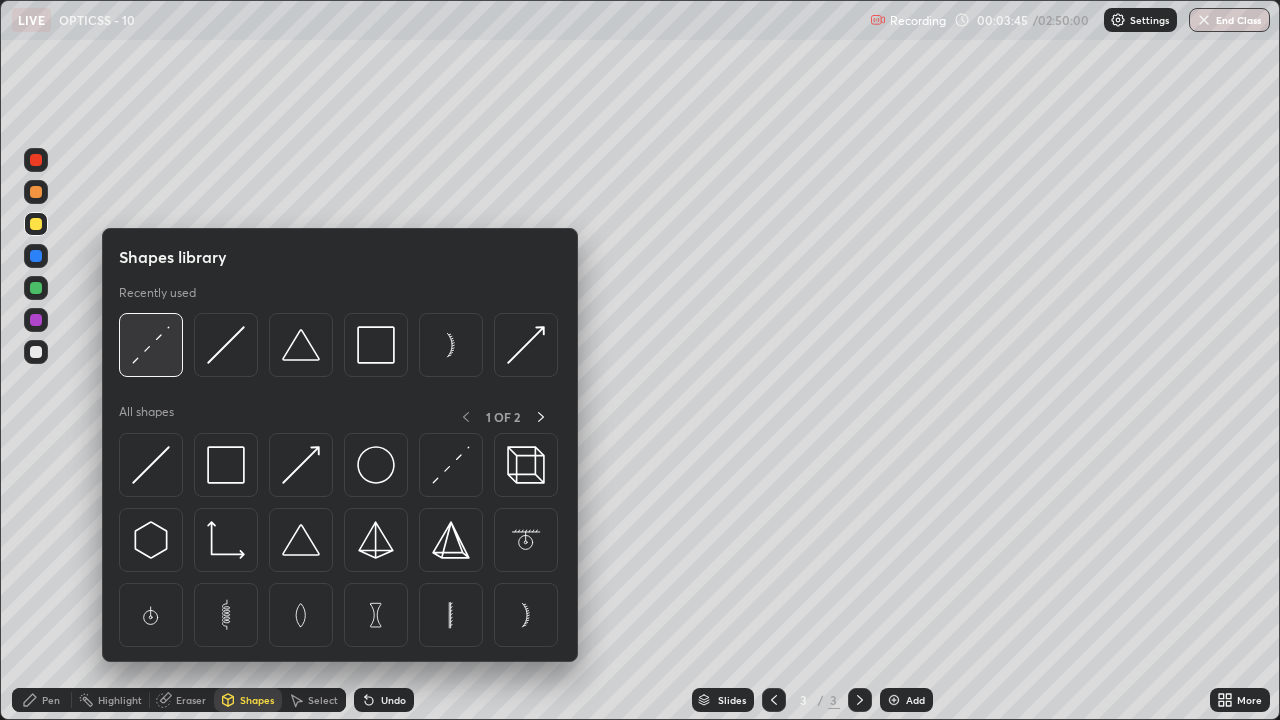 click at bounding box center (151, 345) 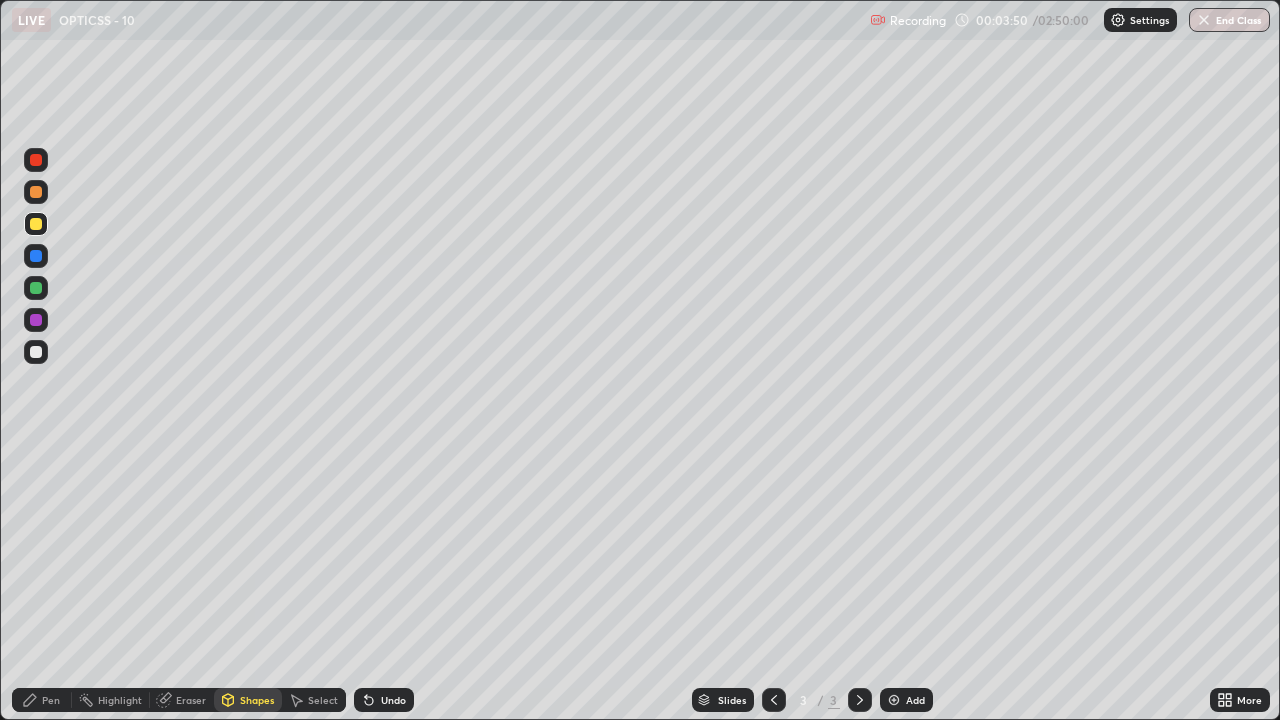 click at bounding box center (36, 256) 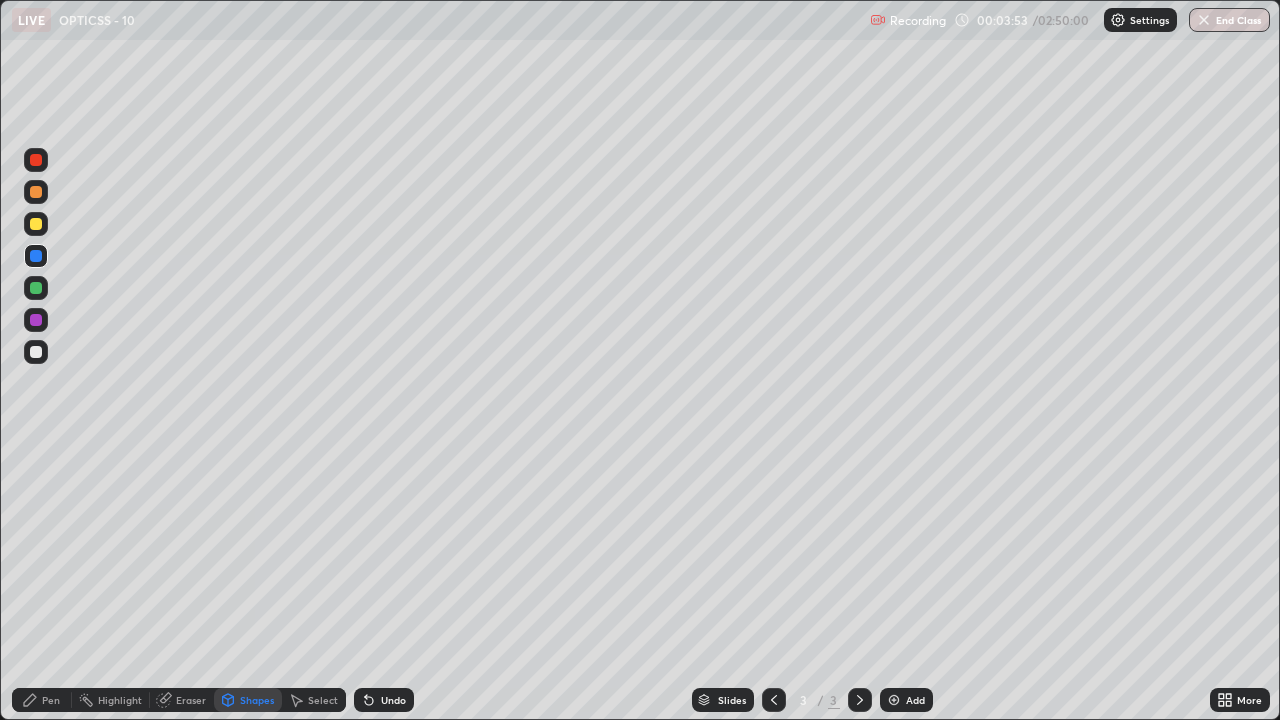 click on "Undo" at bounding box center (393, 700) 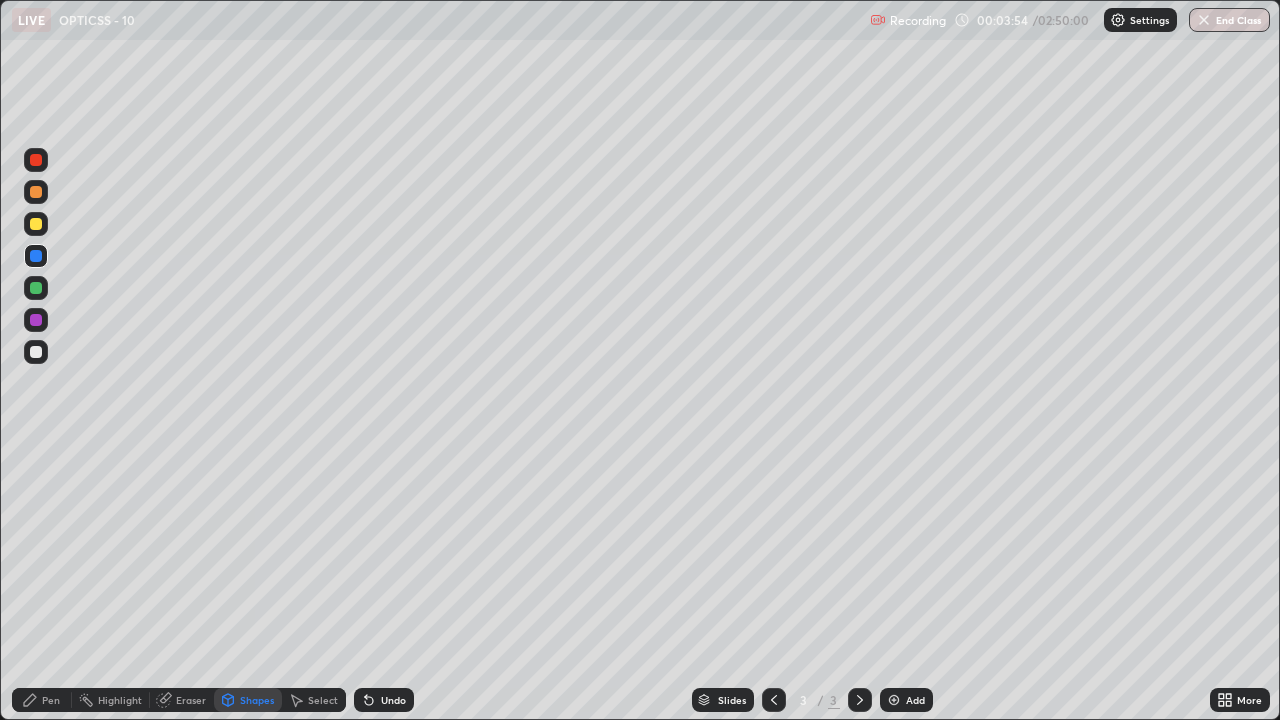 click on "Pen" at bounding box center (42, 700) 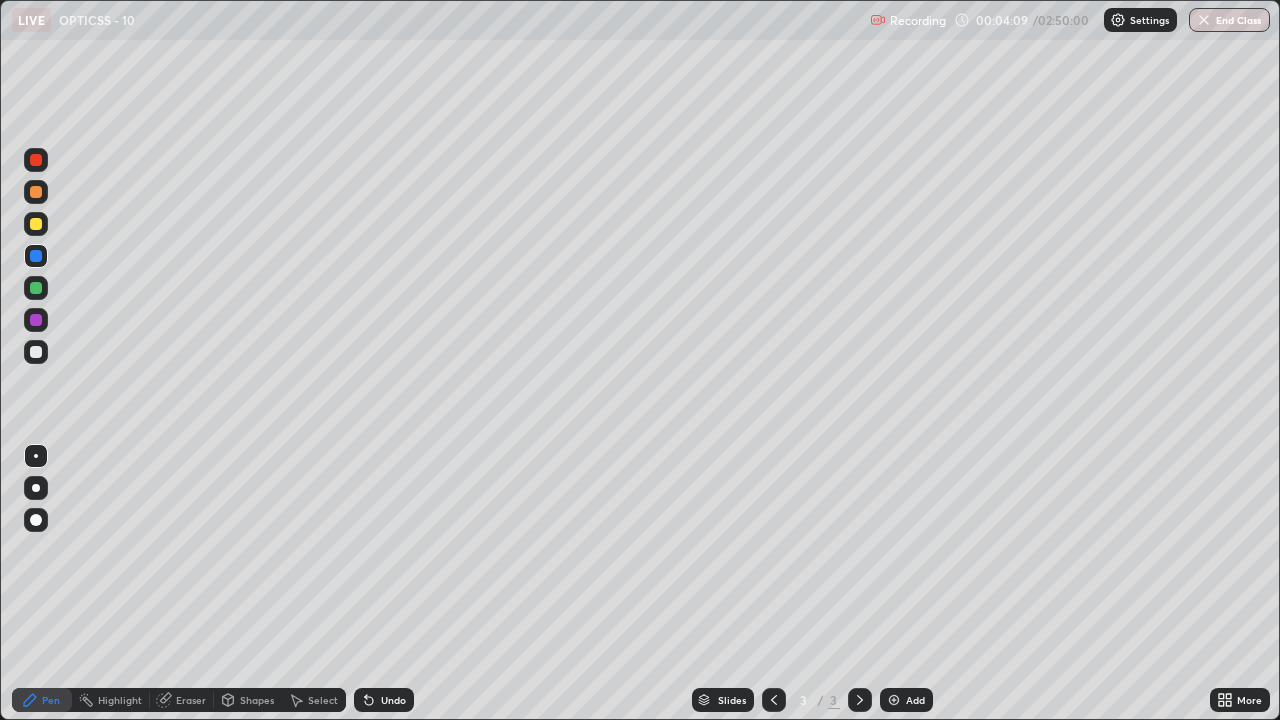 click at bounding box center [36, 352] 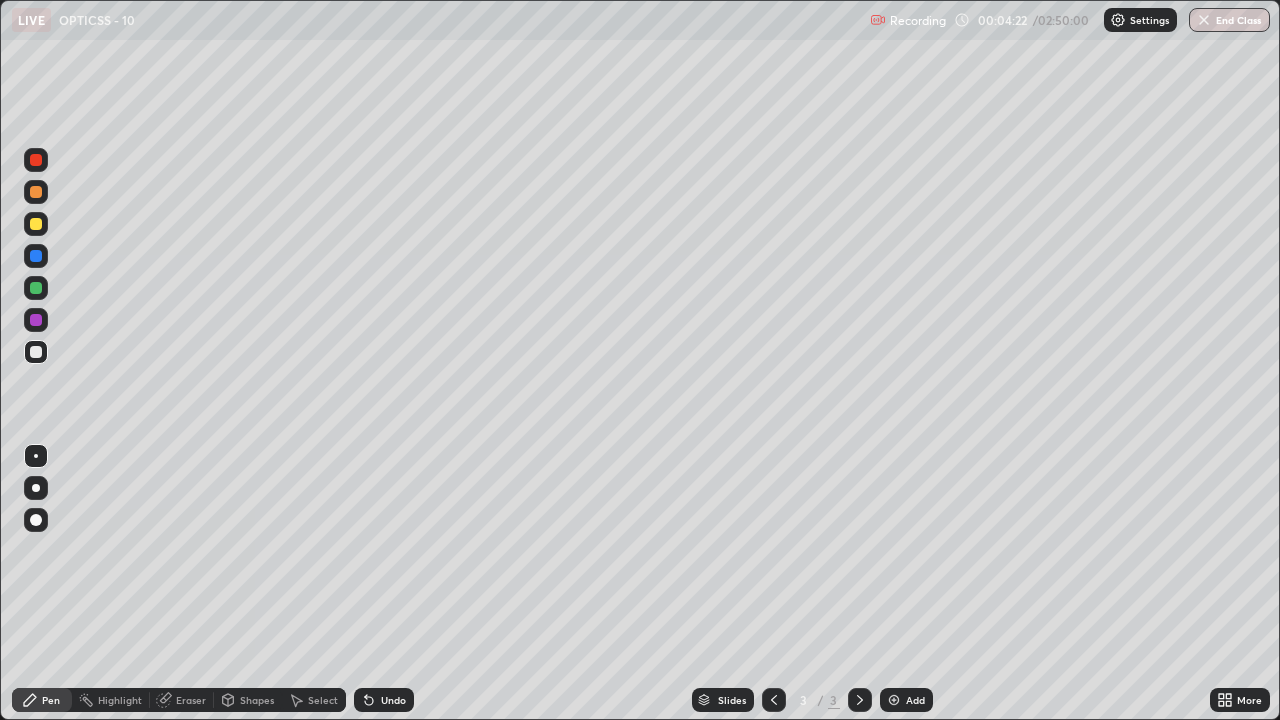 click at bounding box center [36, 160] 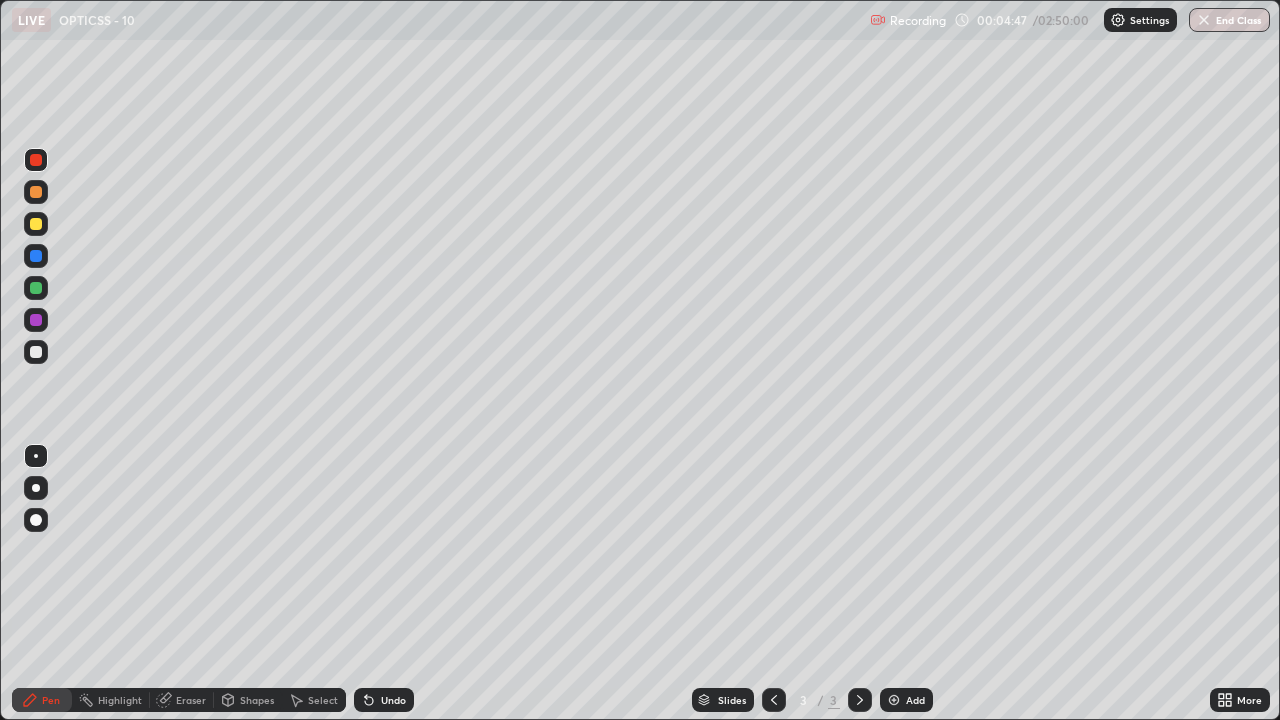 click at bounding box center (36, 352) 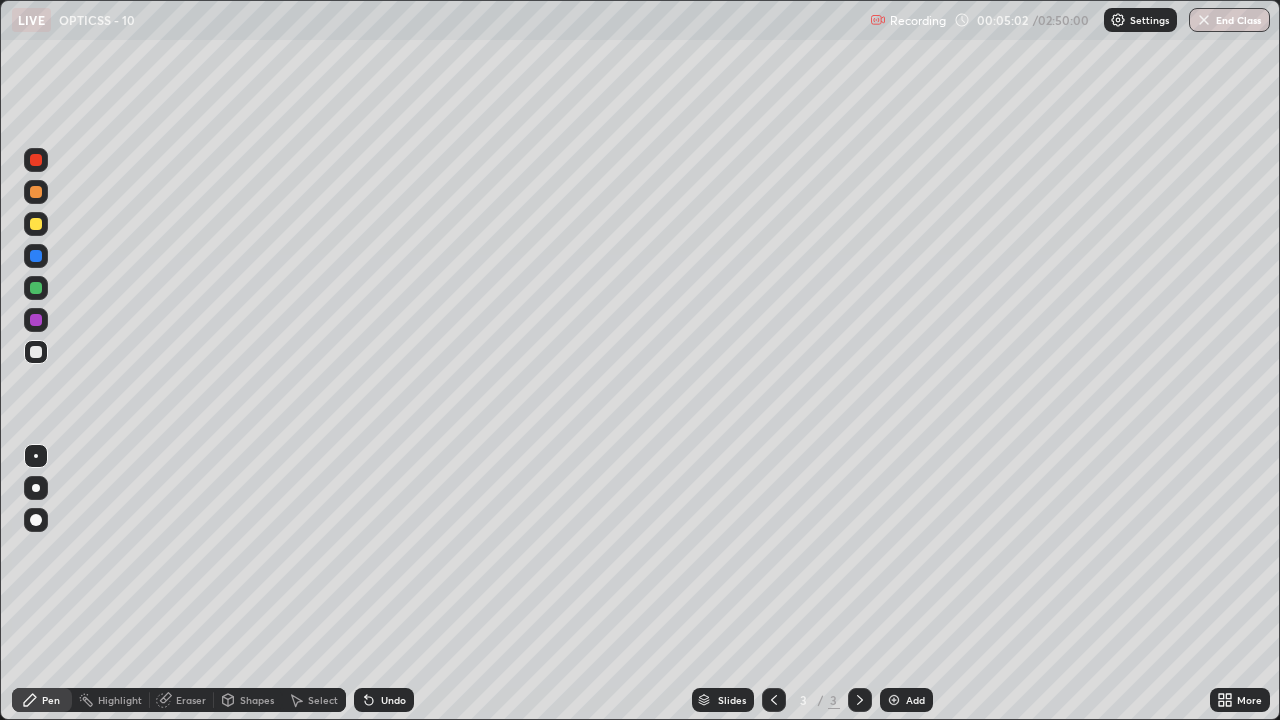 click at bounding box center [36, 352] 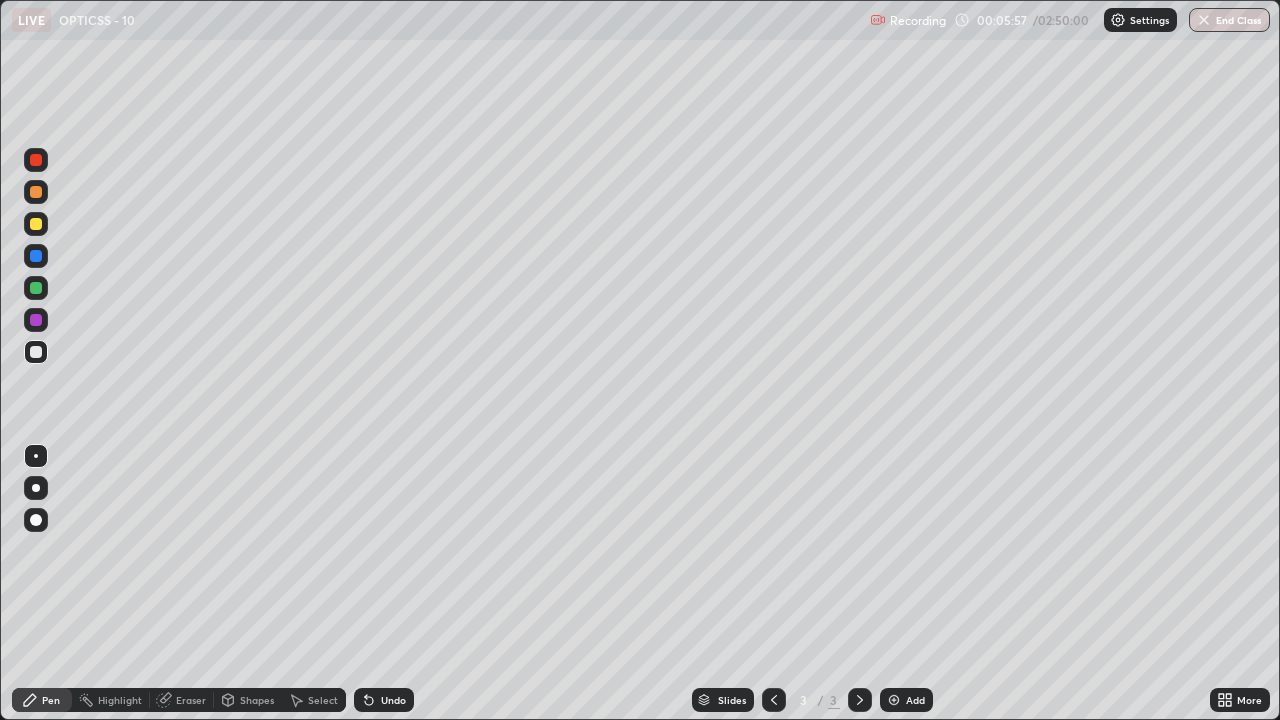 click on "Shapes" at bounding box center (257, 700) 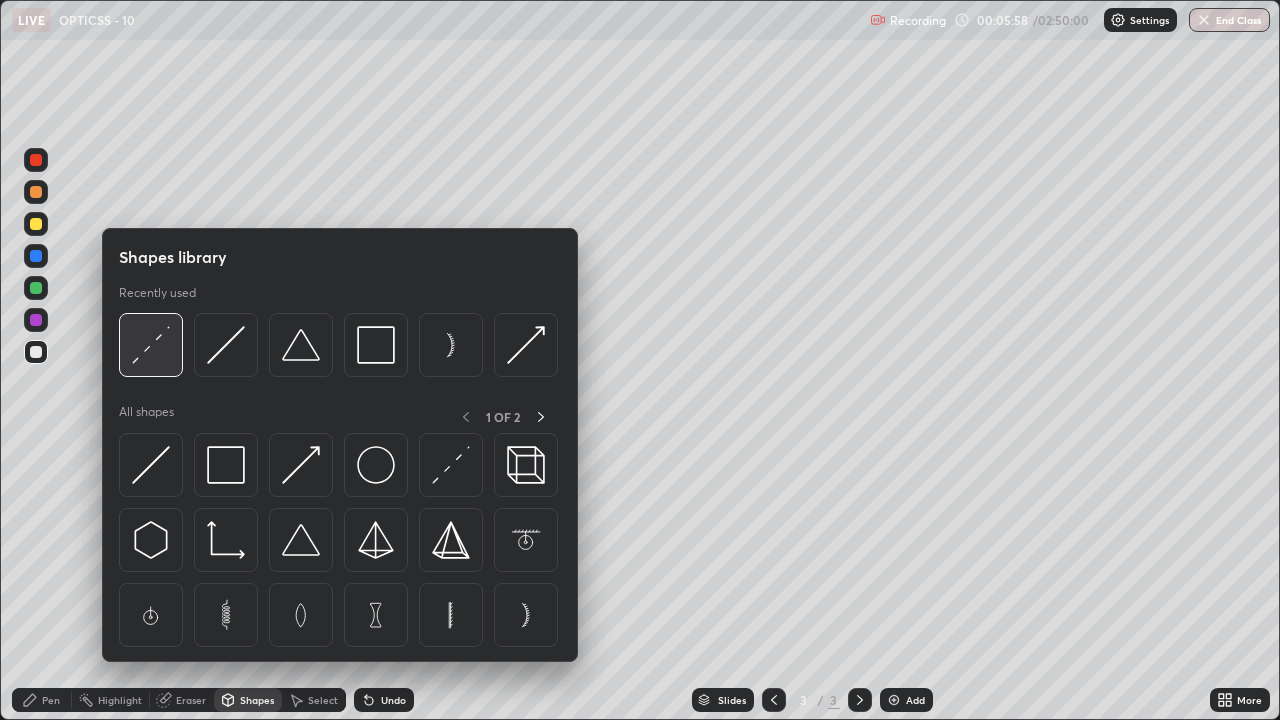 click at bounding box center [151, 345] 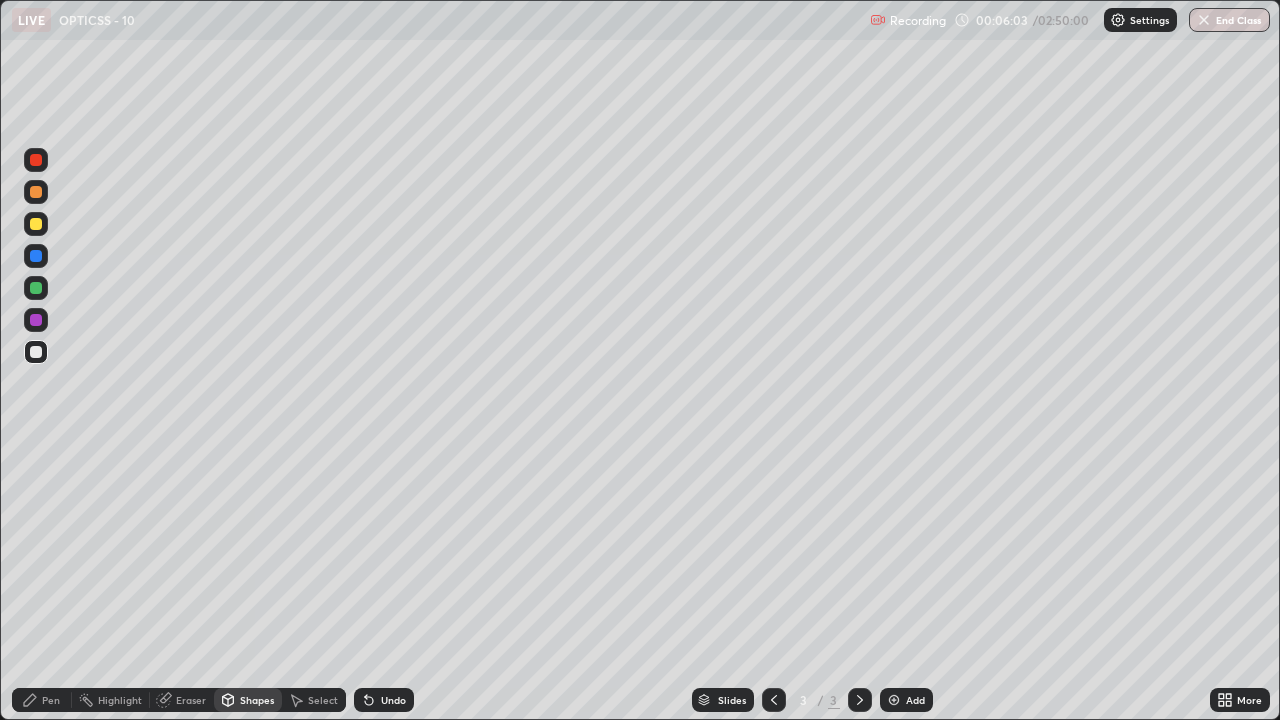 click on "Pen" at bounding box center (51, 700) 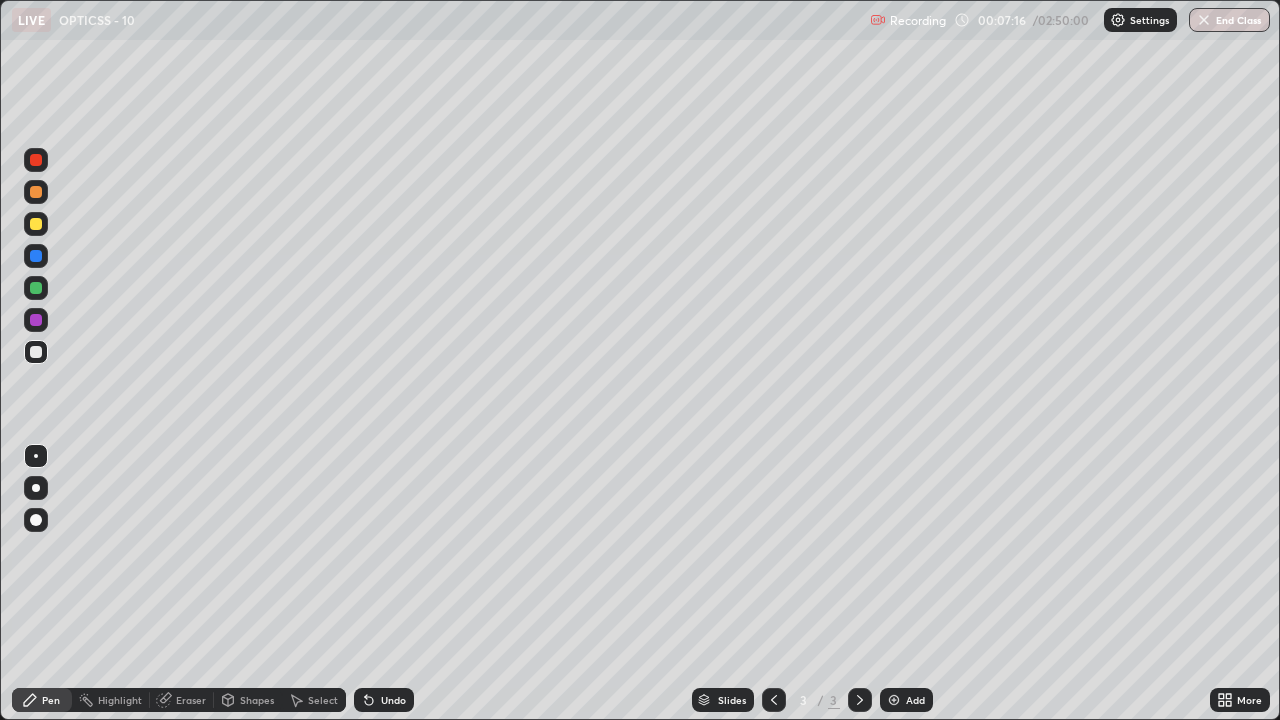 click on "Undo" at bounding box center [393, 700] 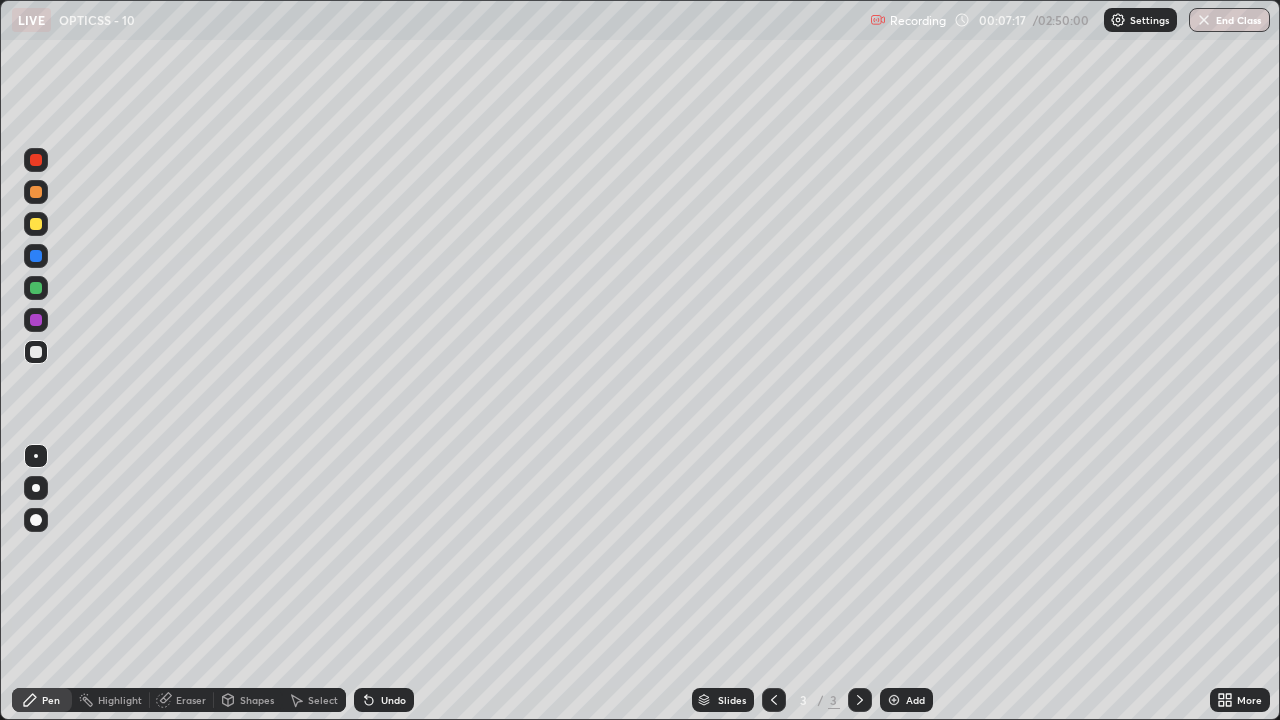 click on "Undo" at bounding box center [393, 700] 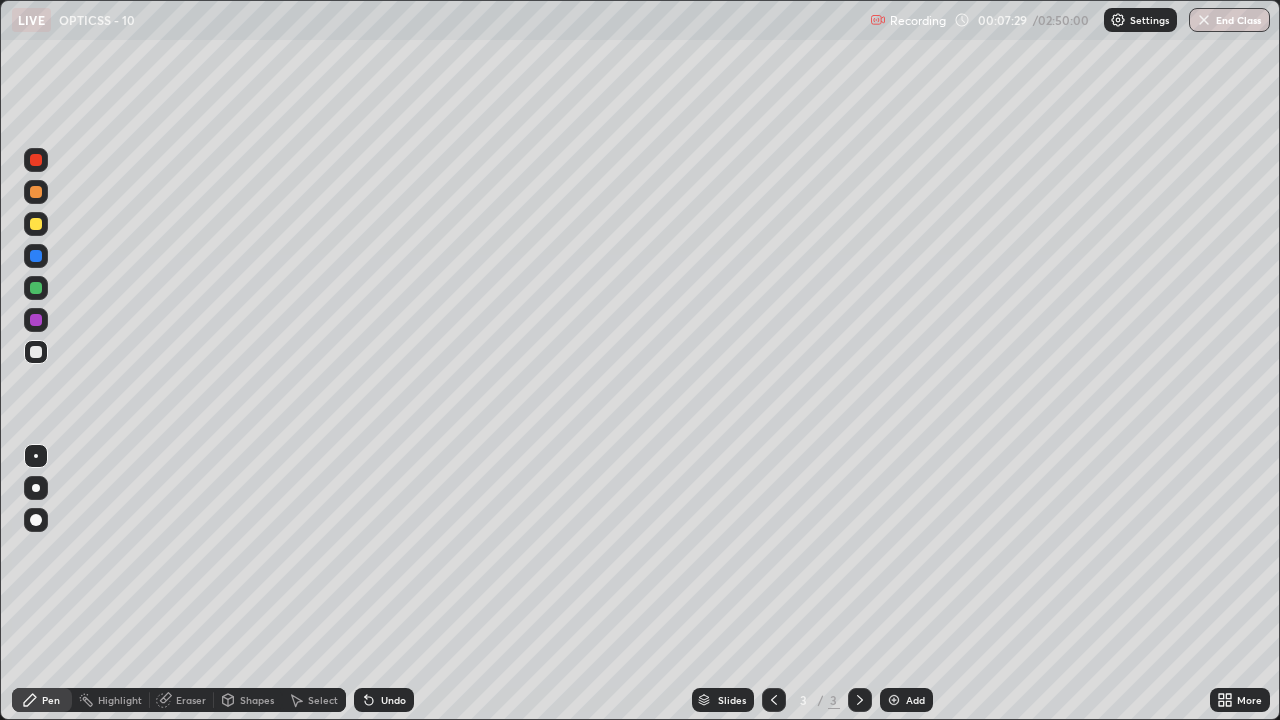 click at bounding box center (36, 320) 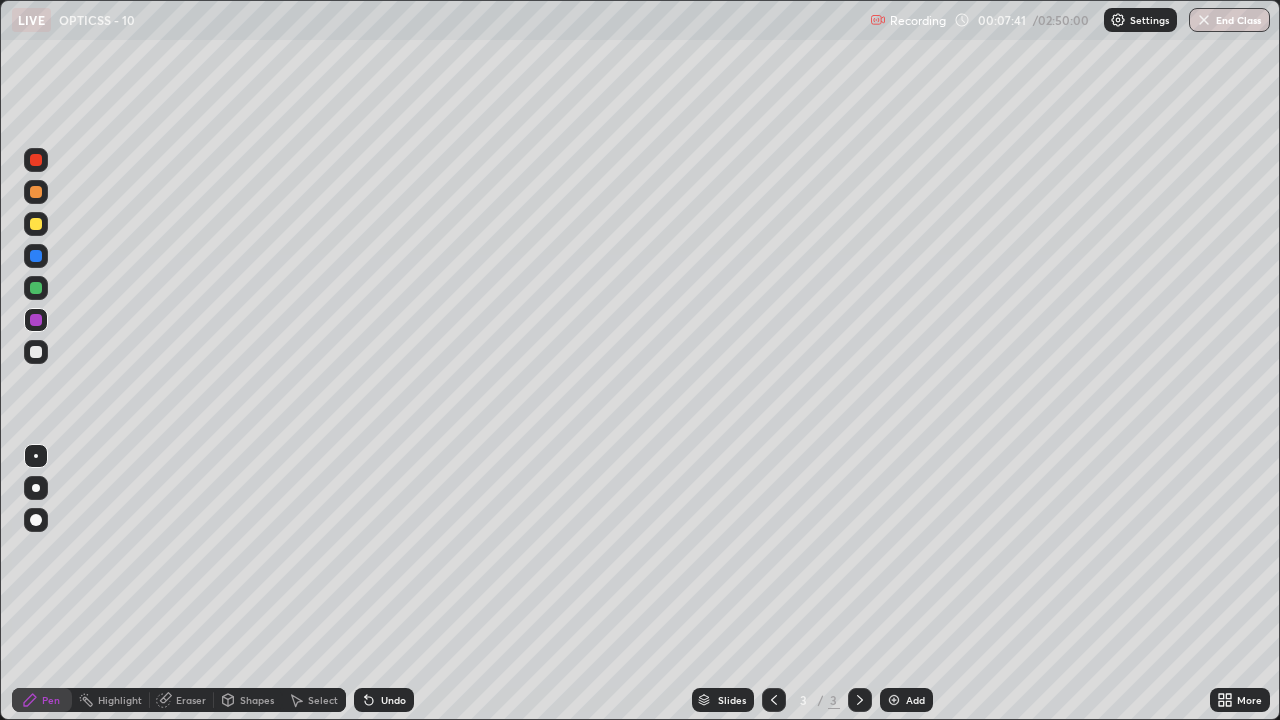 click at bounding box center (36, 352) 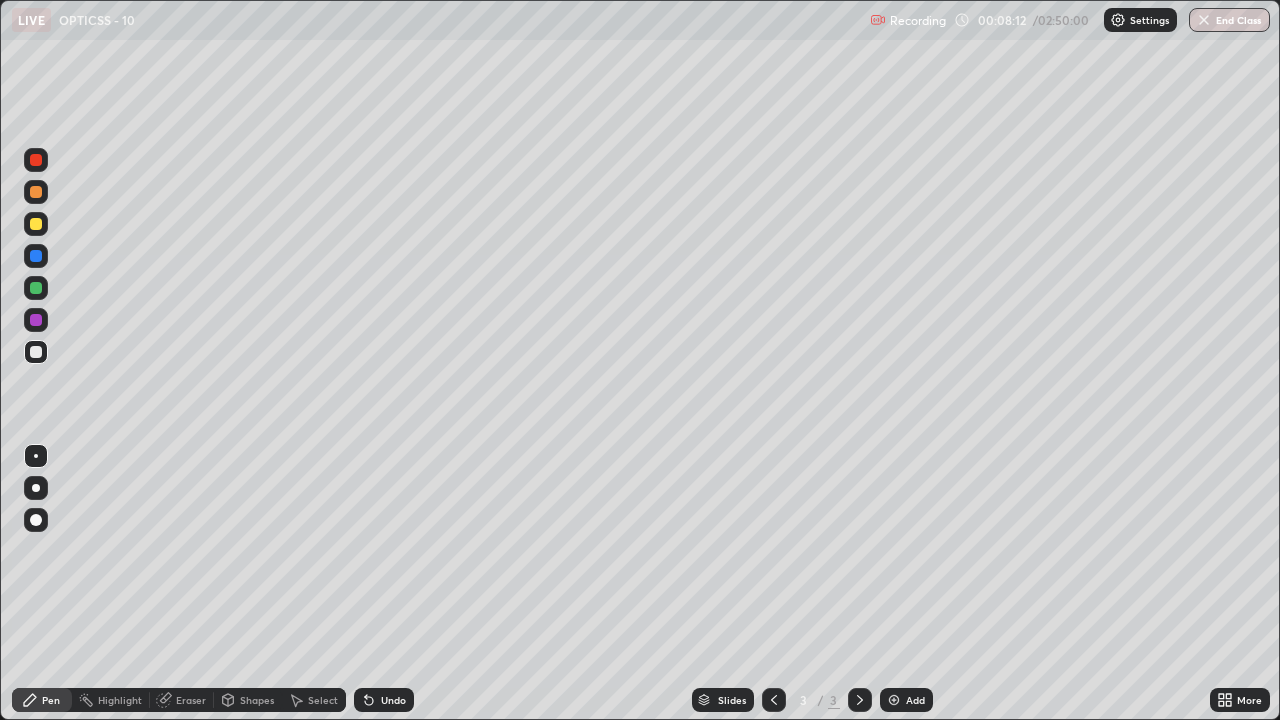 click on "Shapes" at bounding box center (257, 700) 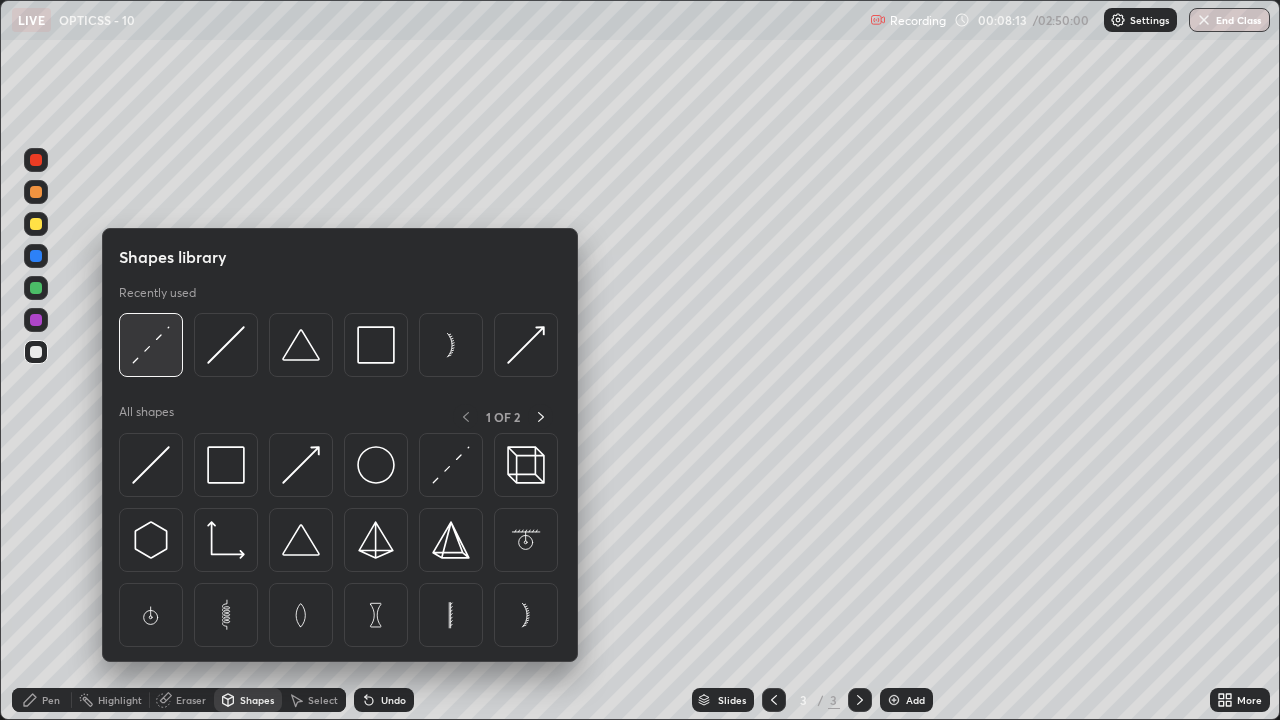 click at bounding box center [151, 345] 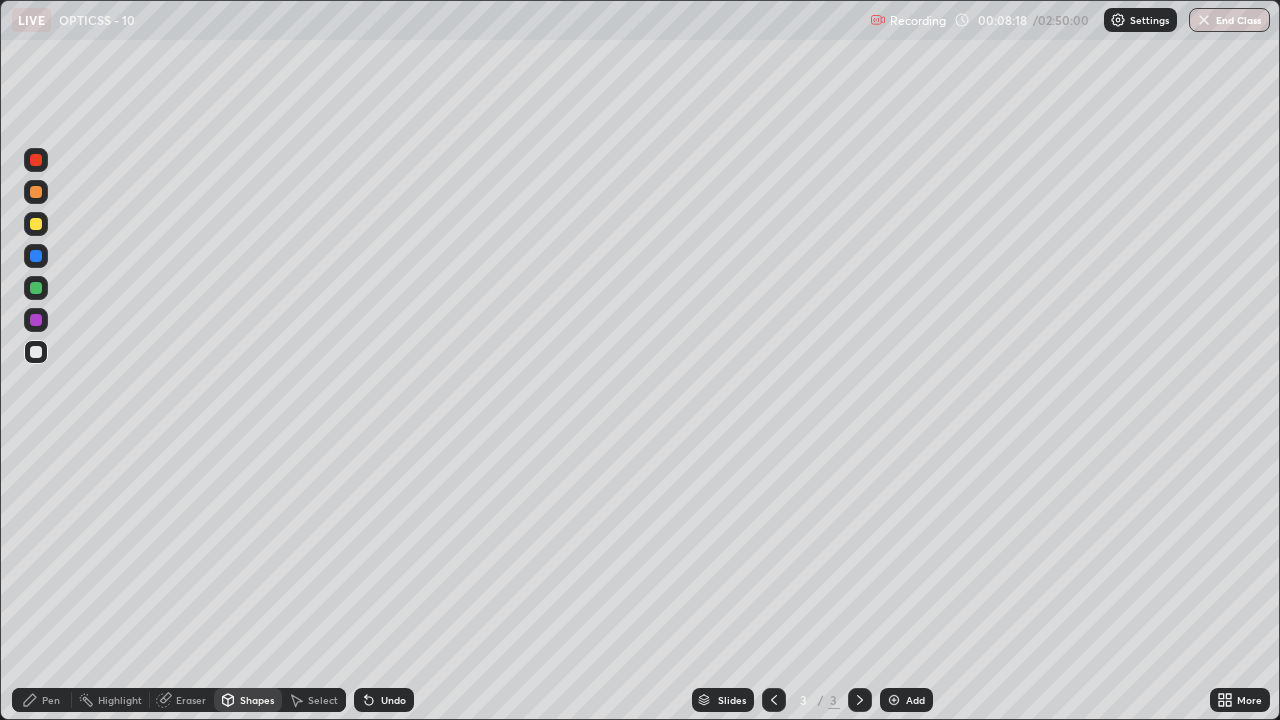 click on "Pen" at bounding box center [51, 700] 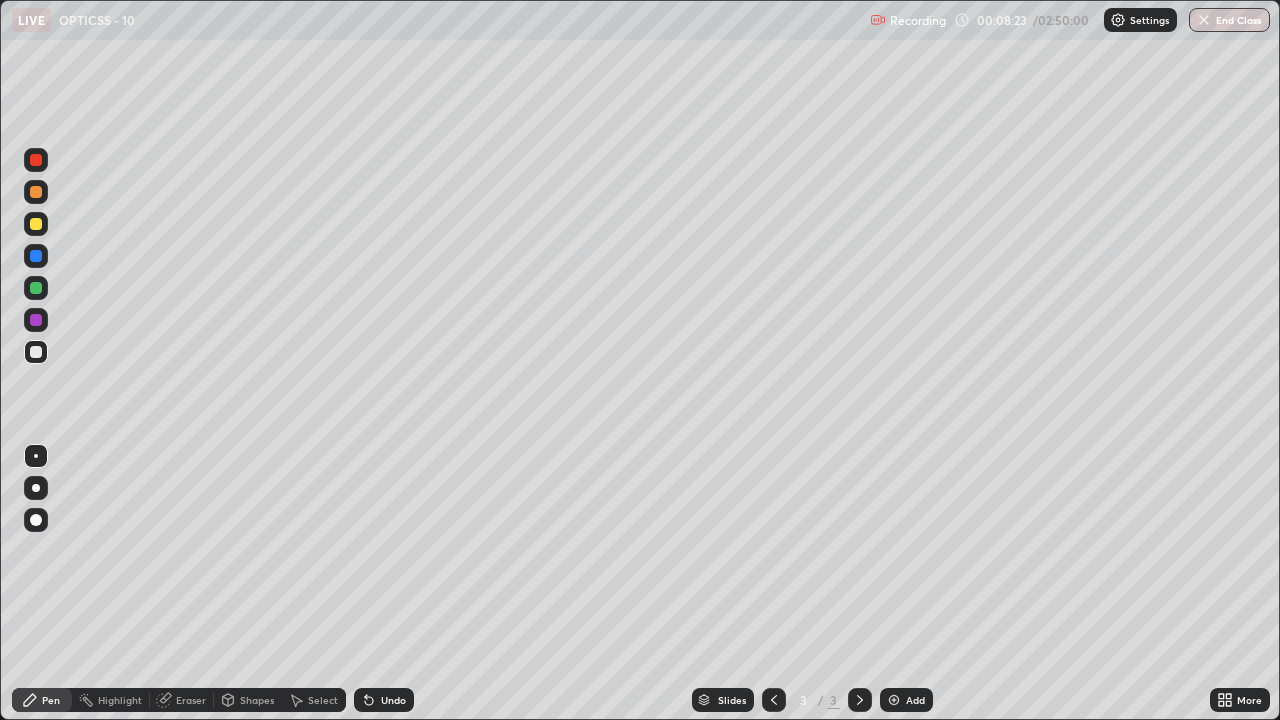 click on "Undo" at bounding box center (393, 700) 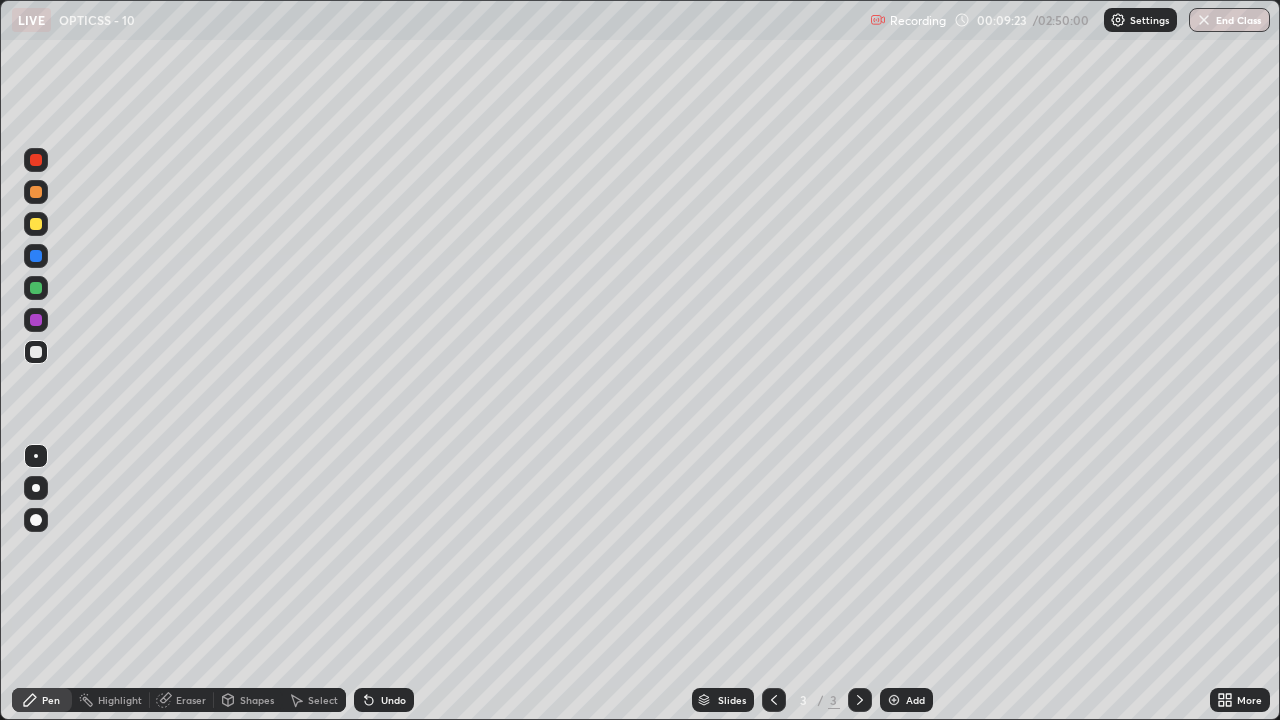click on "Undo" at bounding box center [393, 700] 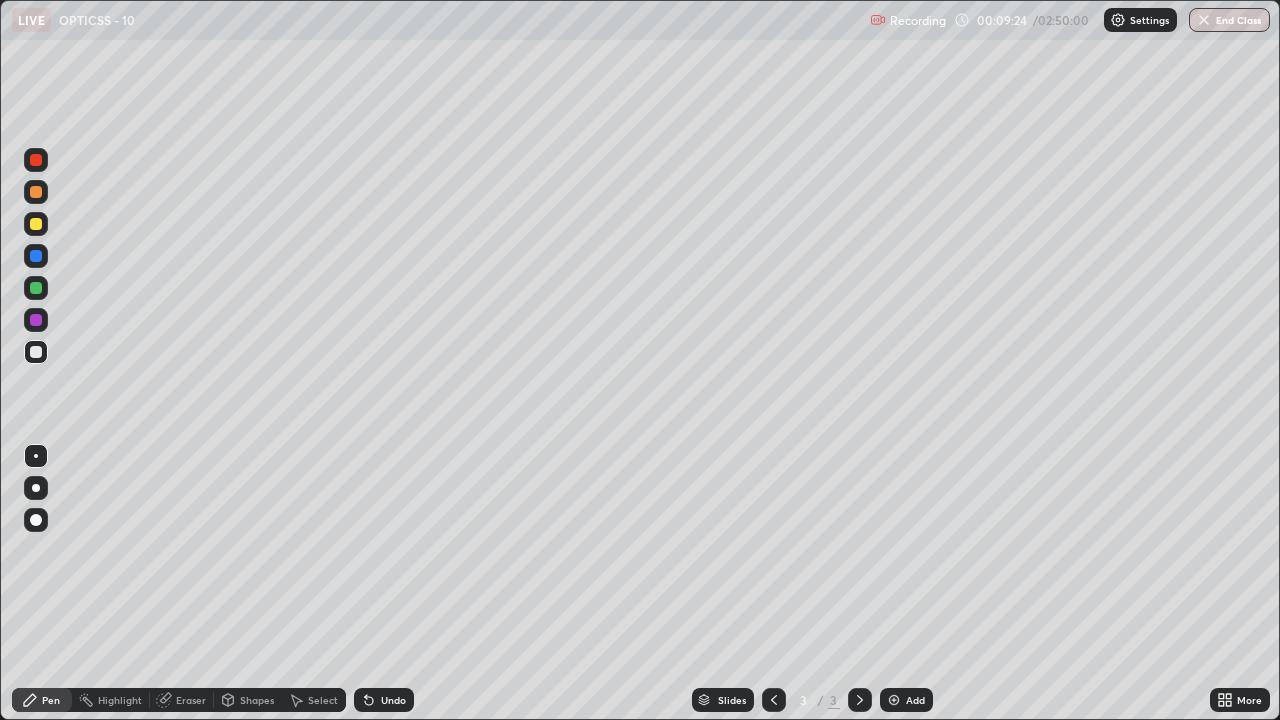 click 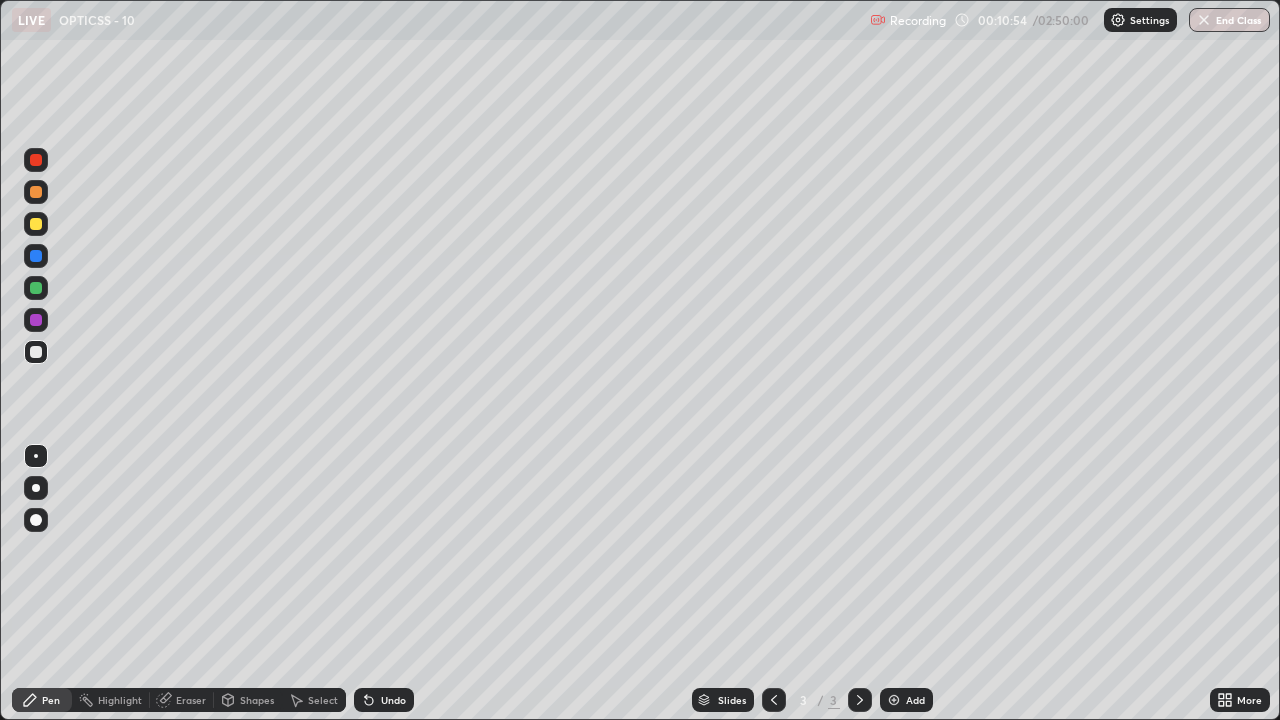 click on "Shapes" at bounding box center [257, 700] 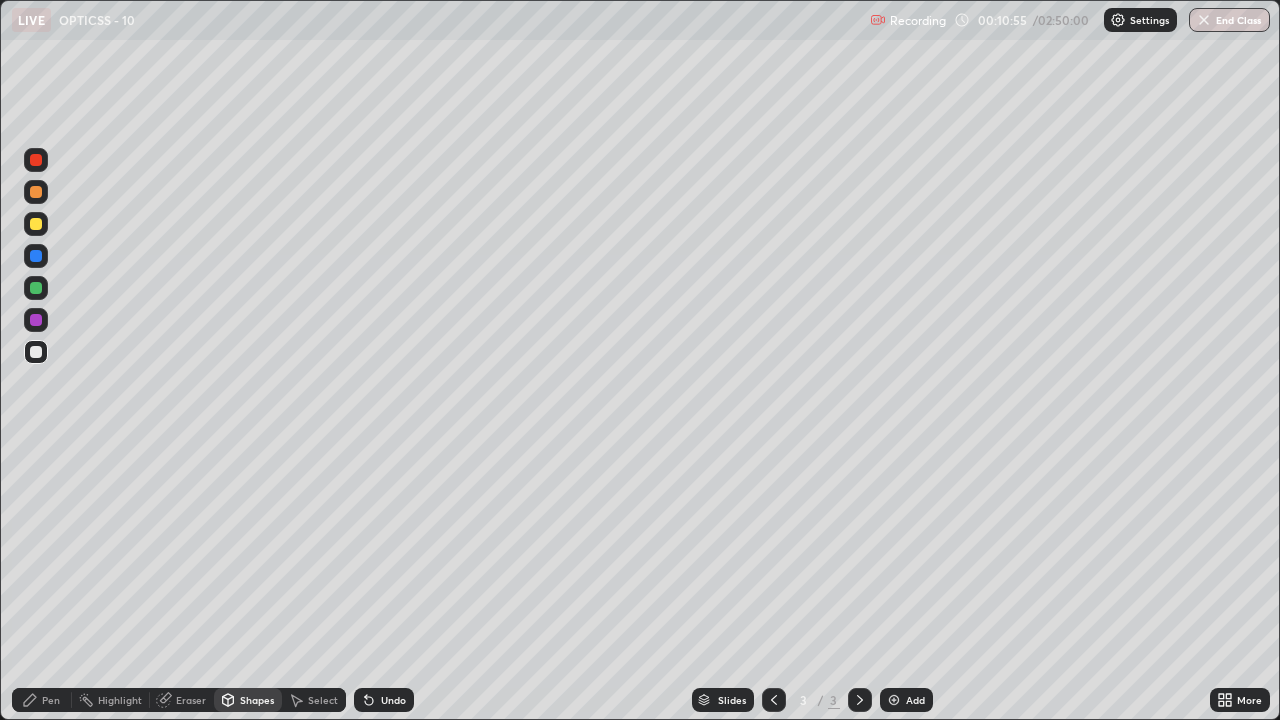 click on "Select" at bounding box center (323, 700) 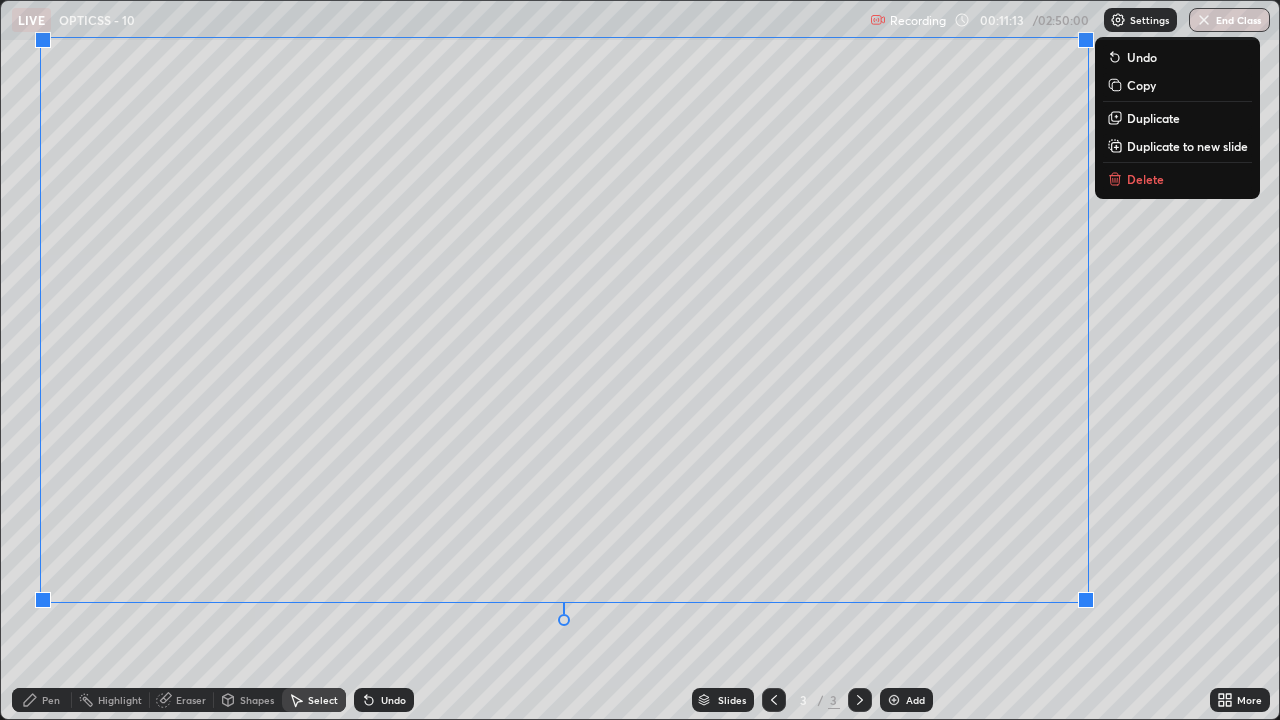 click on "0 ° Undo Copy Duplicate Duplicate to new slide Delete" at bounding box center (640, 360) 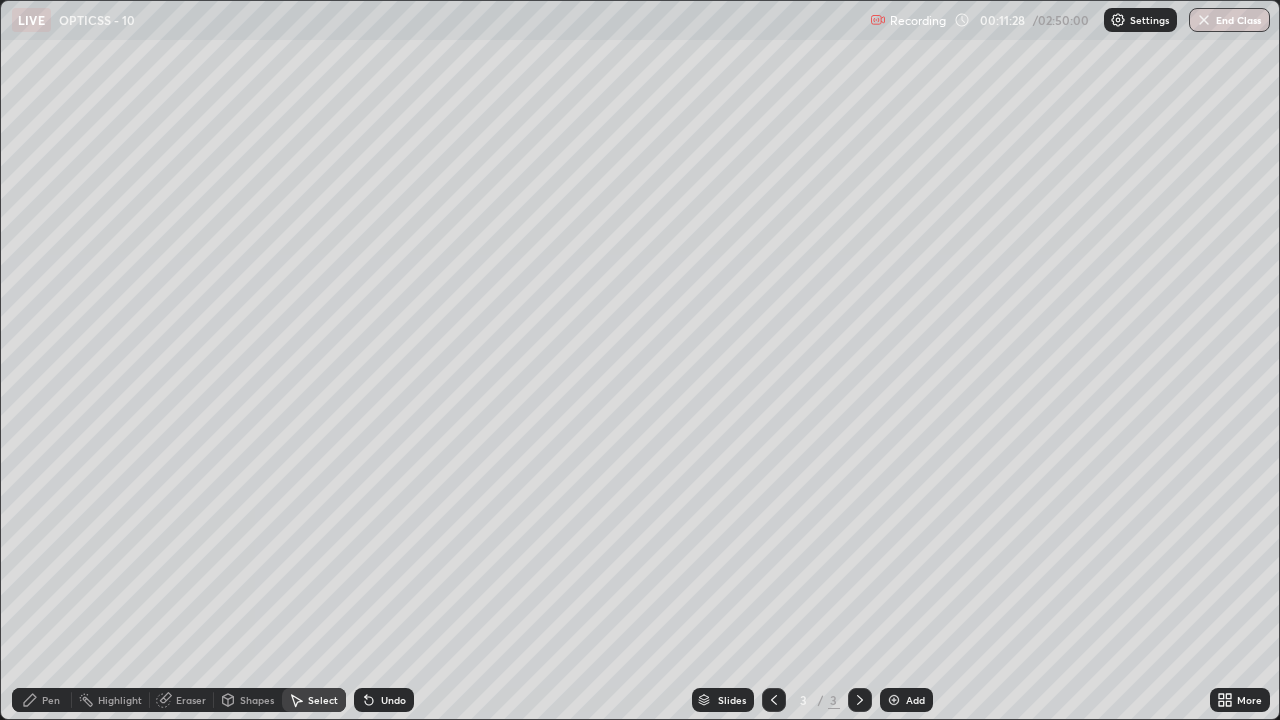 click on "Undo" at bounding box center (393, 700) 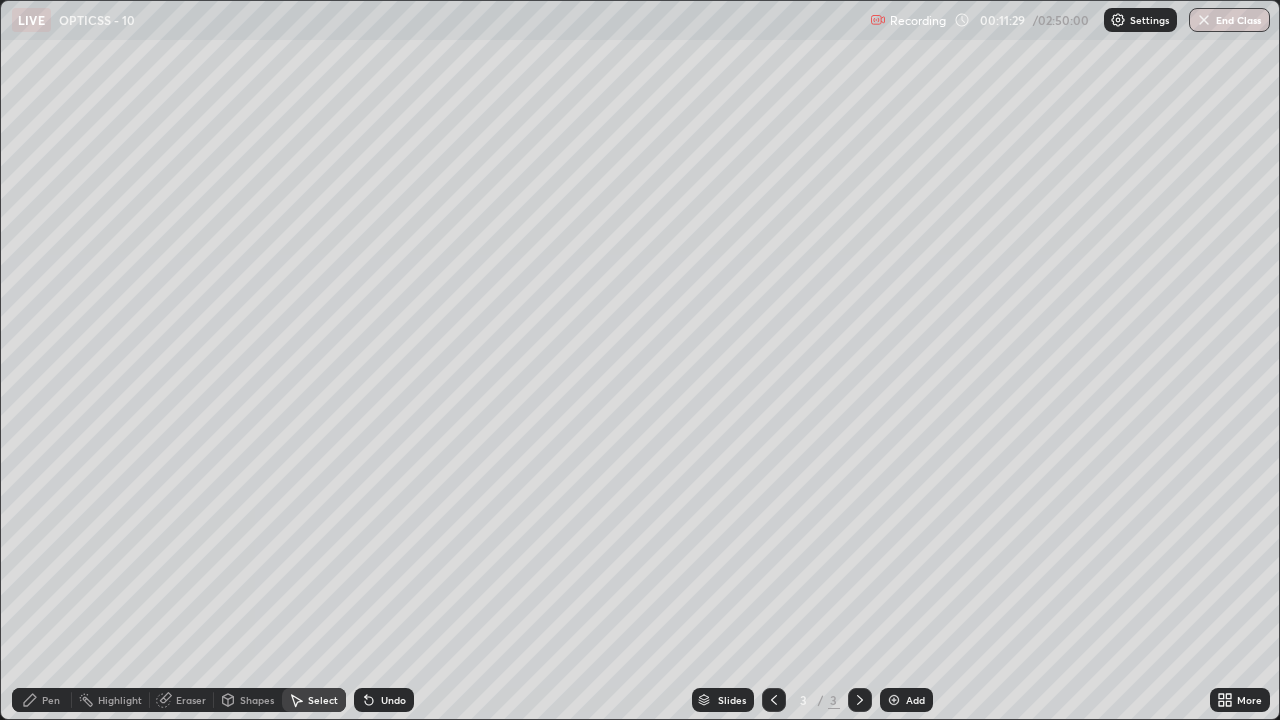 click on "Undo" at bounding box center (393, 700) 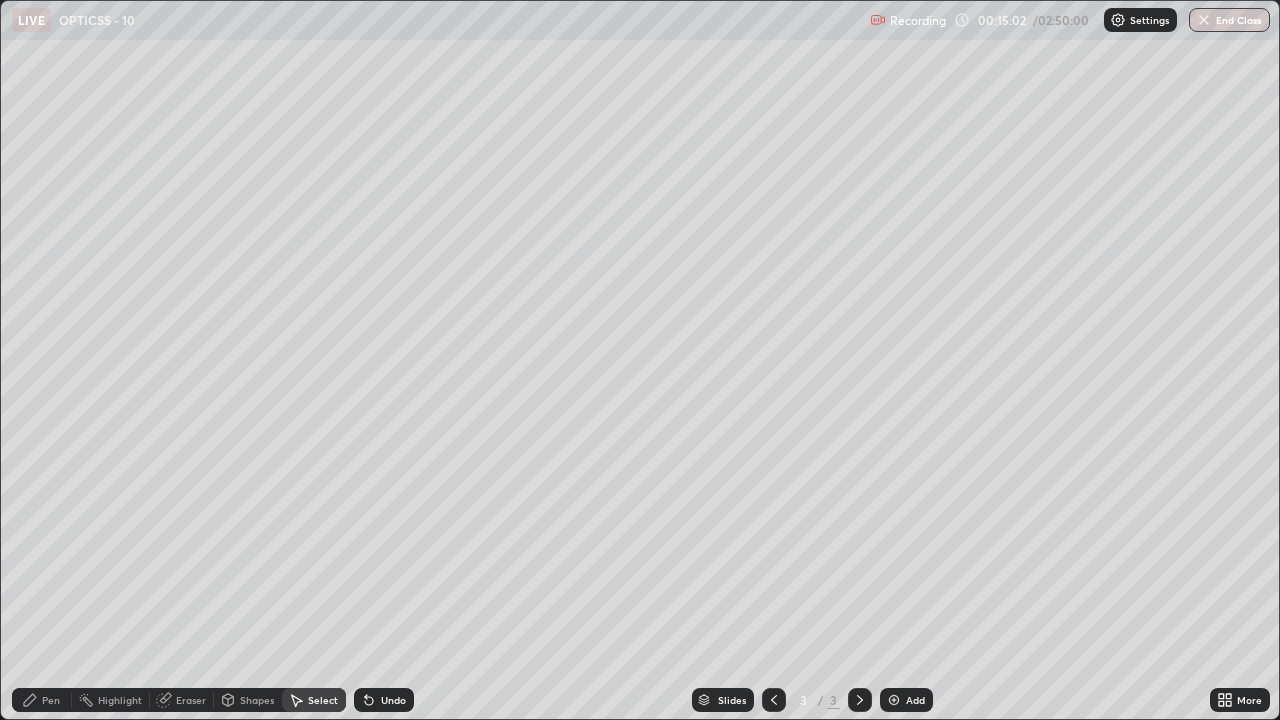 click on "Pen" at bounding box center [42, 700] 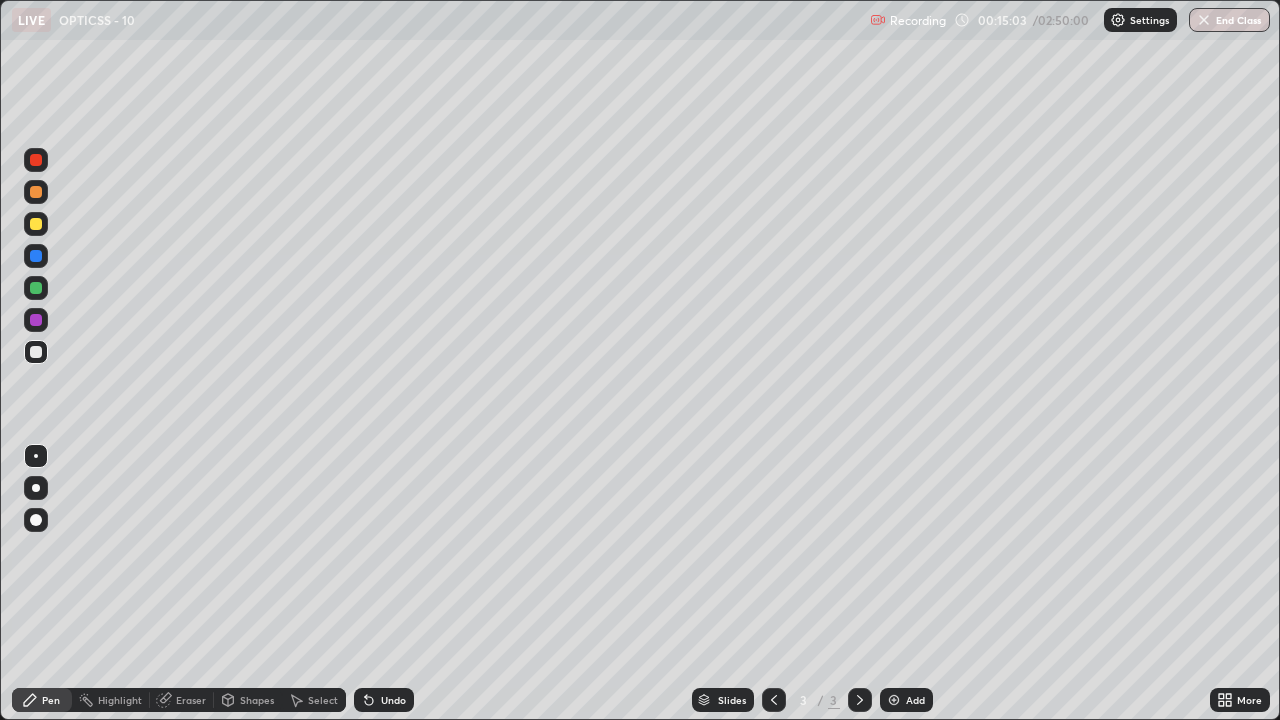 click on "Pen" at bounding box center [42, 700] 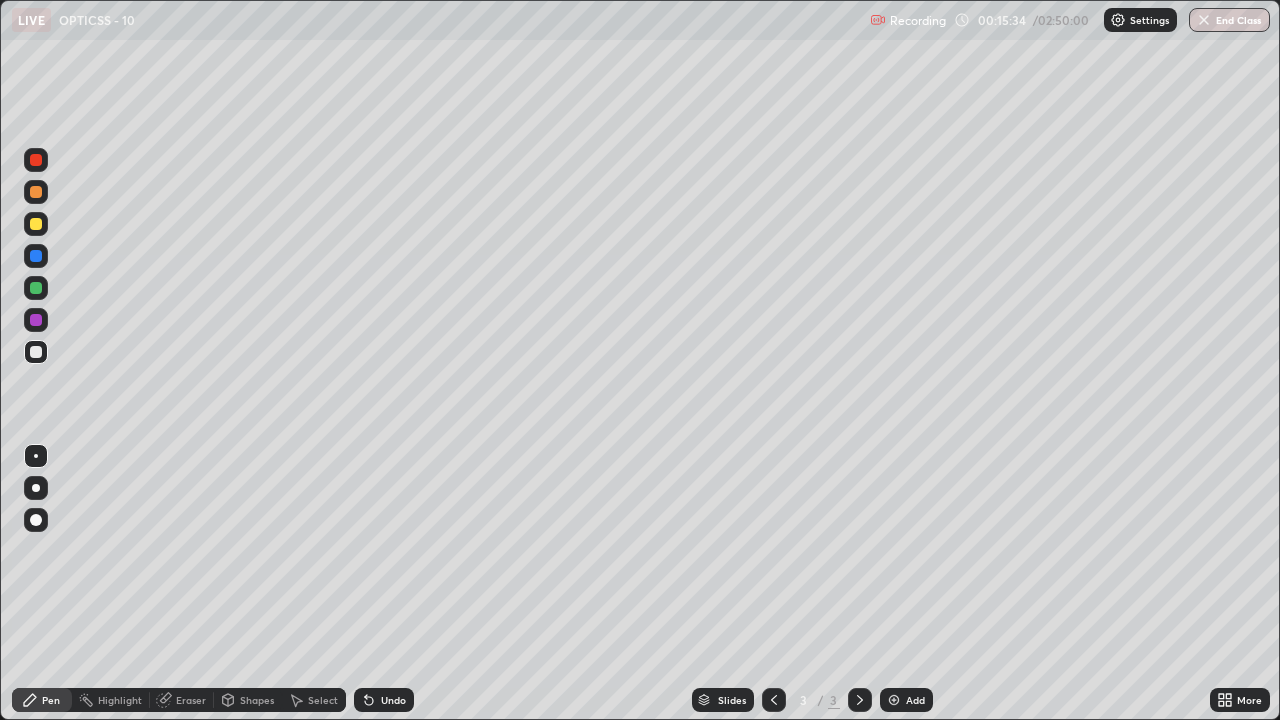 click at bounding box center (36, 288) 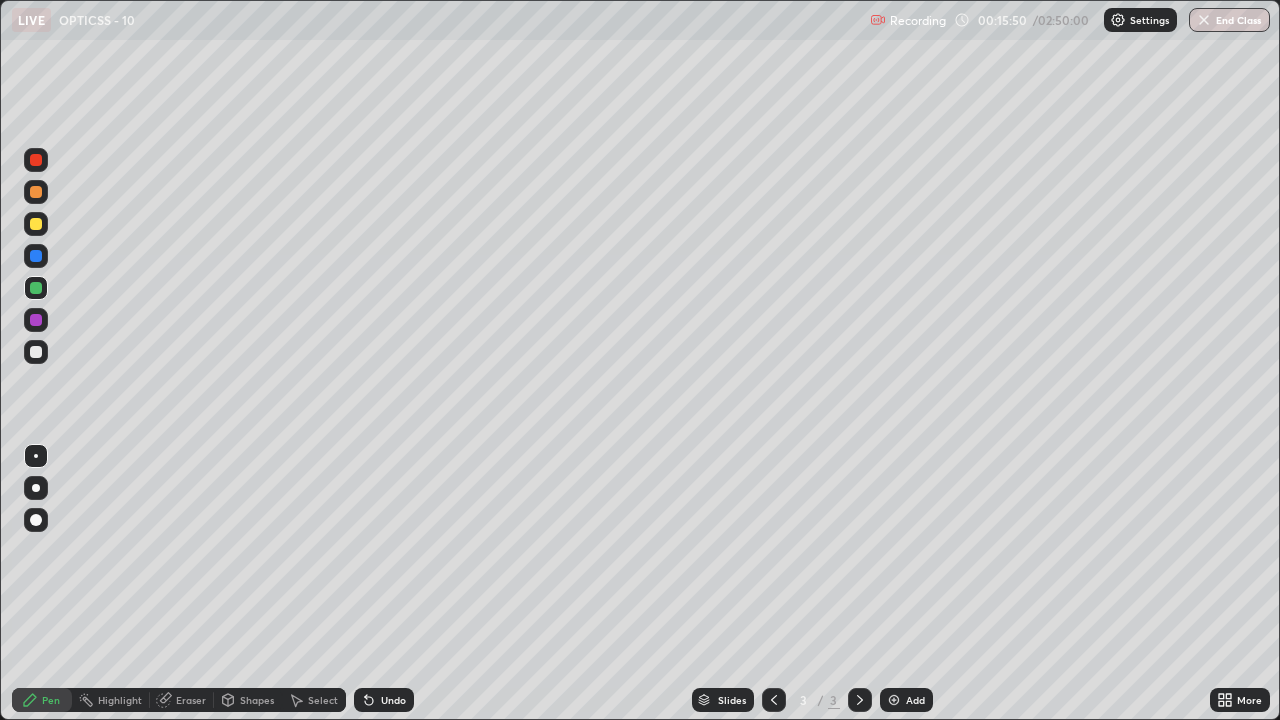 click on "Undo" at bounding box center [393, 700] 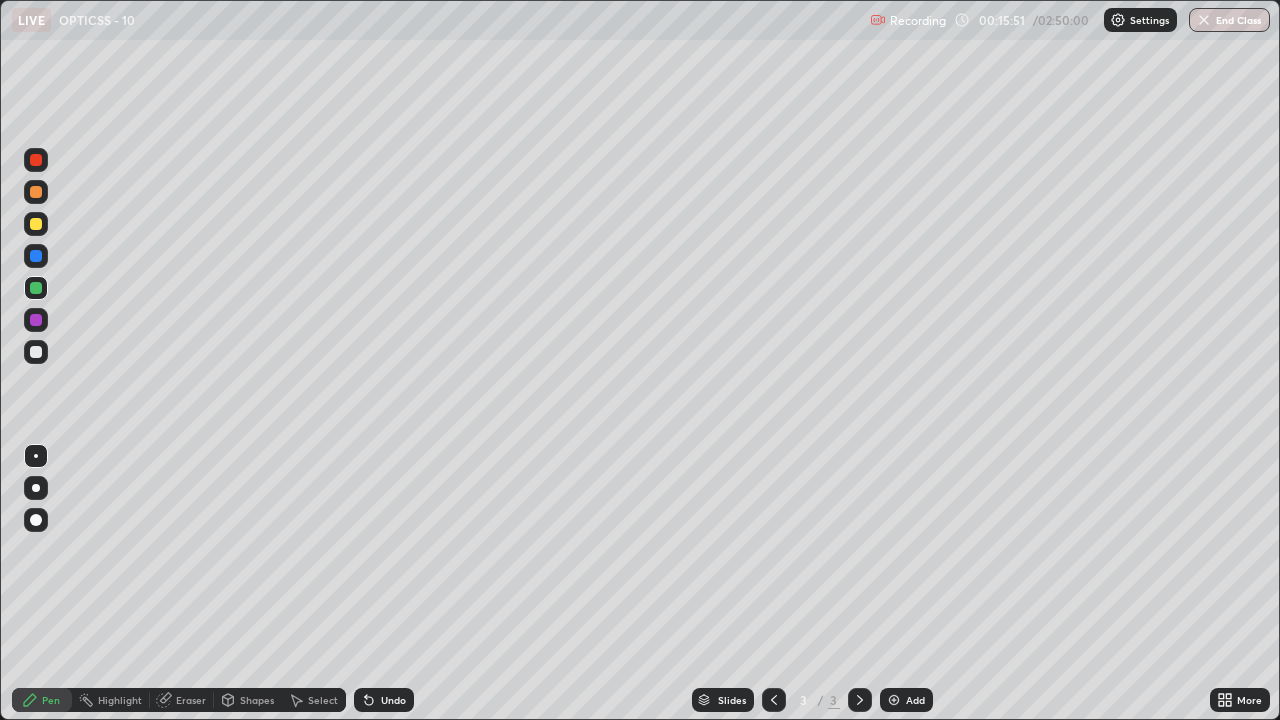 click on "Undo" at bounding box center [393, 700] 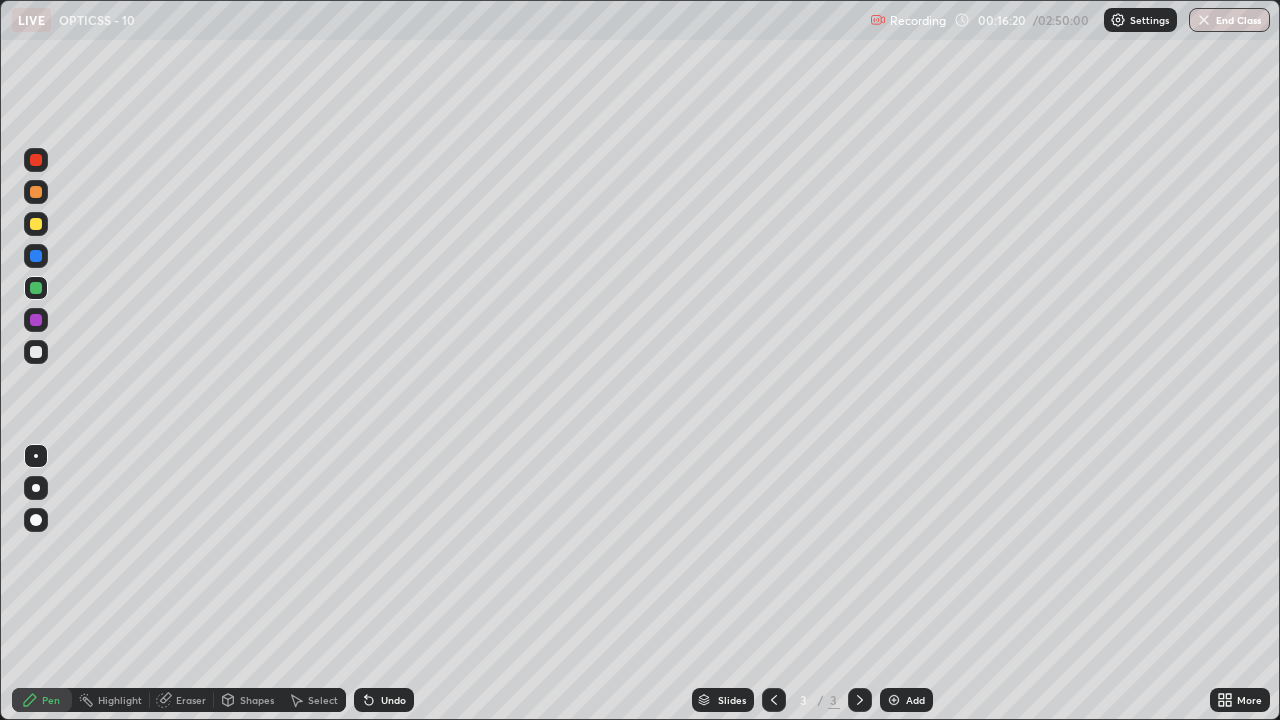 click on "Undo" at bounding box center (384, 700) 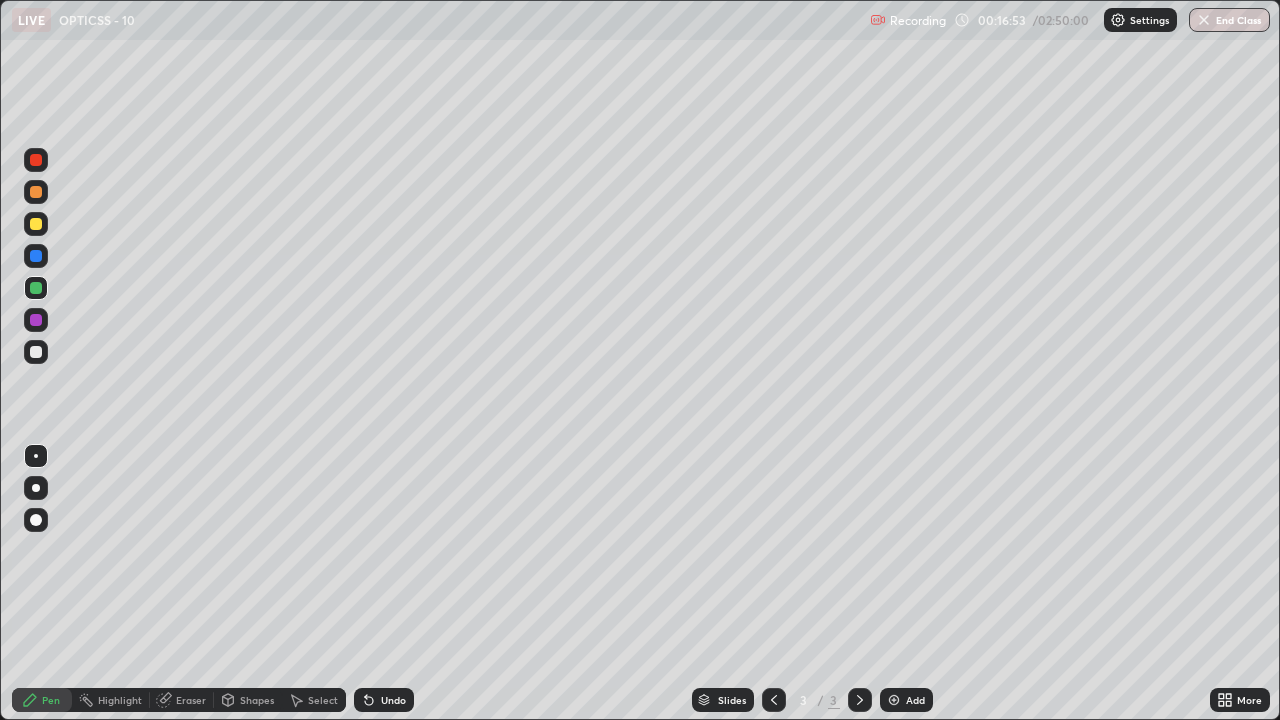 click on "Undo" at bounding box center (393, 700) 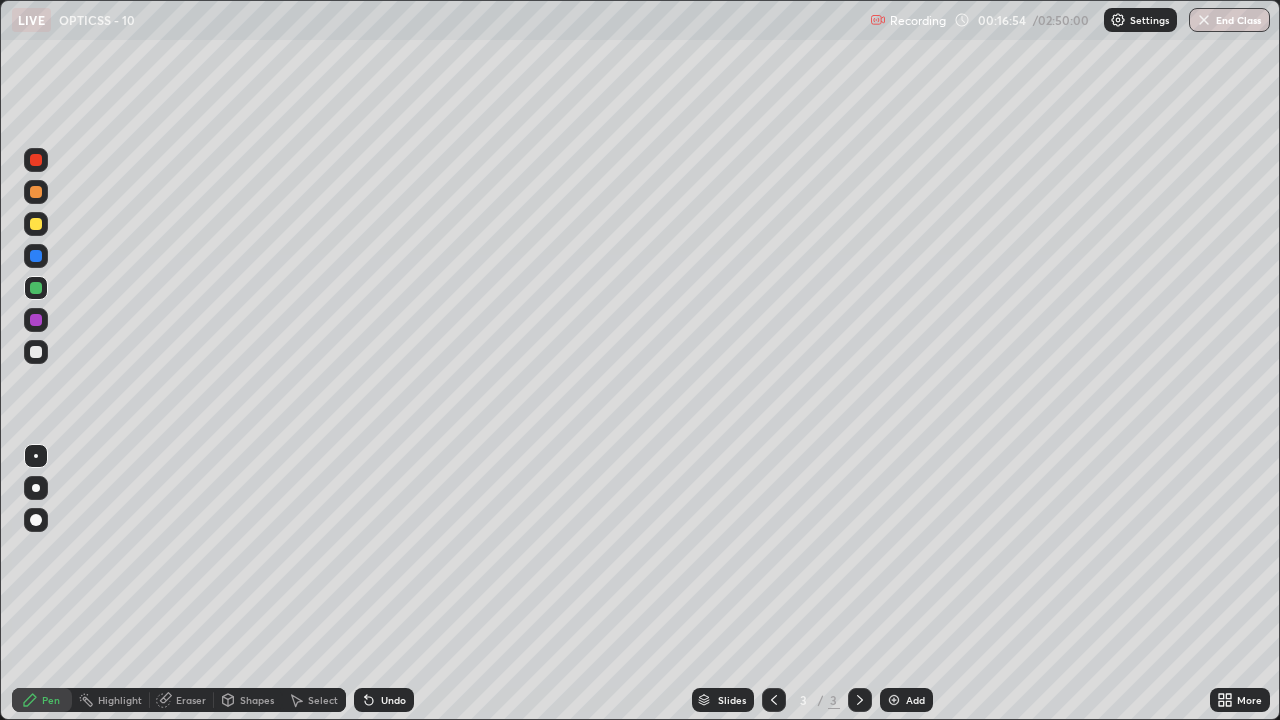 click on "Undo" at bounding box center (393, 700) 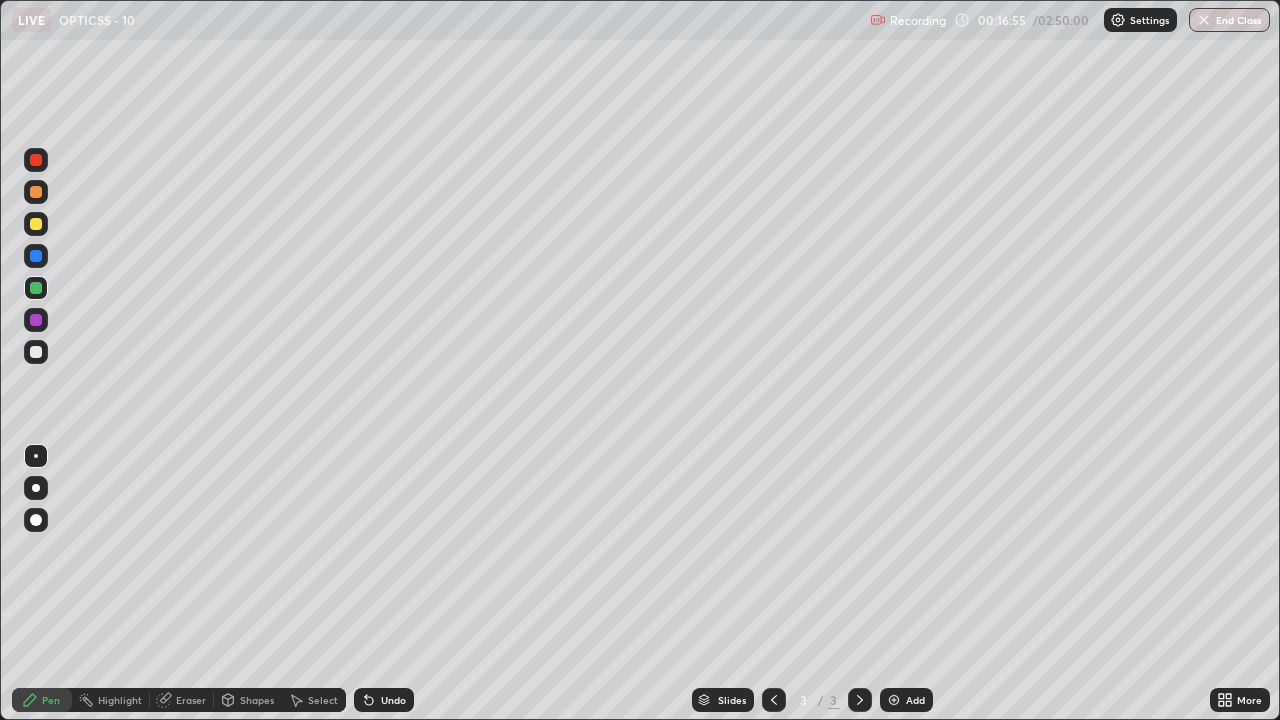click on "Undo" at bounding box center [384, 700] 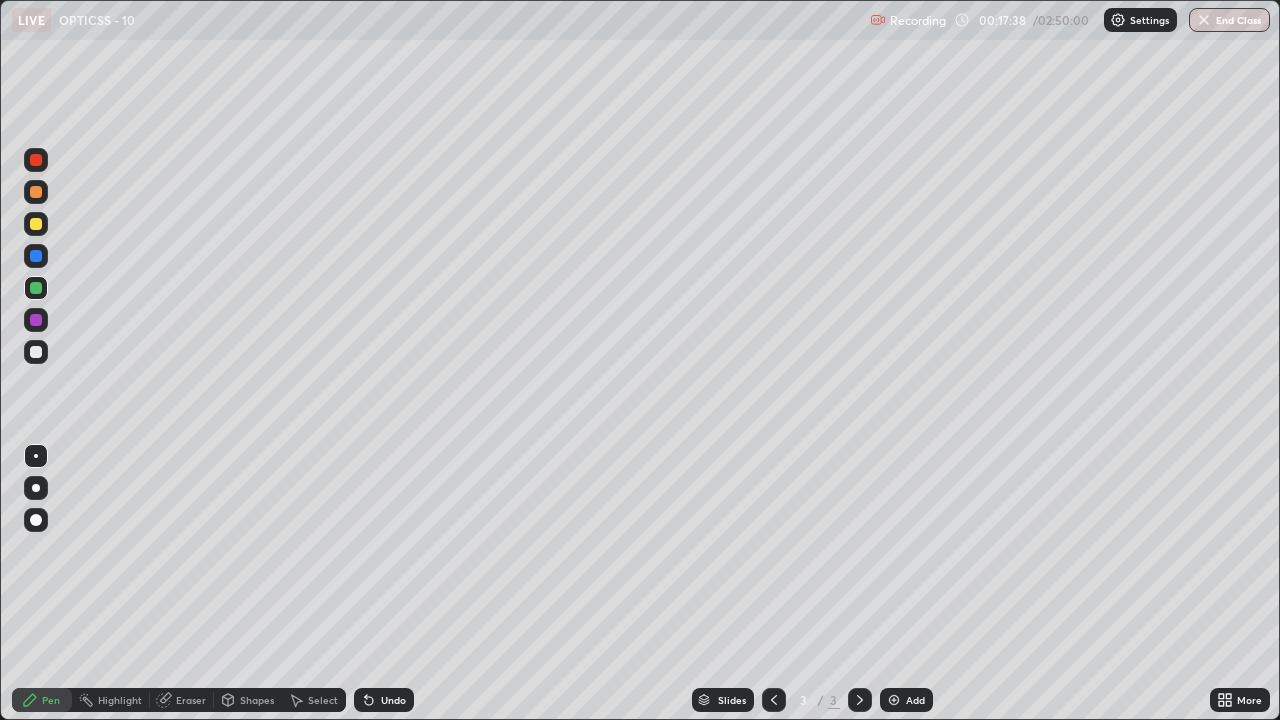 click at bounding box center [36, 320] 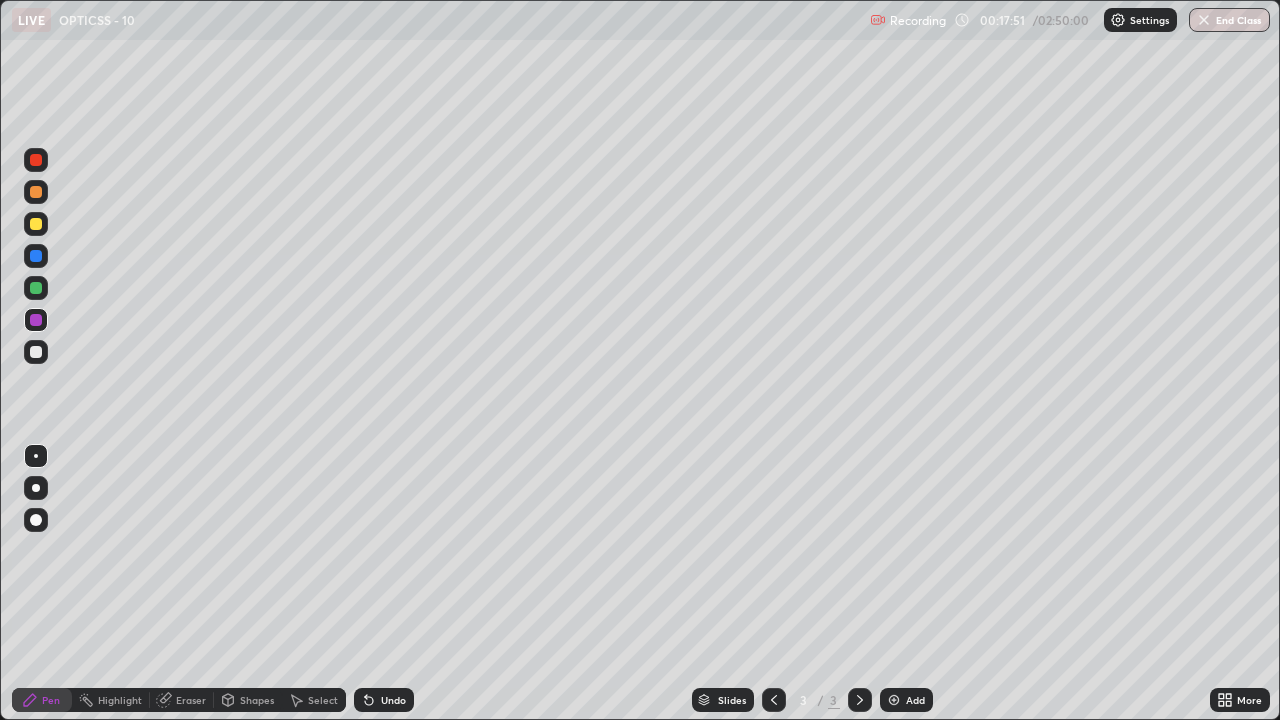 click on "Undo" at bounding box center (393, 700) 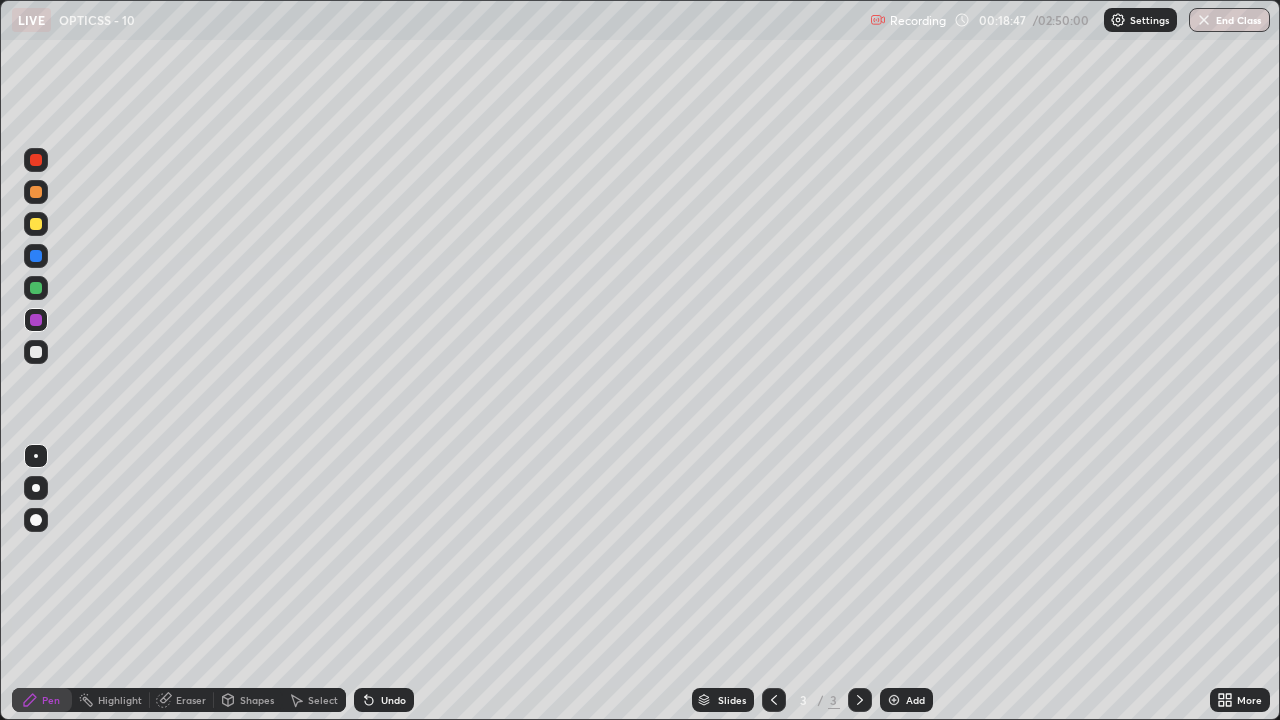 click on "Undo" at bounding box center [393, 700] 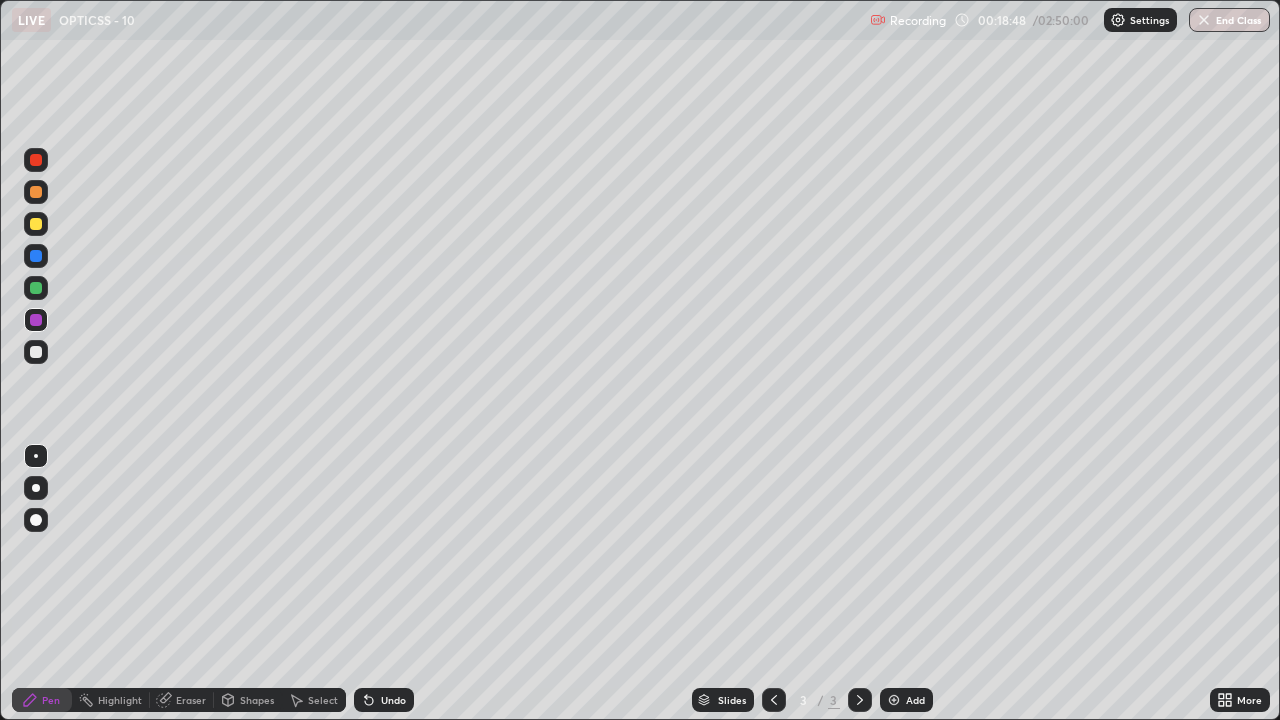 click on "Undo" at bounding box center (393, 700) 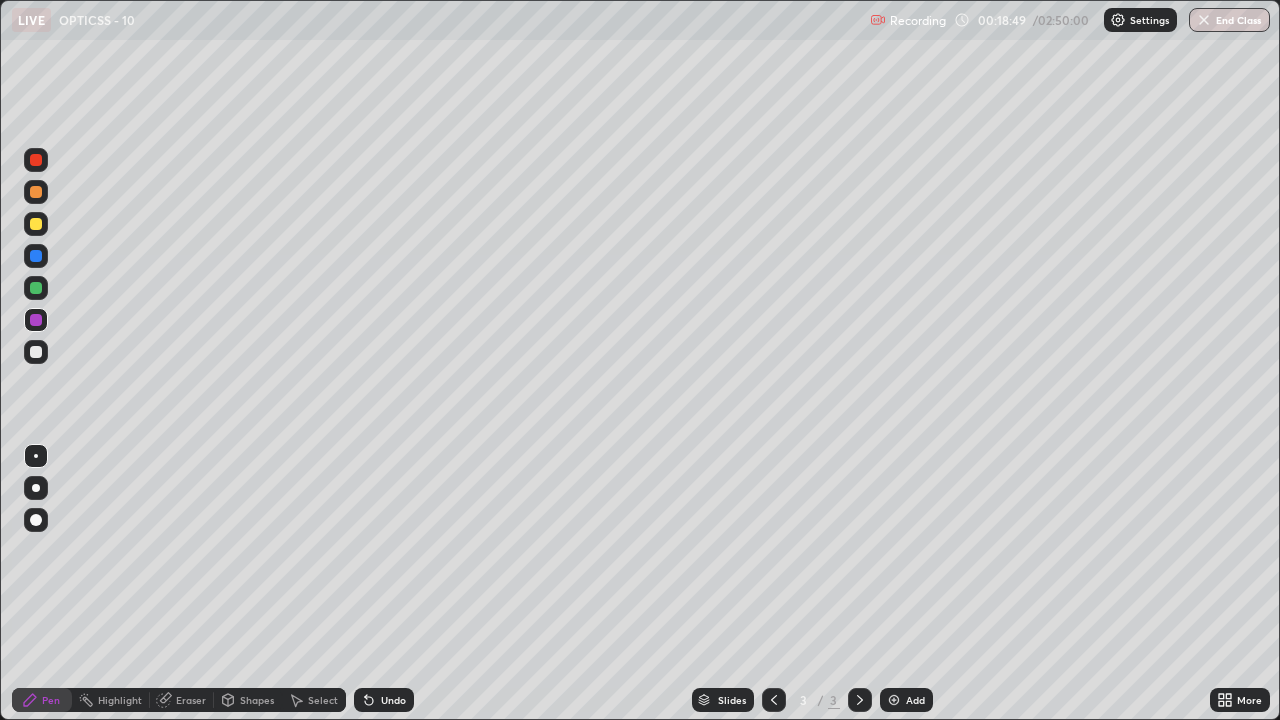 click on "Undo" at bounding box center (393, 700) 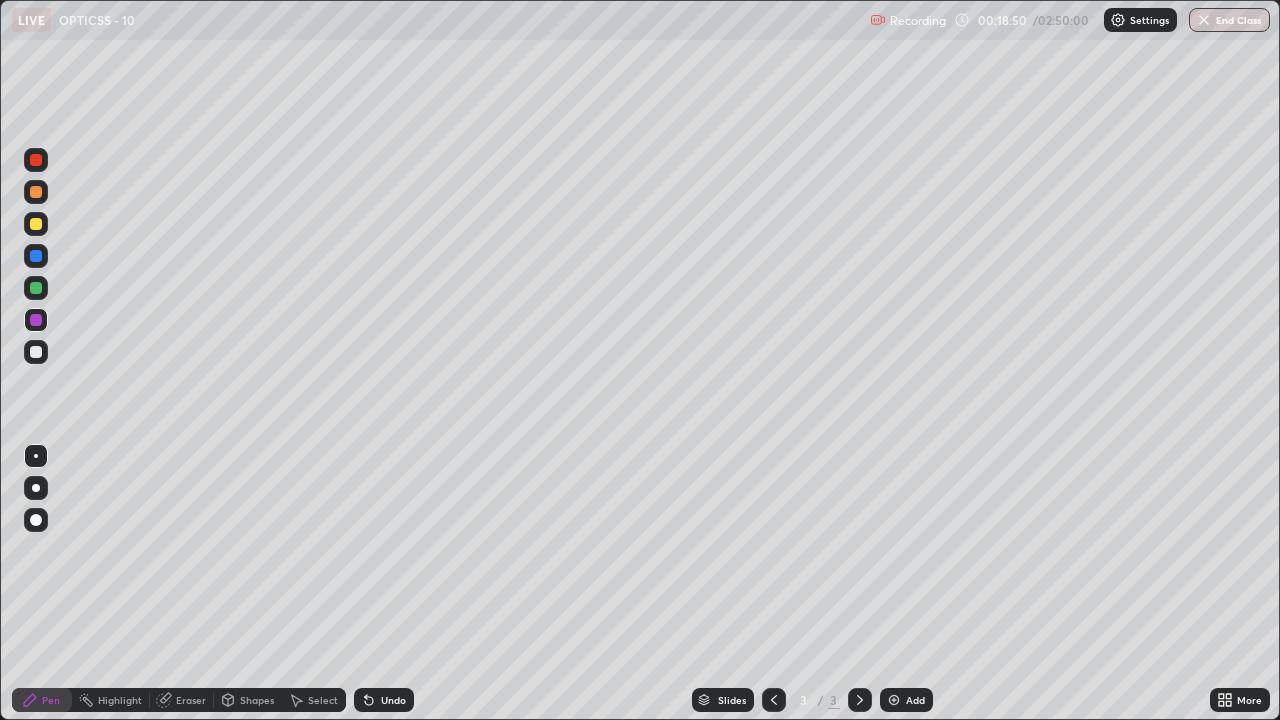 click on "Undo" at bounding box center [393, 700] 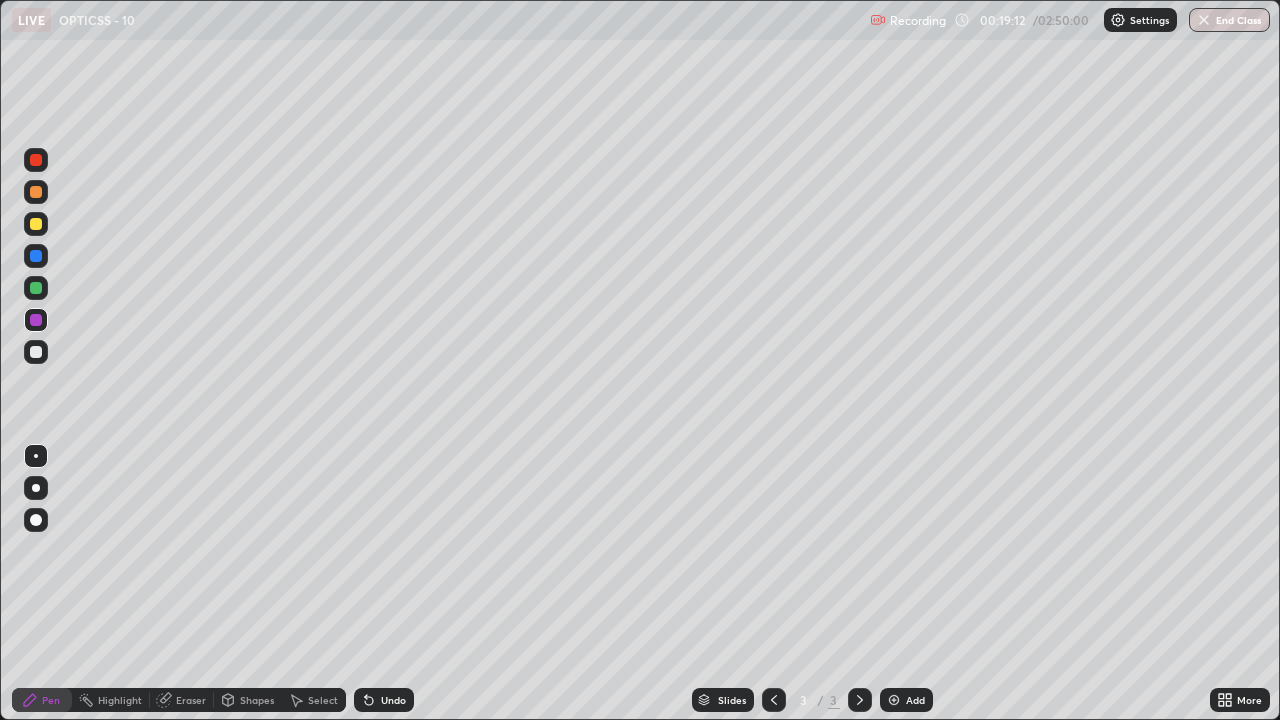 click 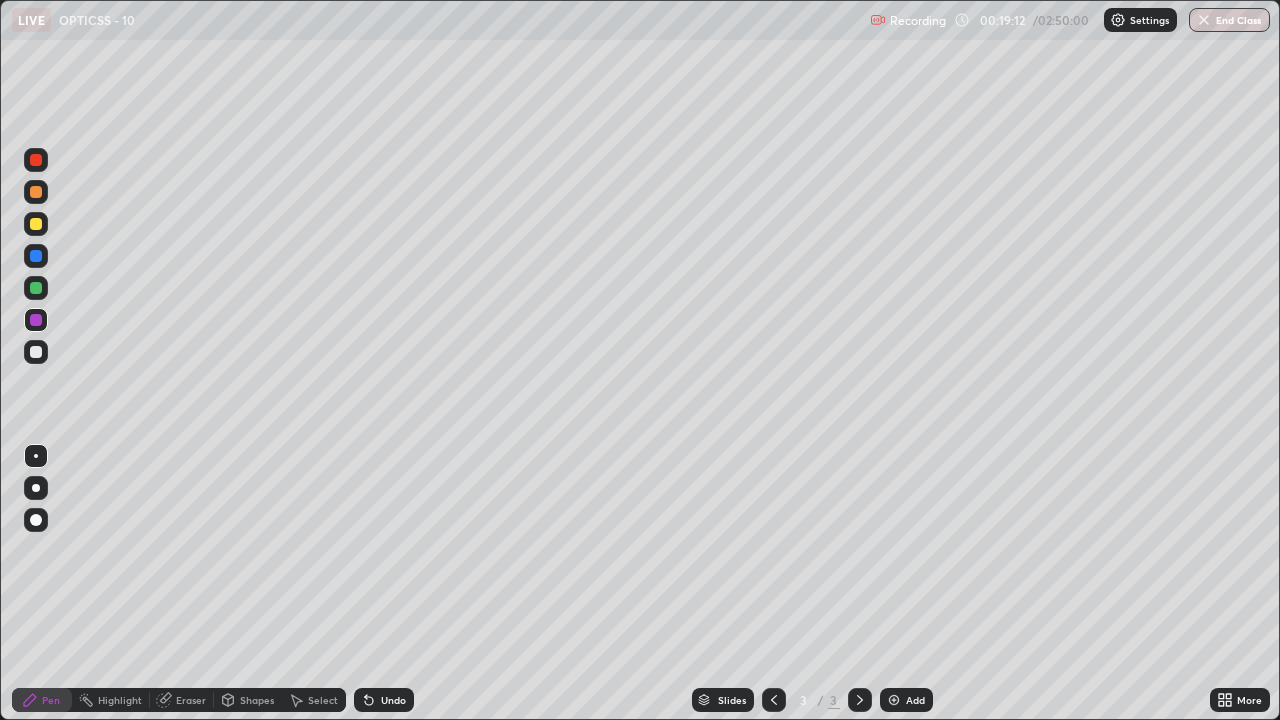 click 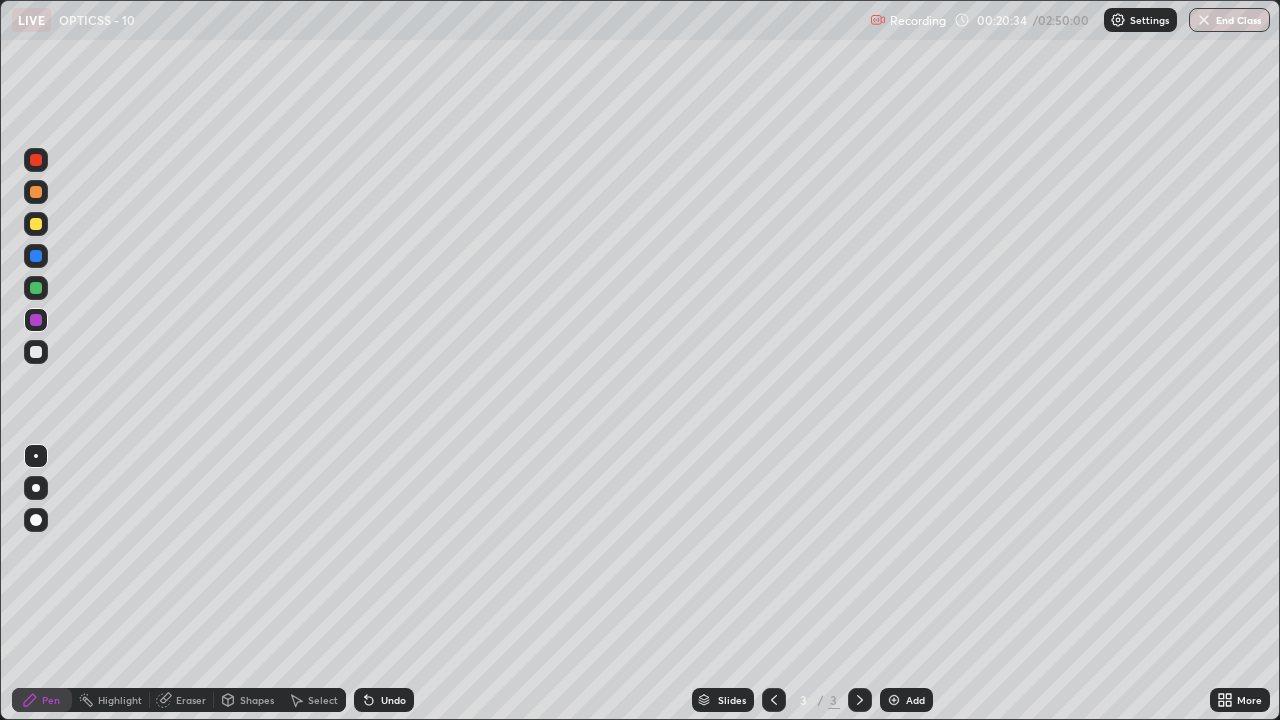 click at bounding box center (36, 256) 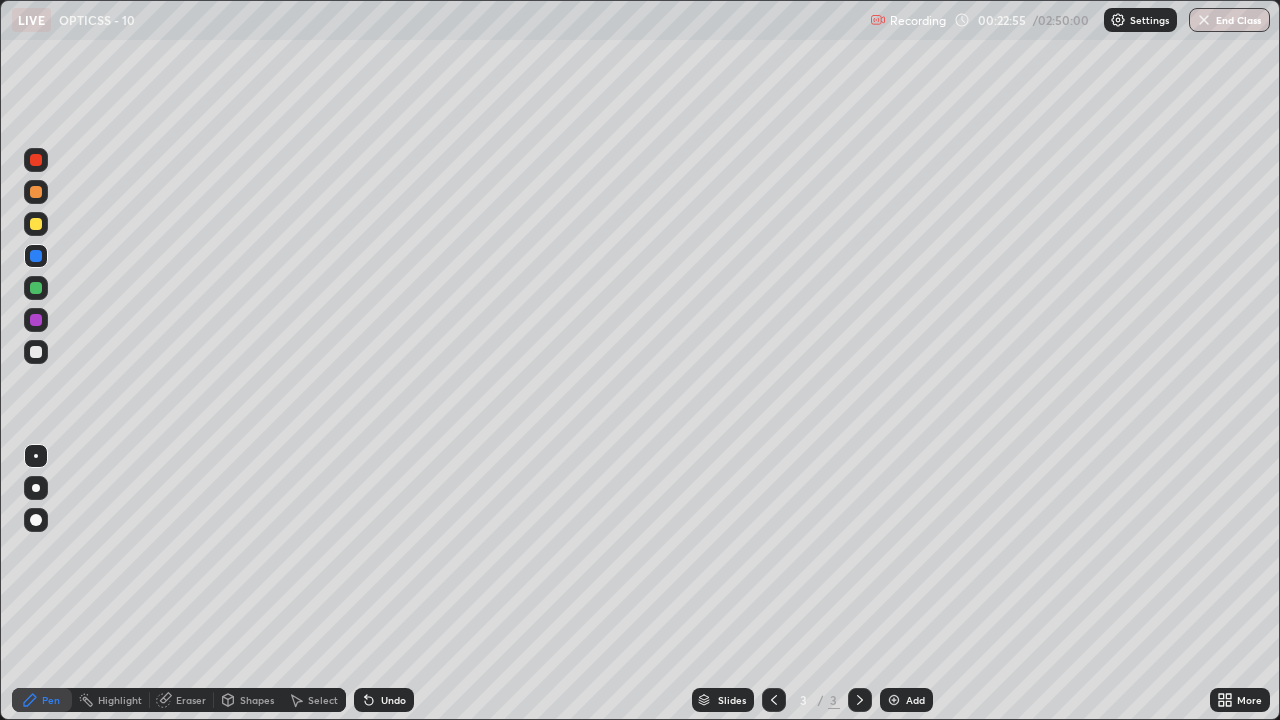 click on "Undo" at bounding box center (393, 700) 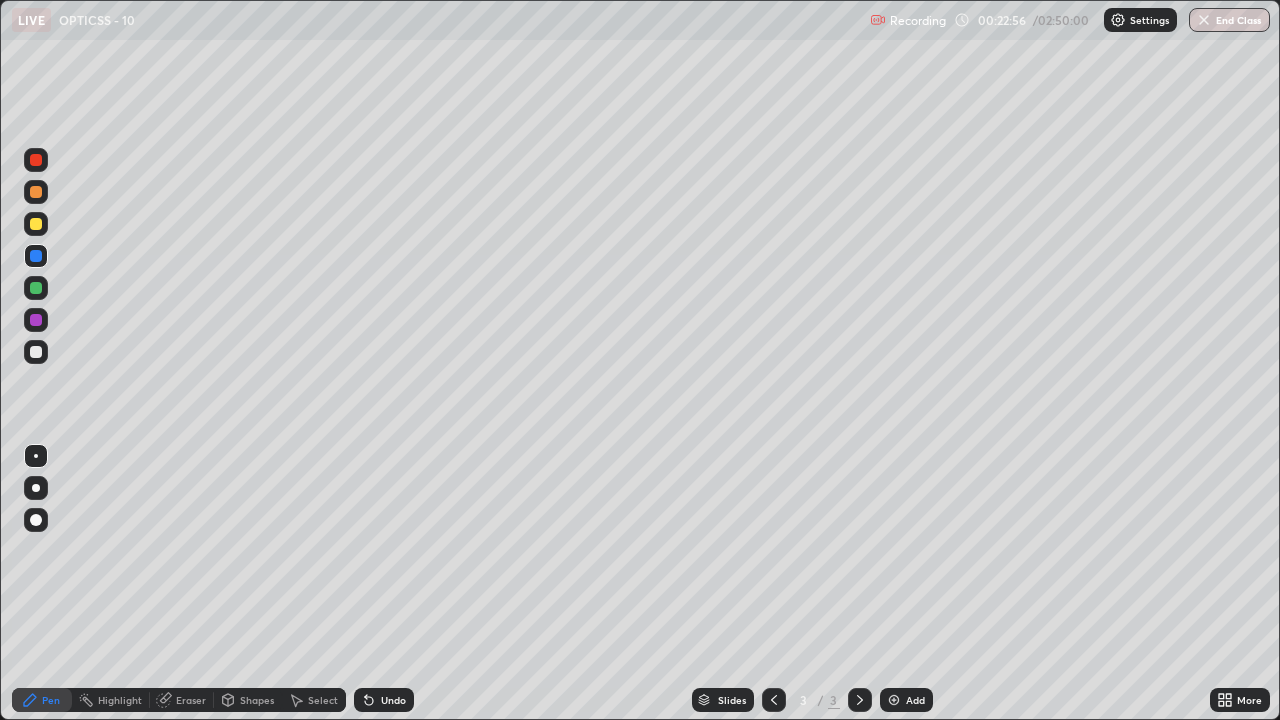 click on "Undo" at bounding box center (393, 700) 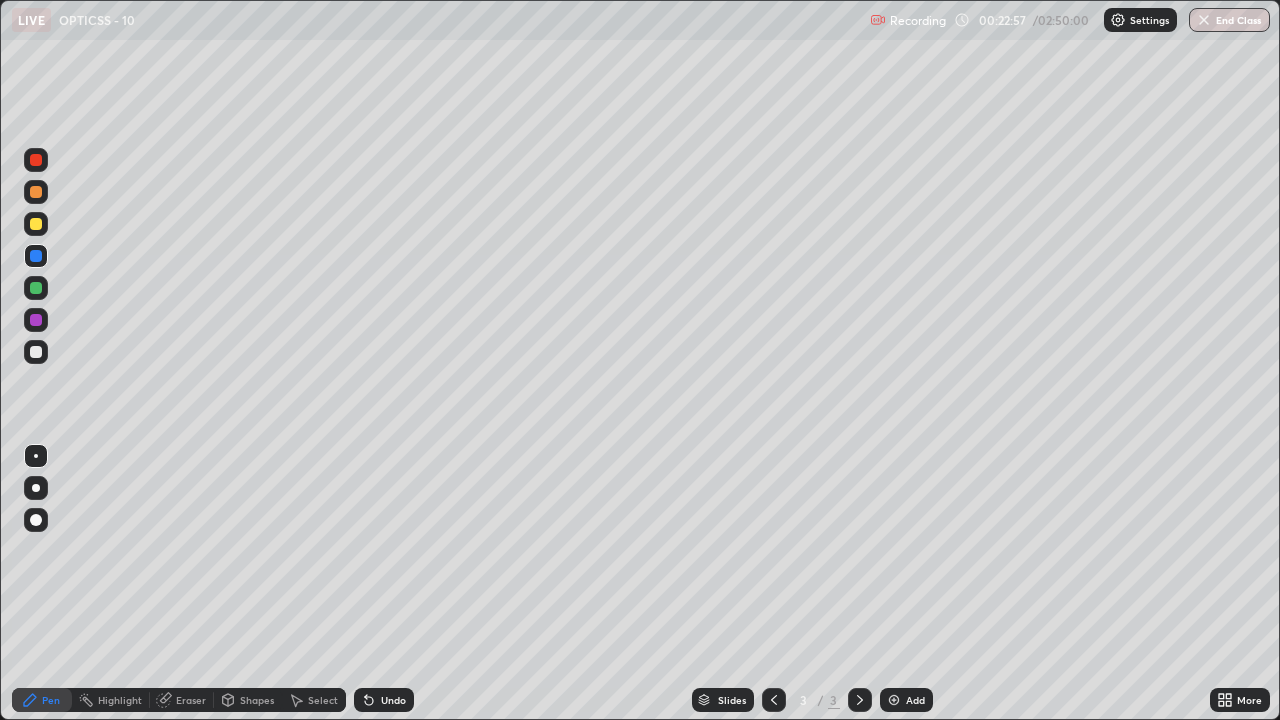 click on "Undo" at bounding box center (393, 700) 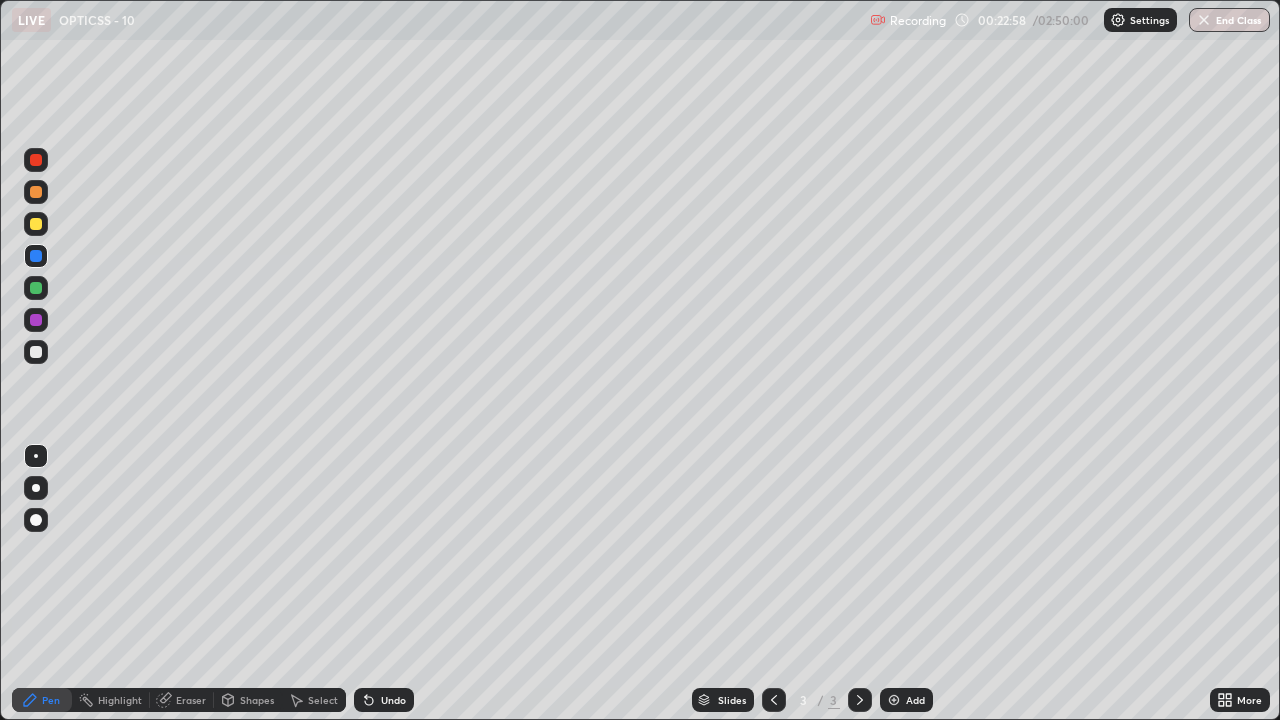 click on "Undo" at bounding box center [384, 700] 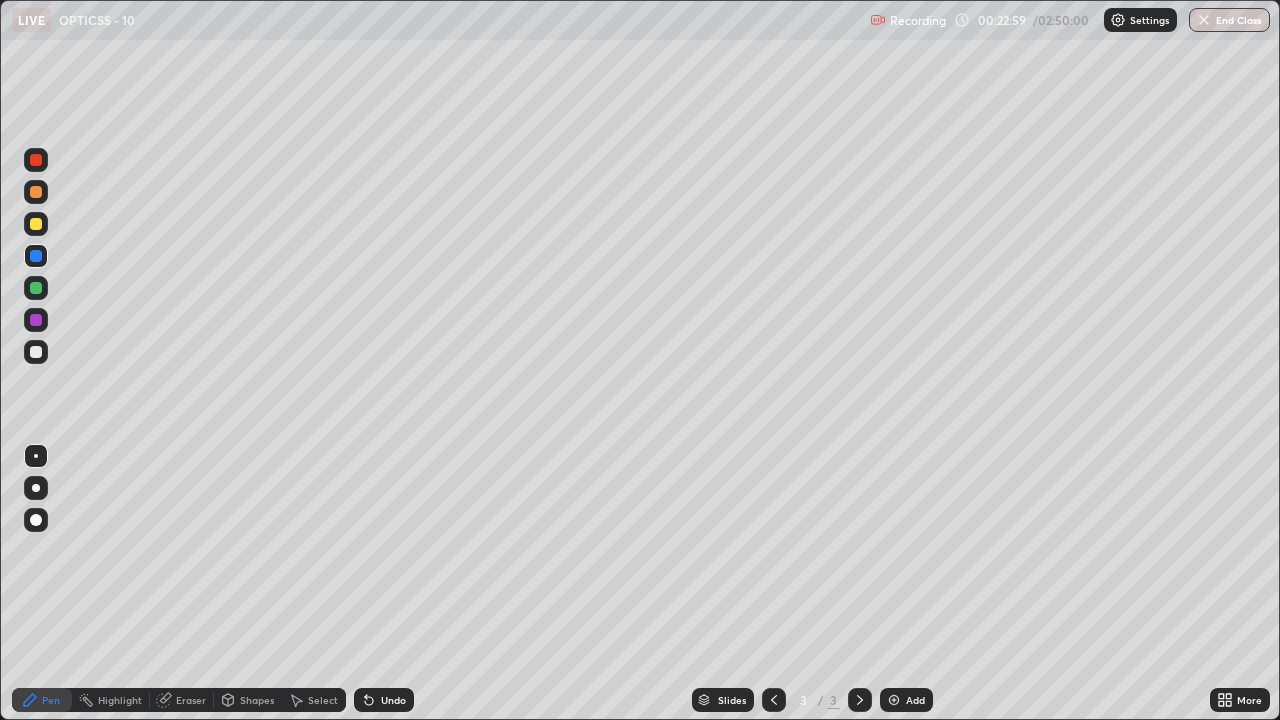 click on "Undo" at bounding box center [384, 700] 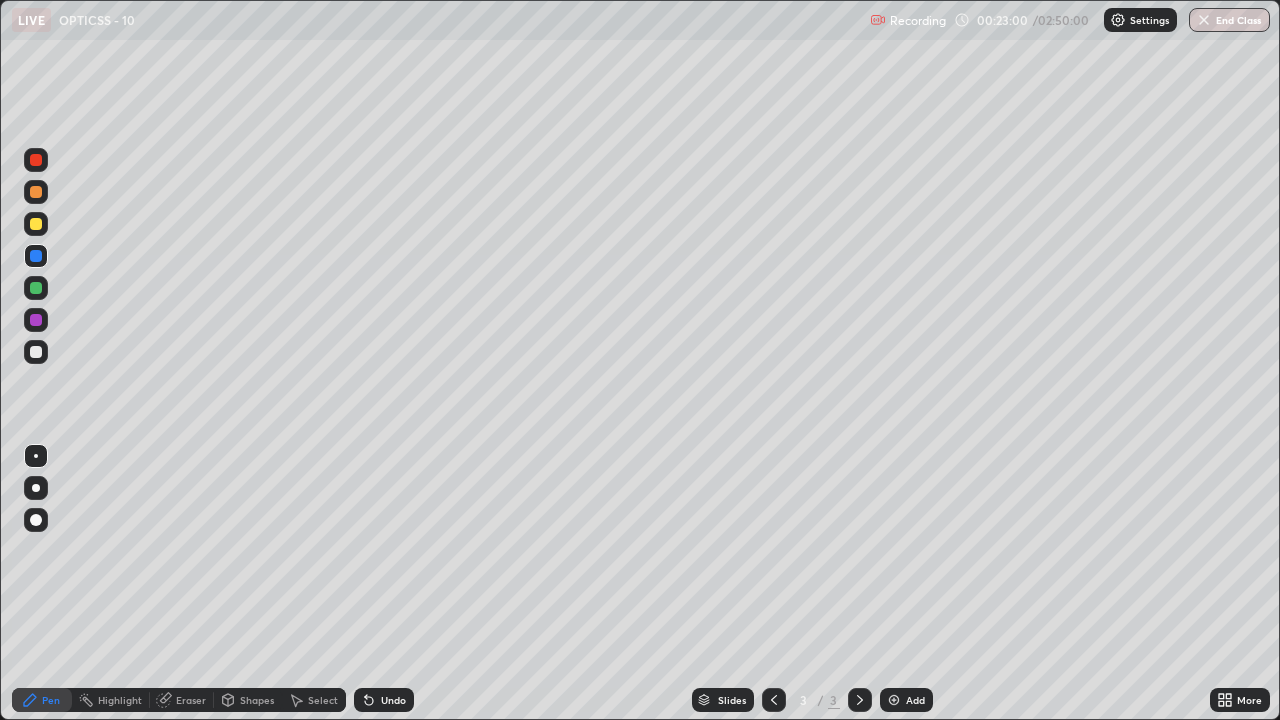 click on "Undo" at bounding box center [384, 700] 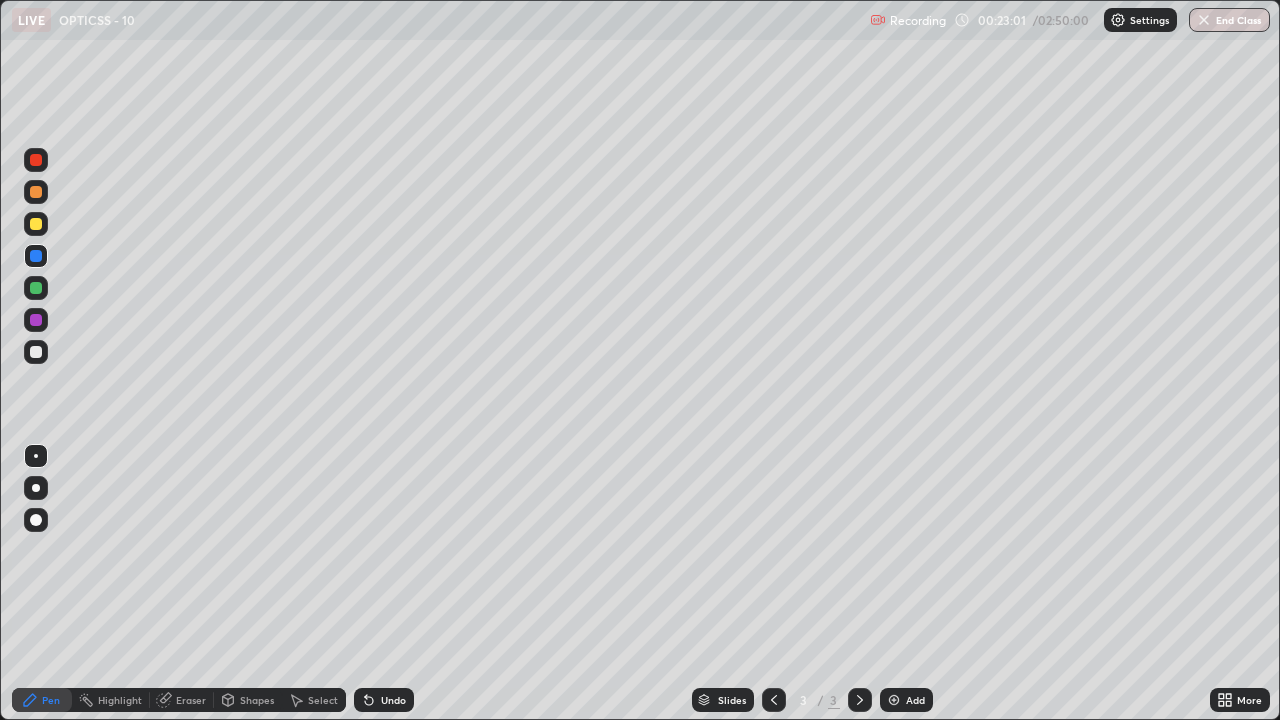 click on "Undo" at bounding box center [384, 700] 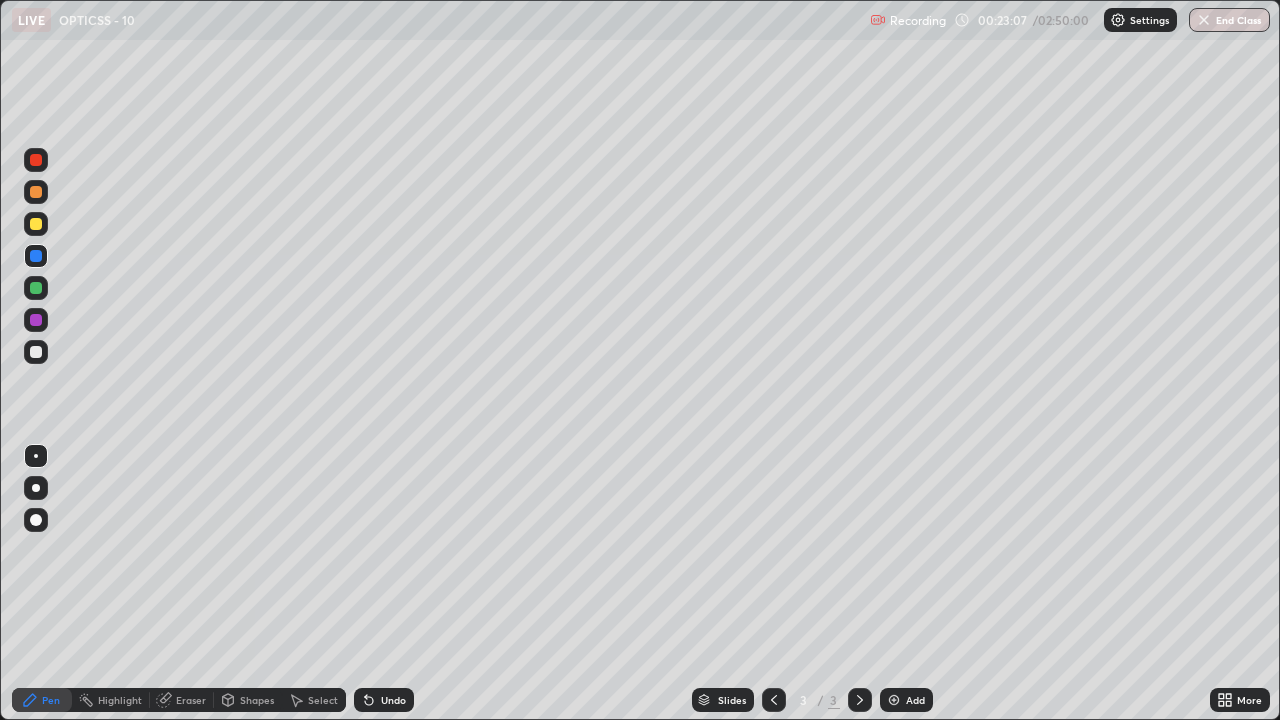 click at bounding box center [36, 224] 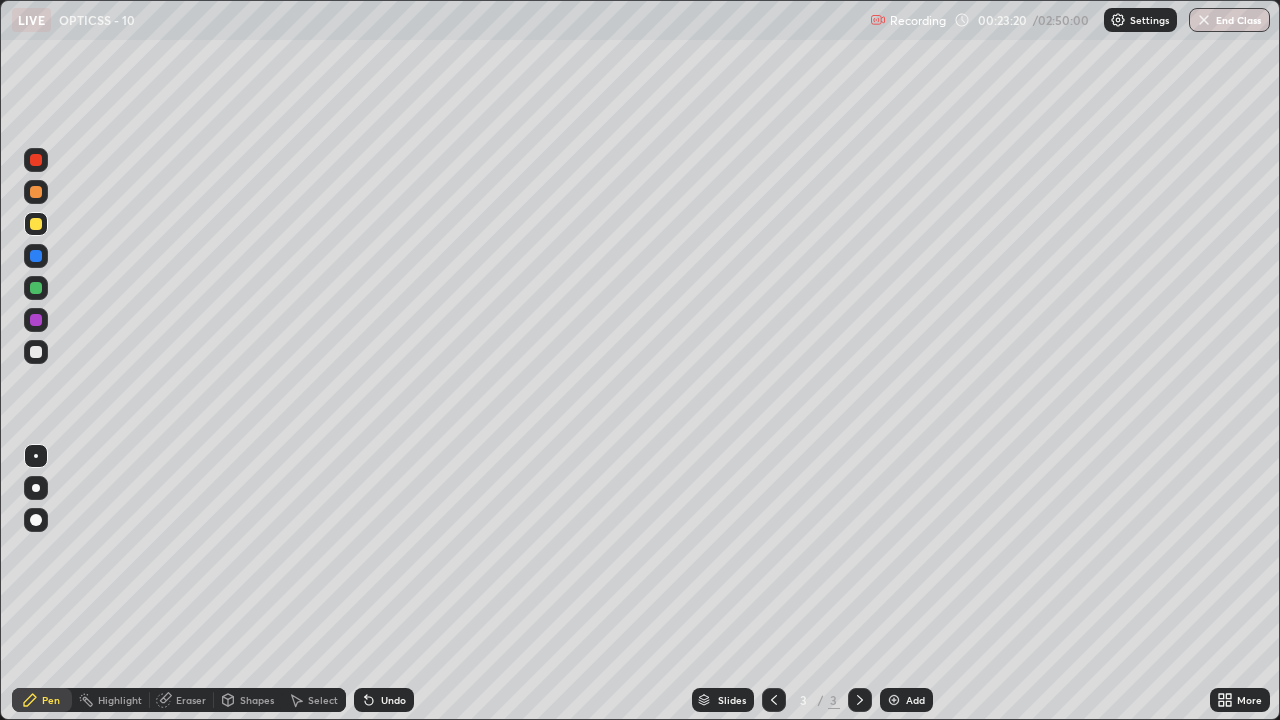 click on "Eraser" at bounding box center [191, 700] 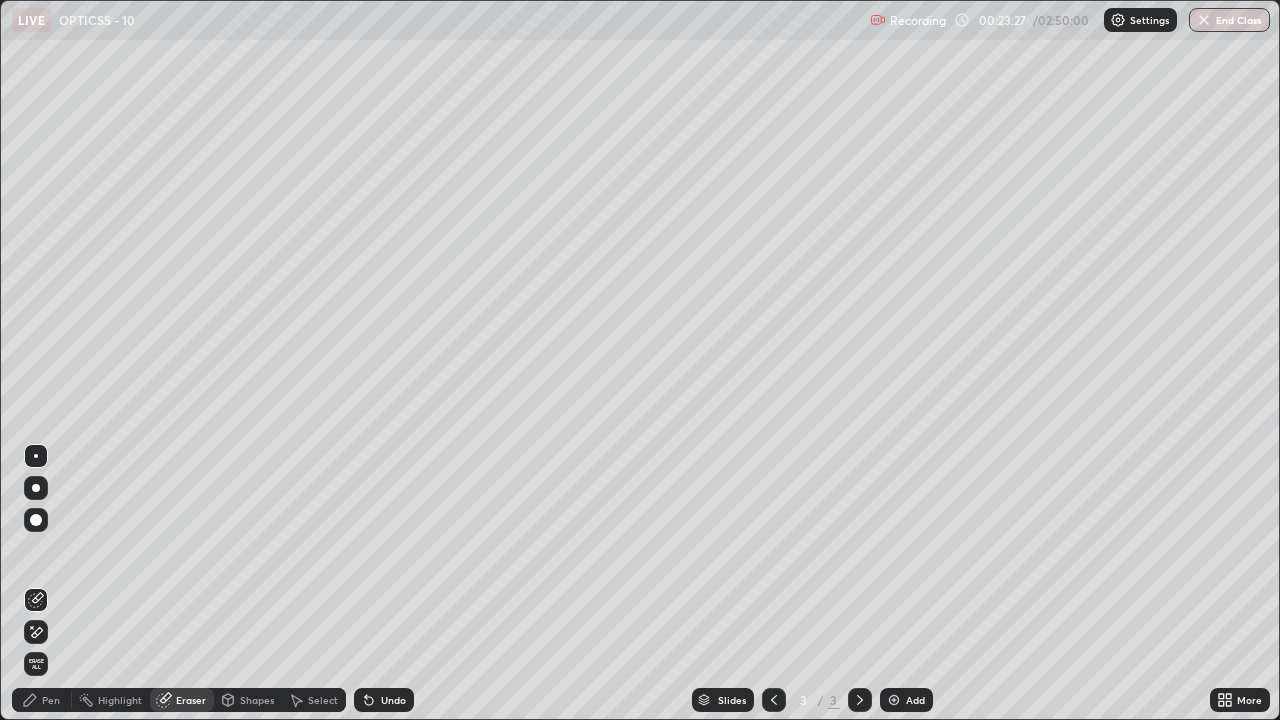 click on "Pen" at bounding box center [51, 700] 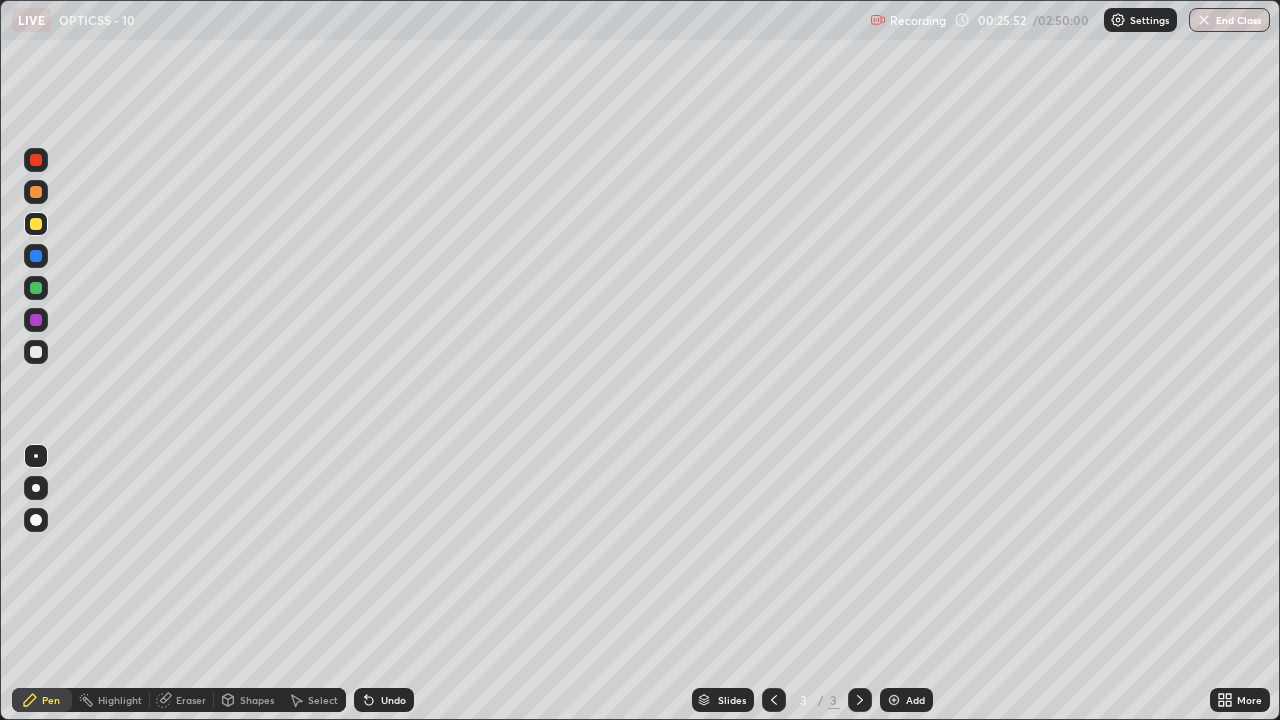 click on "Add" at bounding box center (906, 700) 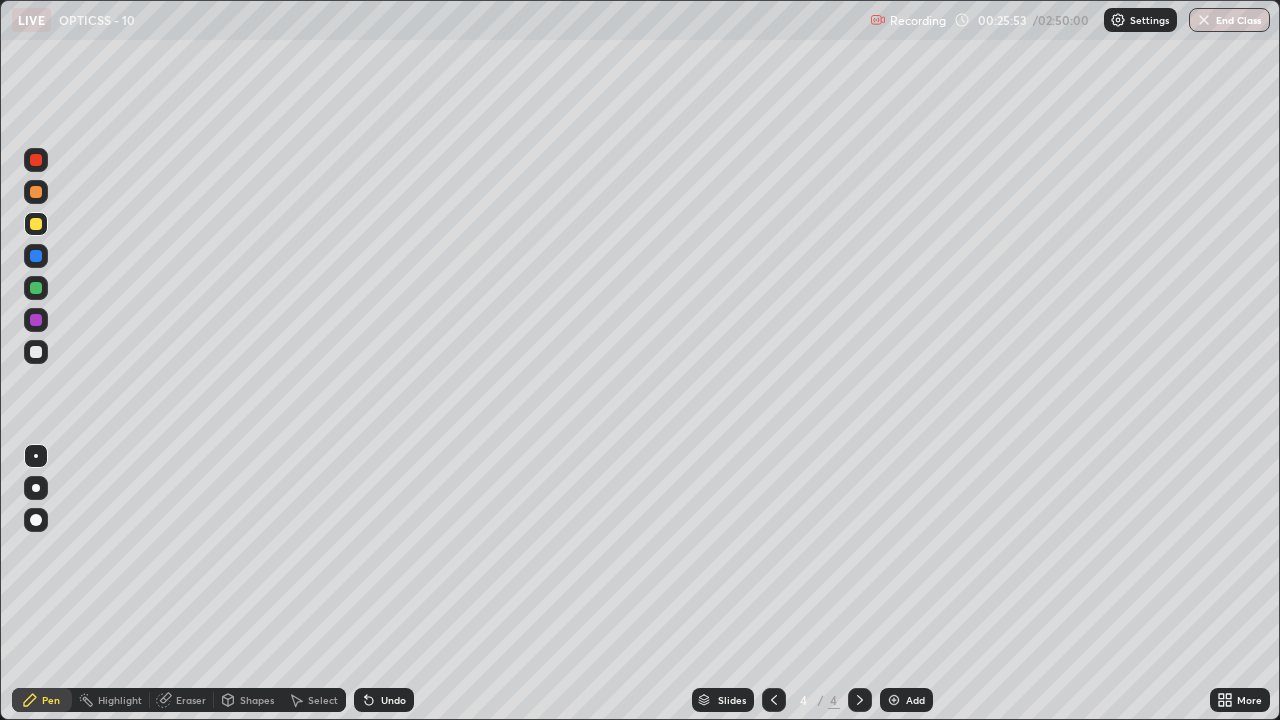 click at bounding box center (36, 352) 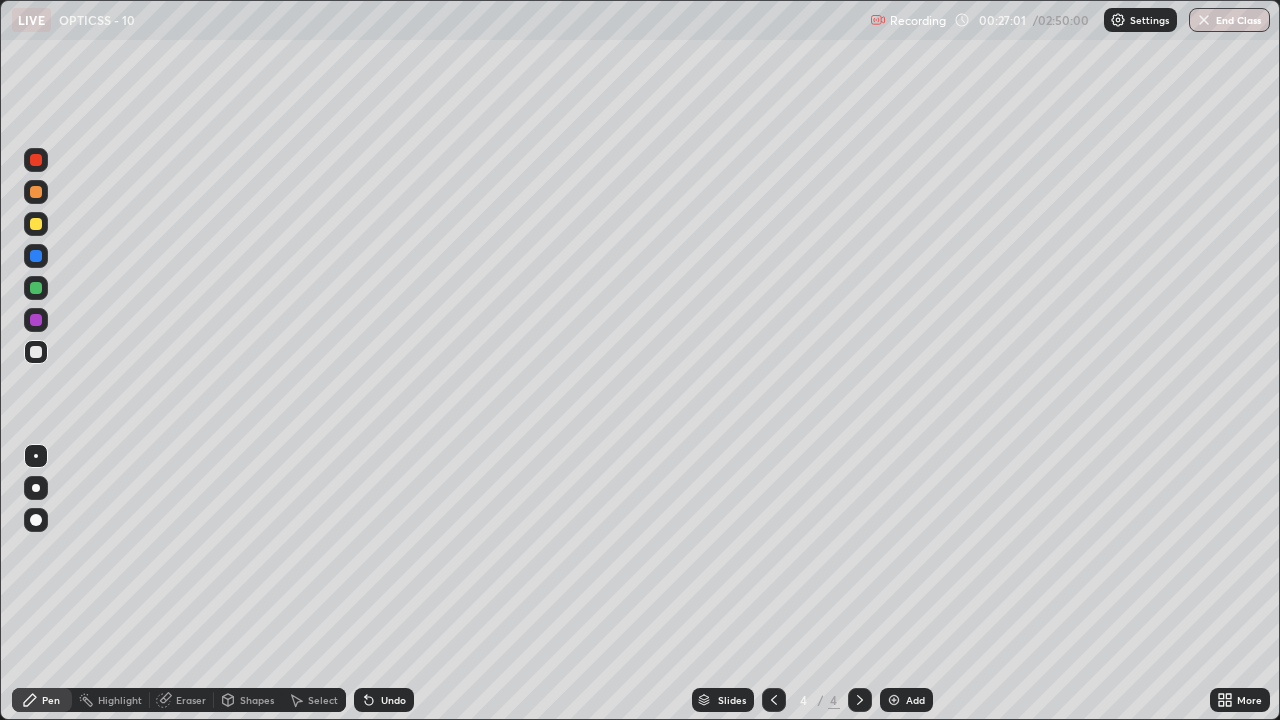click at bounding box center (36, 224) 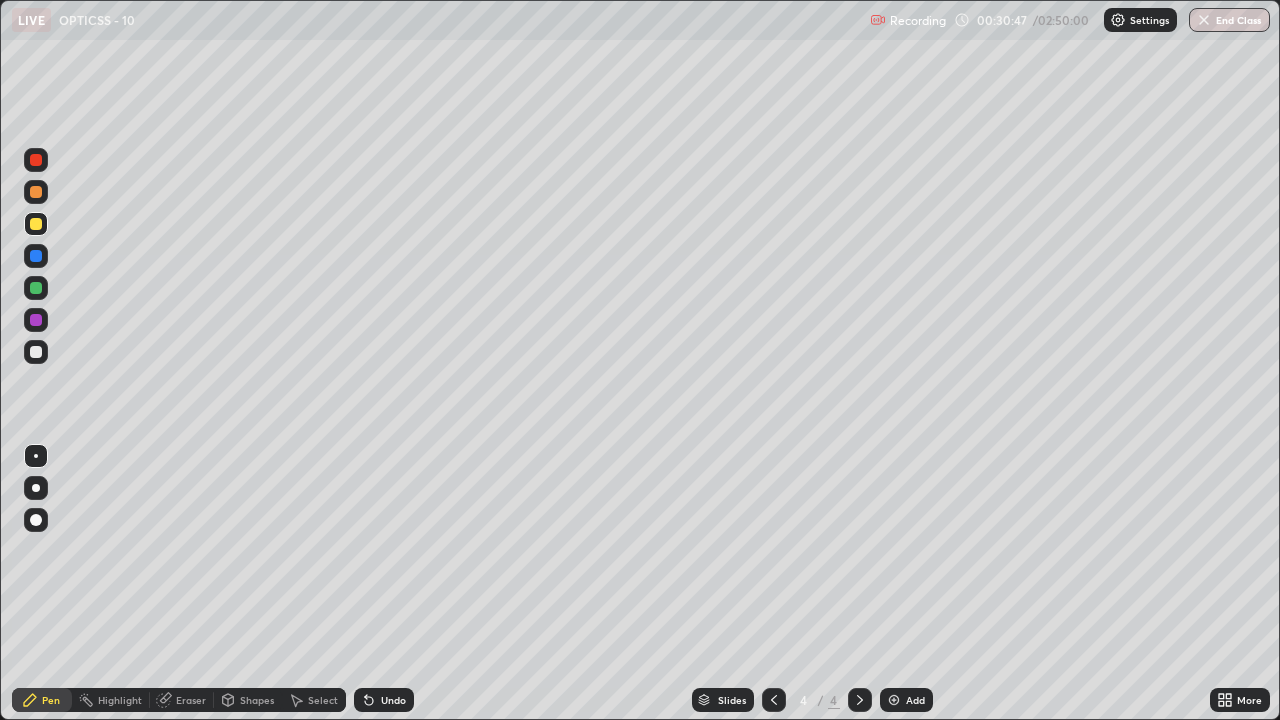 click at bounding box center [36, 352] 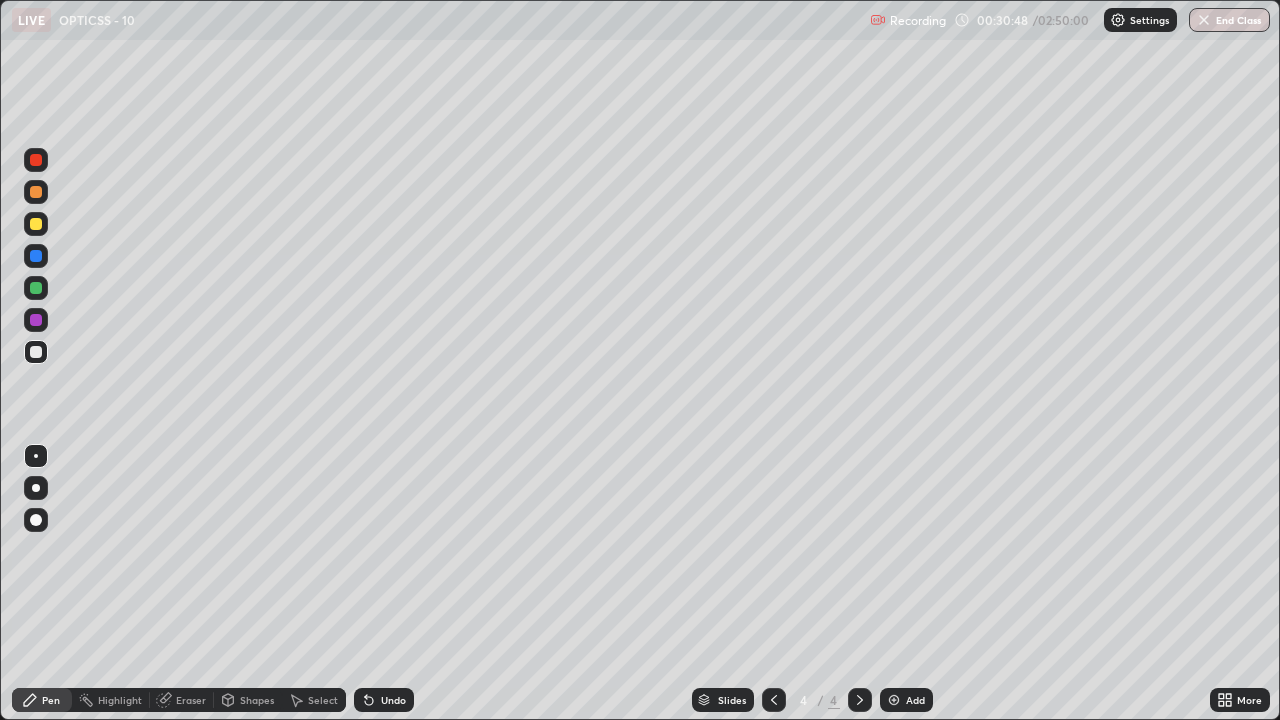 click on "Shapes" at bounding box center [248, 700] 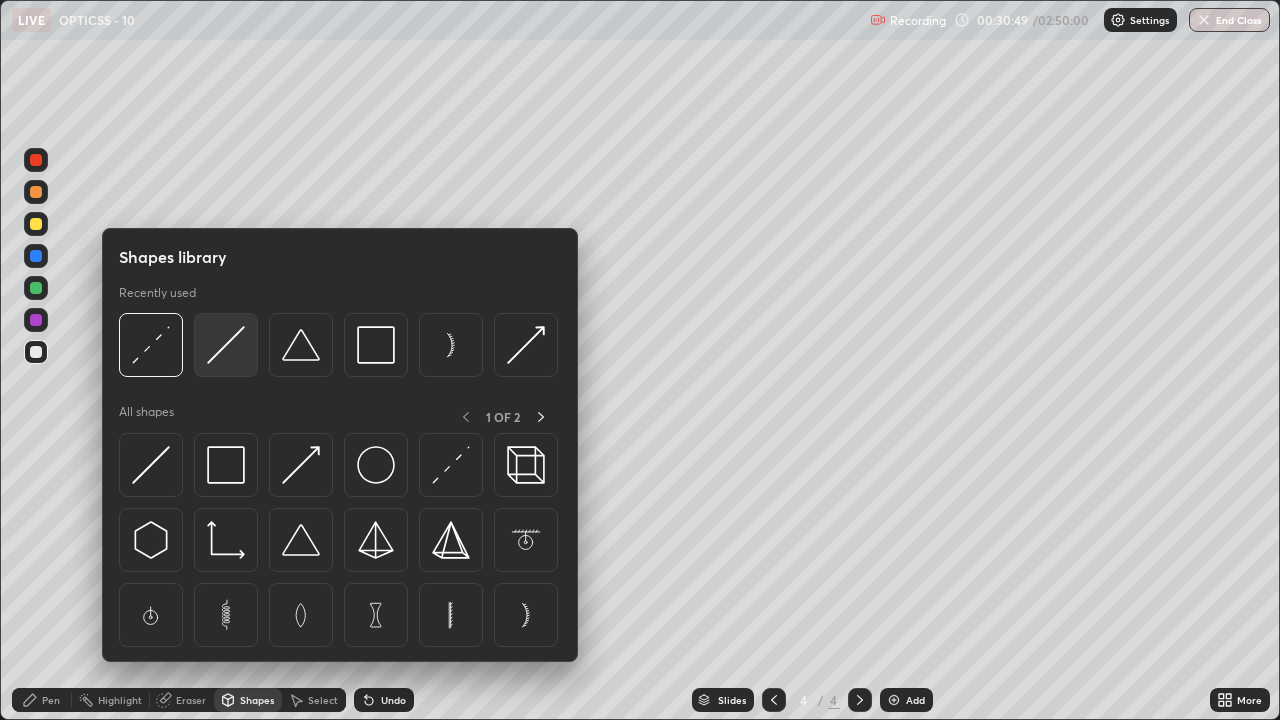 click at bounding box center [226, 345] 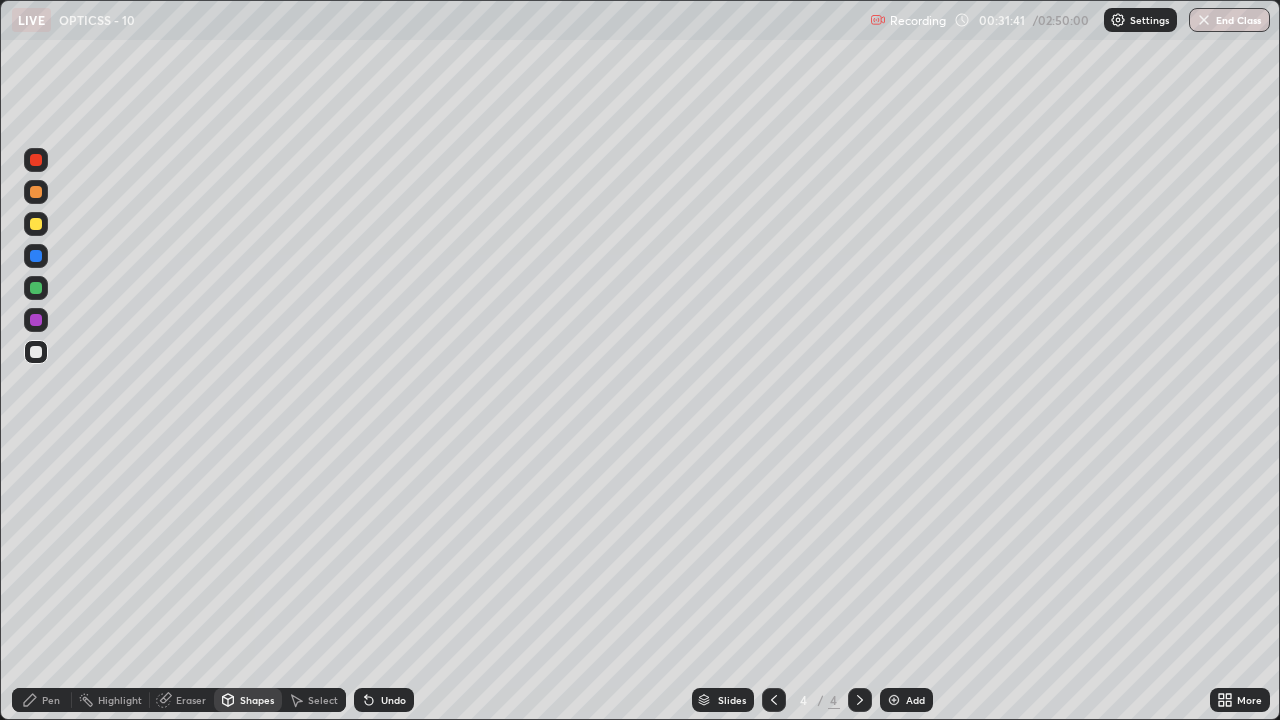 click on "Pen" at bounding box center (51, 700) 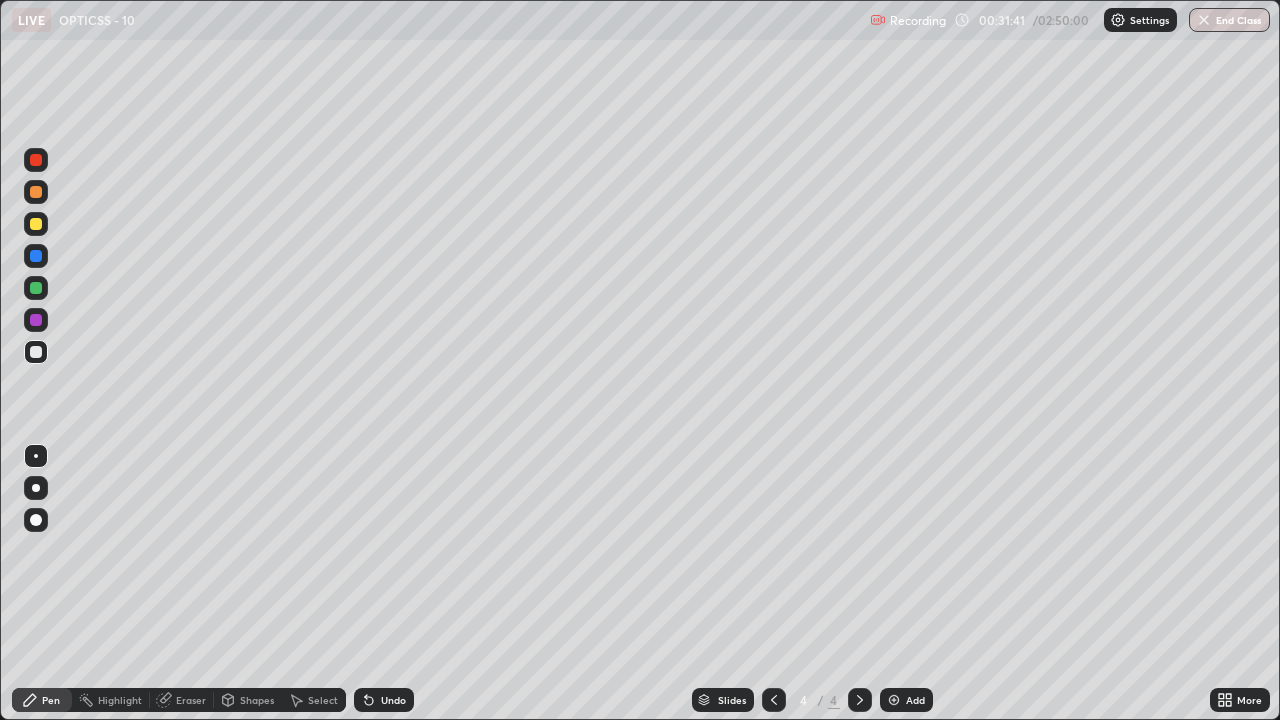 click at bounding box center (36, 352) 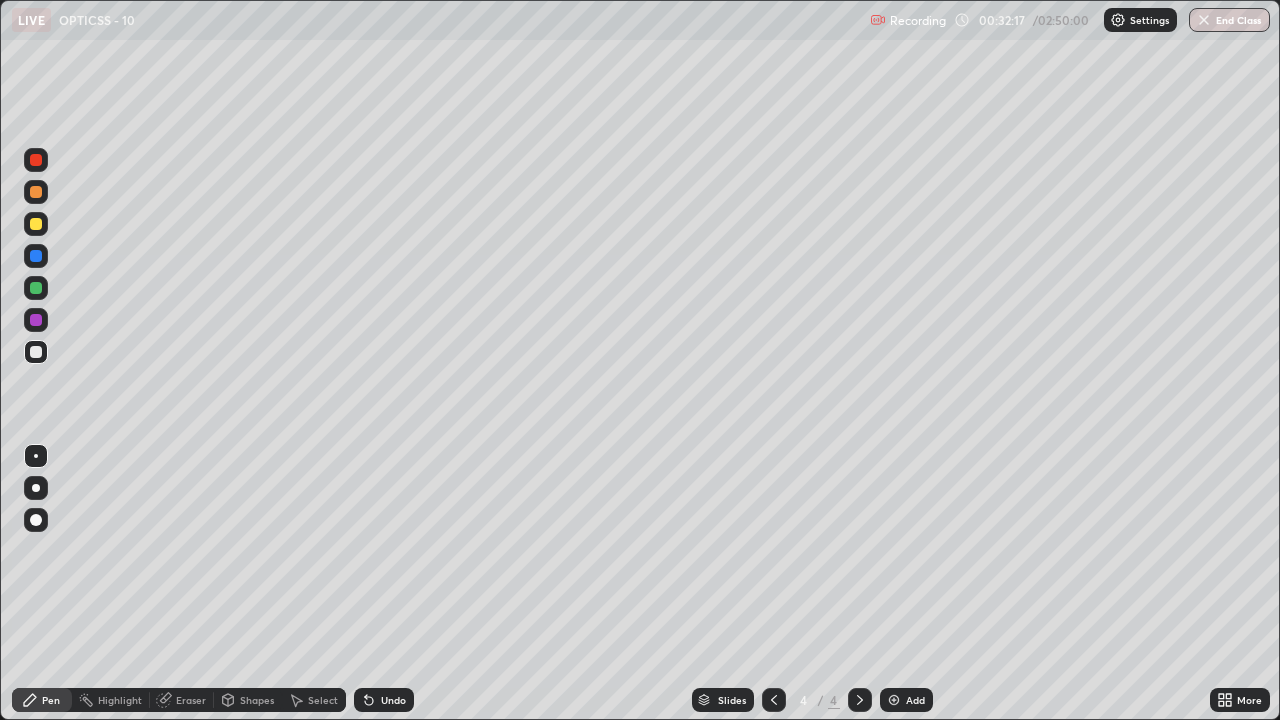 click at bounding box center (774, 700) 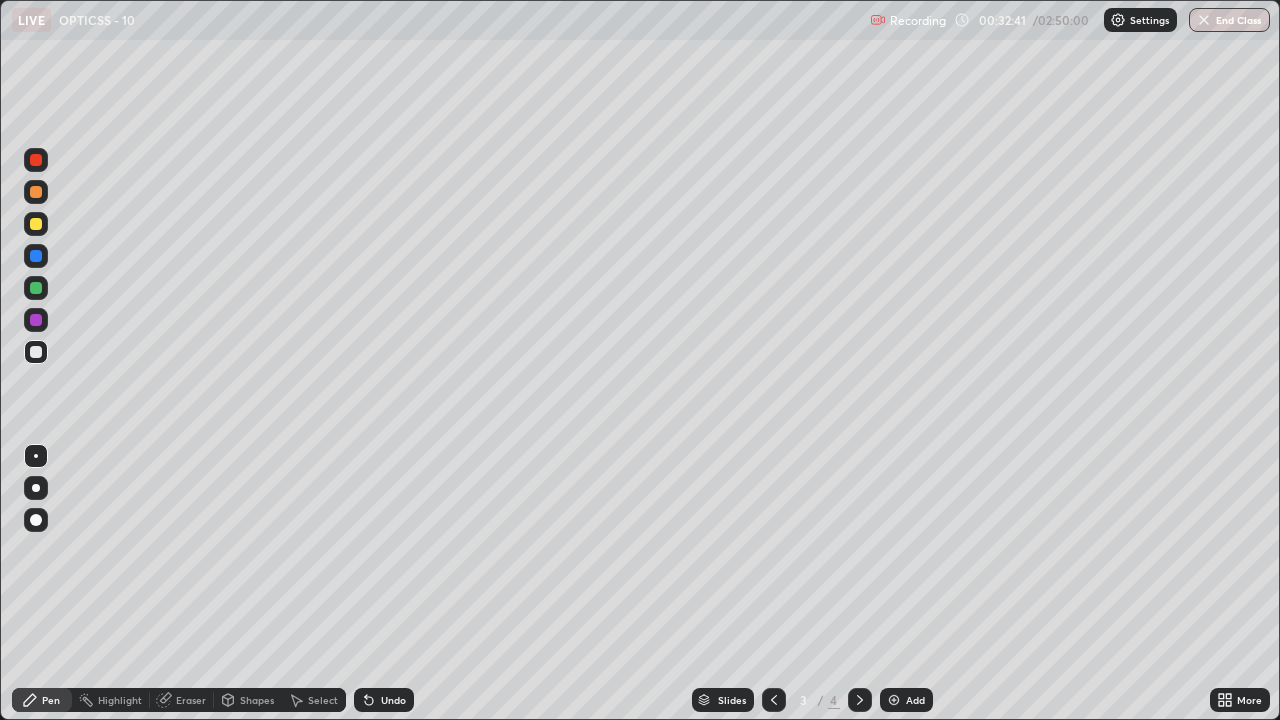click 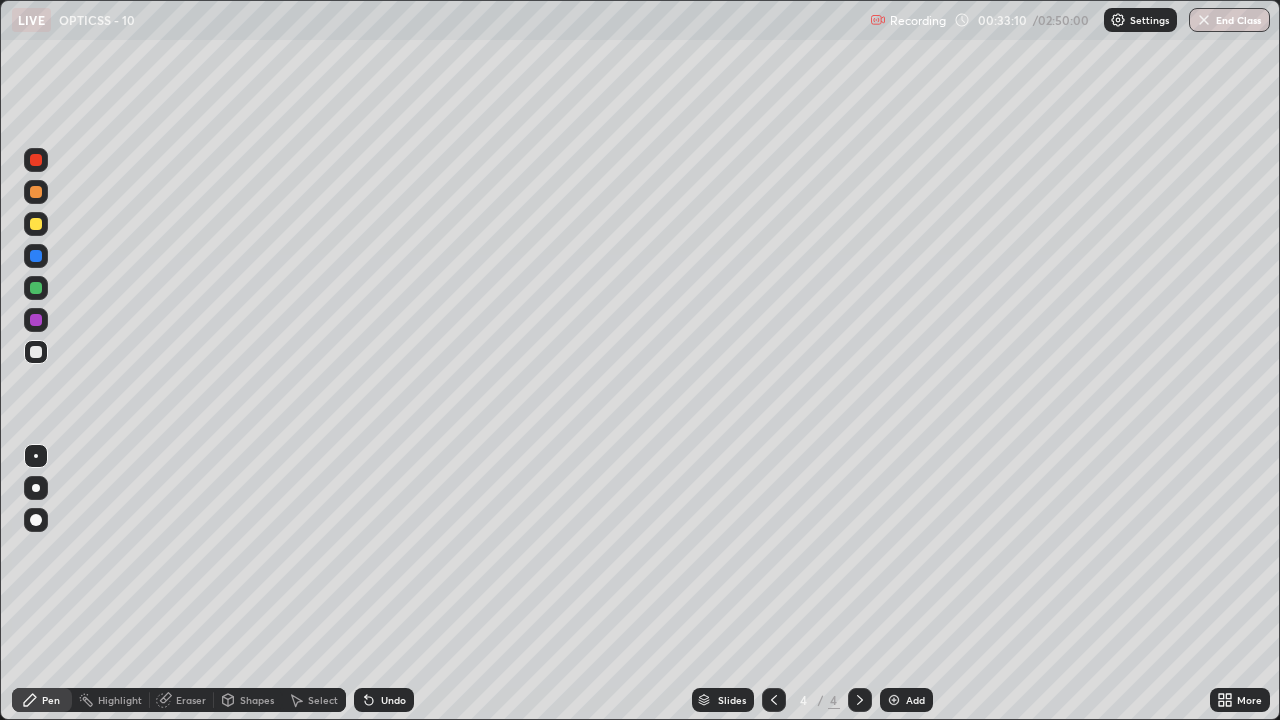 click at bounding box center (36, 224) 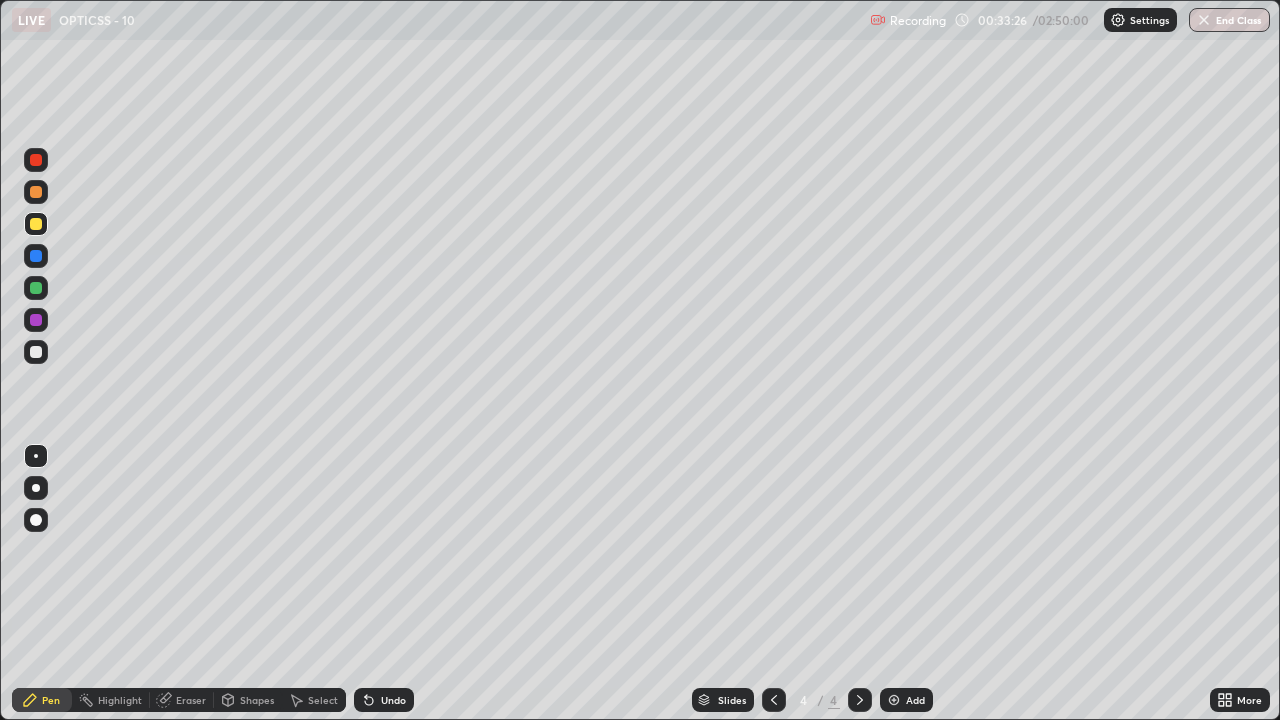click 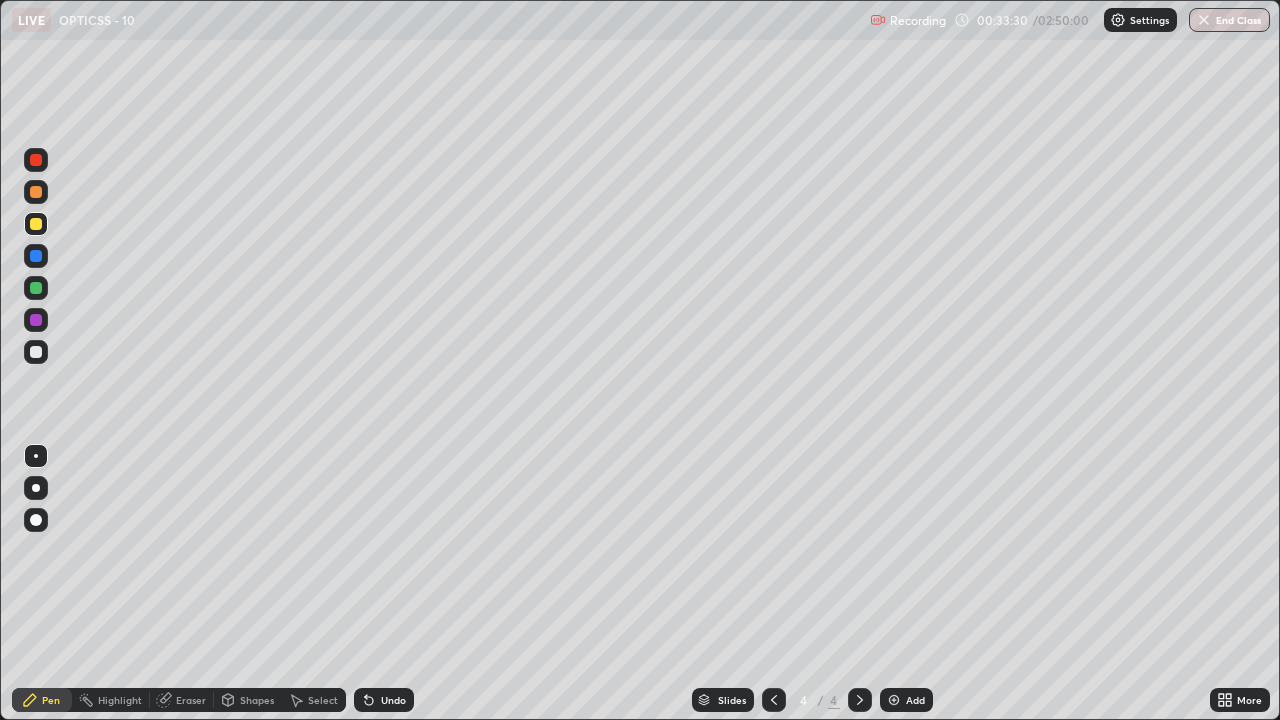 click on "Undo" at bounding box center [393, 700] 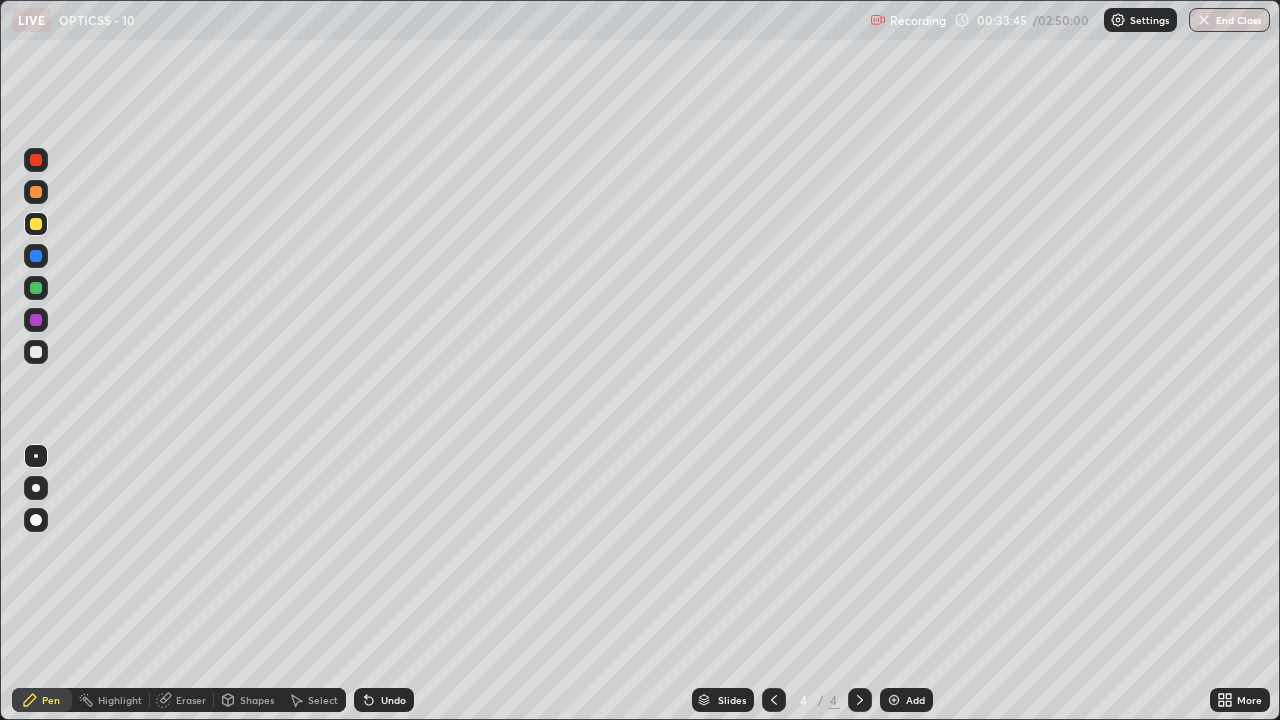 click on "Undo" at bounding box center (384, 700) 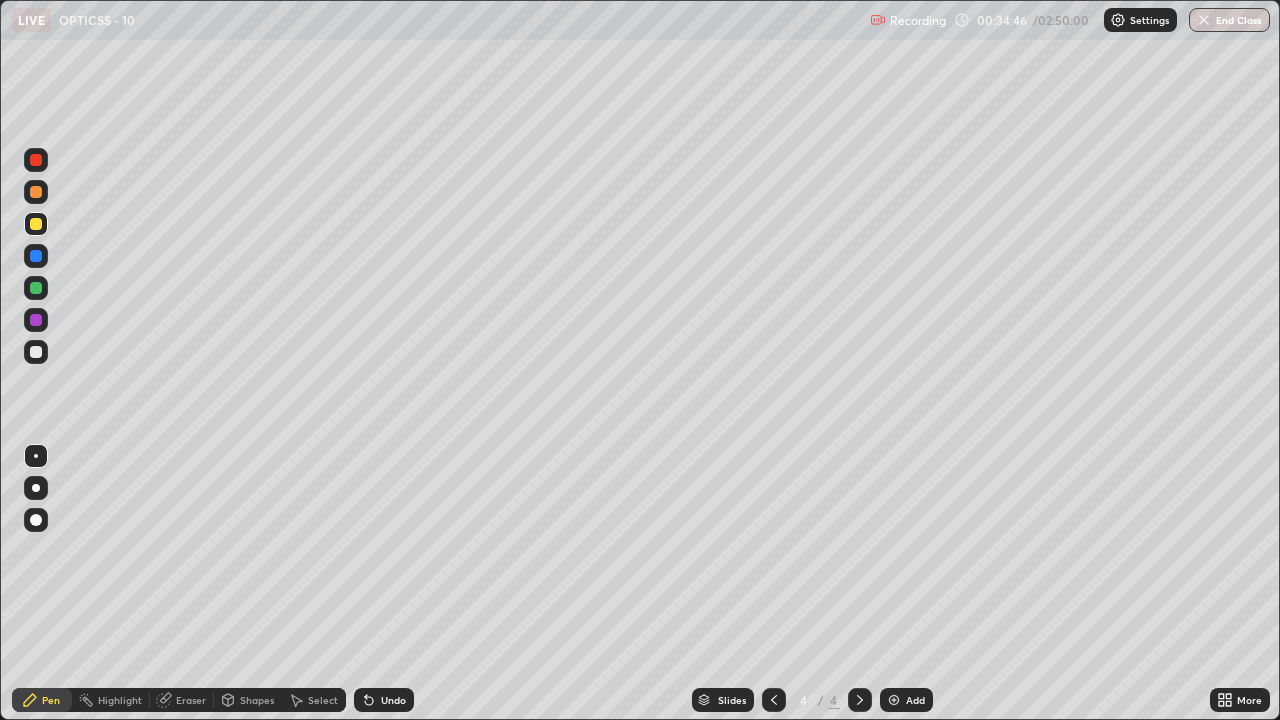 click on "Undo" at bounding box center [384, 700] 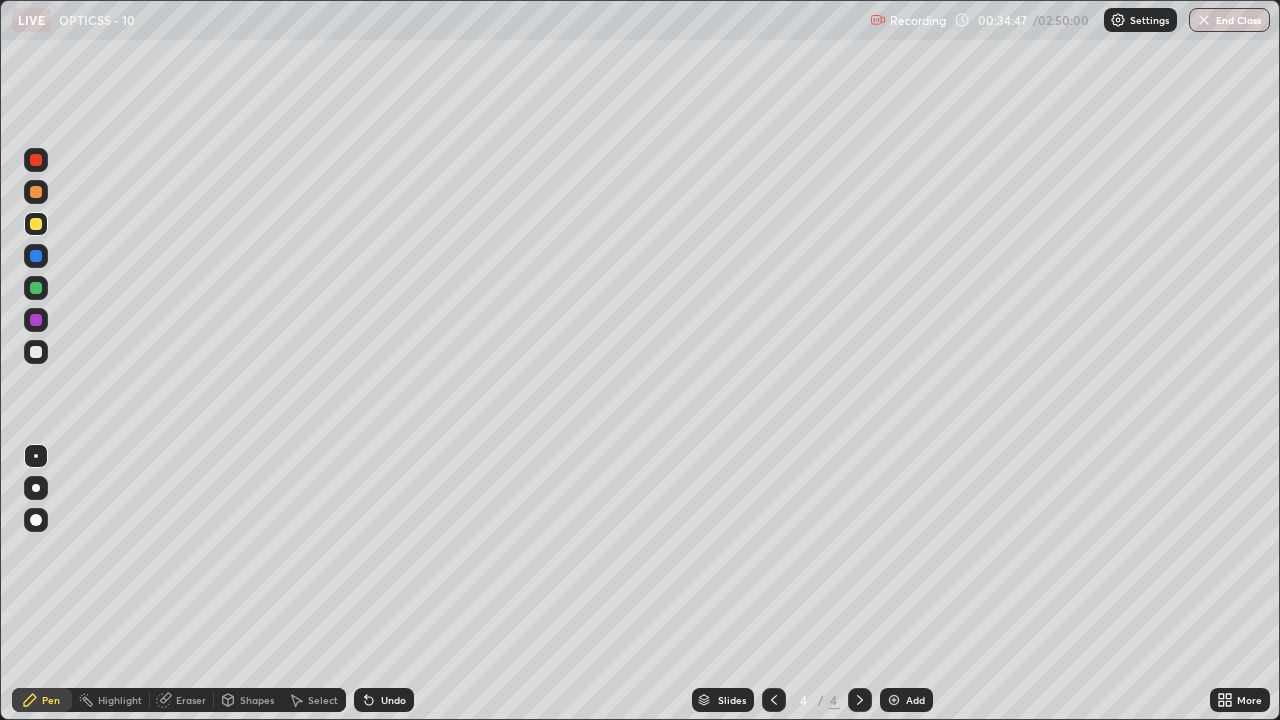 click 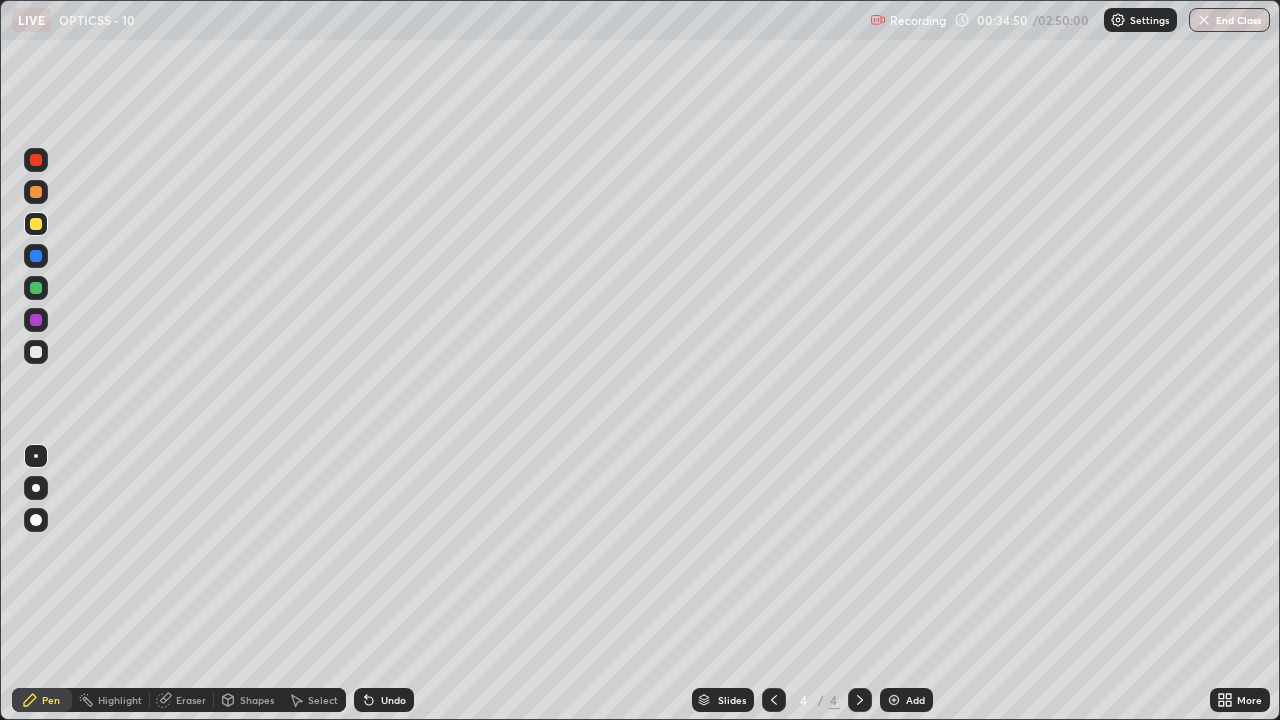 click on "Undo" at bounding box center (393, 700) 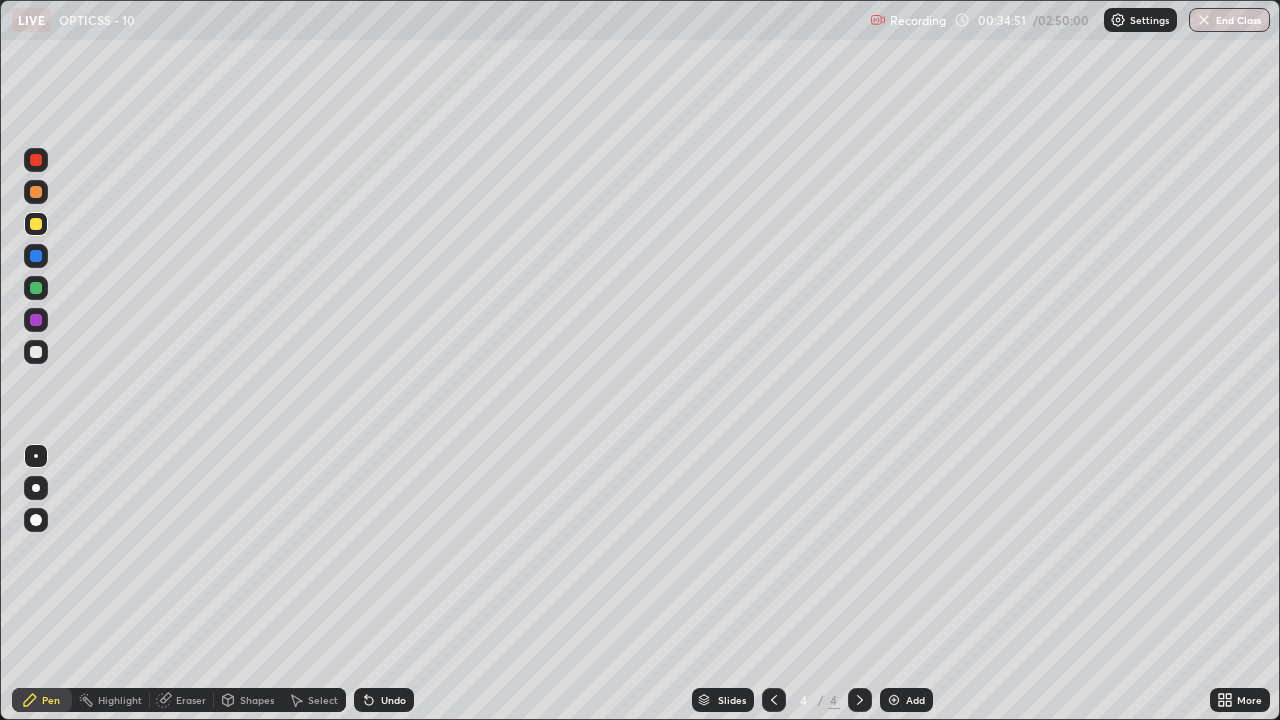 click on "Undo" at bounding box center (393, 700) 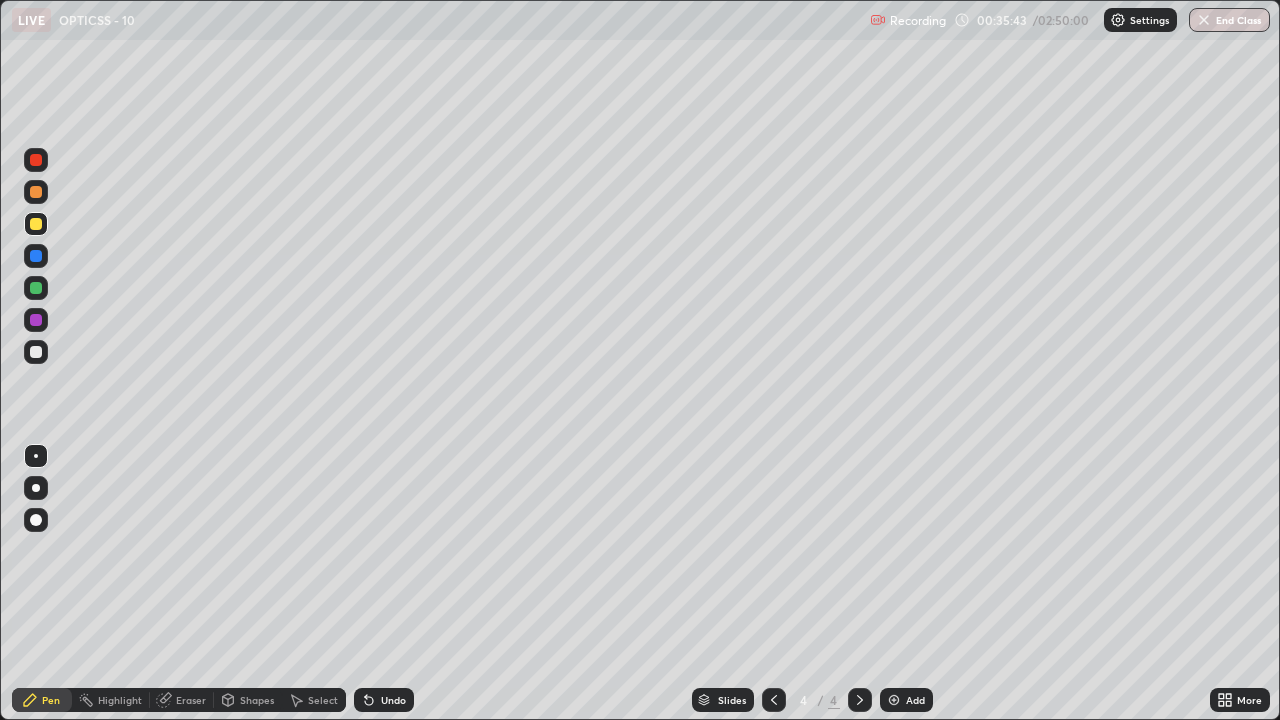 click at bounding box center [36, 160] 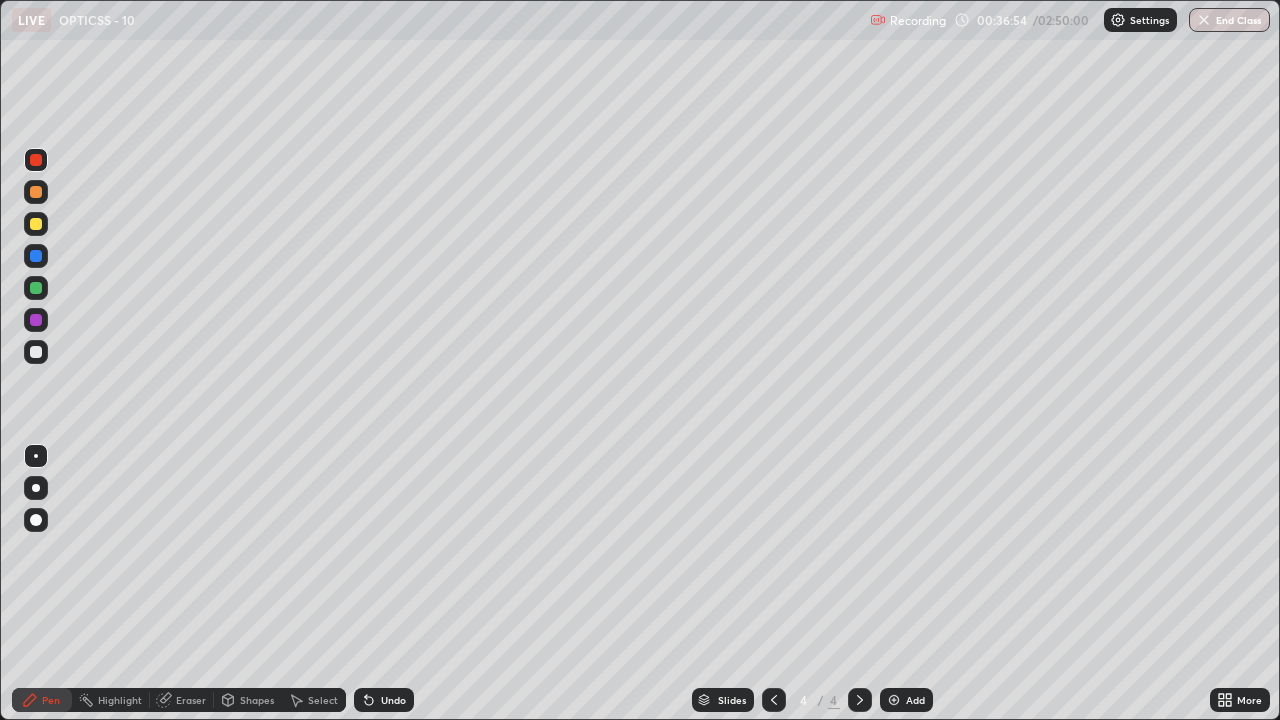 click 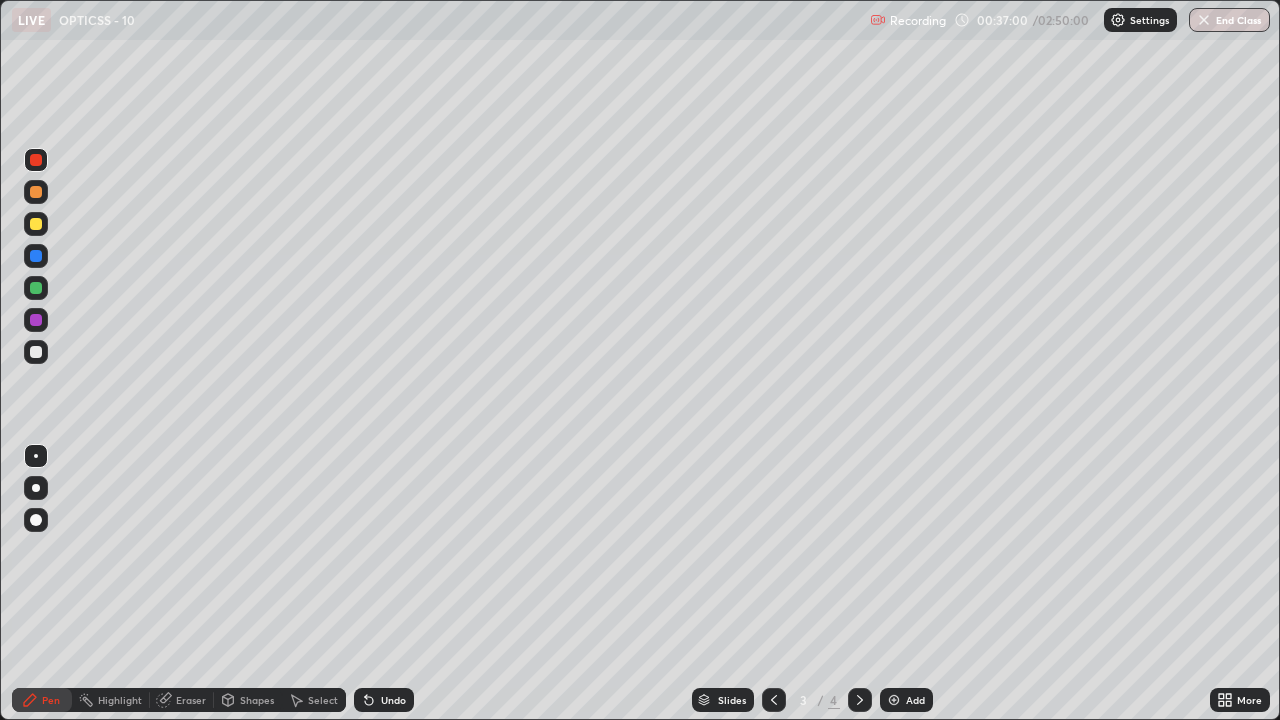 click 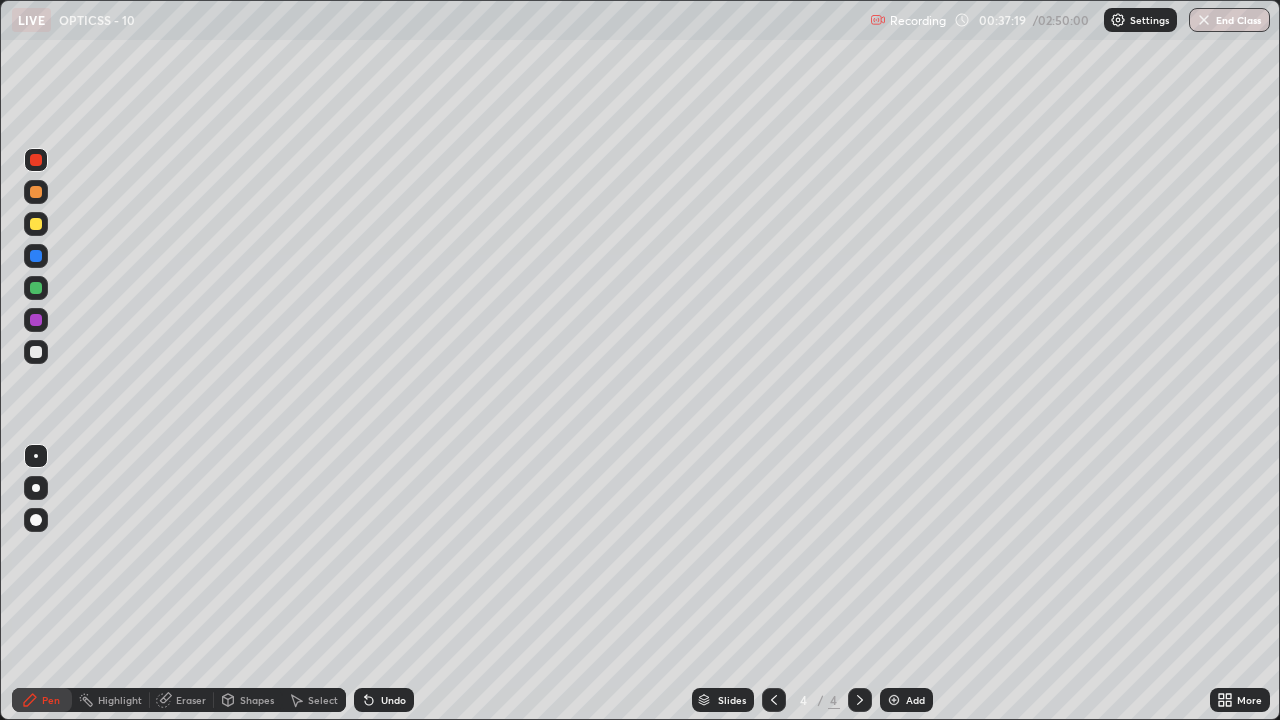 click at bounding box center [774, 700] 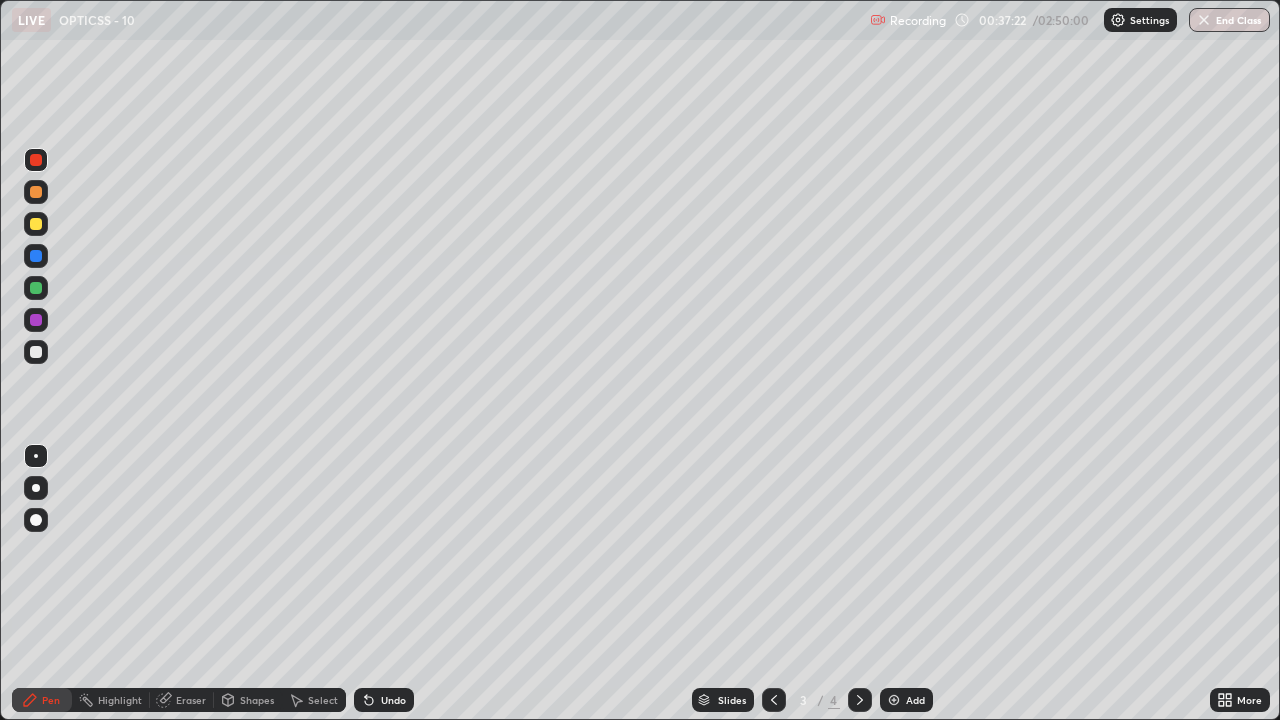 click at bounding box center [36, 320] 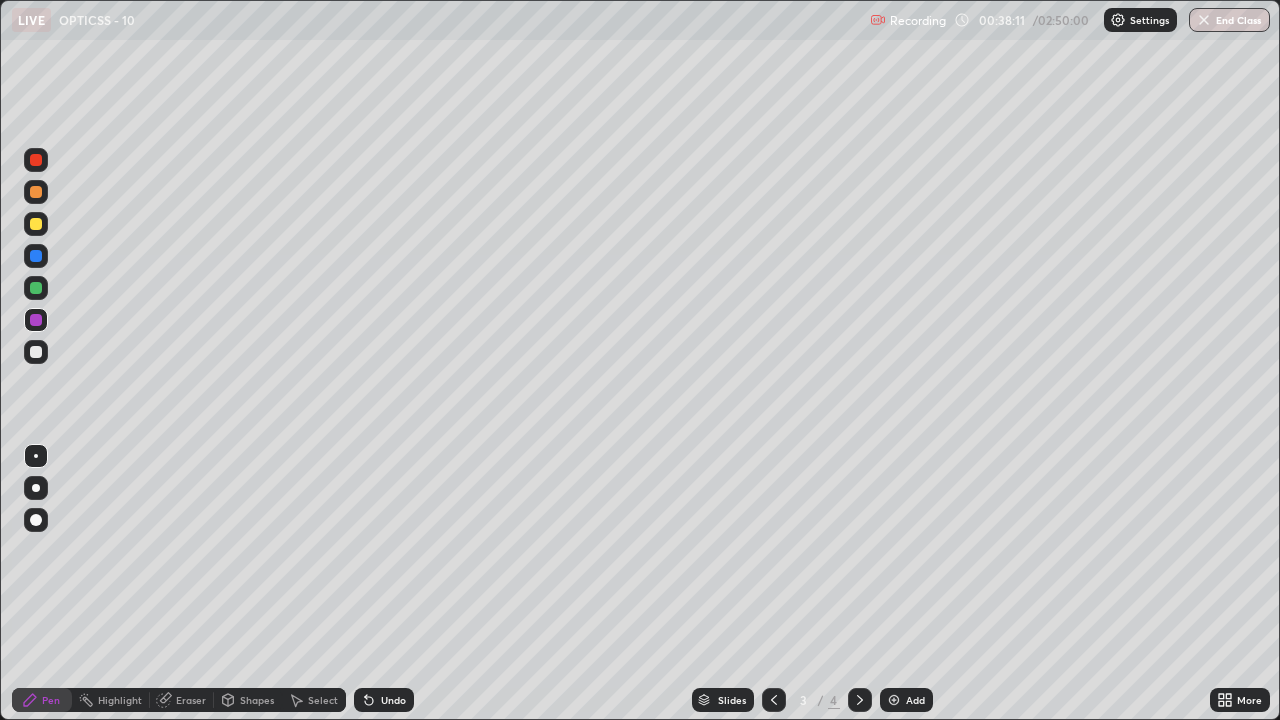 click 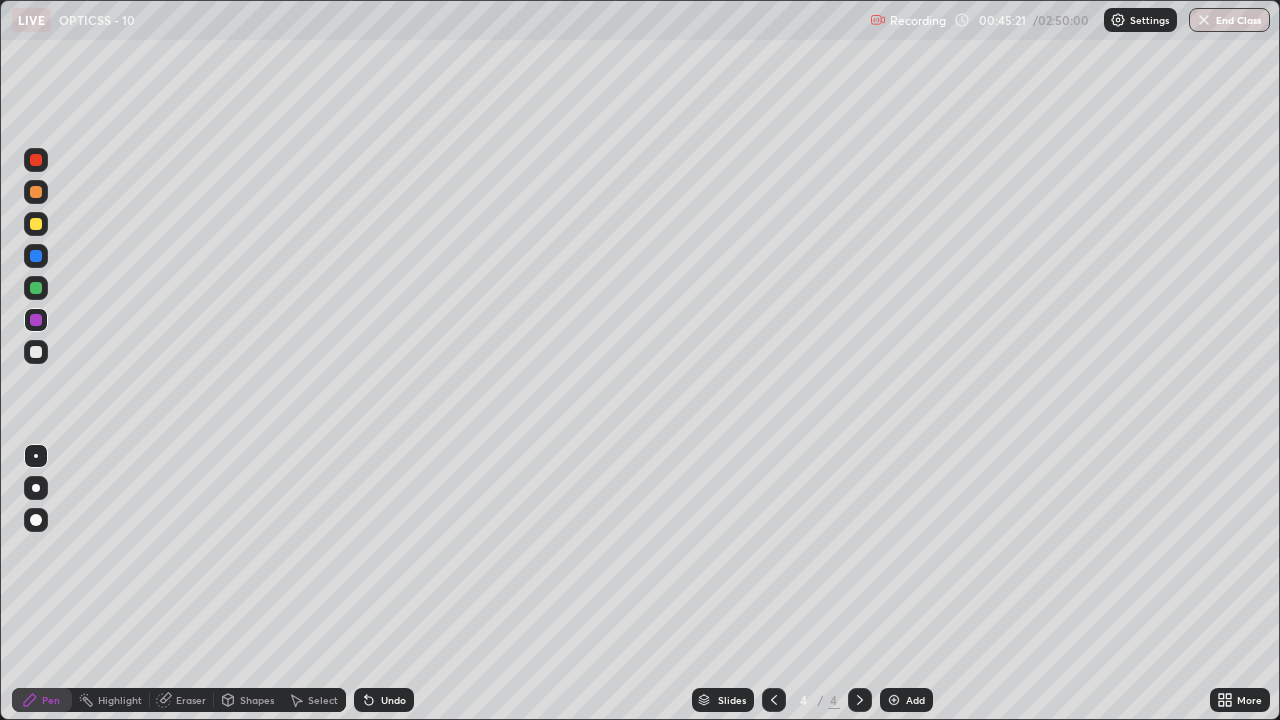 click at bounding box center (36, 160) 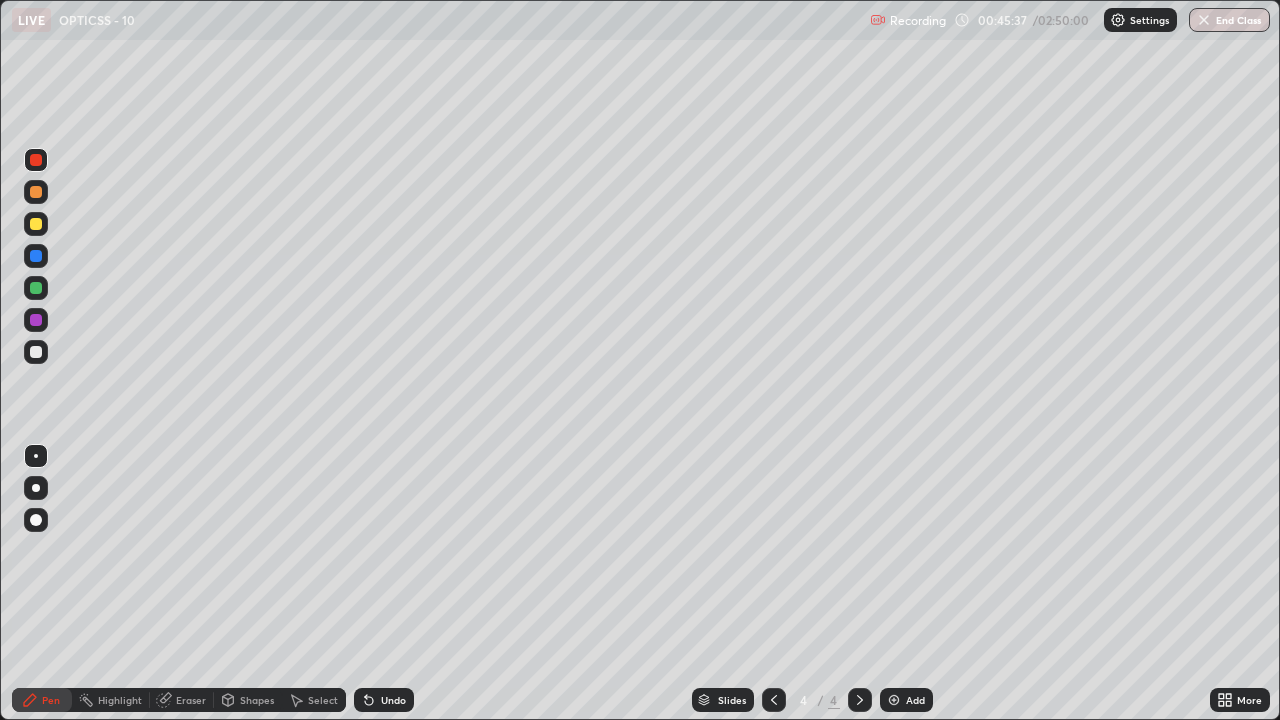 click on "Add" at bounding box center (906, 700) 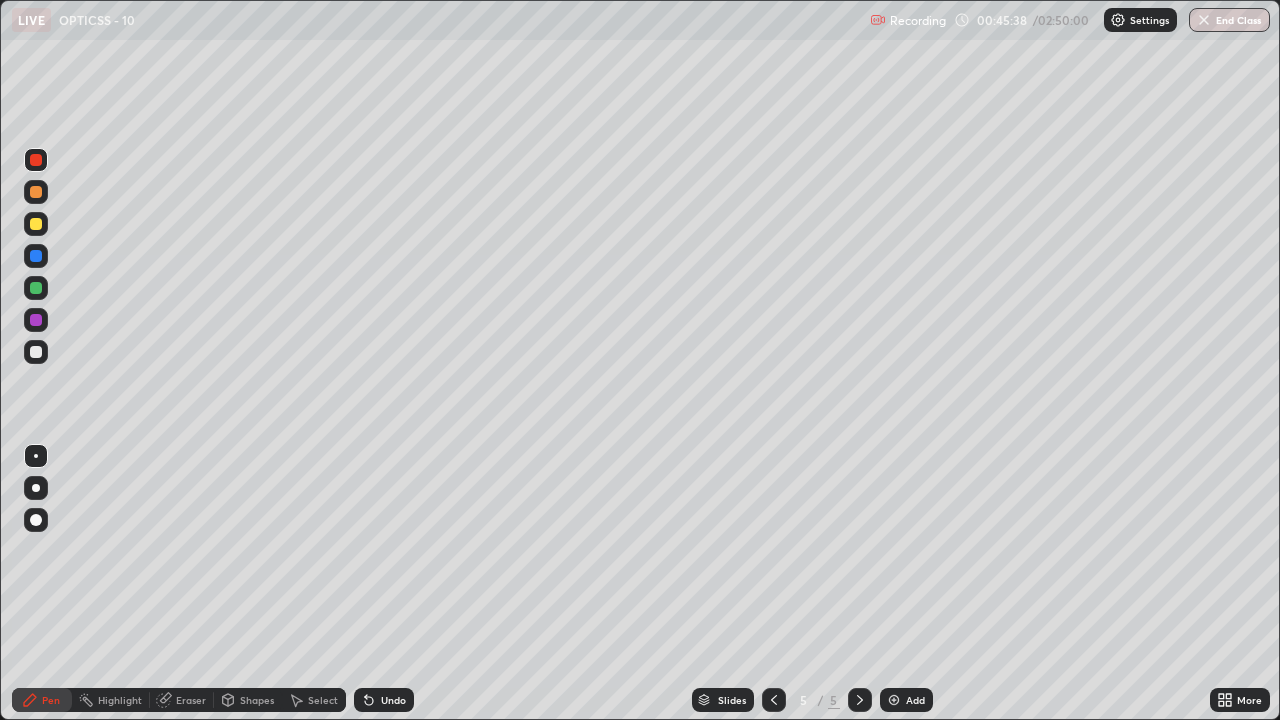 click at bounding box center [36, 352] 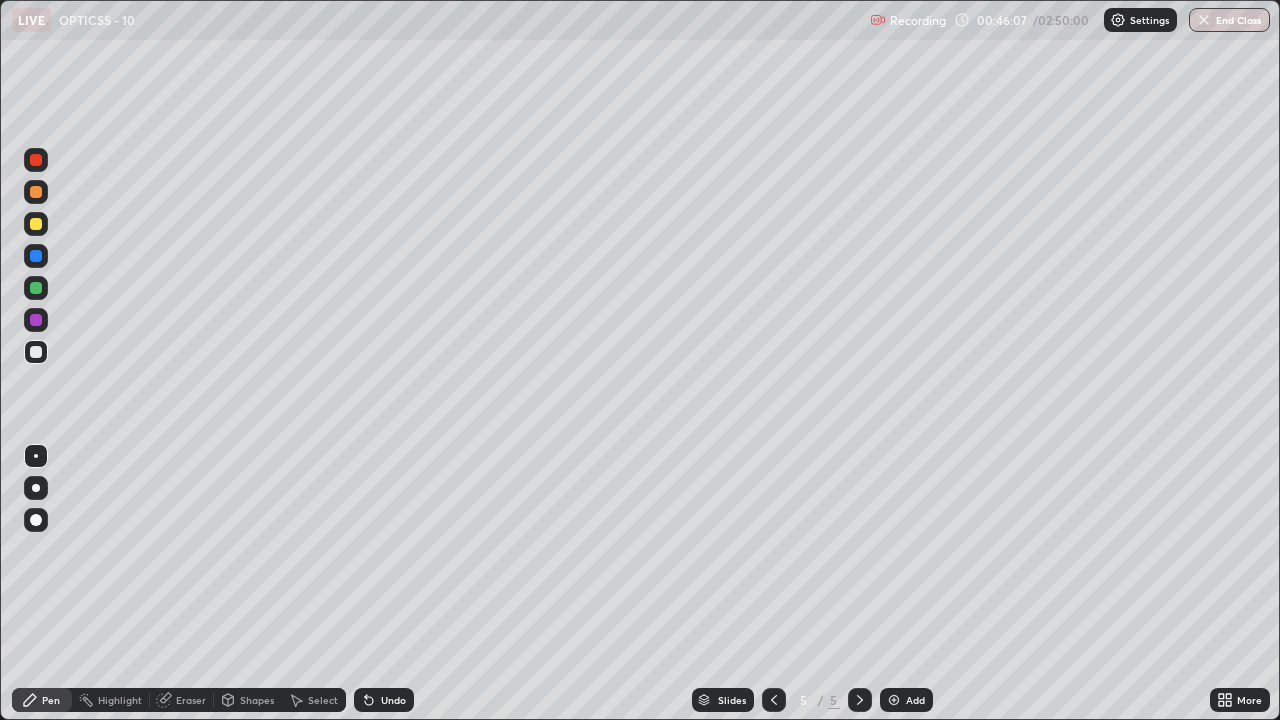 click at bounding box center (36, 256) 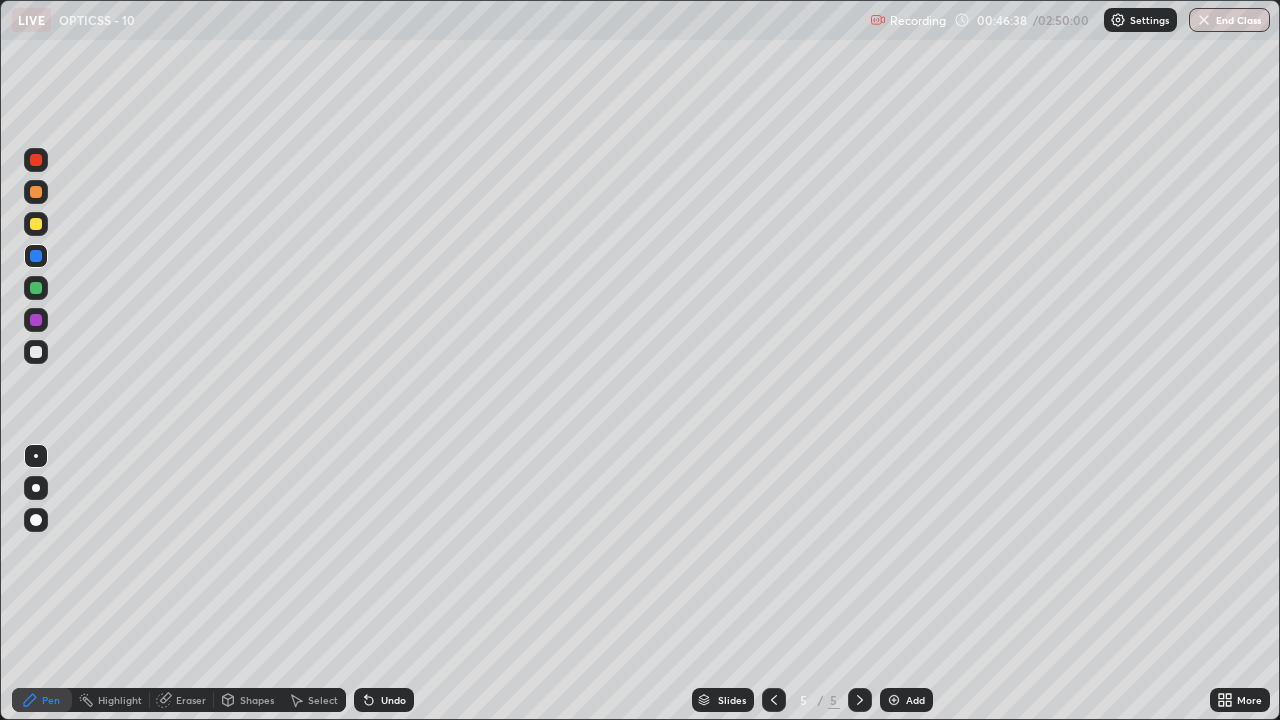 click at bounding box center [36, 352] 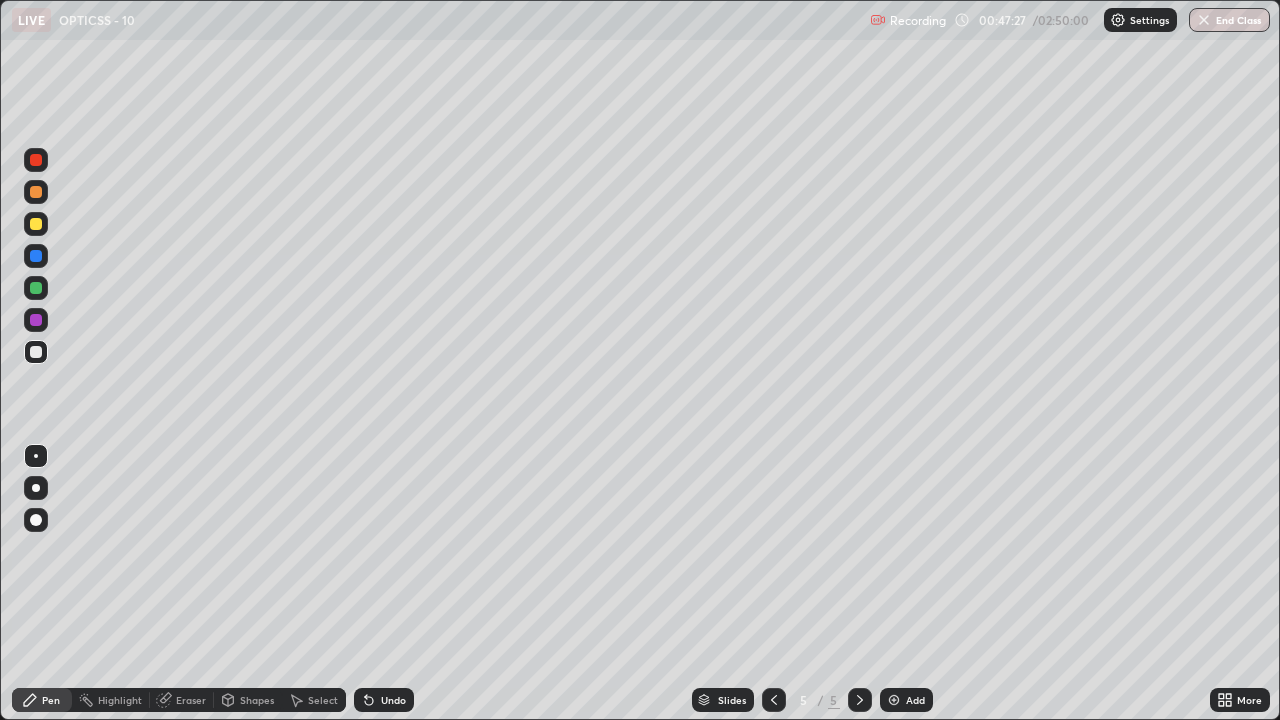 click on "Undo" at bounding box center [393, 700] 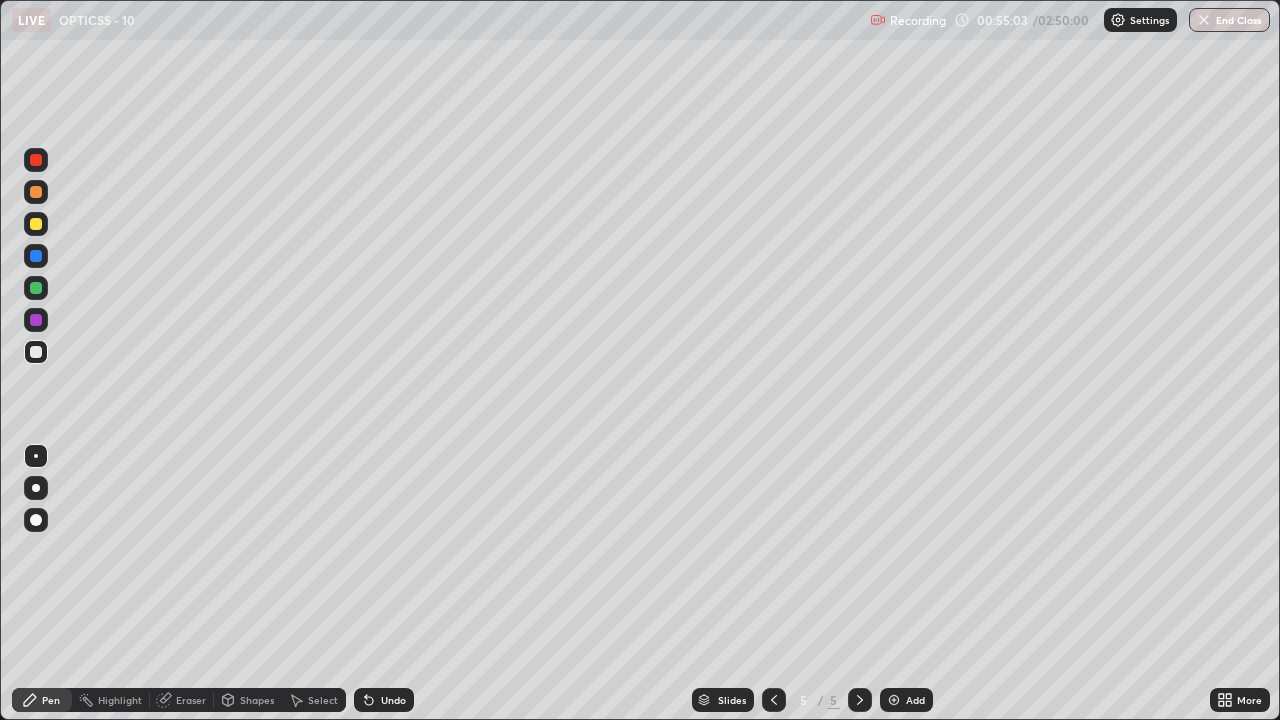 click on "Add" at bounding box center (915, 700) 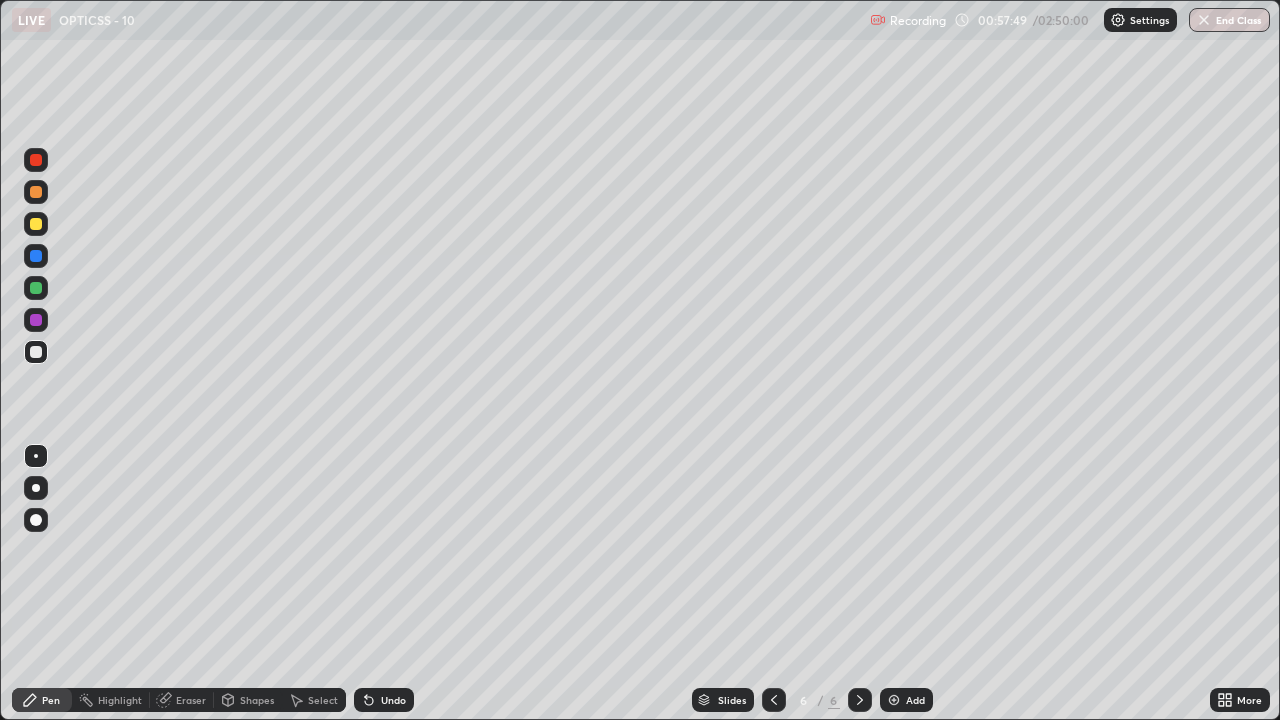 click at bounding box center [36, 352] 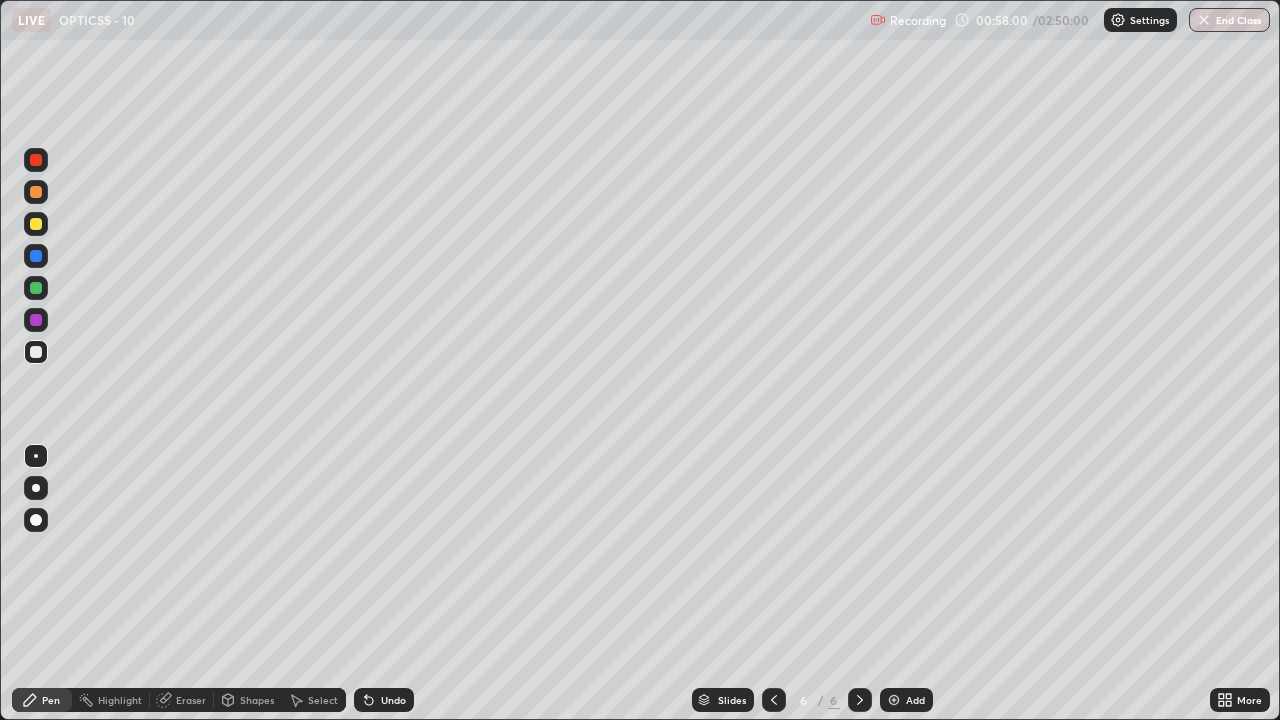 click on "Undo" at bounding box center (393, 700) 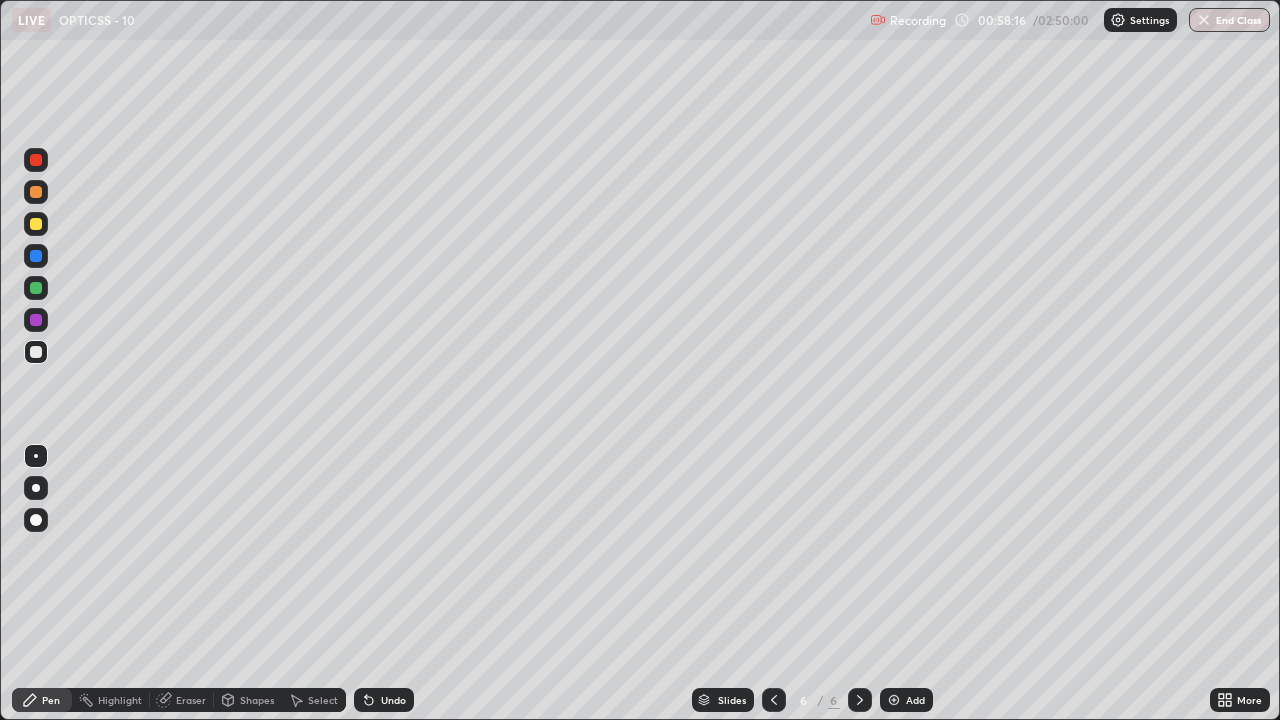 click at bounding box center [36, 256] 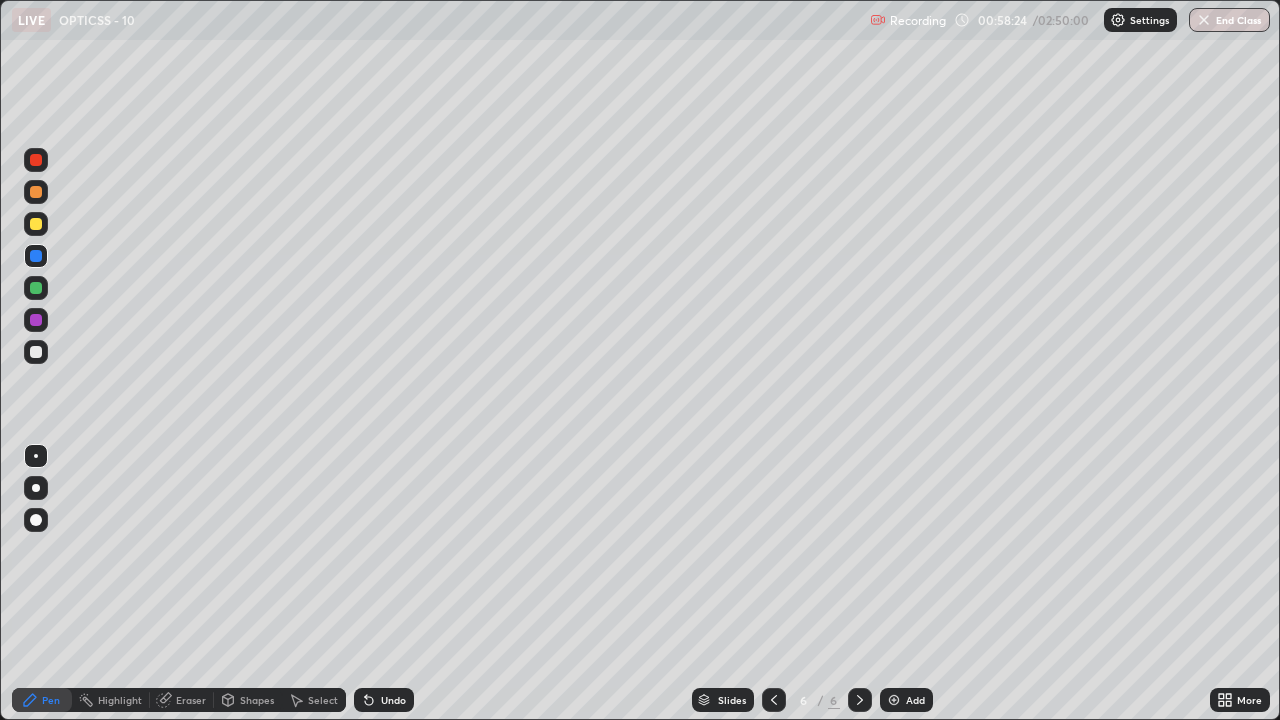 click at bounding box center [36, 352] 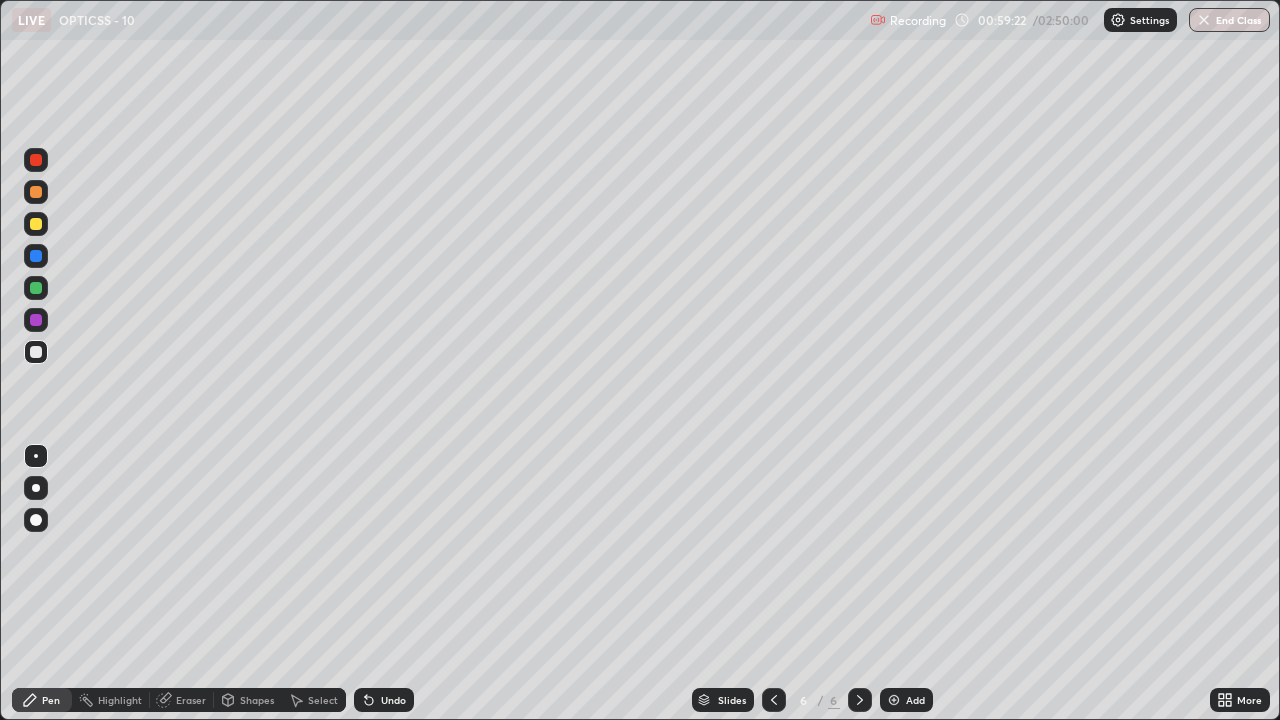 click on "Undo" at bounding box center [384, 700] 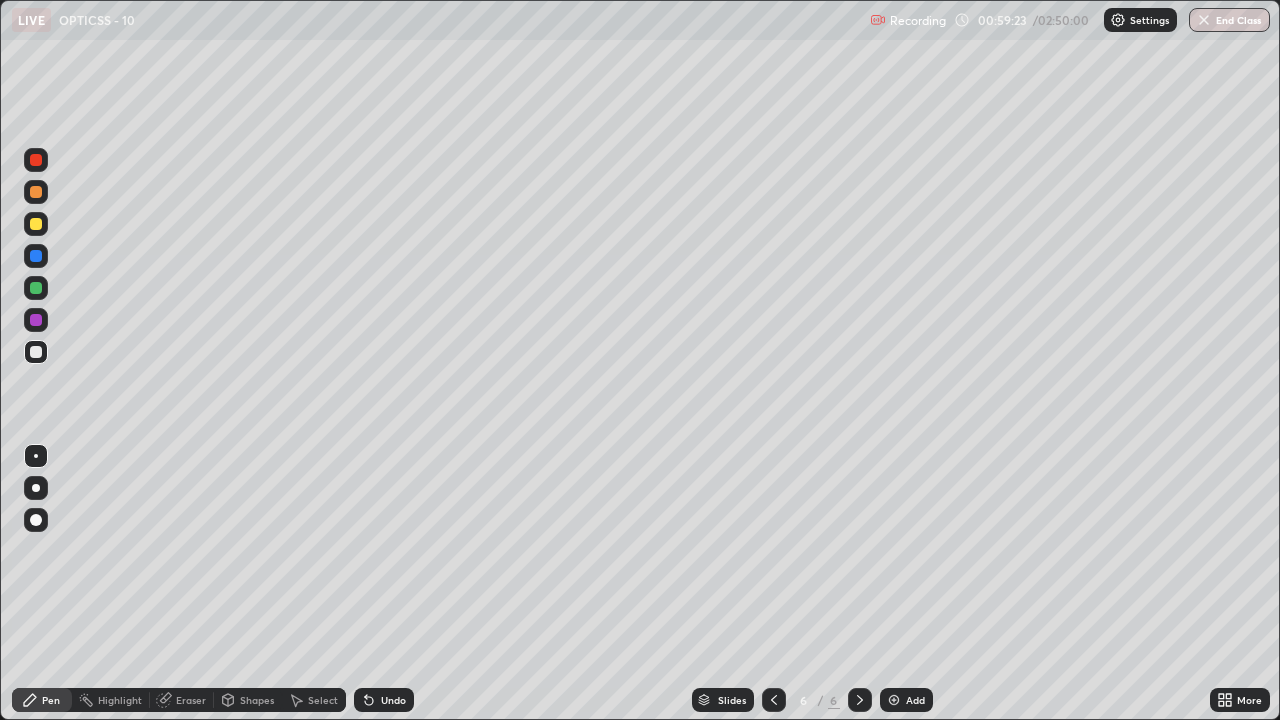 click at bounding box center [36, 256] 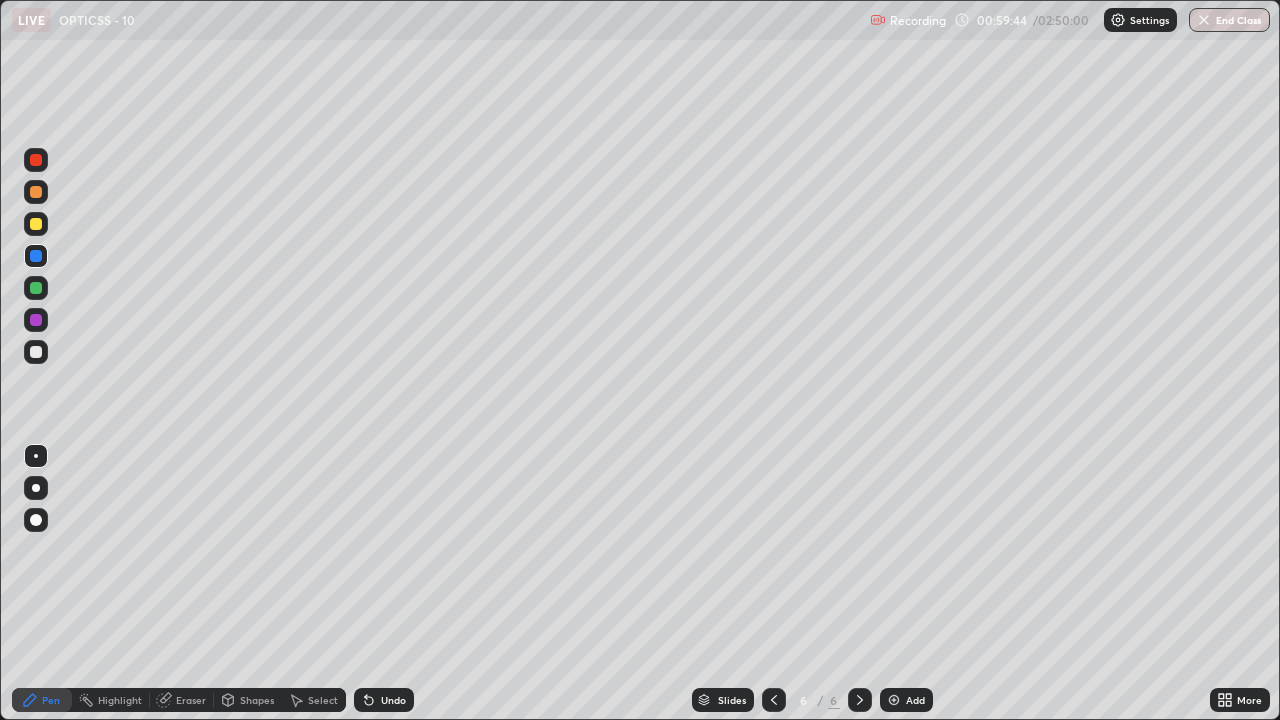 click at bounding box center (36, 224) 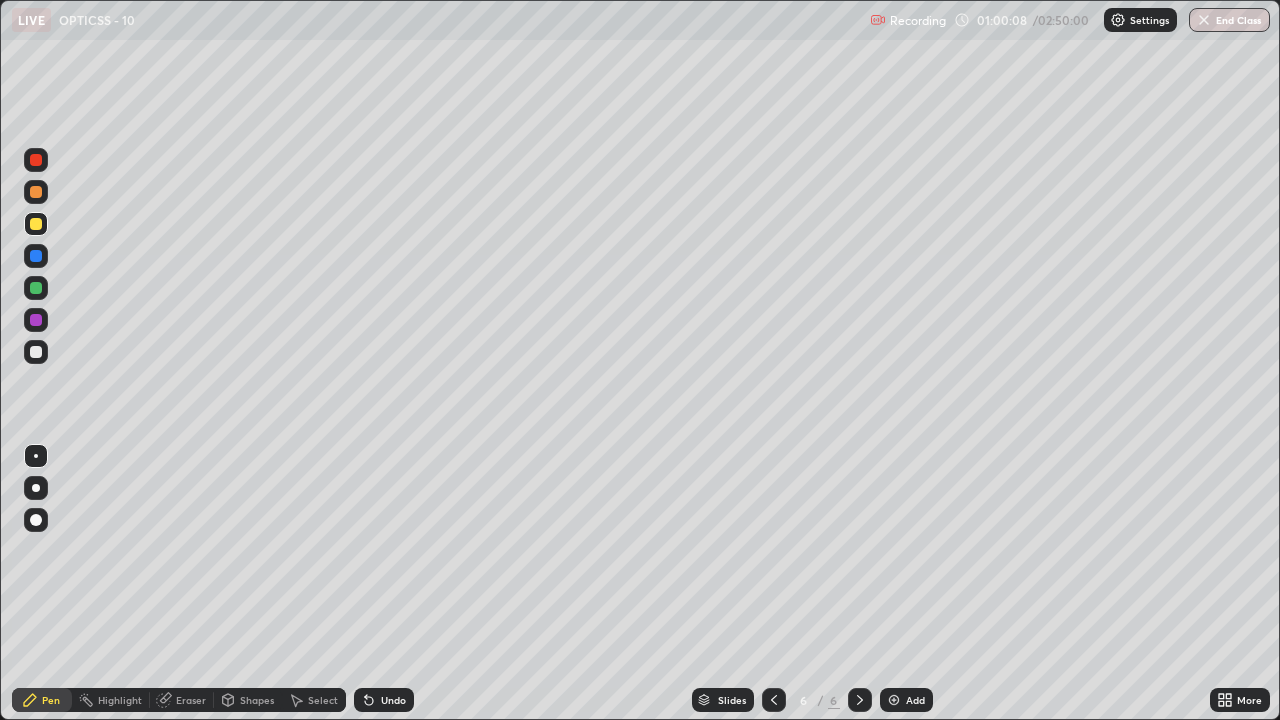 click at bounding box center [36, 352] 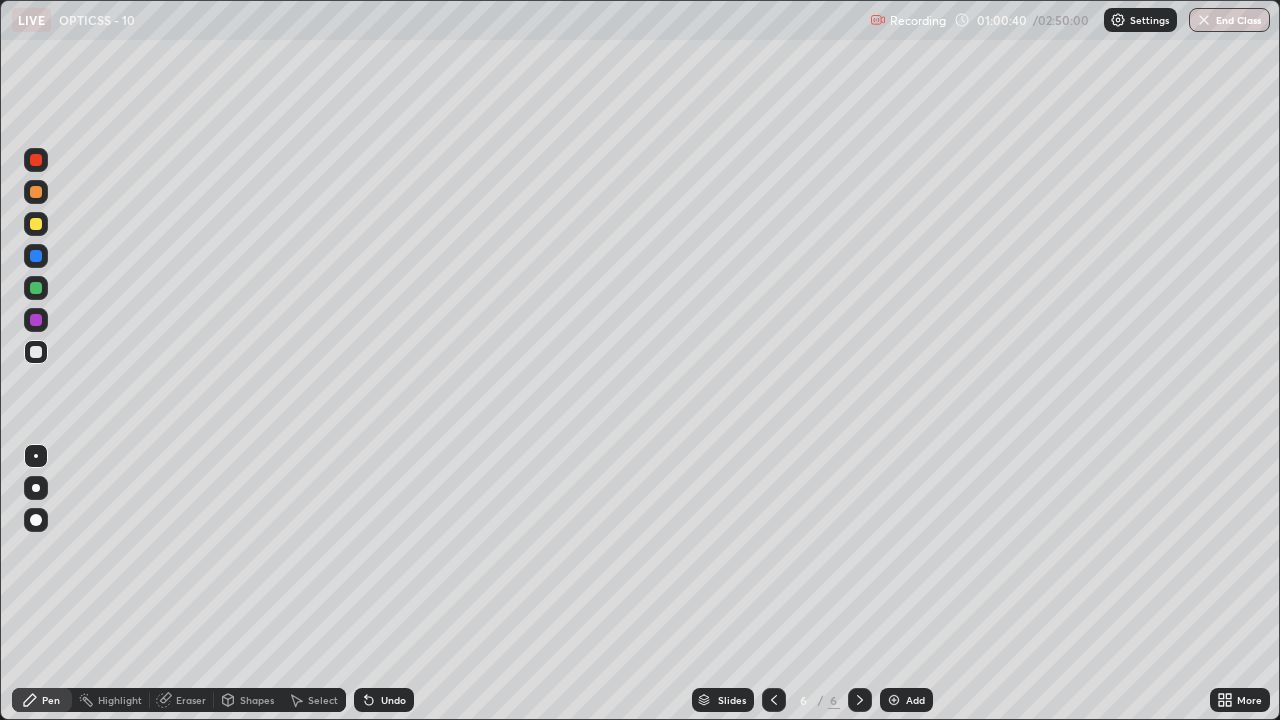 click at bounding box center [36, 352] 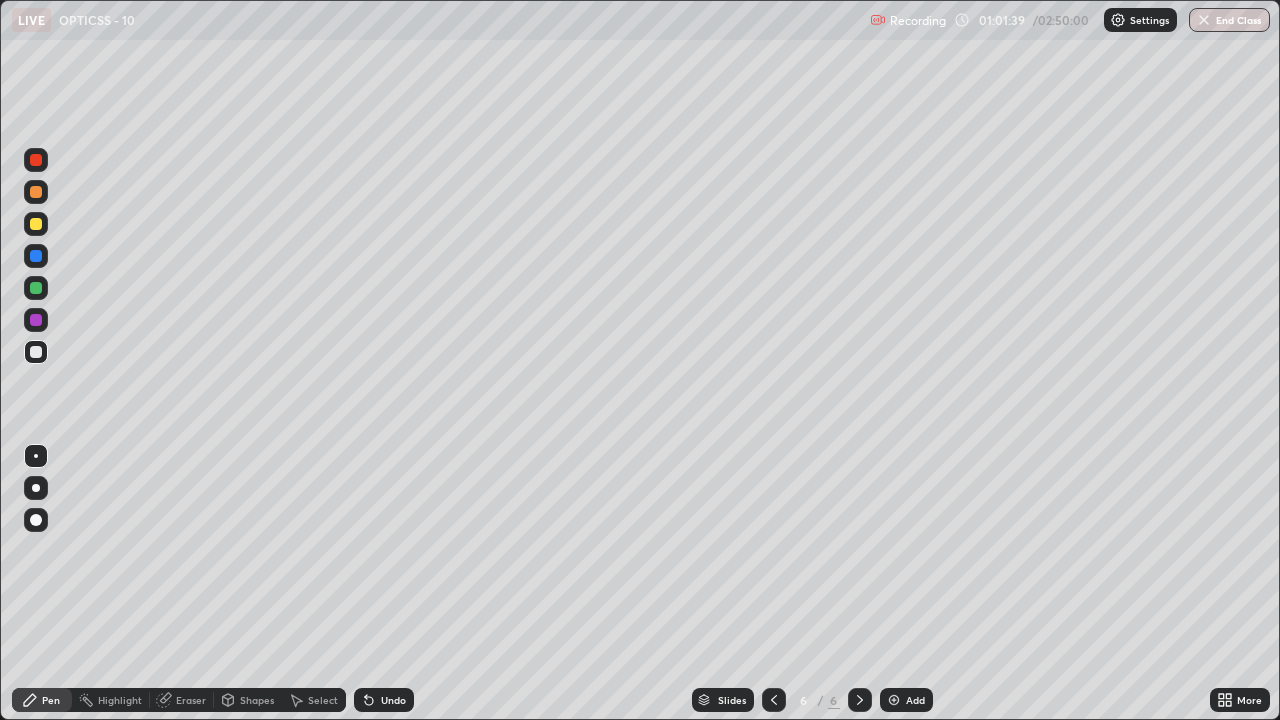 click on "Add" at bounding box center [906, 700] 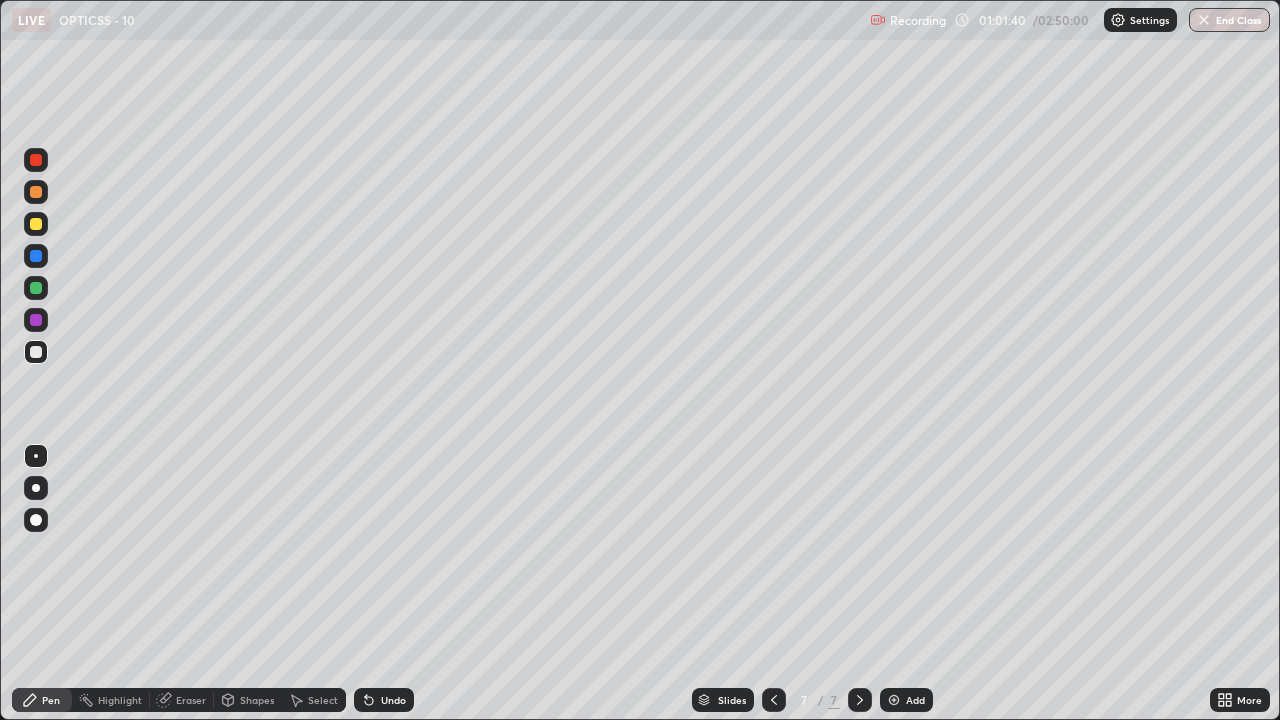 click on "Shapes" at bounding box center (257, 700) 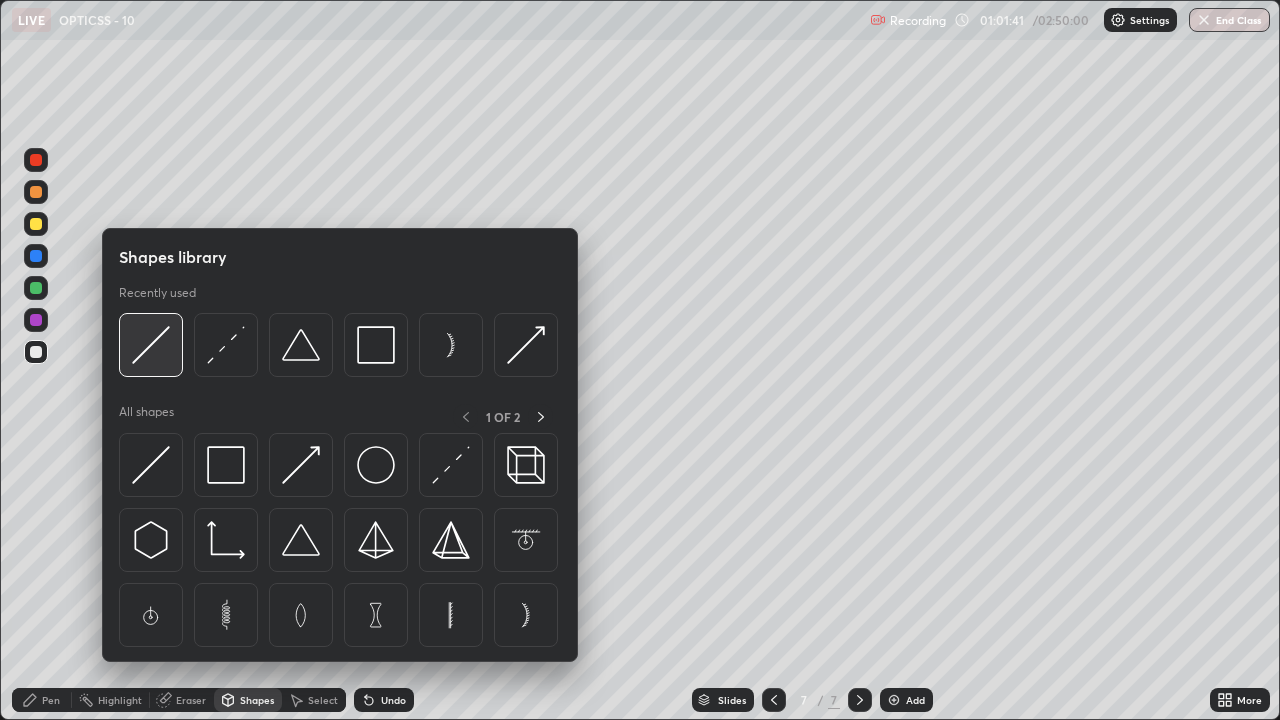 click at bounding box center [151, 345] 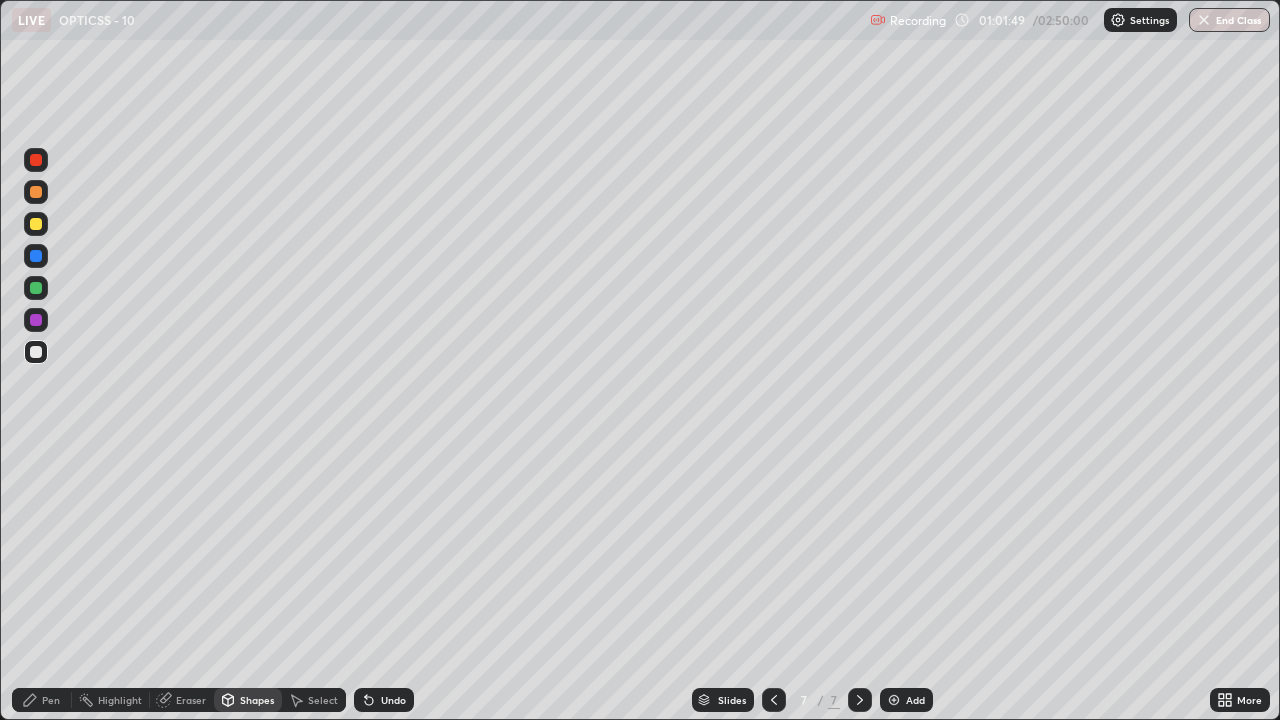 click on "Pen" at bounding box center [51, 700] 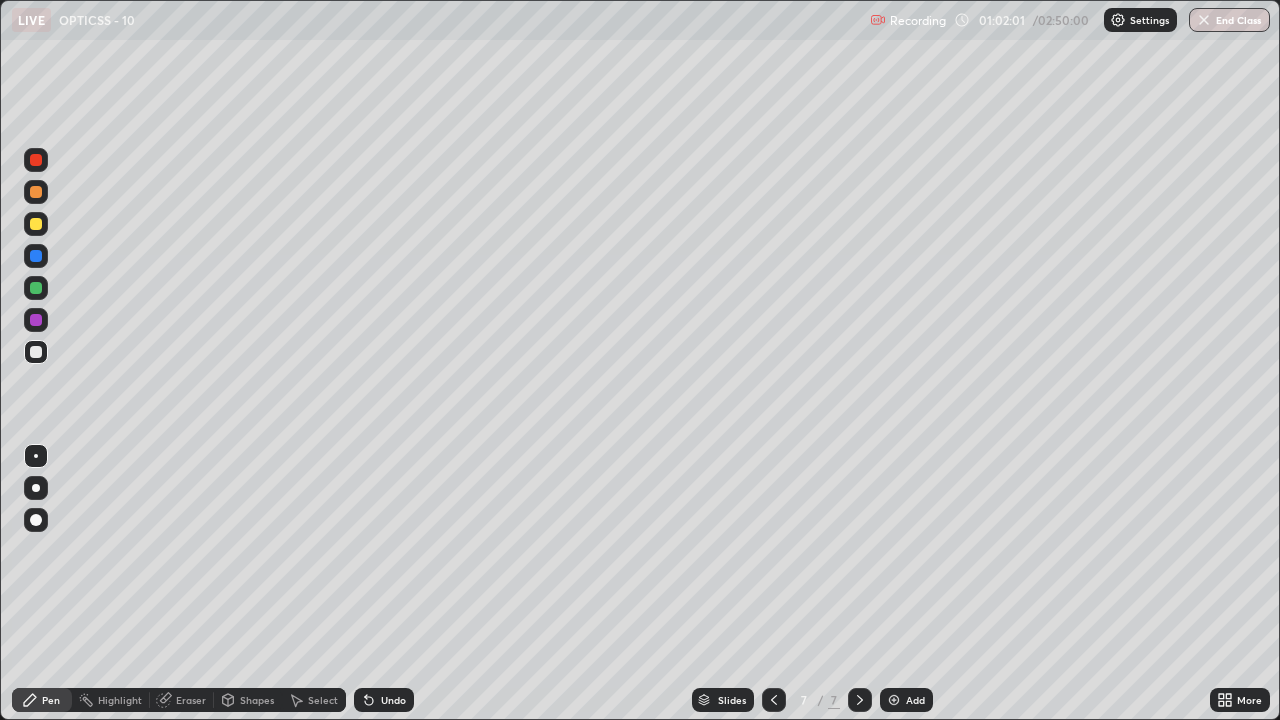 click on "Shapes" at bounding box center (257, 700) 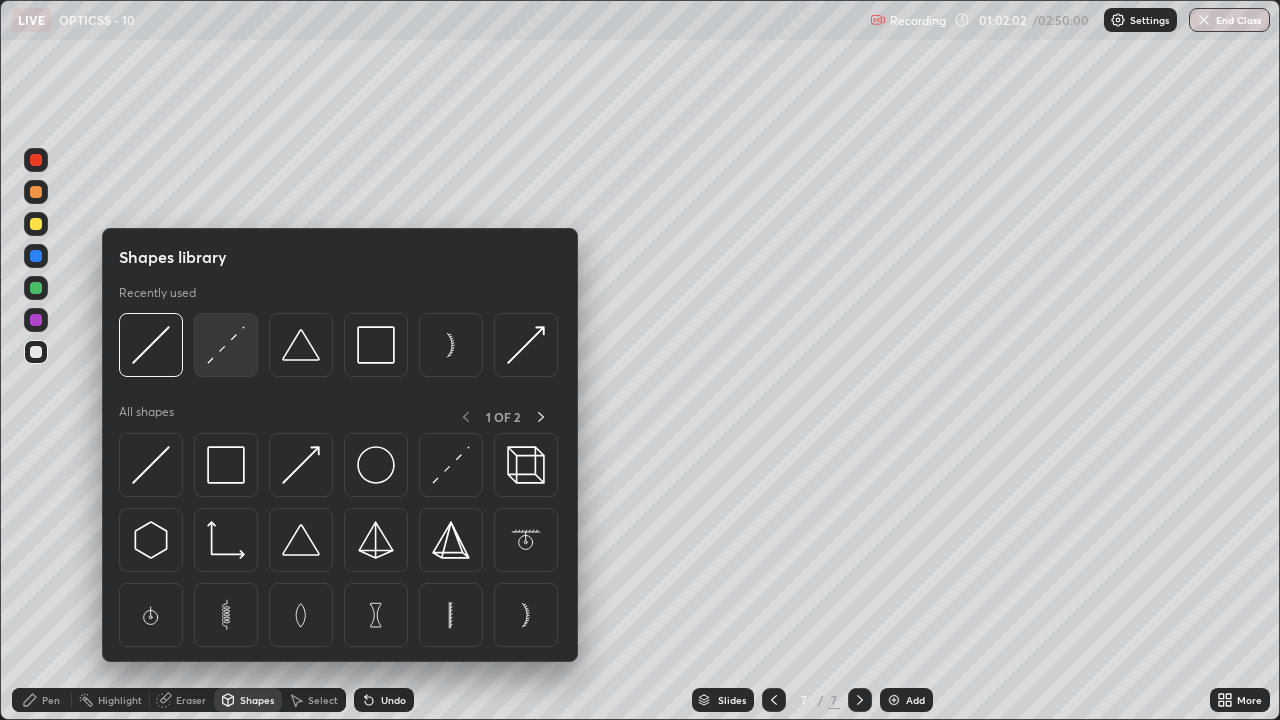 click at bounding box center (226, 345) 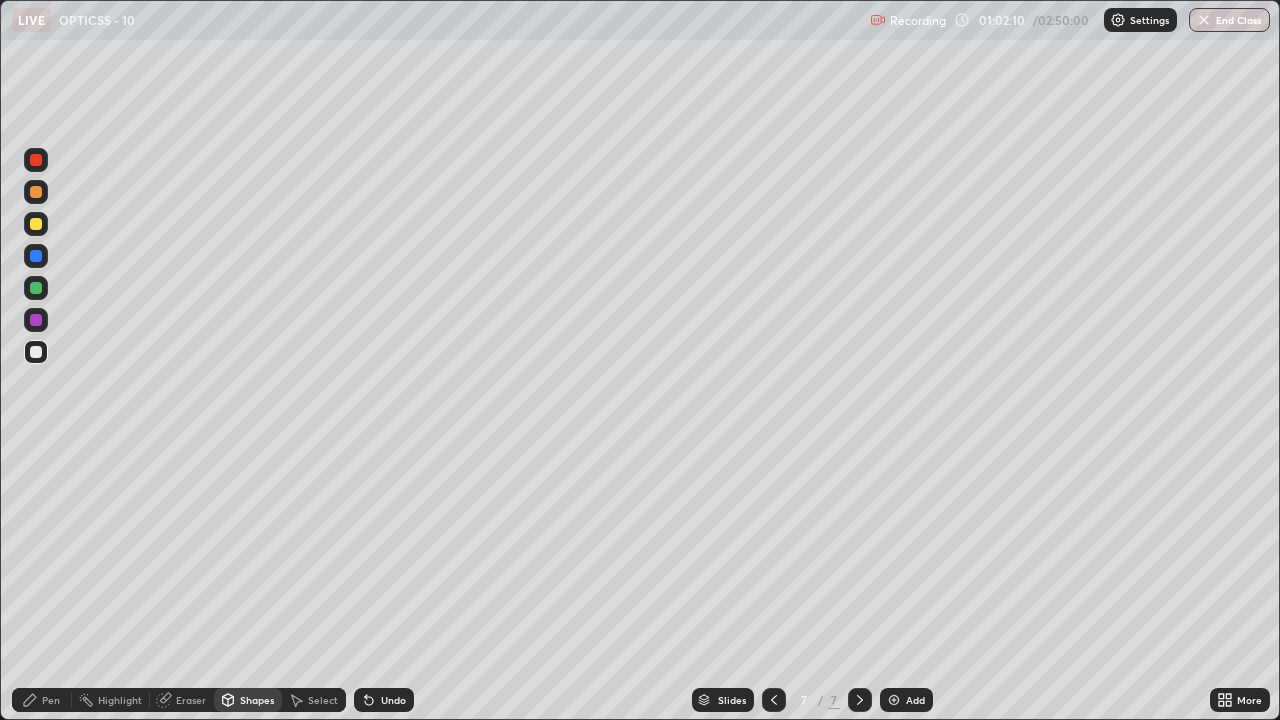 click at bounding box center (36, 224) 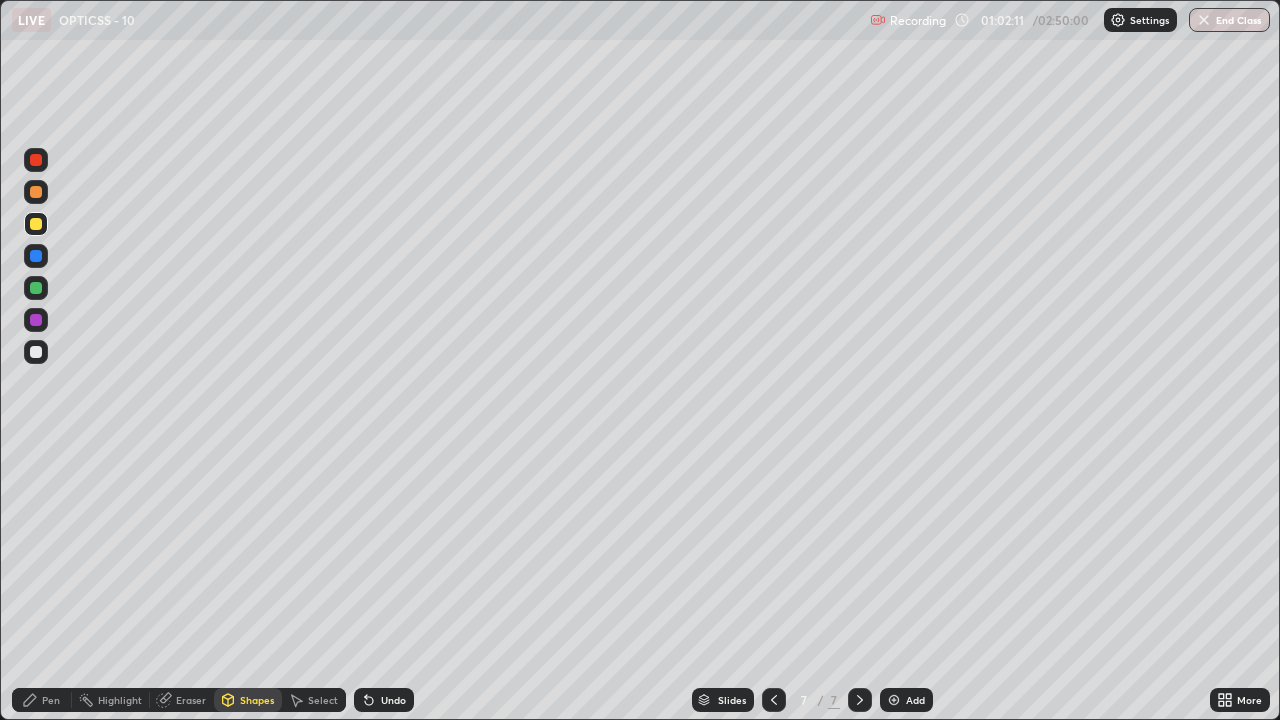 click on "Pen" at bounding box center [42, 700] 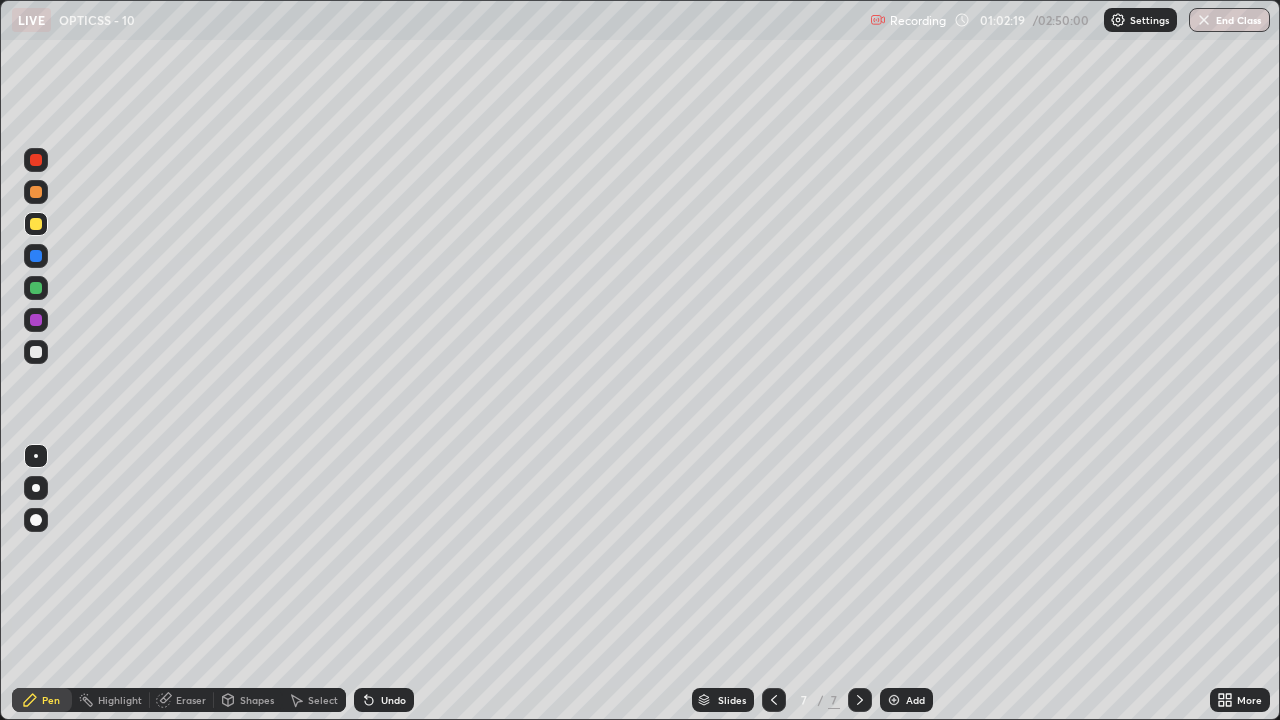 click on "Undo" at bounding box center (384, 700) 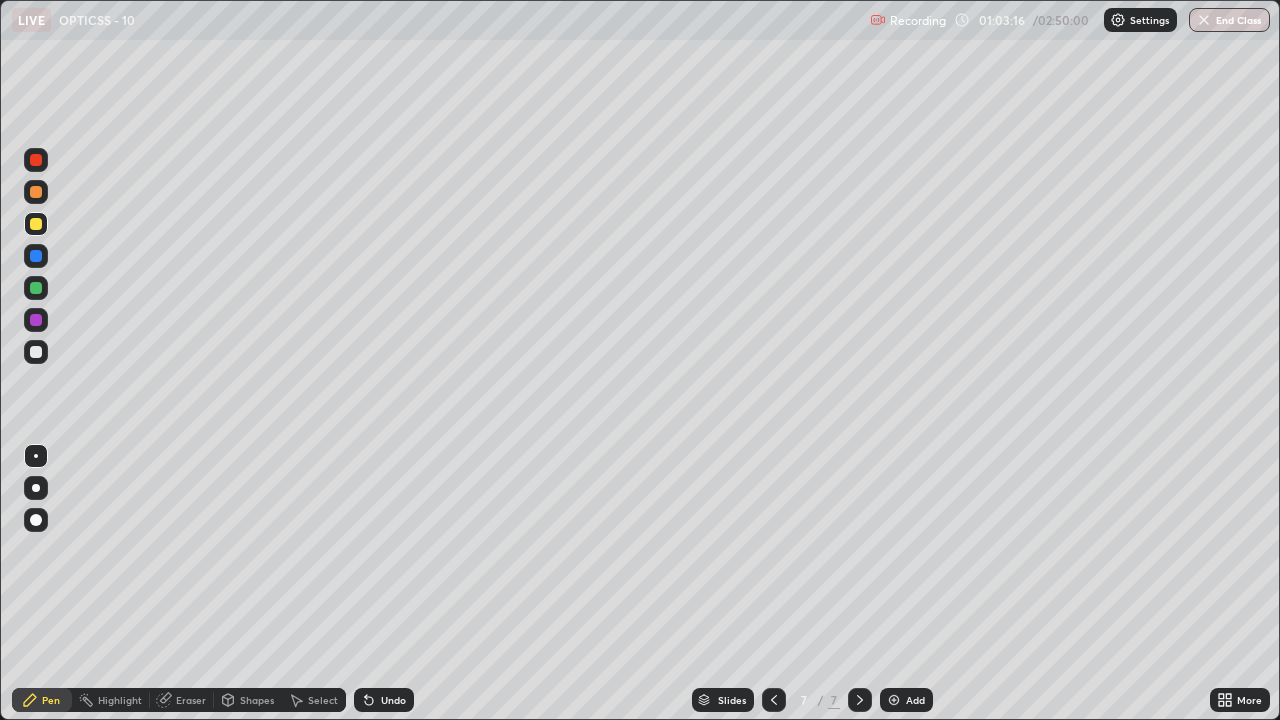click at bounding box center [36, 352] 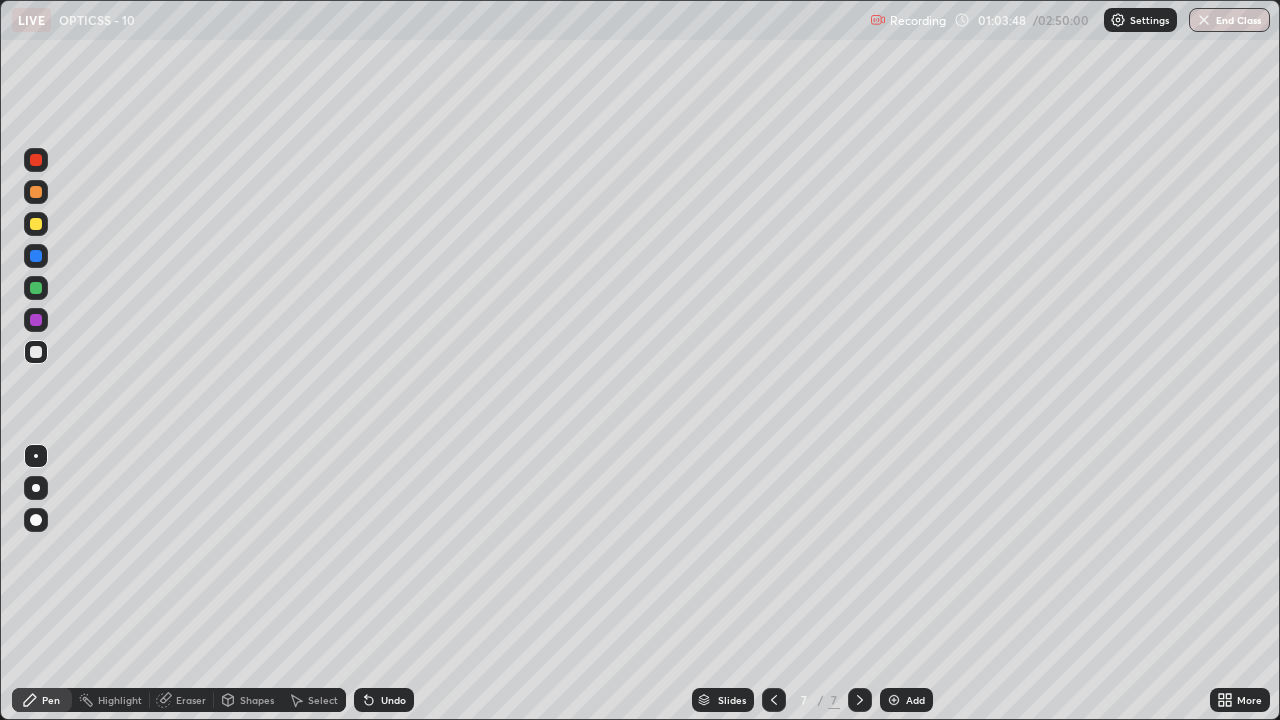 click on "Undo" at bounding box center (393, 700) 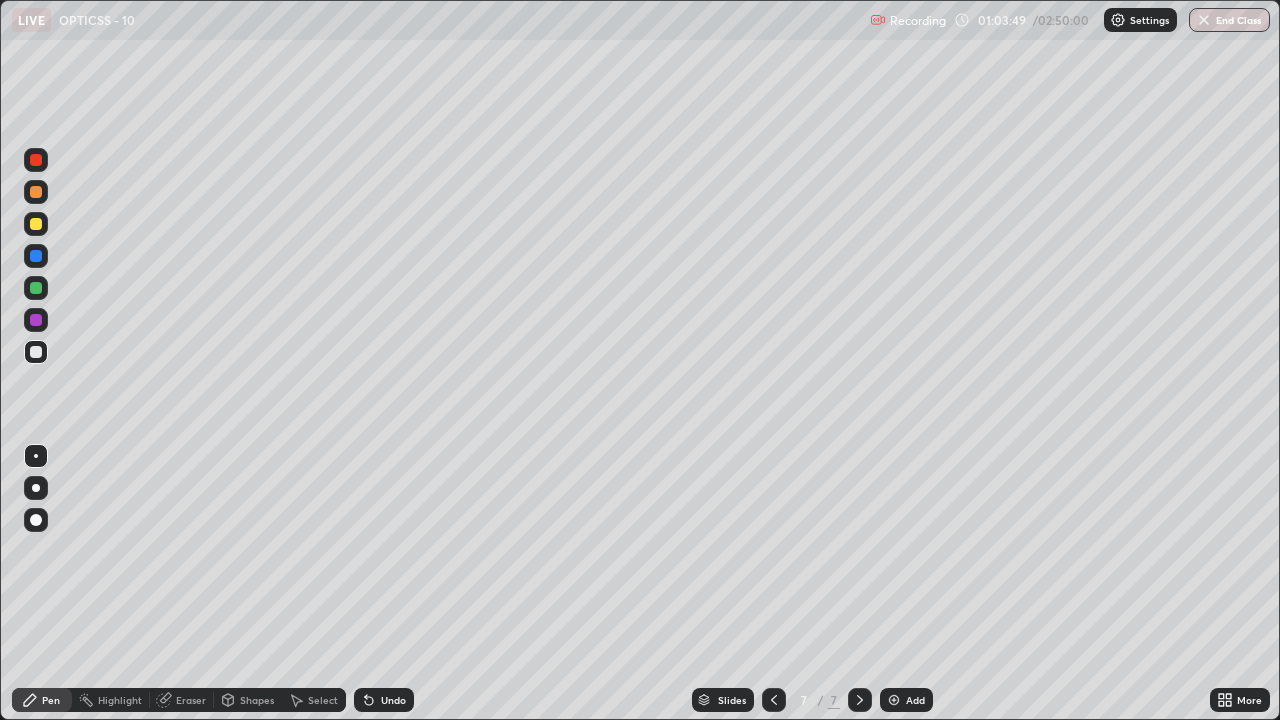 click on "Undo" at bounding box center (393, 700) 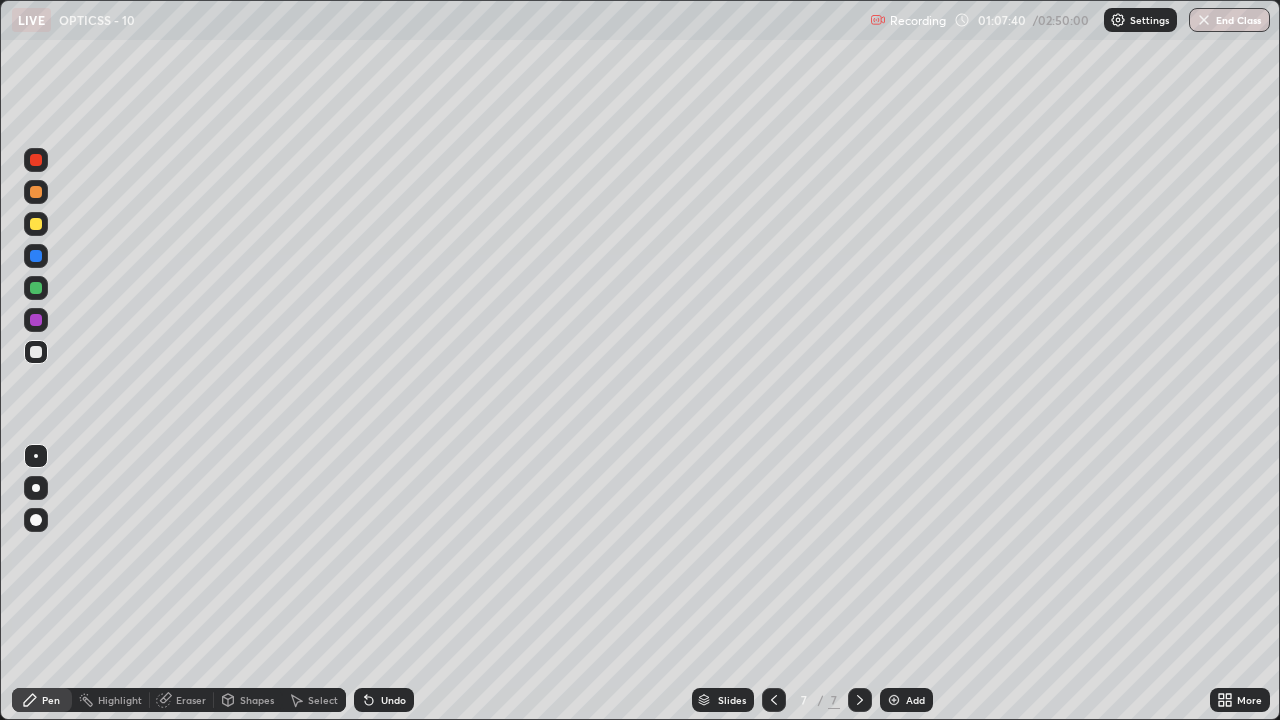 click on "Add" at bounding box center (915, 700) 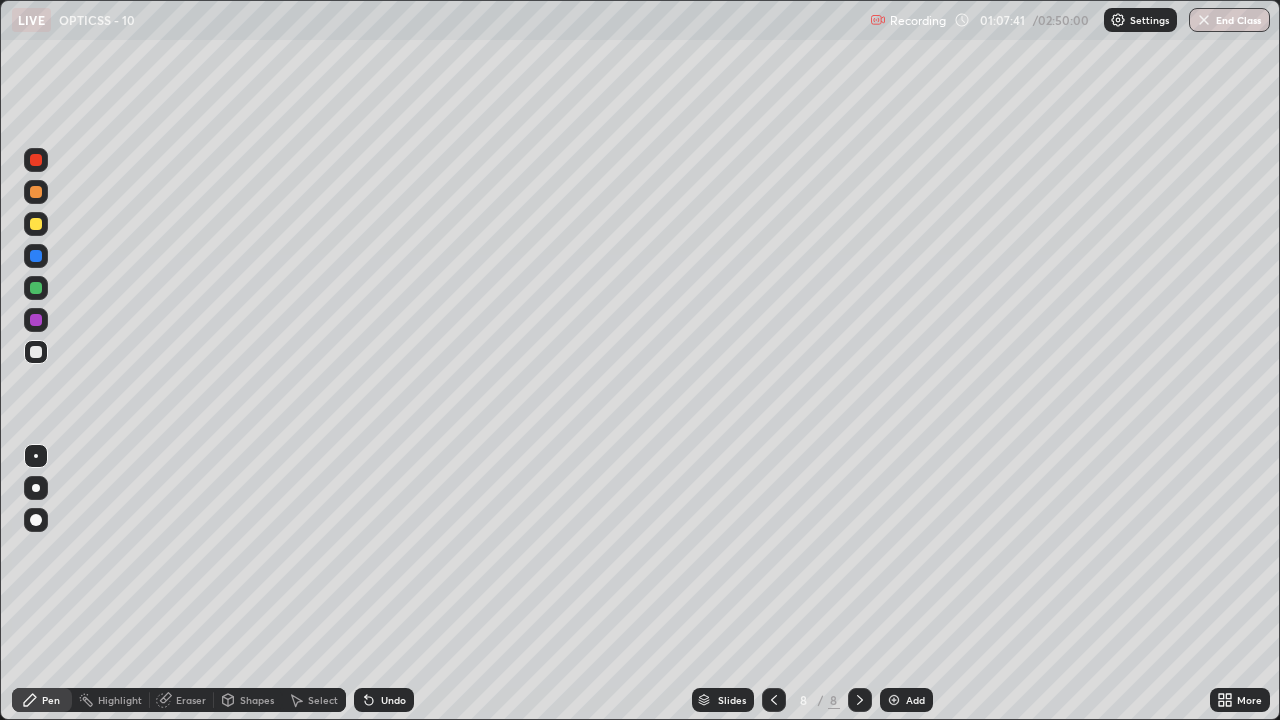 click at bounding box center (36, 352) 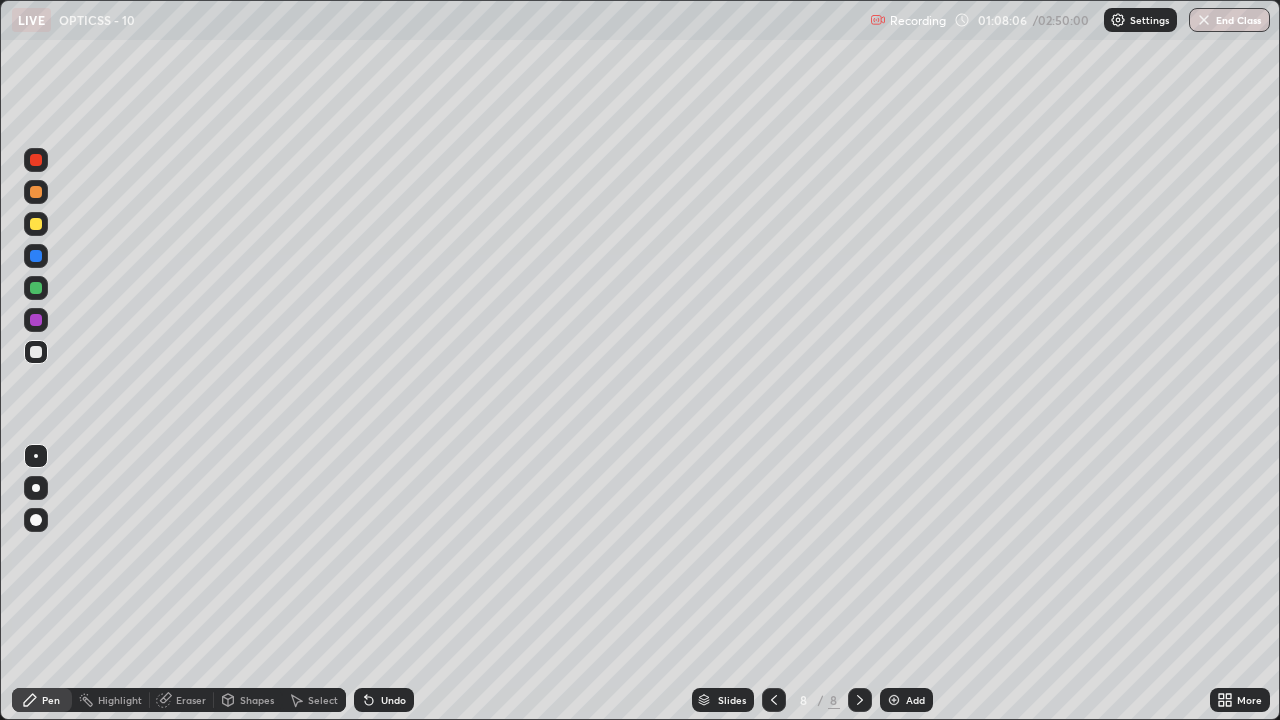 click at bounding box center [36, 224] 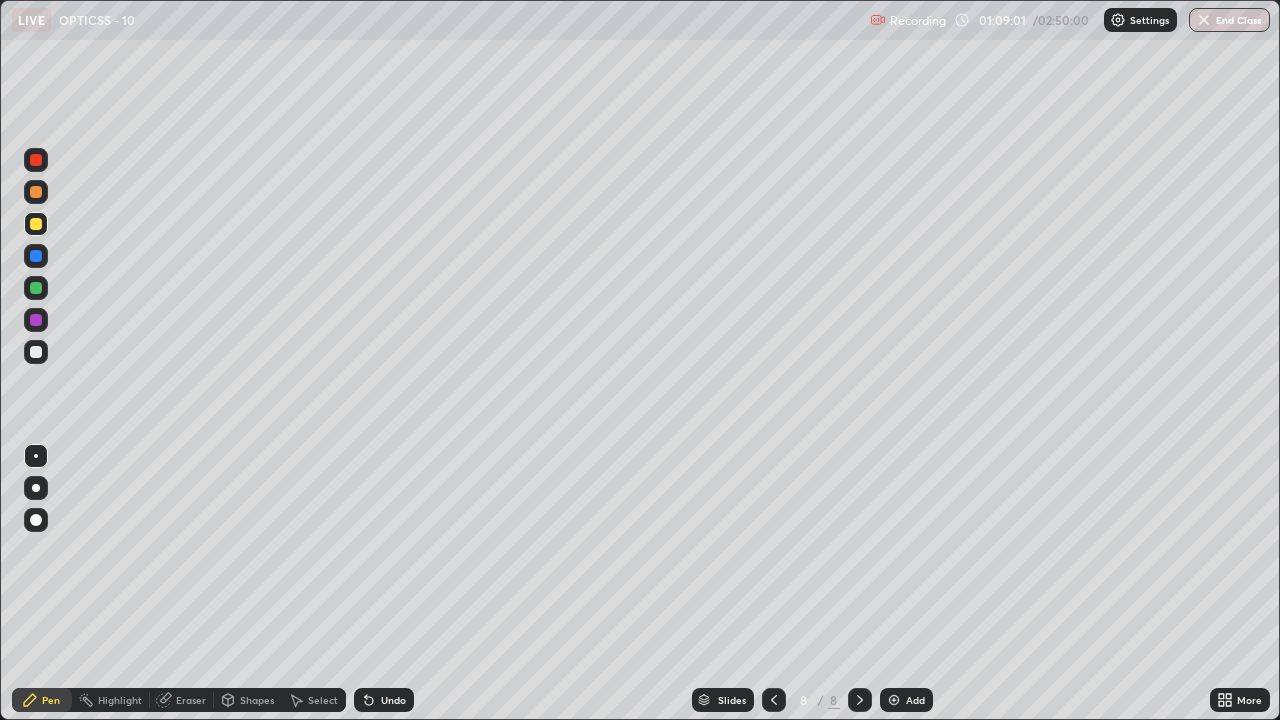 click at bounding box center (36, 288) 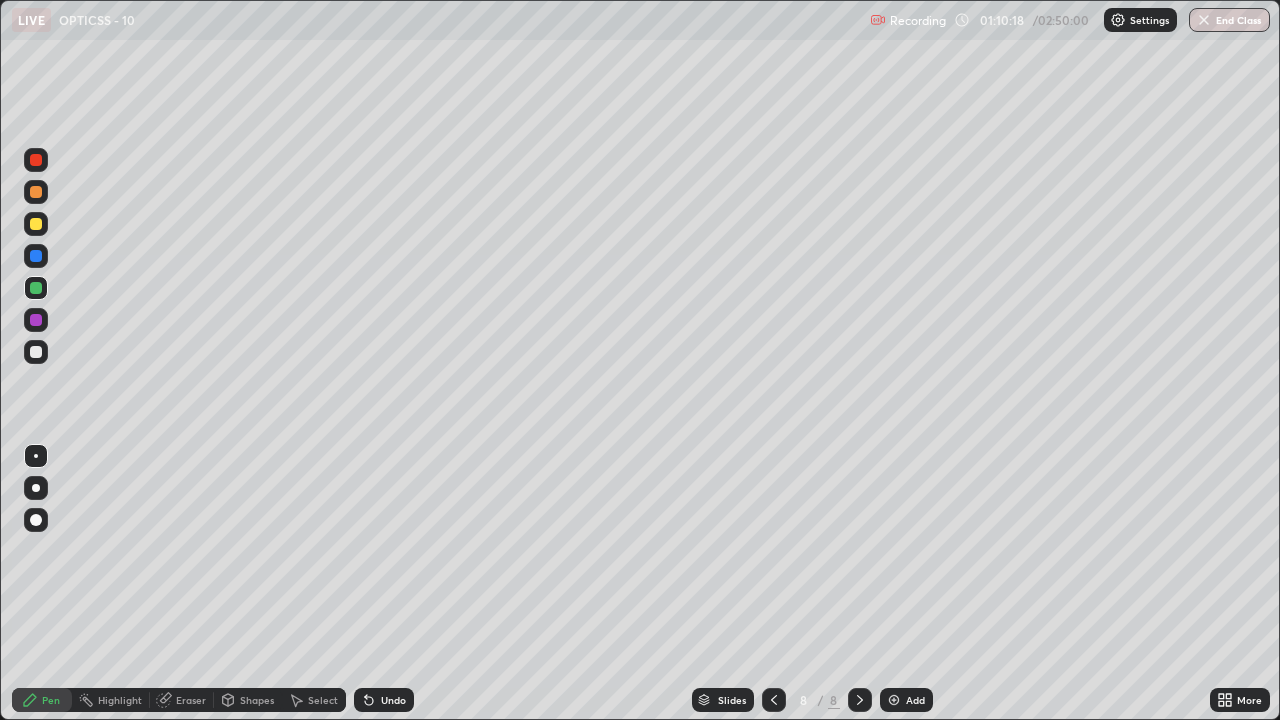click at bounding box center (36, 320) 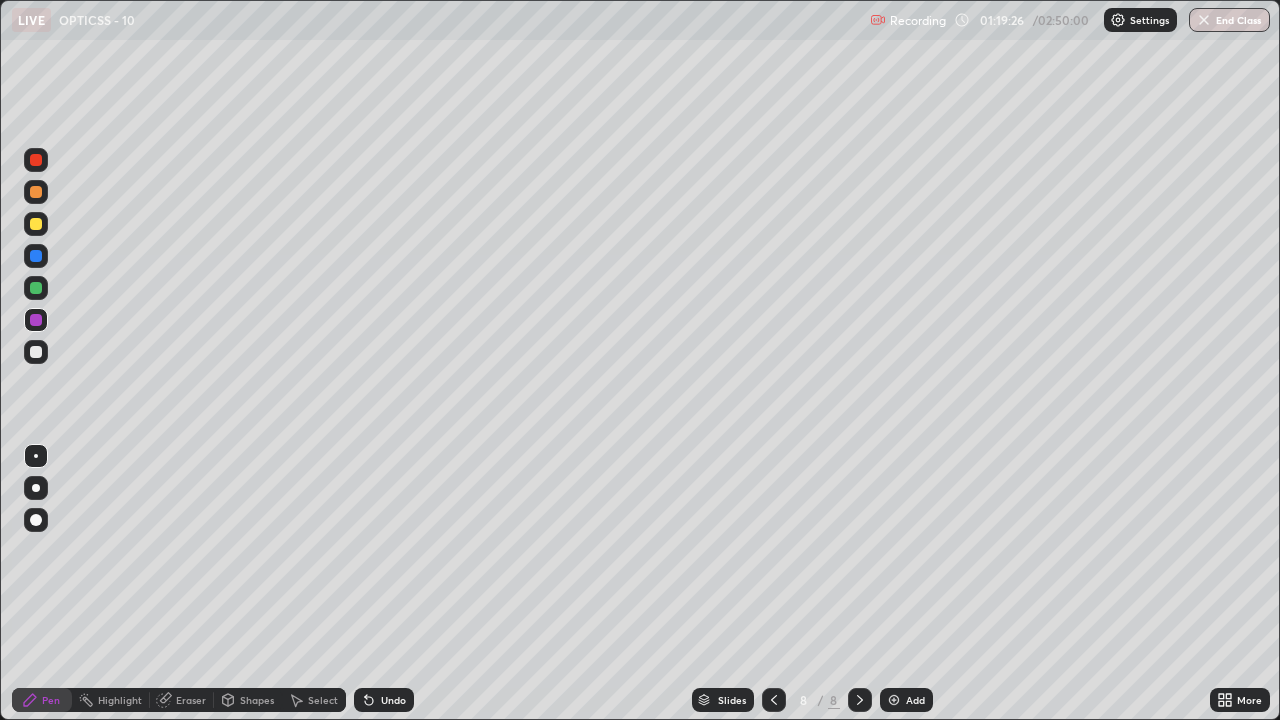 click on "Add" at bounding box center [906, 700] 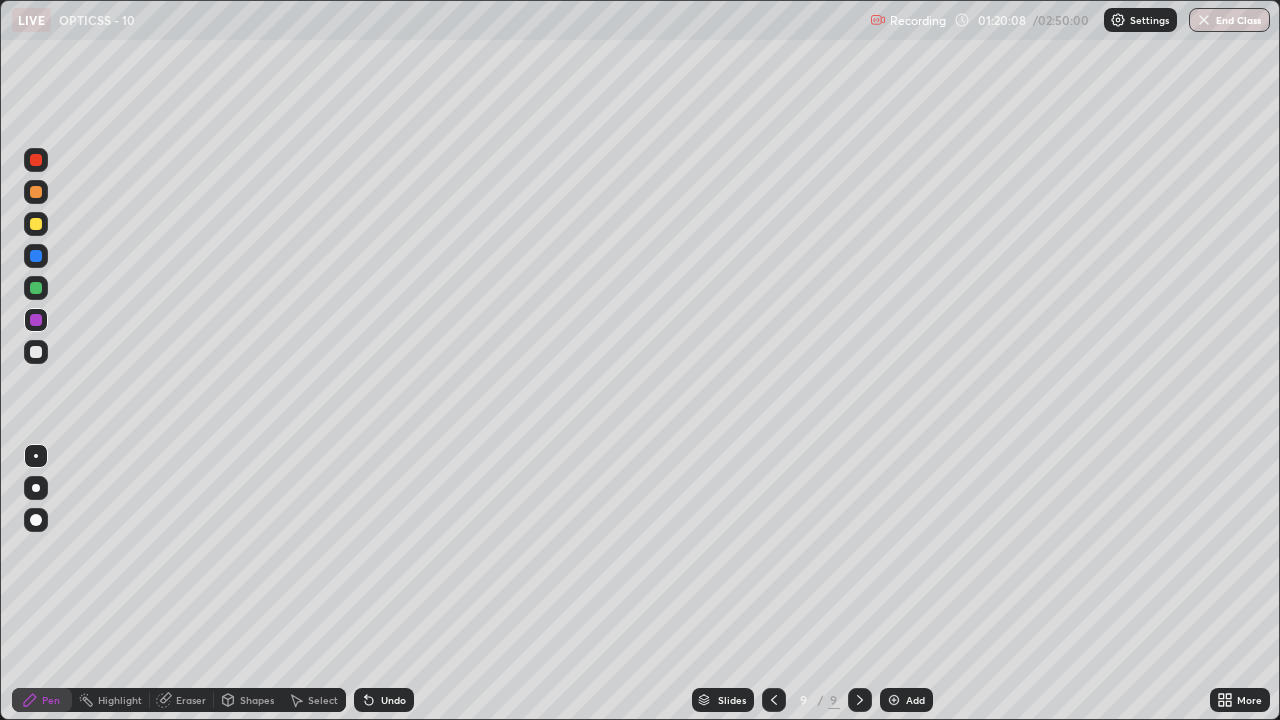 click on "Shapes" at bounding box center [257, 700] 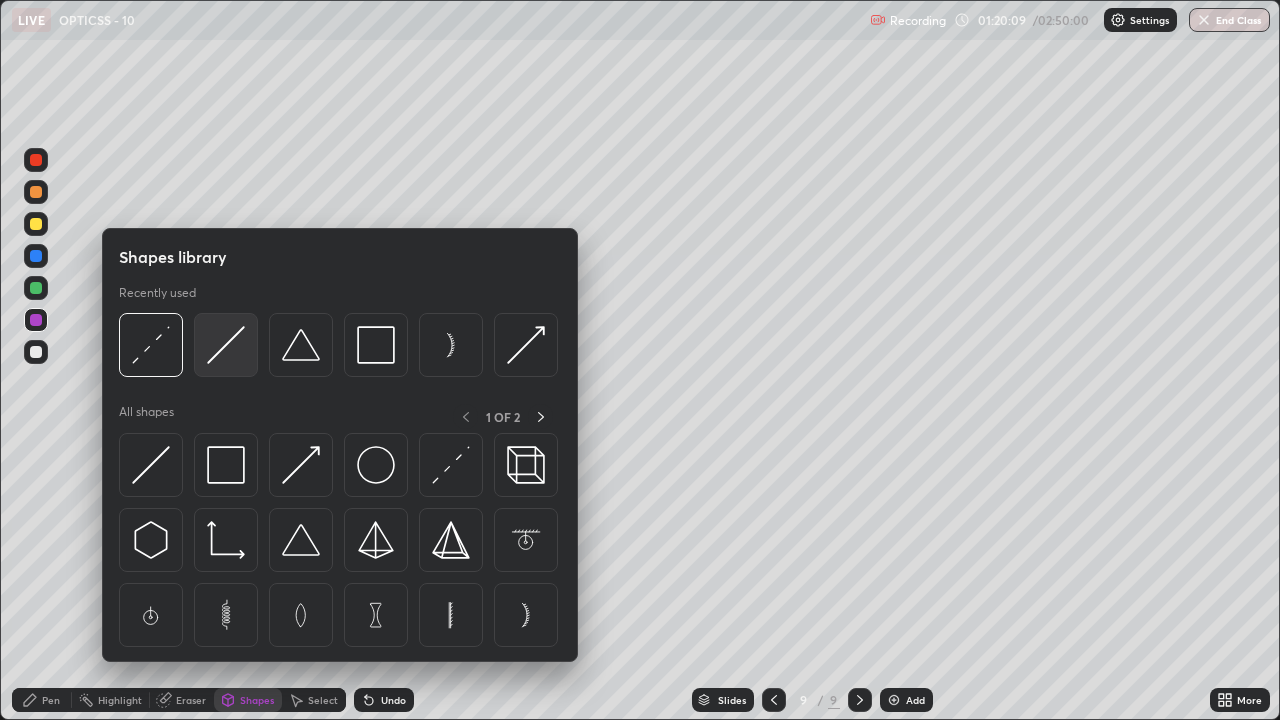click at bounding box center [226, 345] 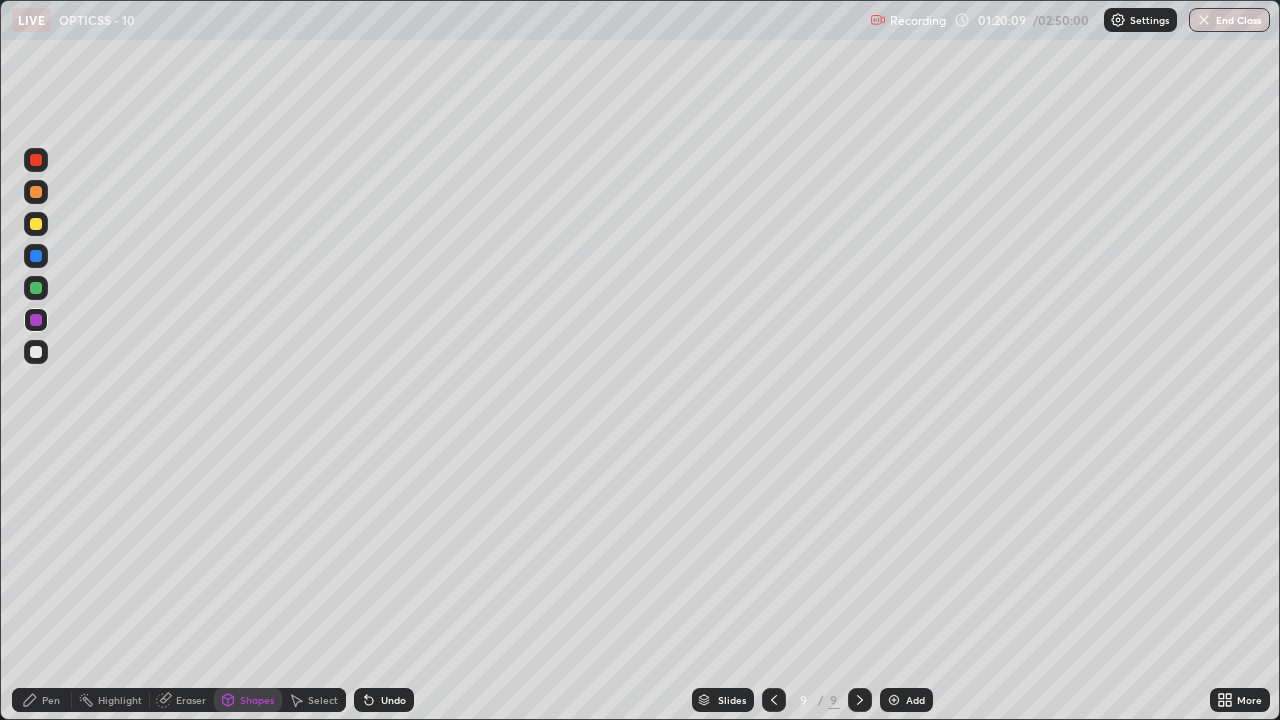 click at bounding box center [36, 352] 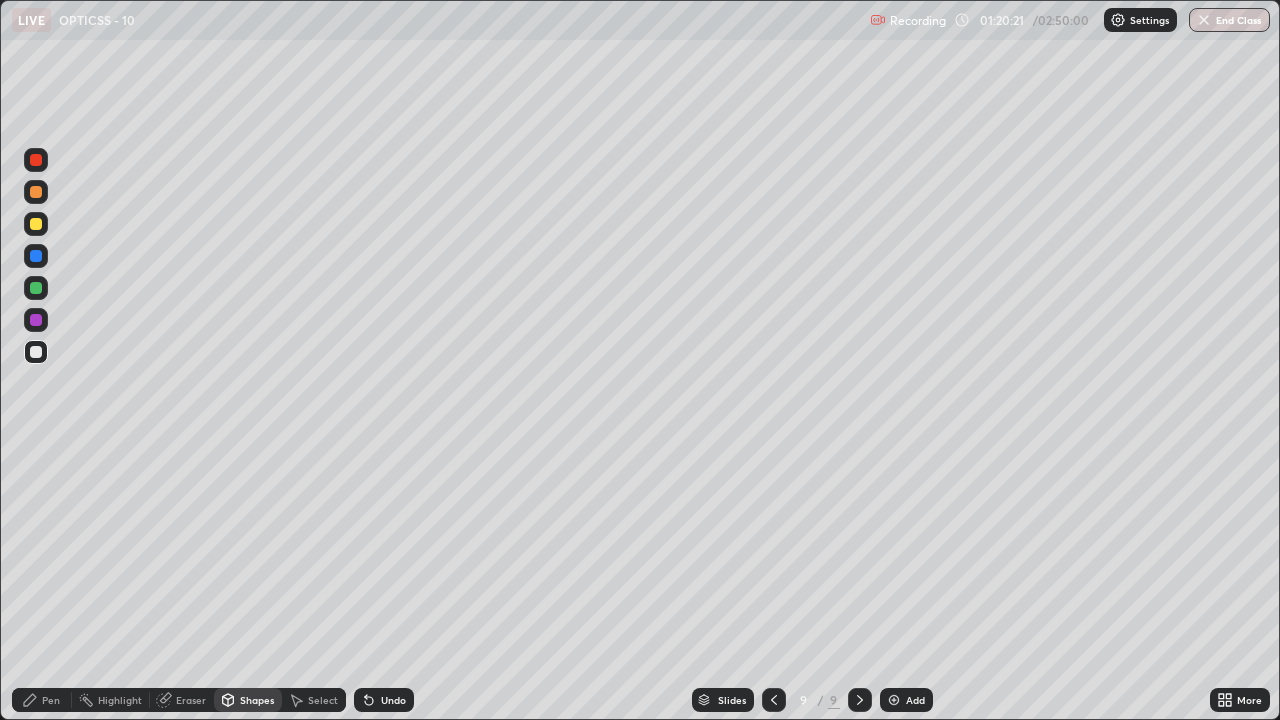 click on "Undo" at bounding box center (393, 700) 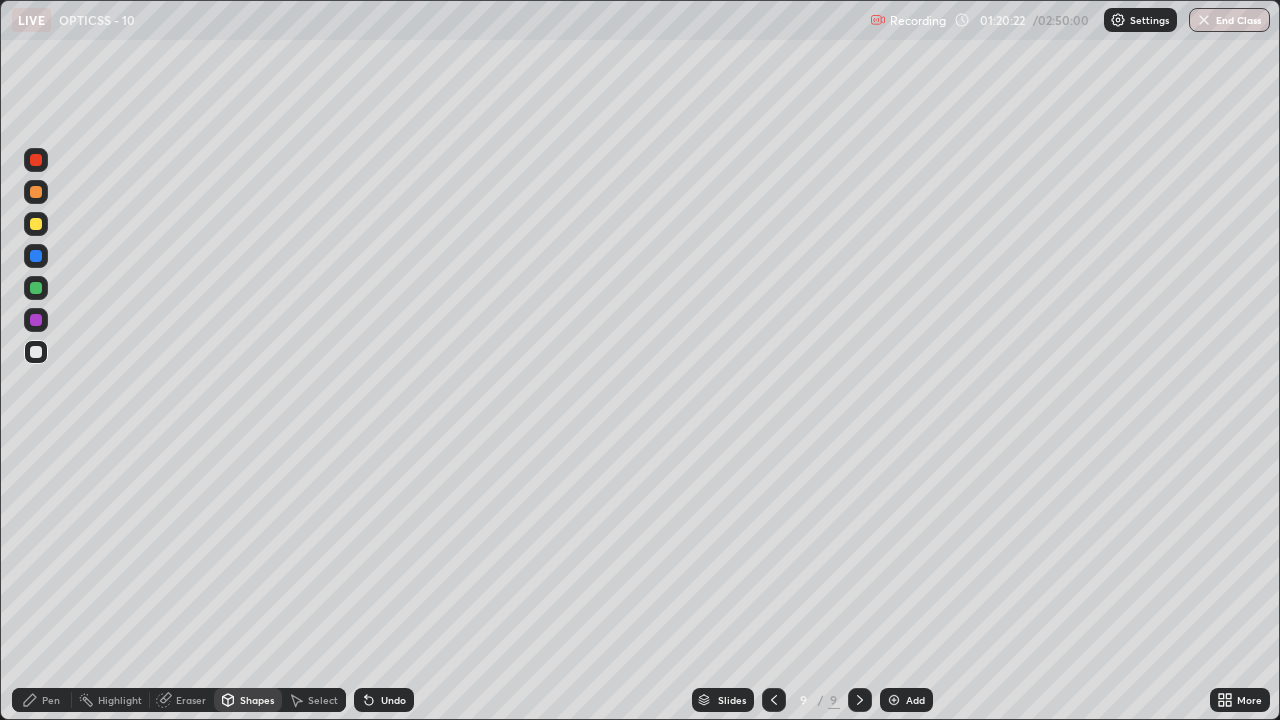 click on "Undo" at bounding box center (393, 700) 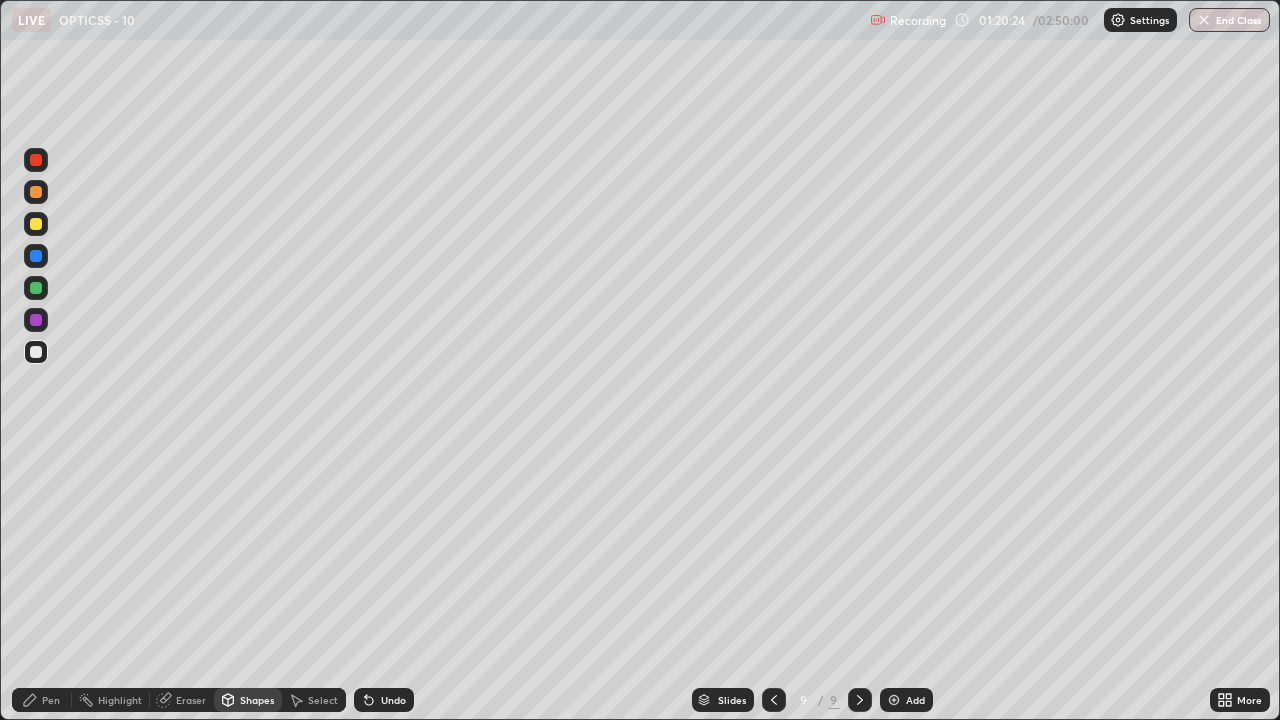 click on "Pen" at bounding box center [51, 700] 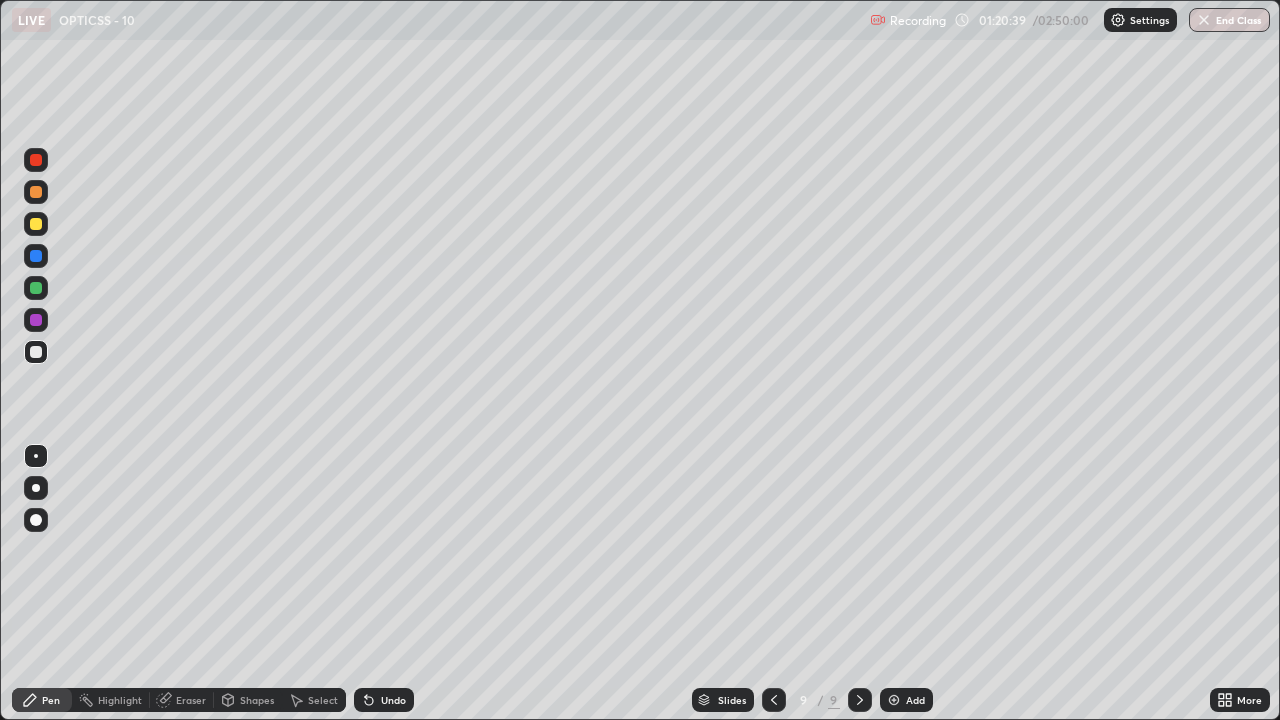 click at bounding box center (36, 224) 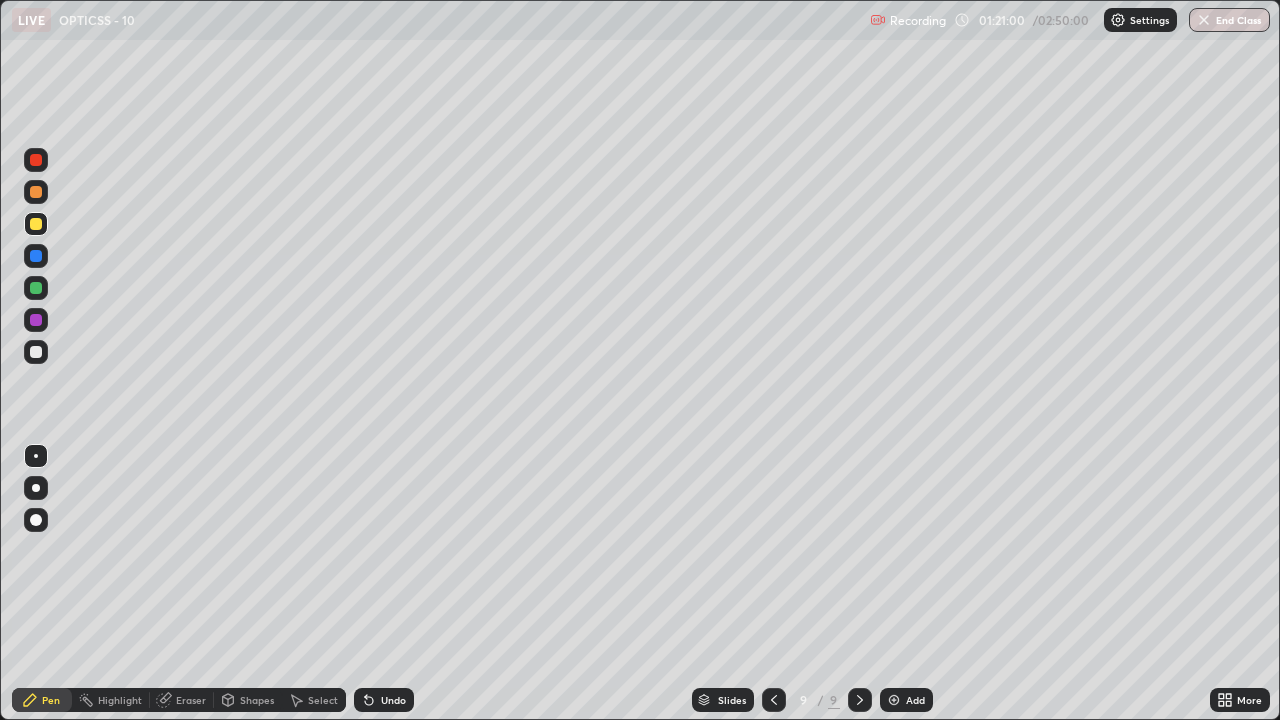 click on "Shapes" at bounding box center [257, 700] 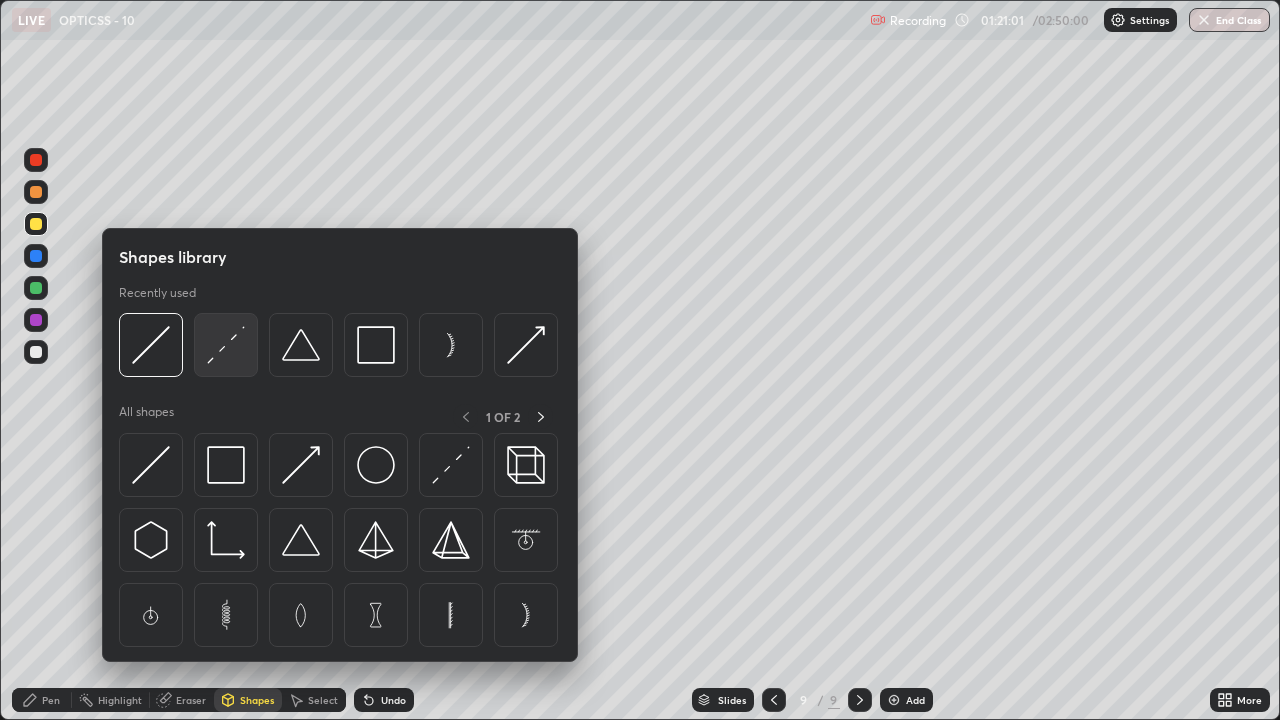 click at bounding box center (226, 345) 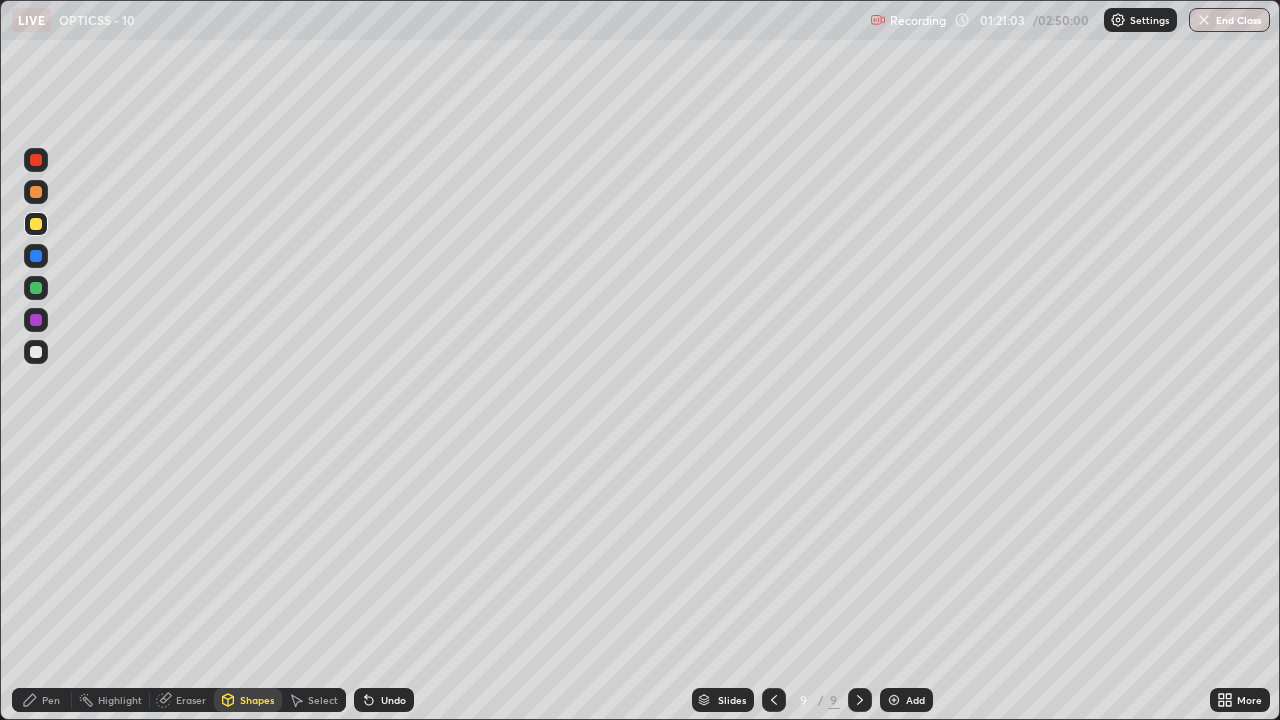 click at bounding box center [36, 256] 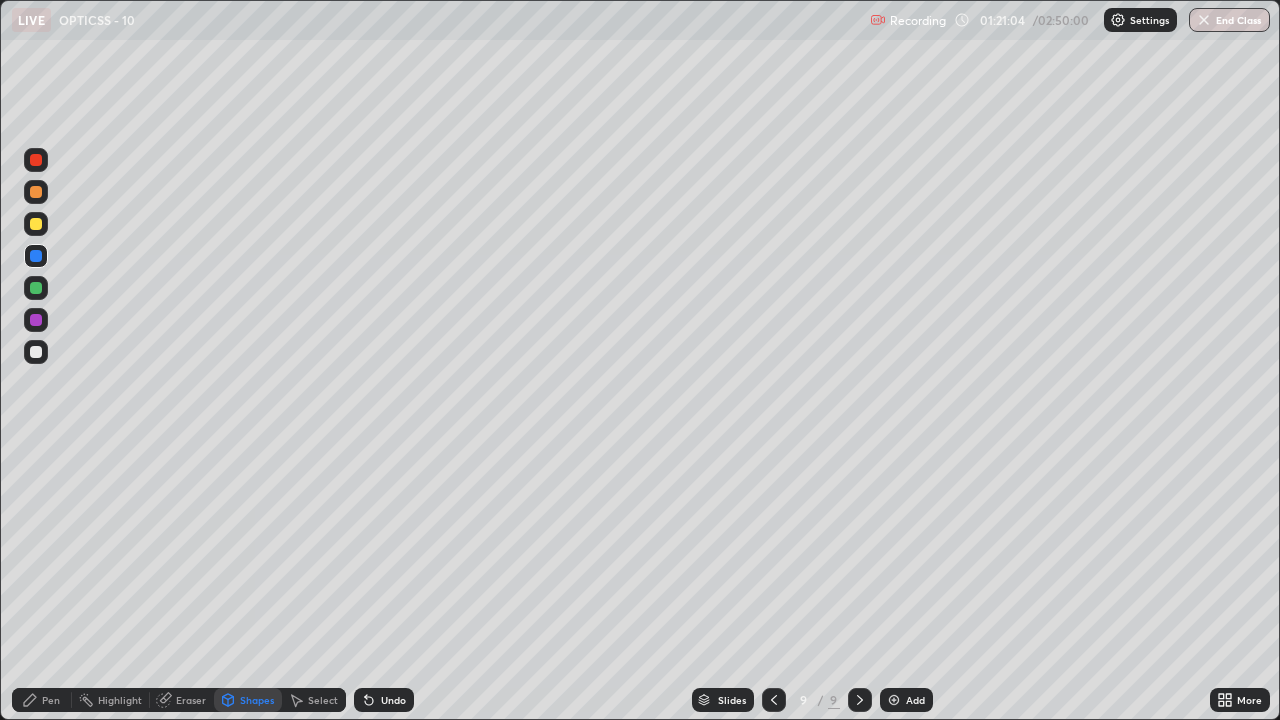 click at bounding box center (36, 160) 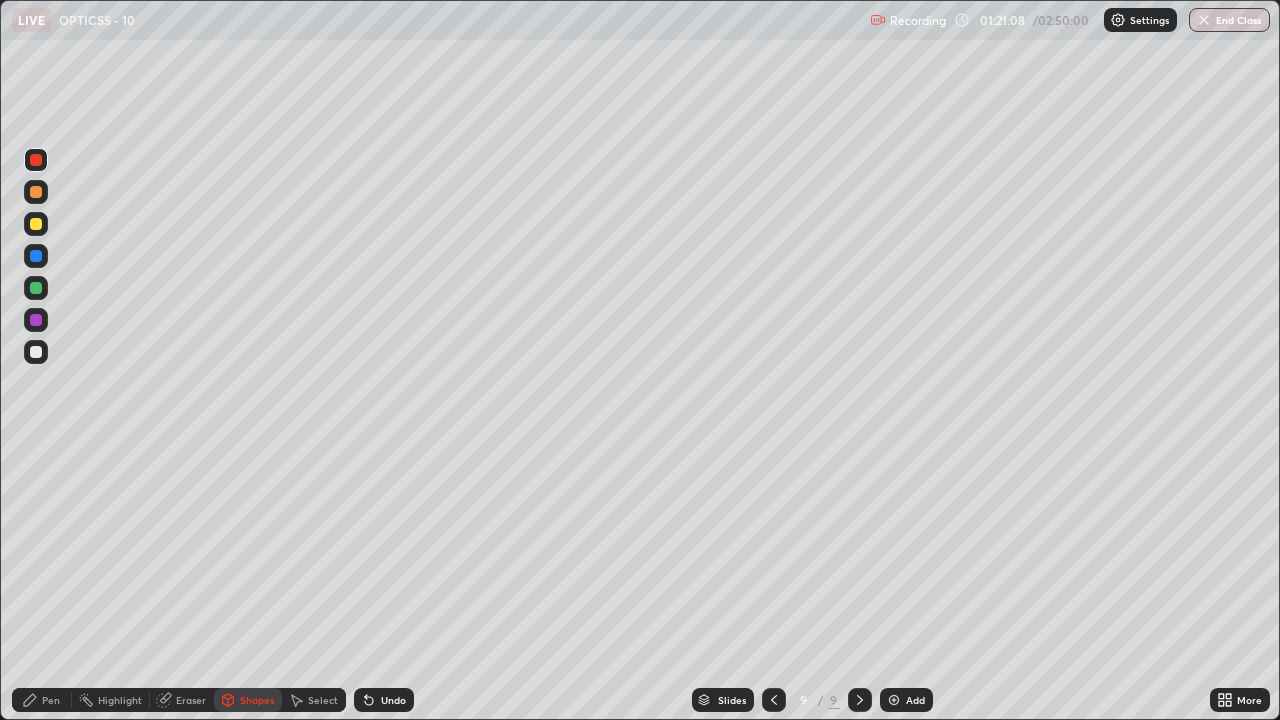 click on "Undo" at bounding box center (384, 700) 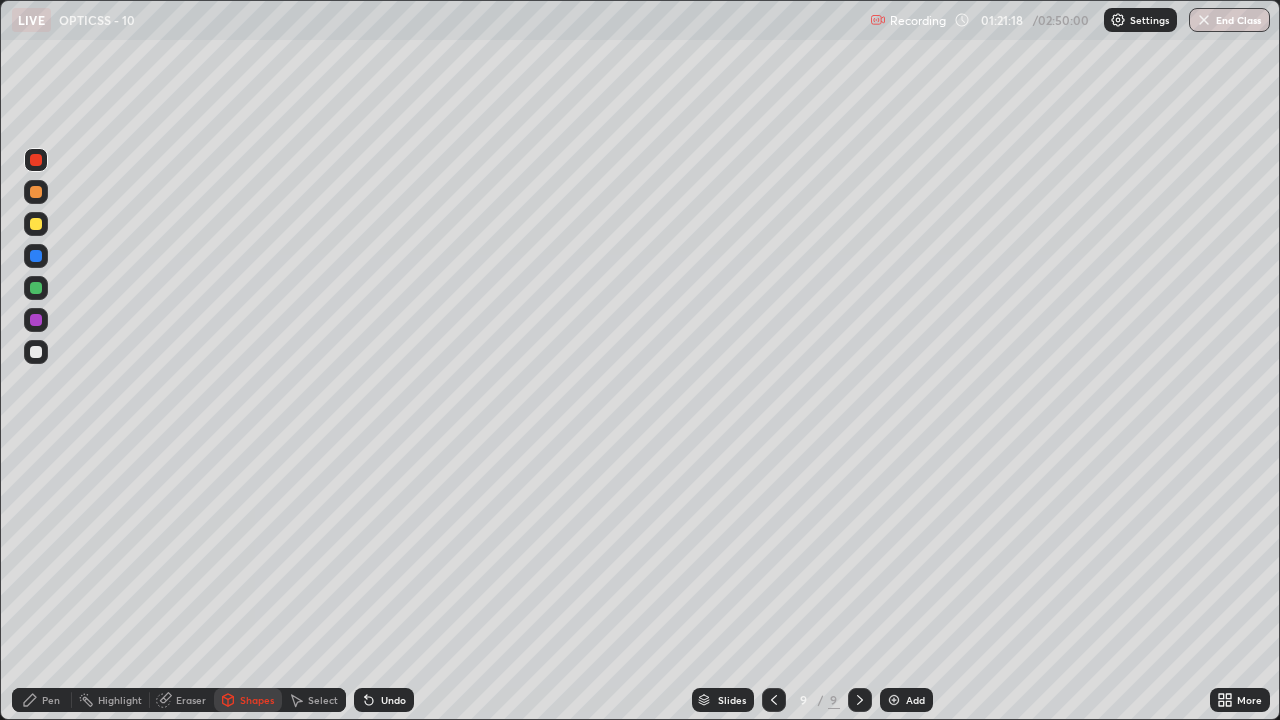 click on "Pen" at bounding box center (51, 700) 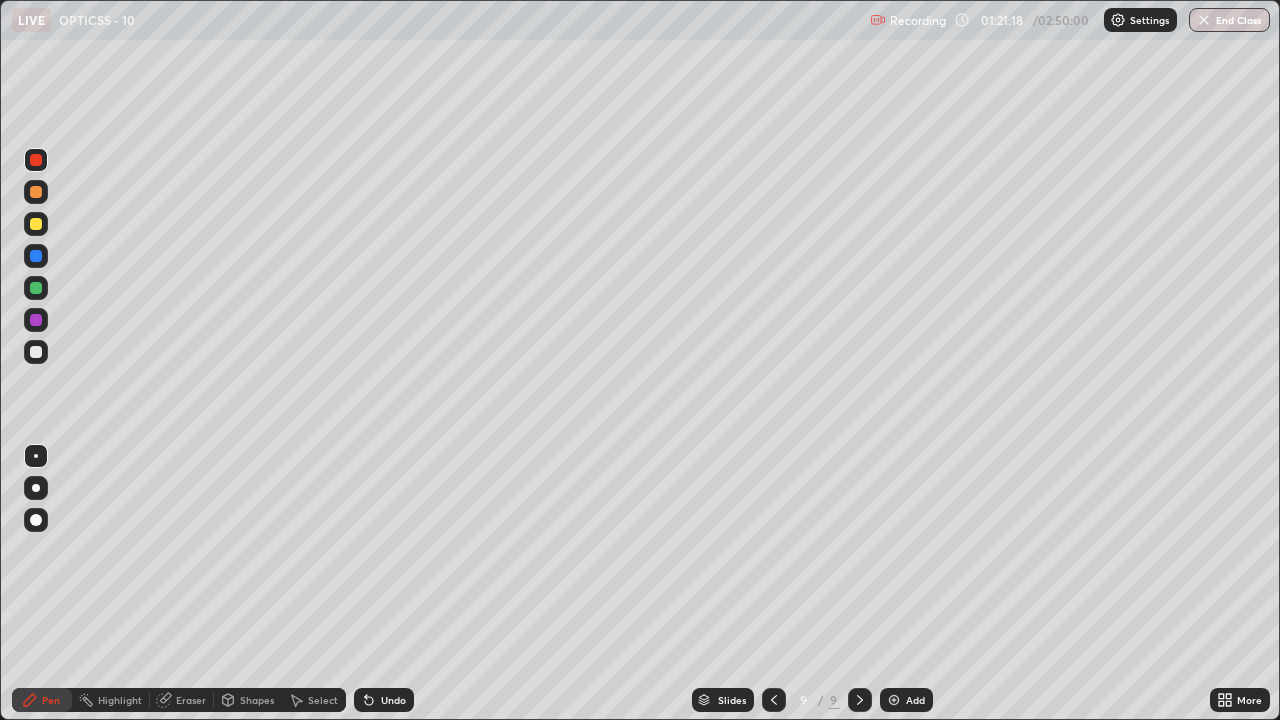 click at bounding box center (36, 352) 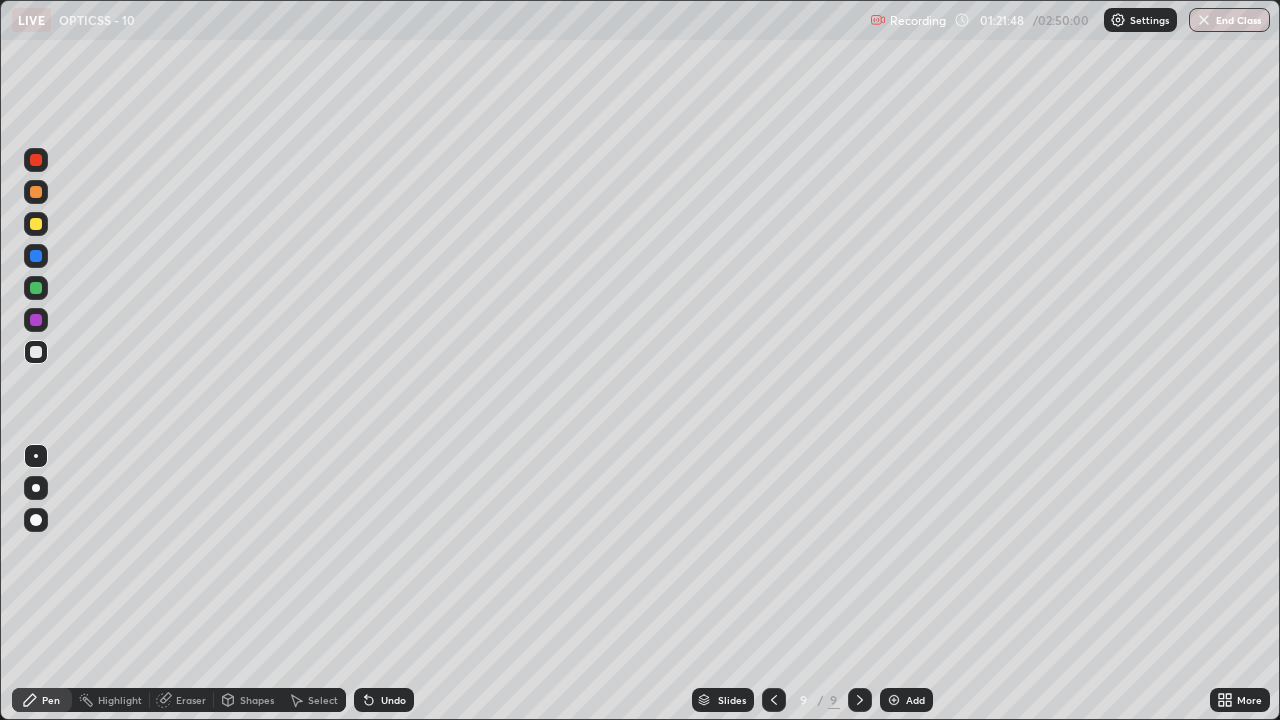 click at bounding box center [36, 224] 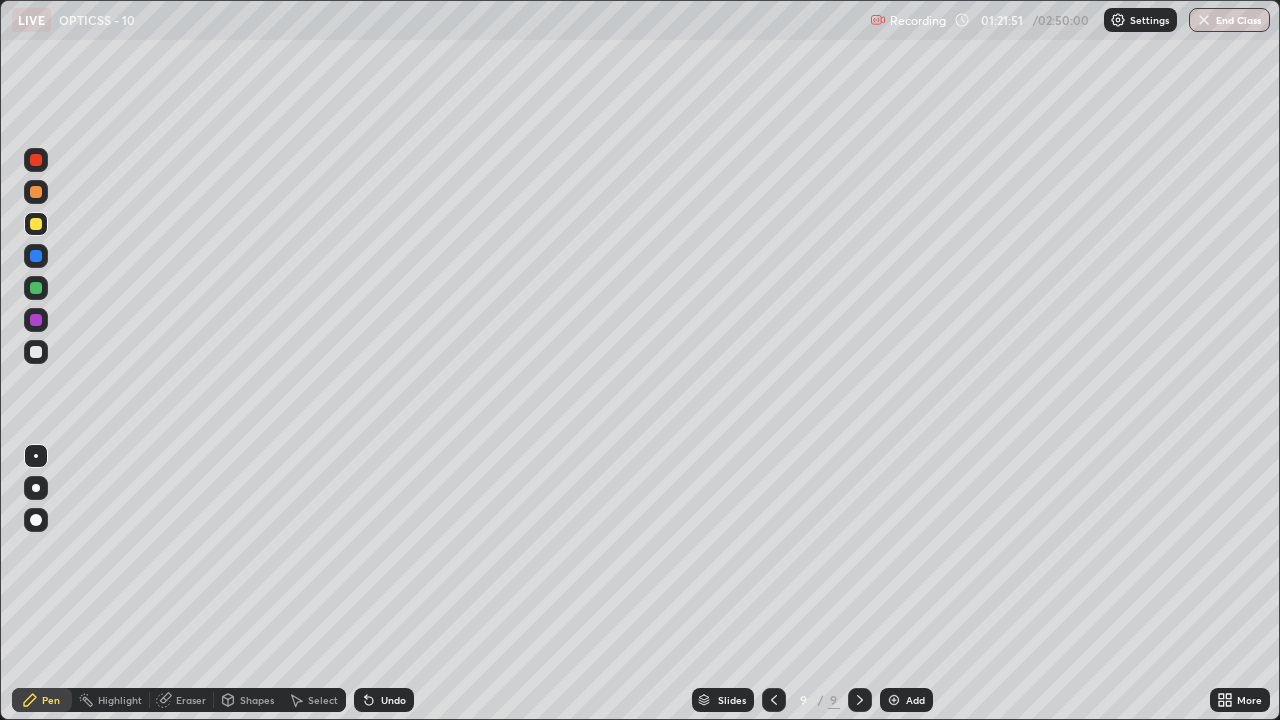 click at bounding box center (36, 320) 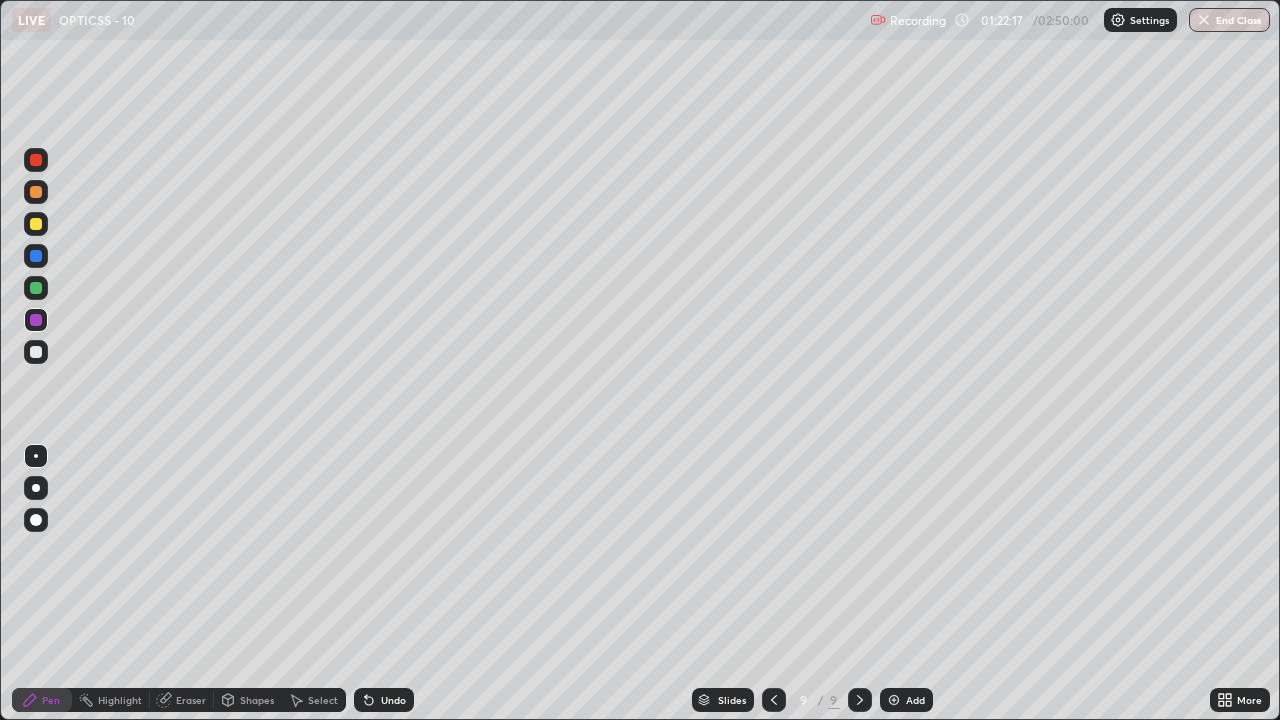 click 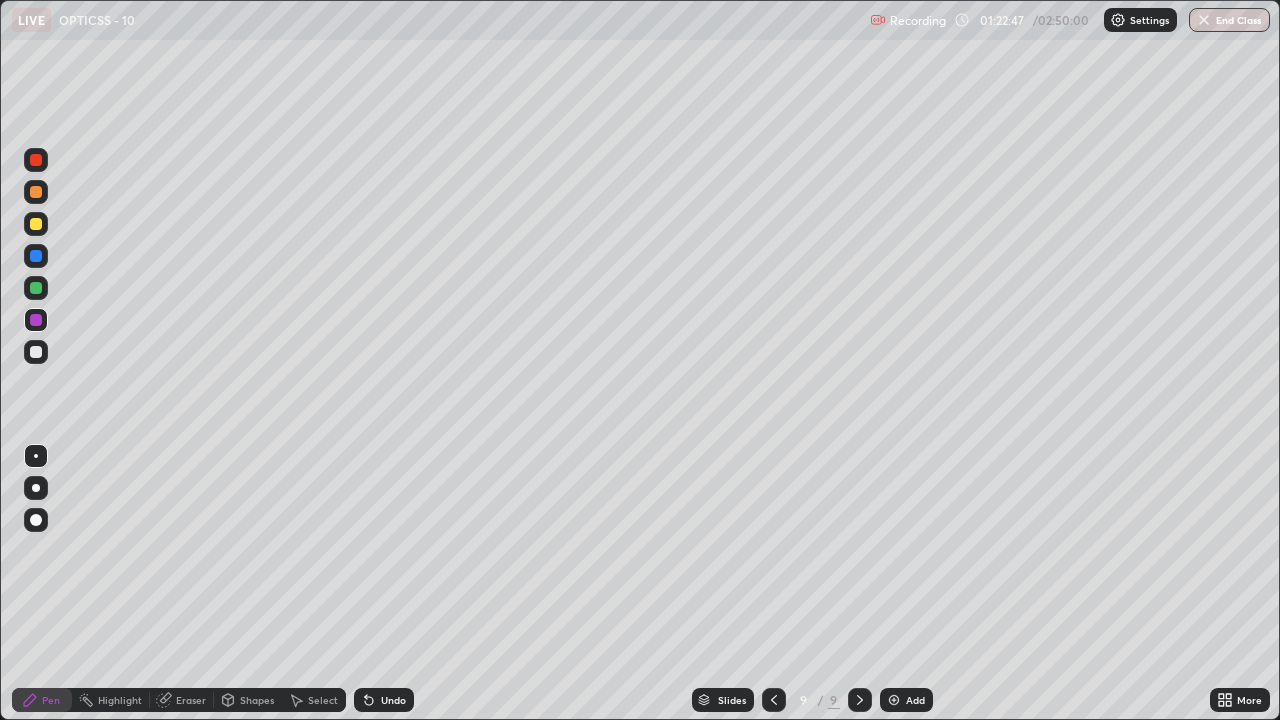 click at bounding box center [36, 224] 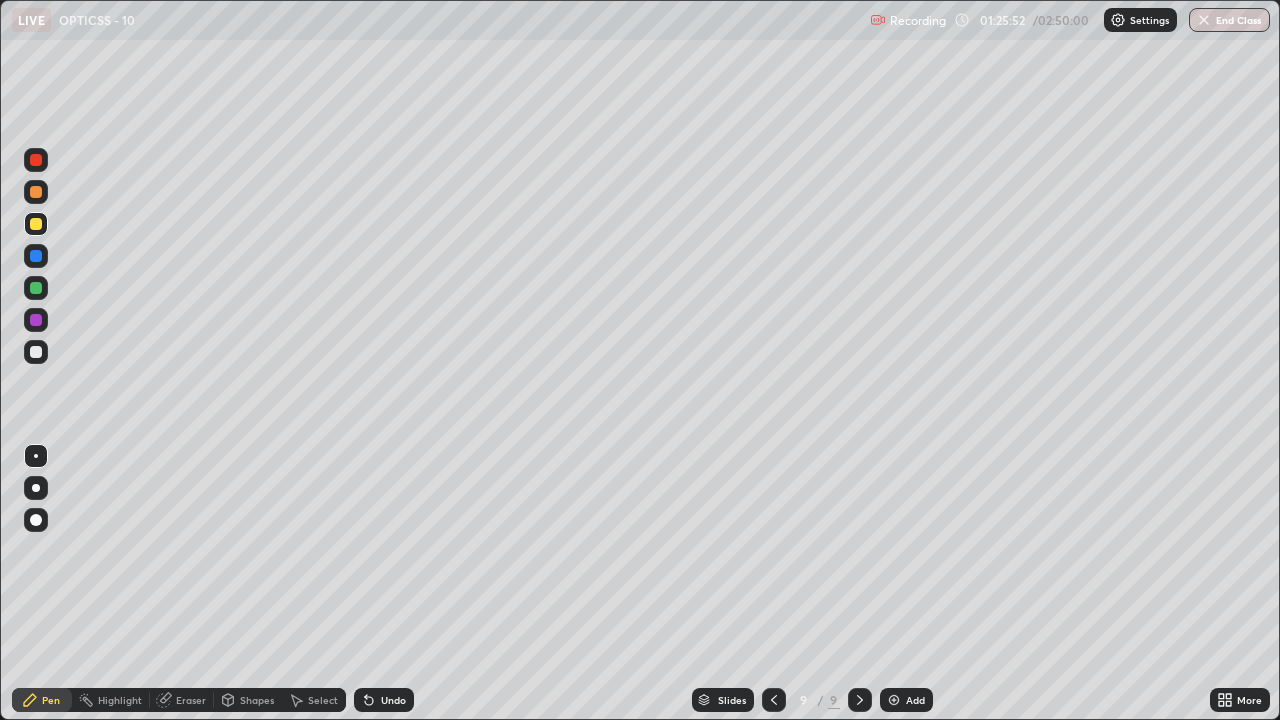 click at bounding box center (36, 352) 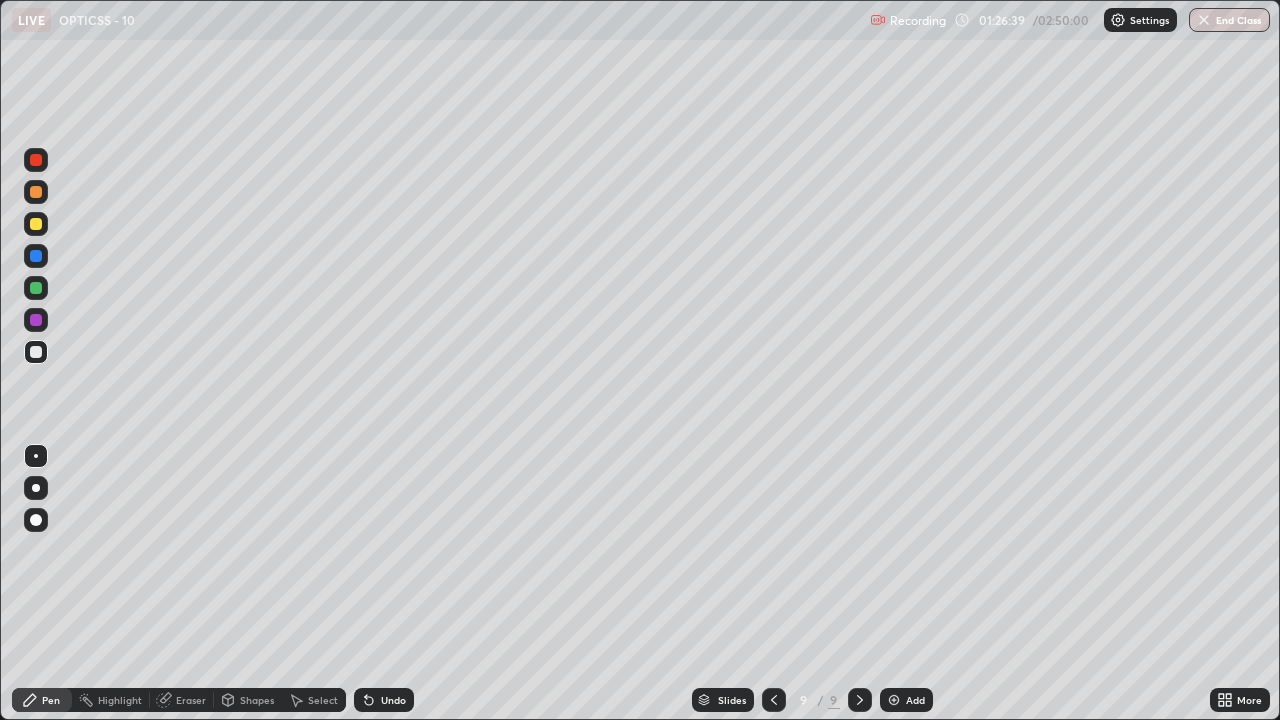 click at bounding box center [36, 288] 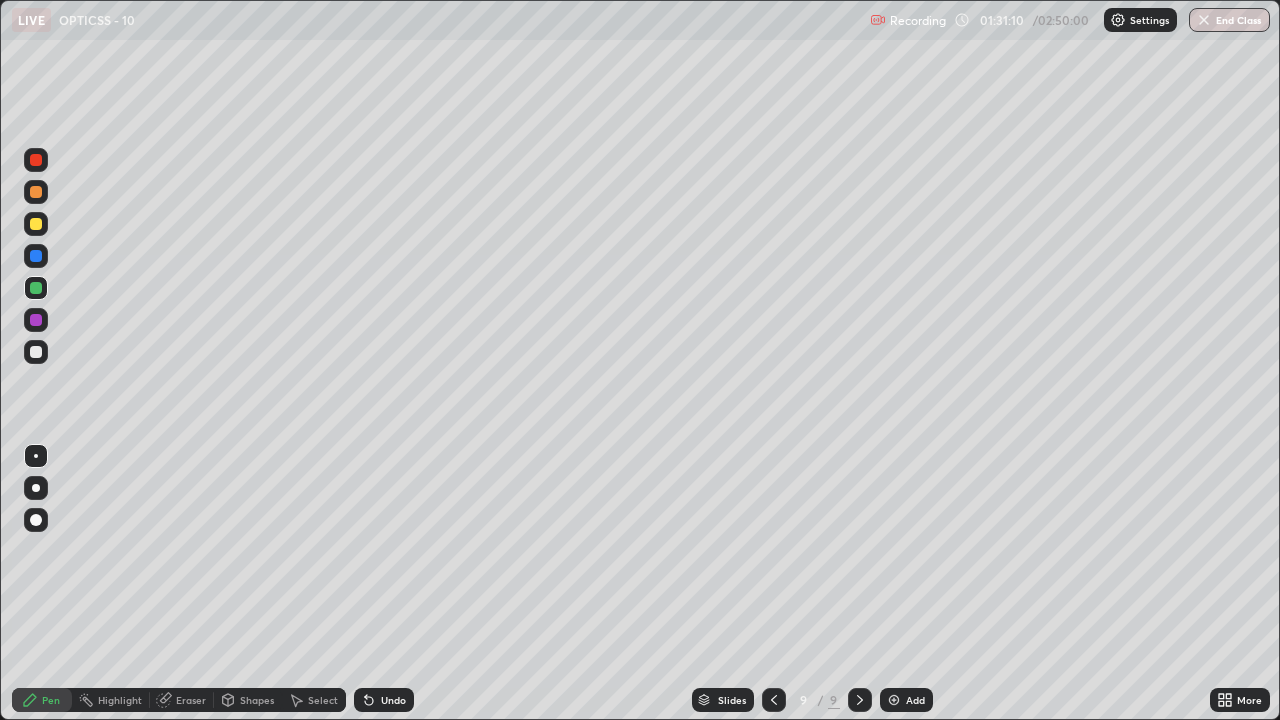 click on "Add" at bounding box center (906, 700) 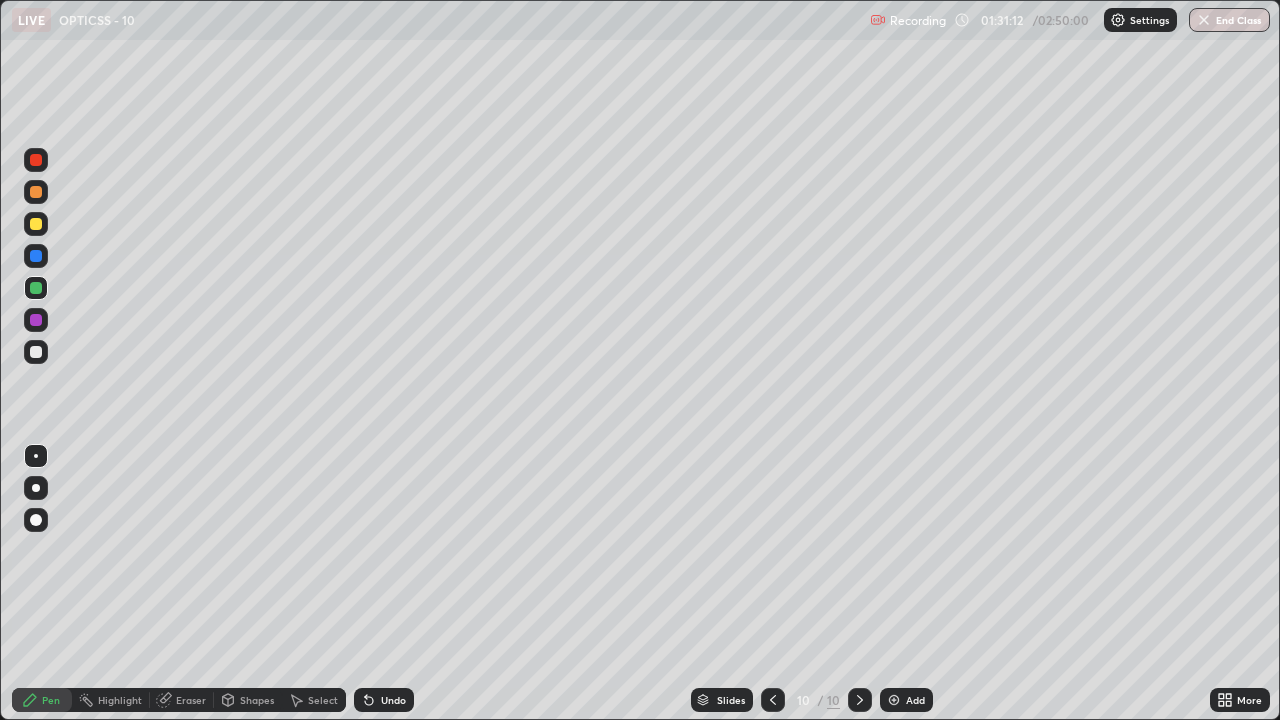 click at bounding box center [36, 352] 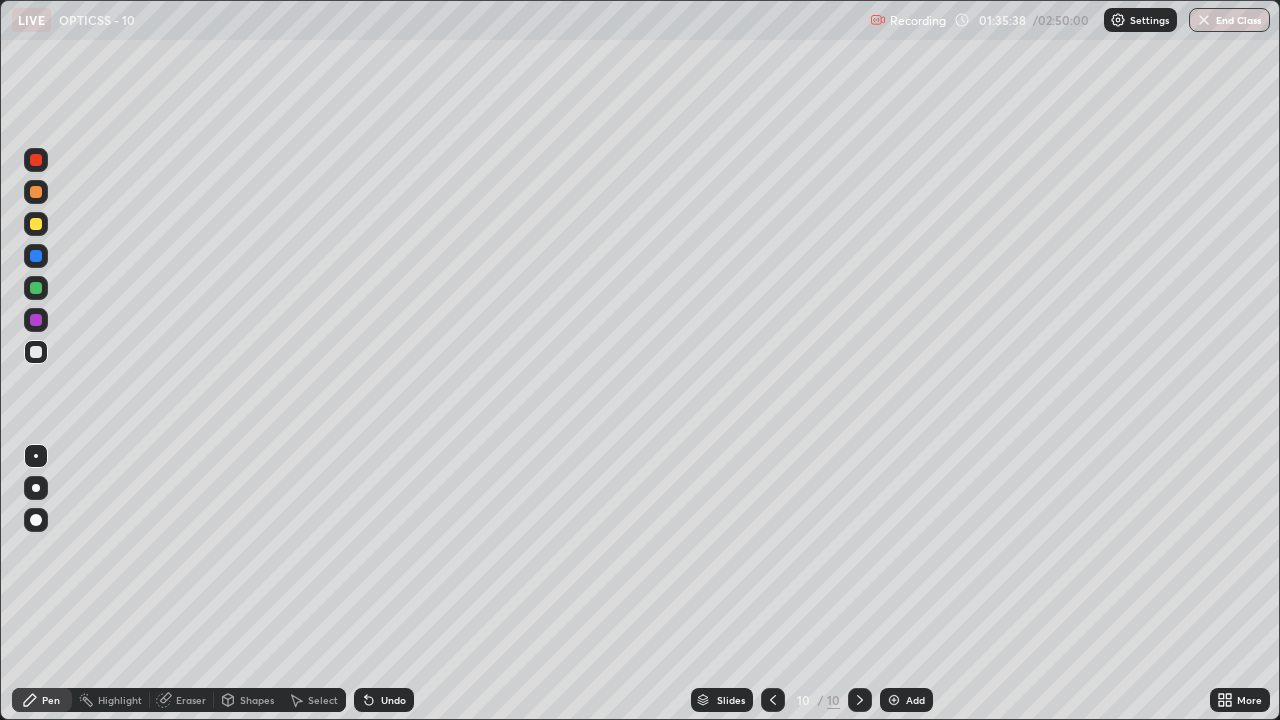 click at bounding box center (894, 700) 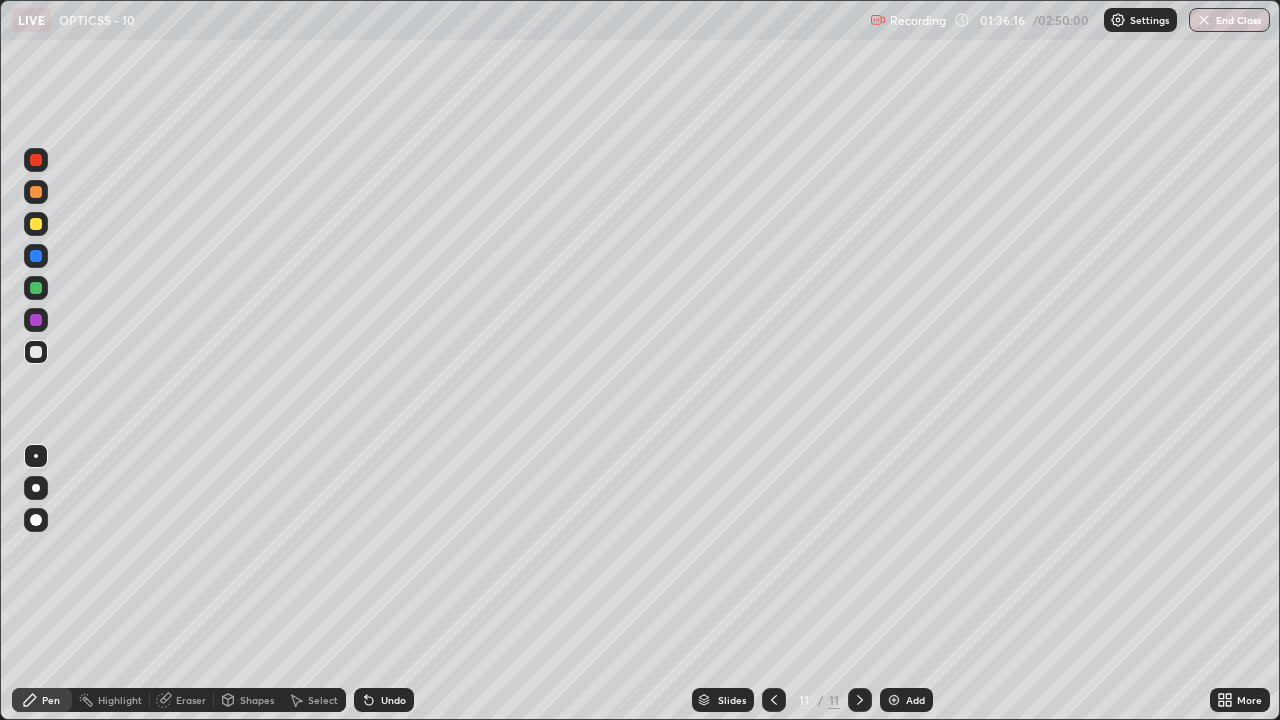 click at bounding box center [36, 224] 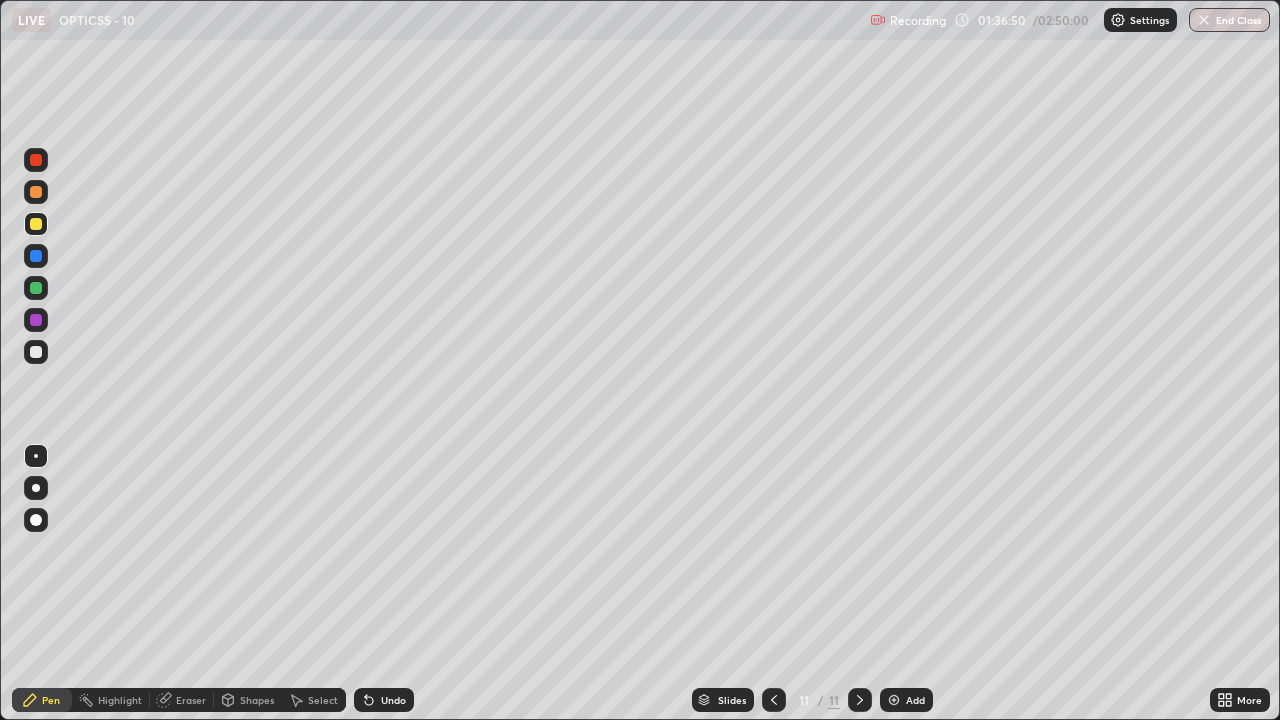 click at bounding box center (36, 320) 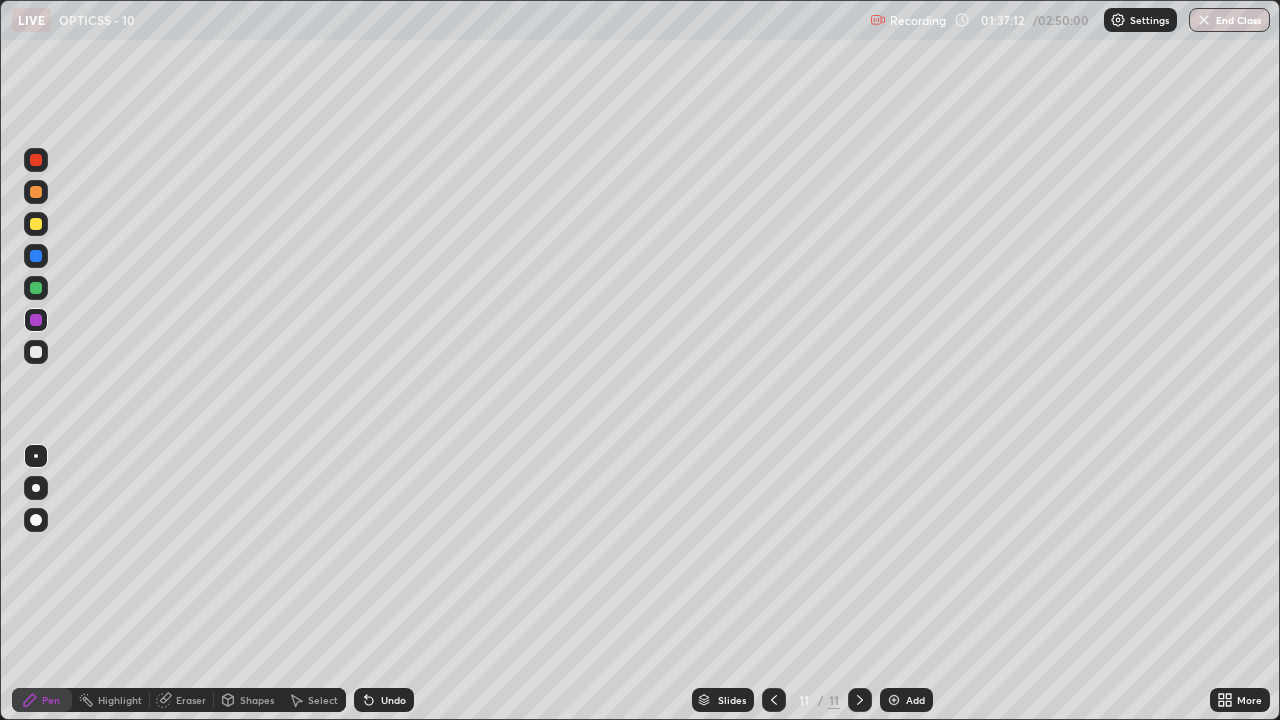 click at bounding box center [36, 224] 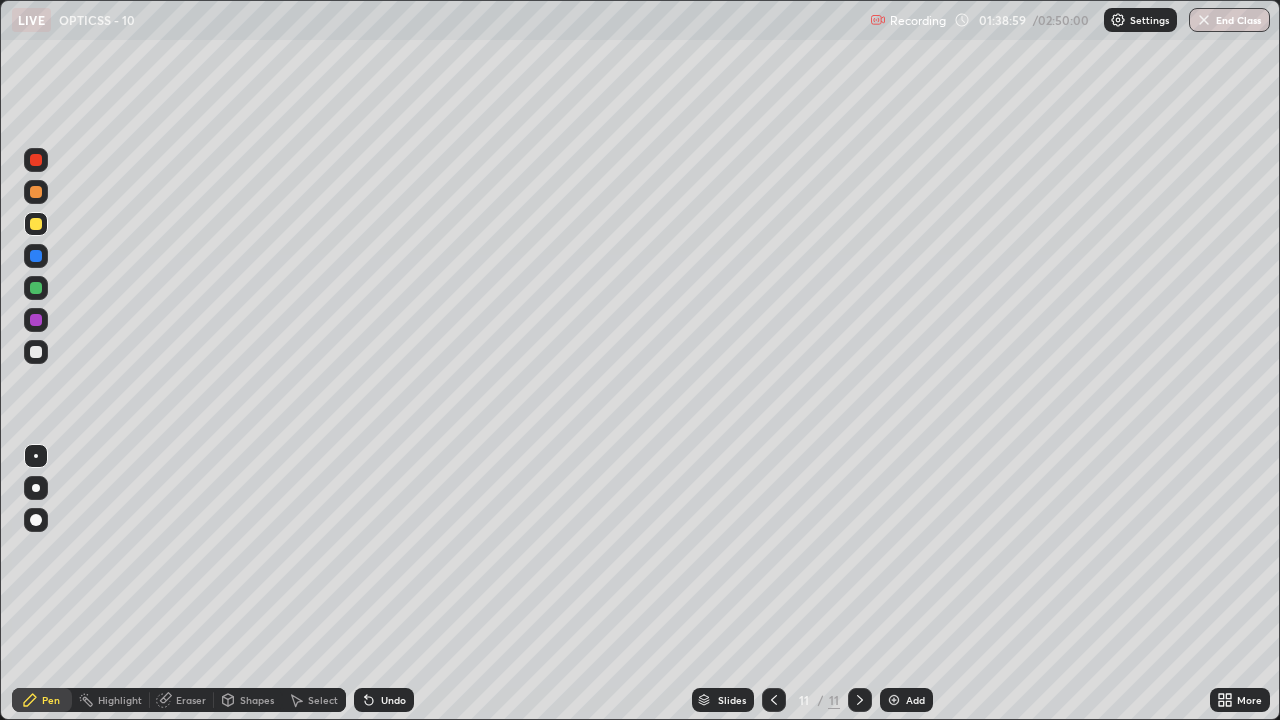 click at bounding box center (36, 352) 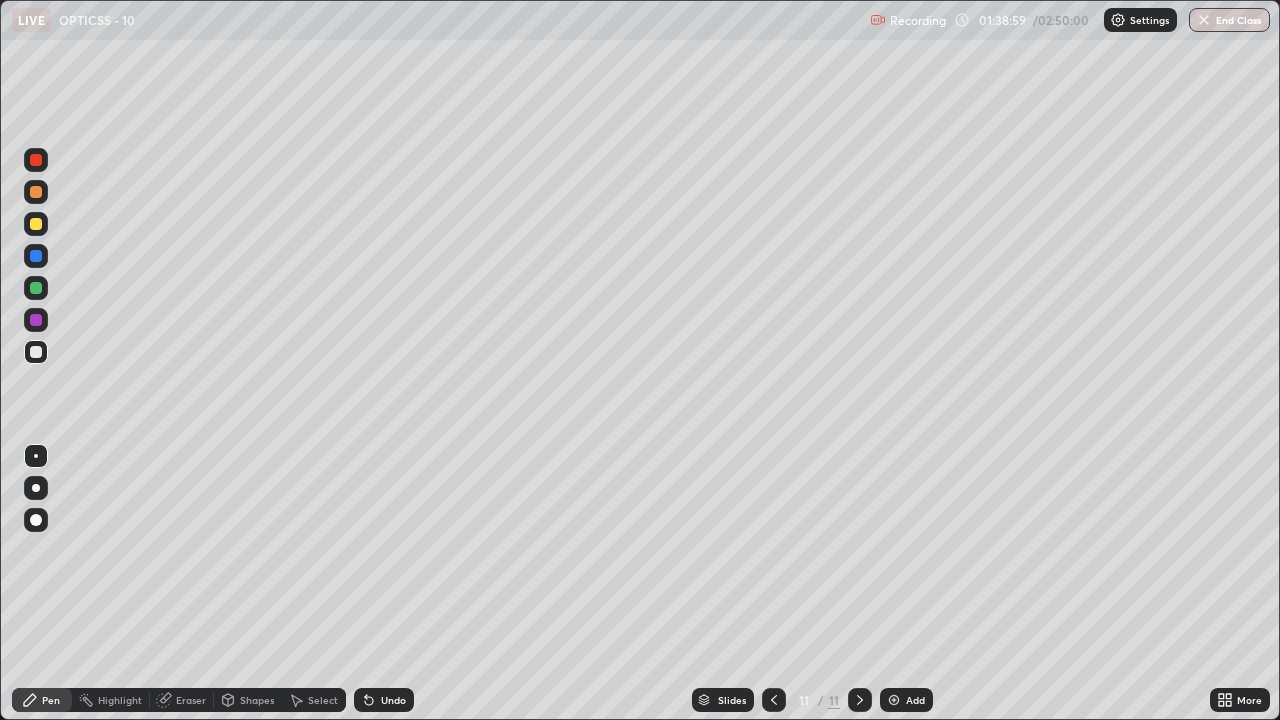 click at bounding box center (36, 288) 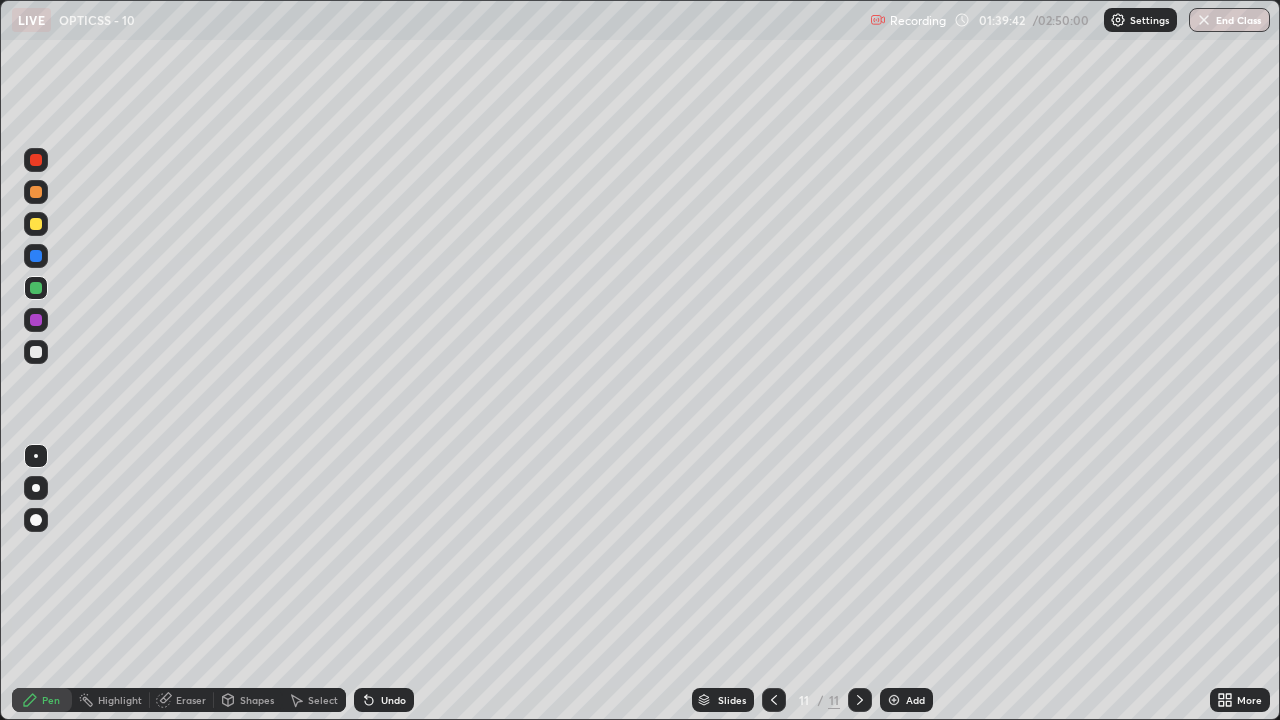 click on "Add" at bounding box center [915, 700] 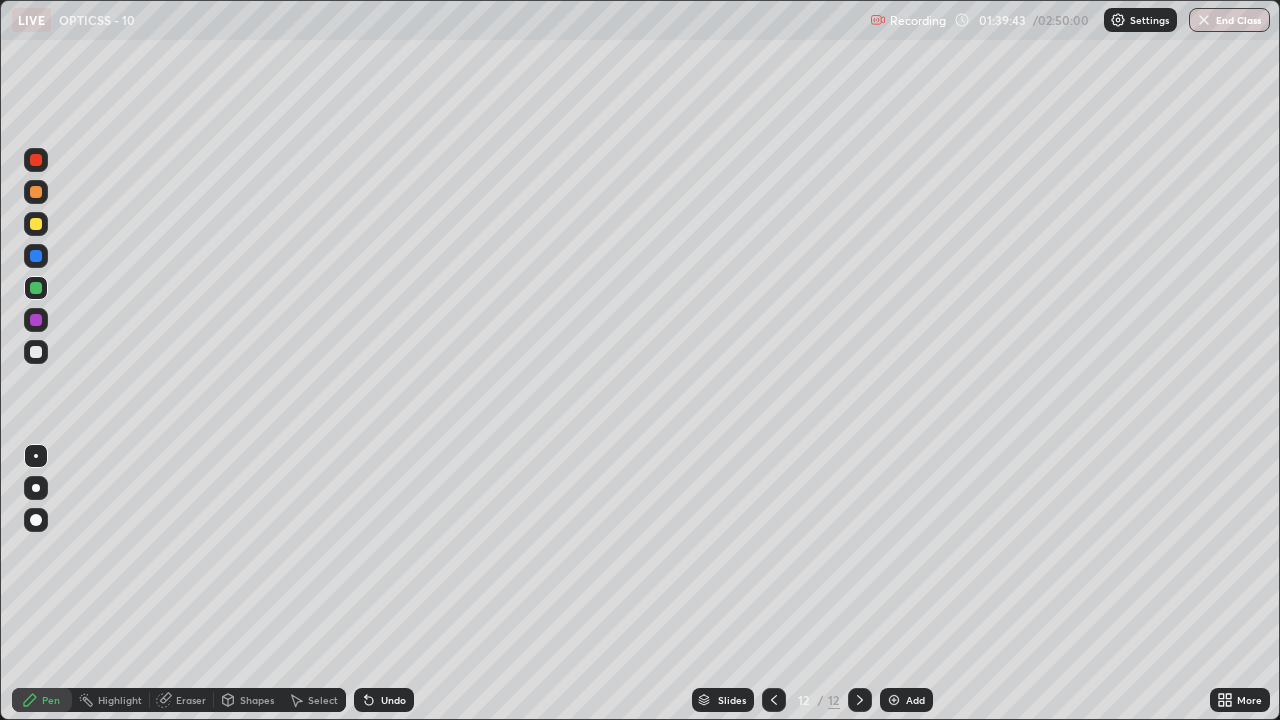 click at bounding box center [36, 352] 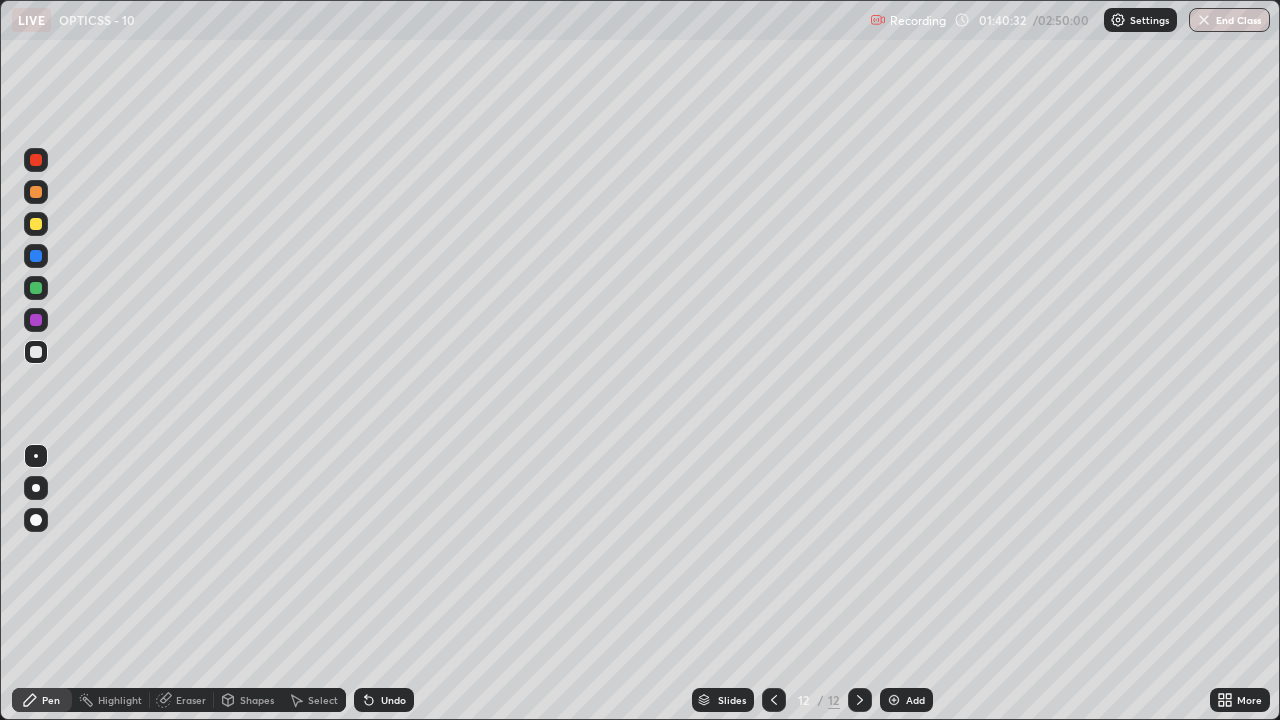 click on "Shapes" at bounding box center (257, 700) 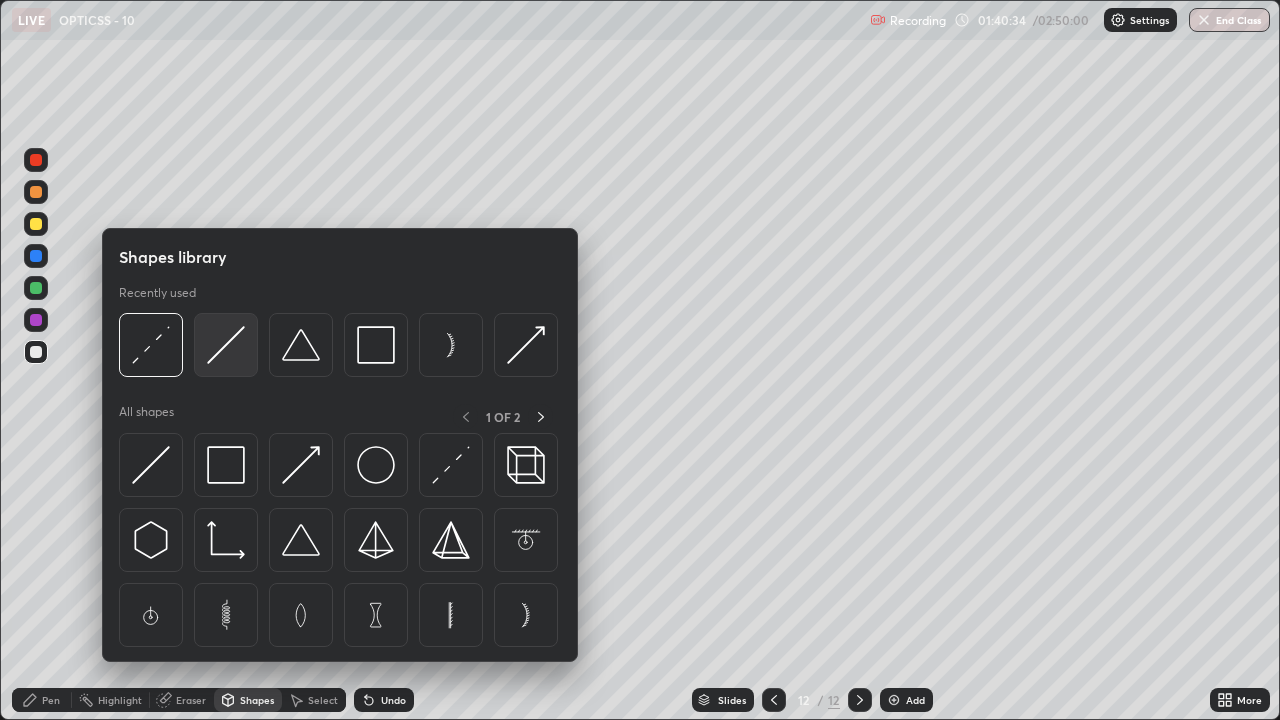 click at bounding box center (226, 345) 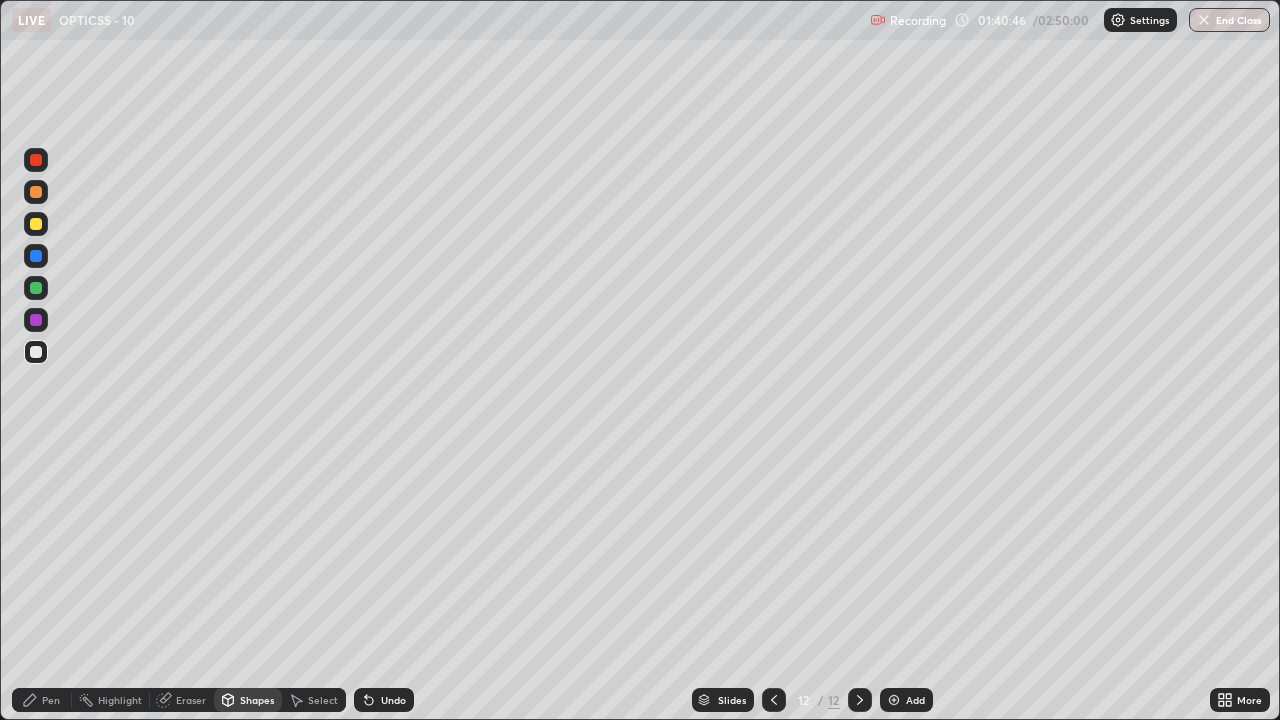 click at bounding box center [36, 224] 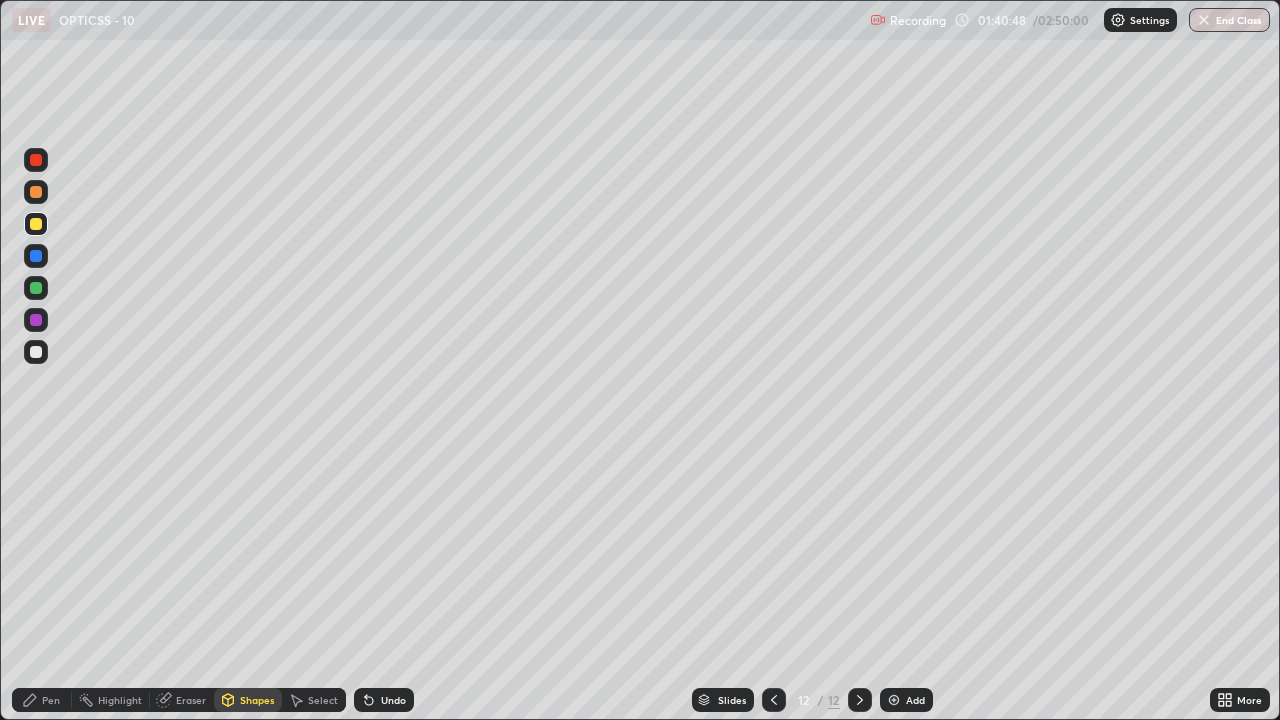 click at bounding box center (36, 352) 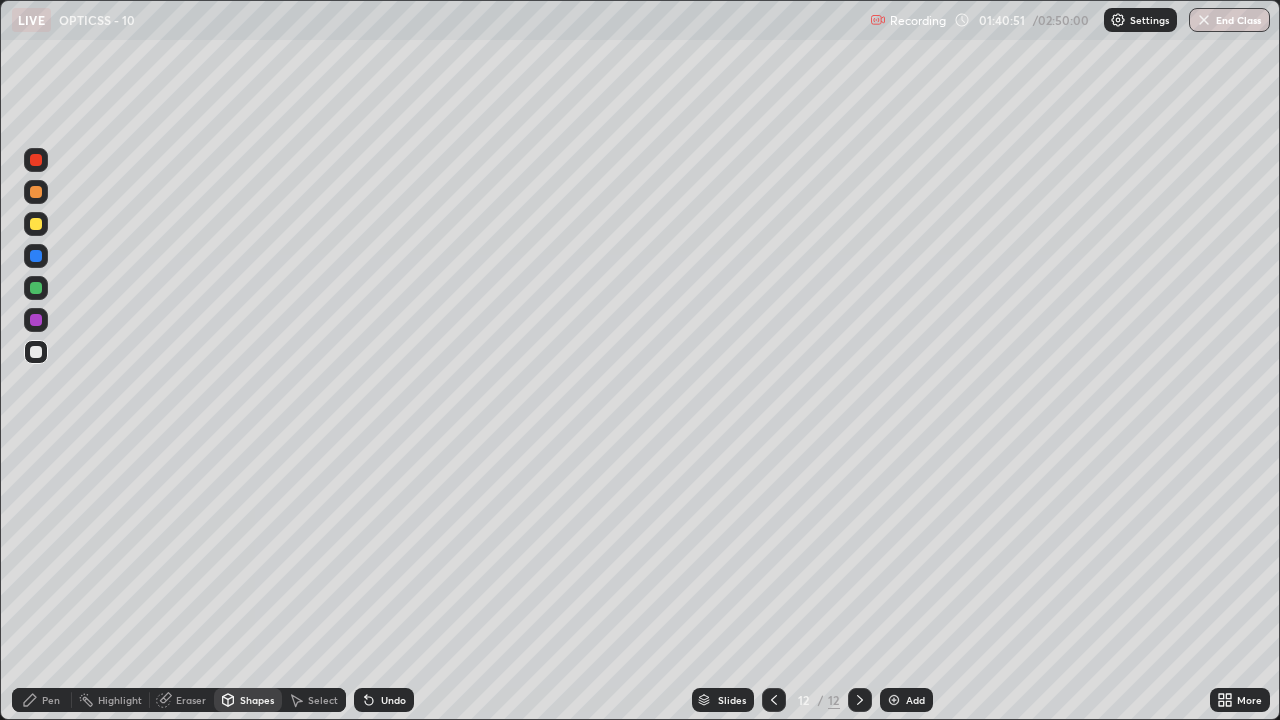 click at bounding box center (36, 224) 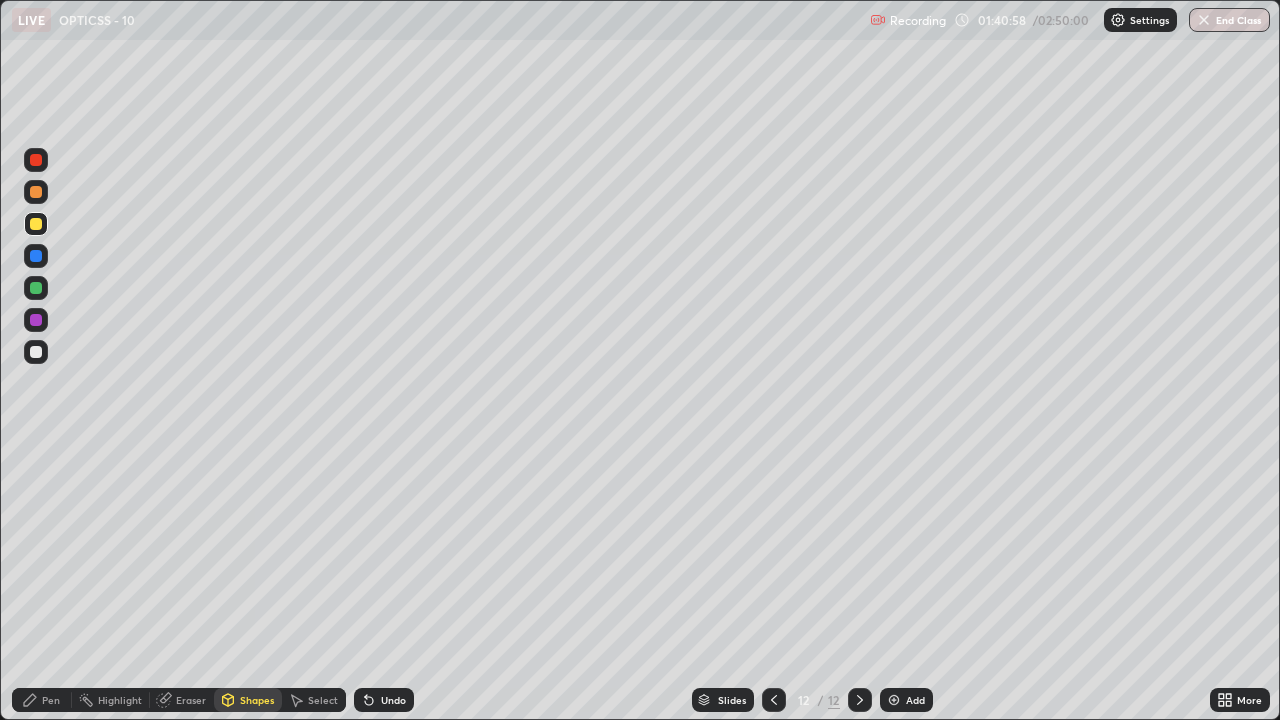 click on "Shapes" at bounding box center [257, 700] 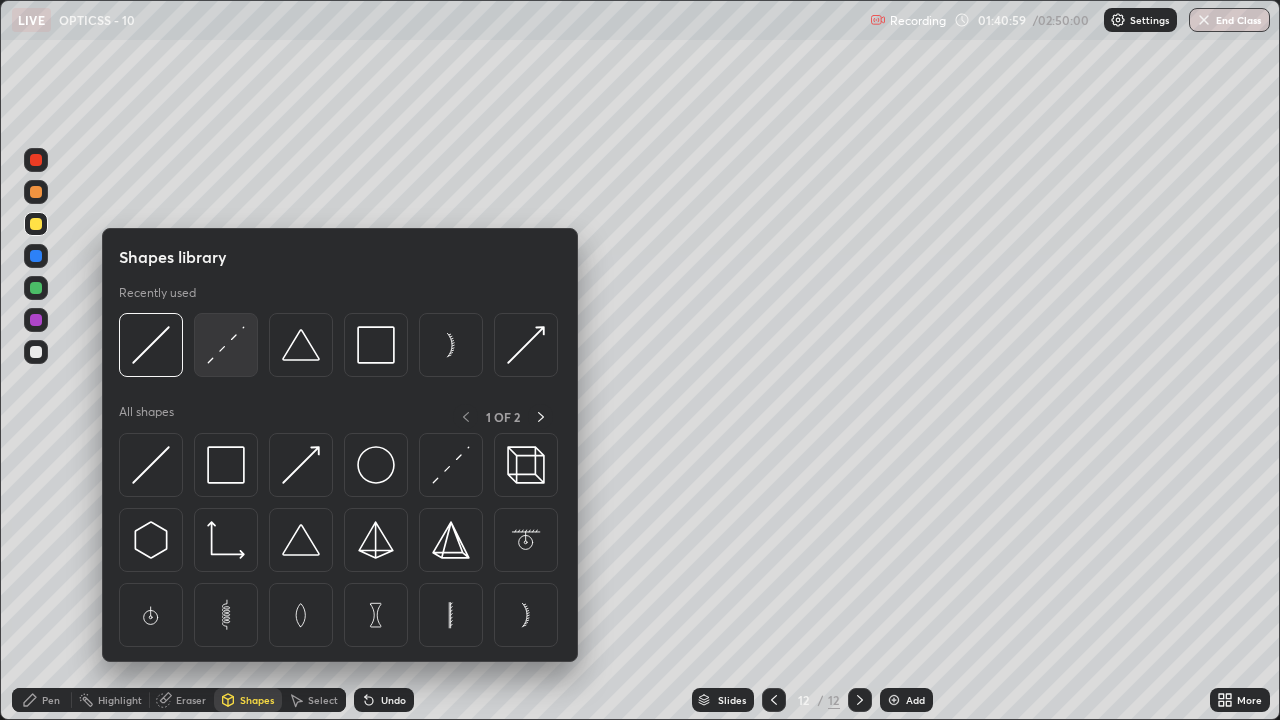 click at bounding box center (226, 345) 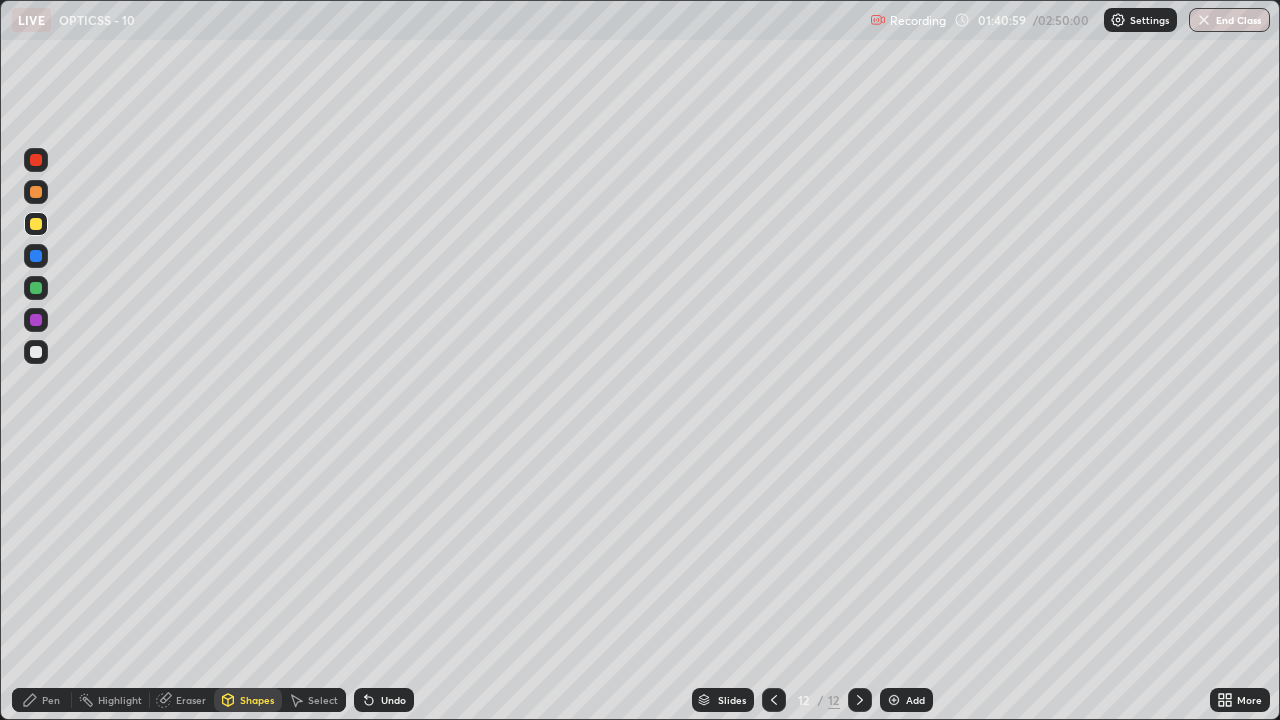 click at bounding box center (36, 352) 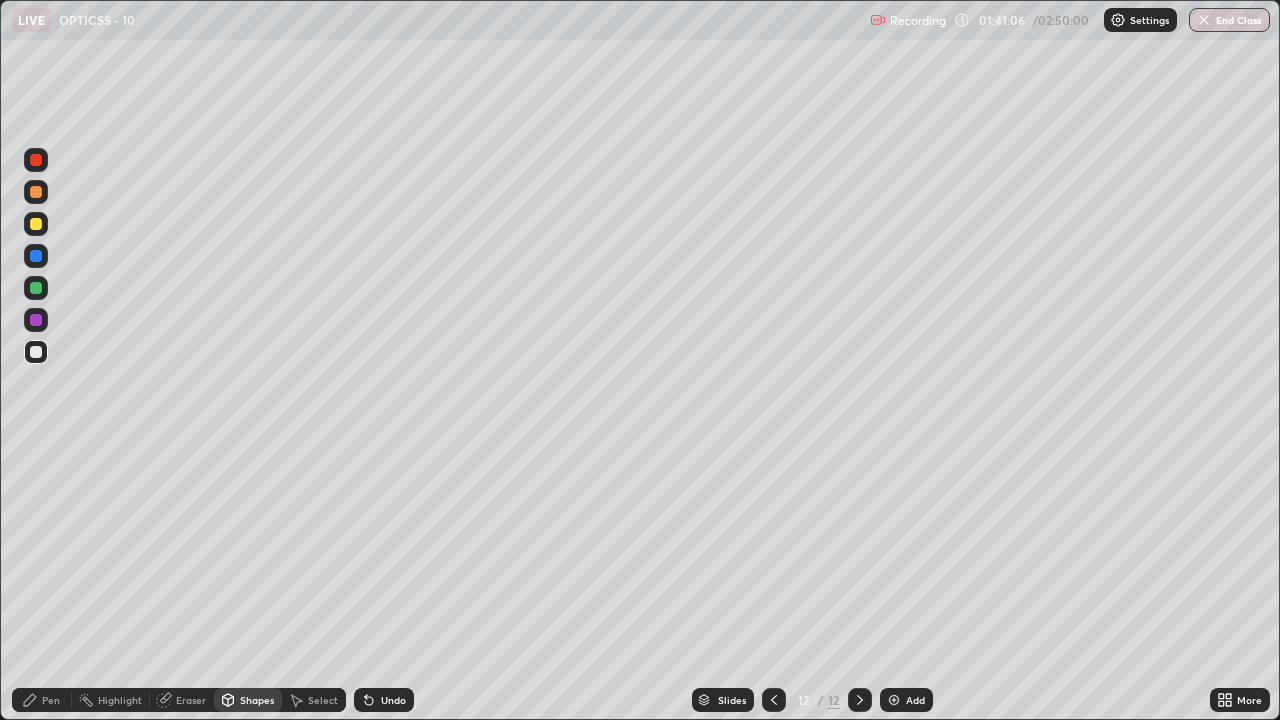 click on "Pen" at bounding box center [51, 700] 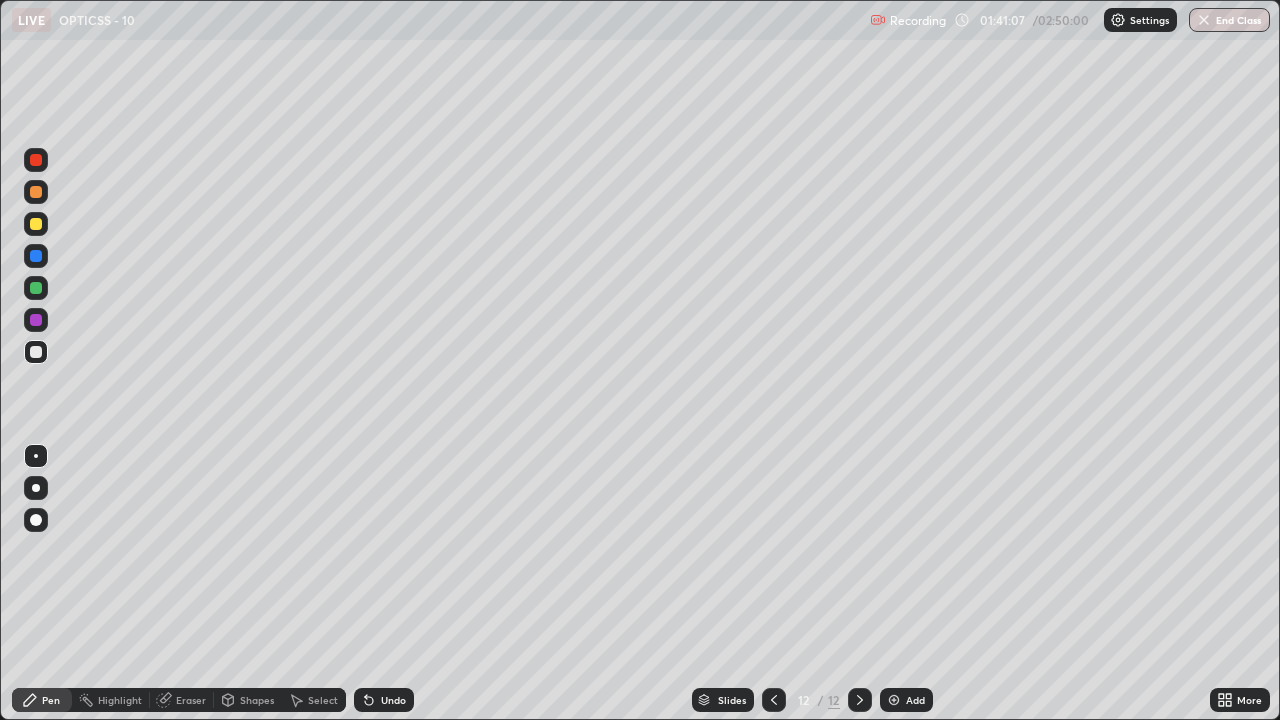 click at bounding box center (36, 256) 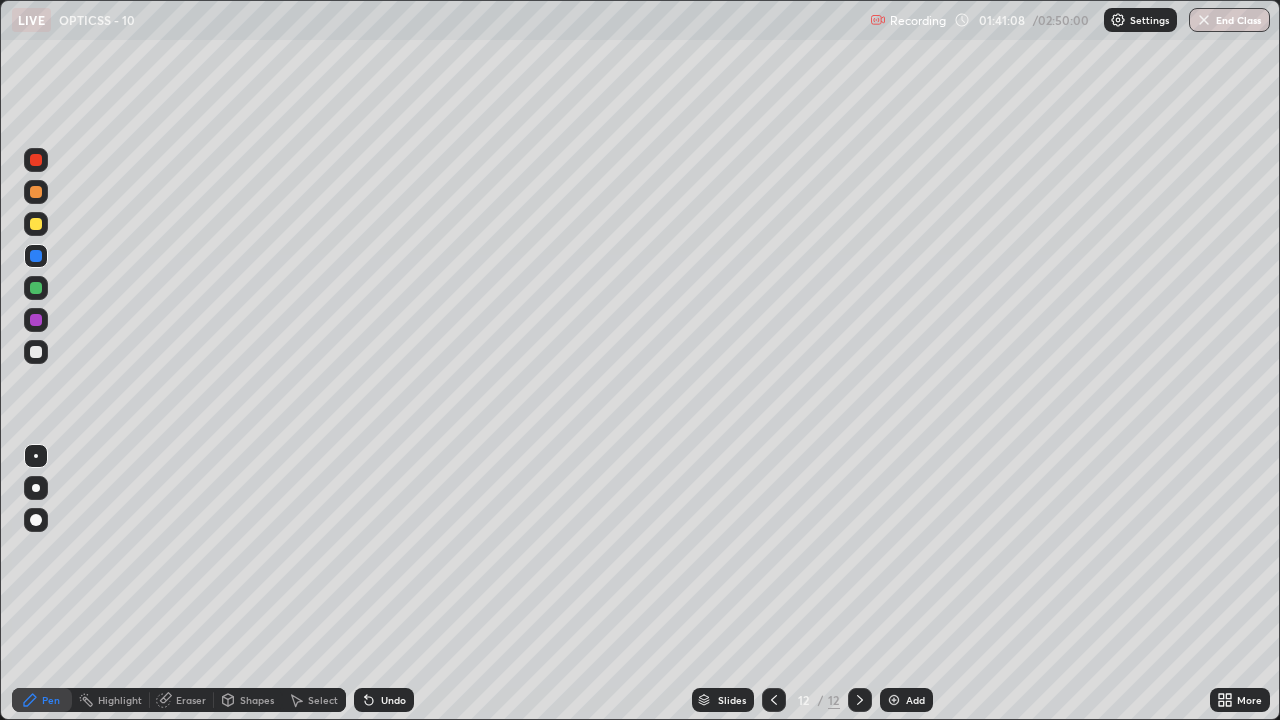 click at bounding box center (36, 352) 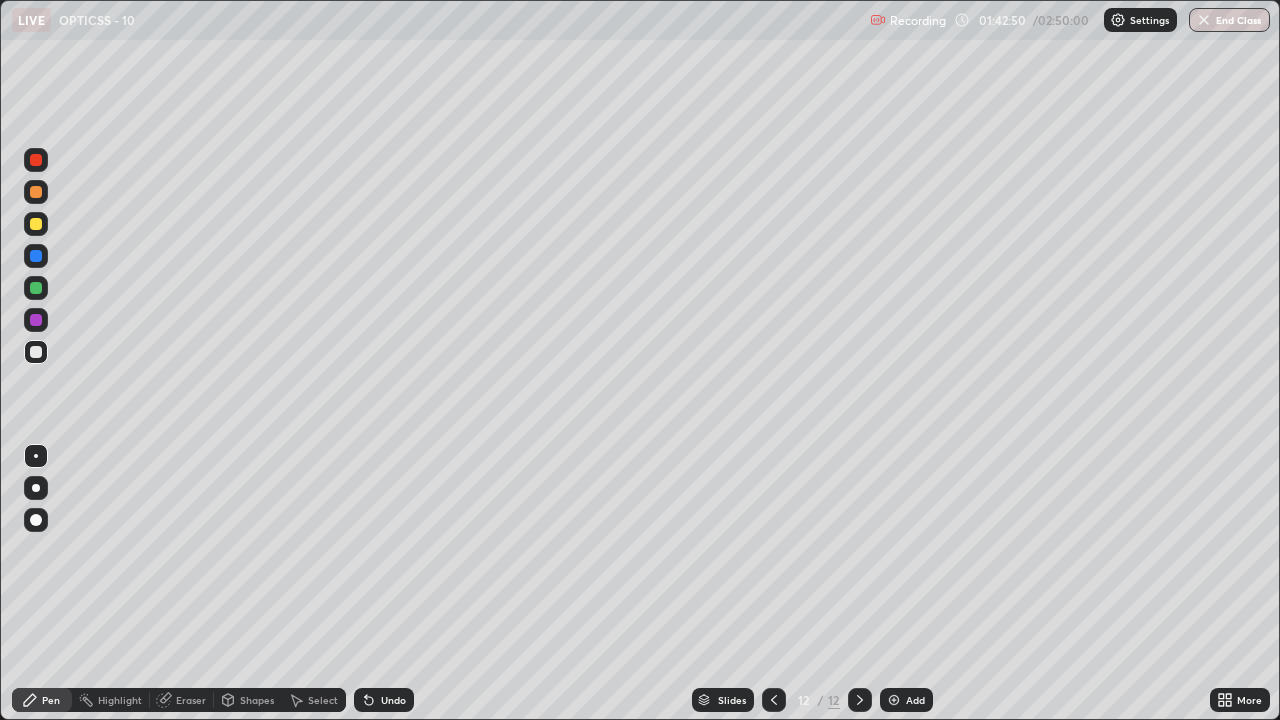click at bounding box center [36, 288] 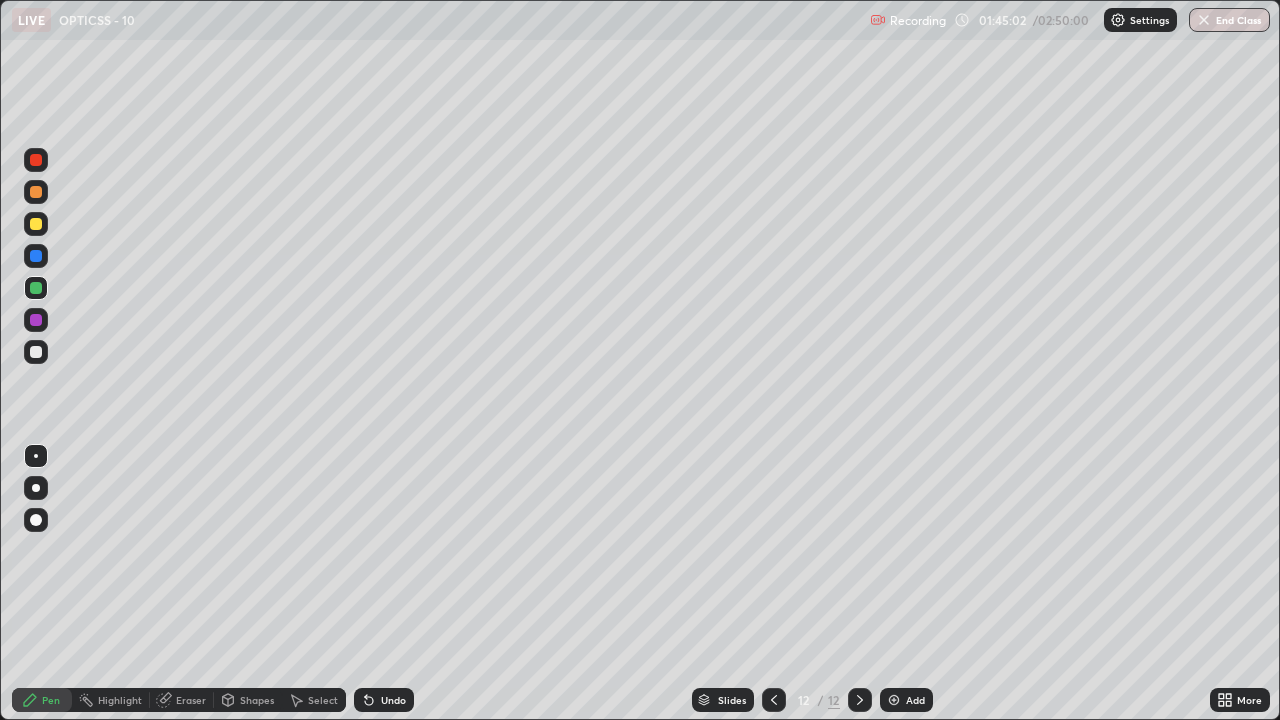 click 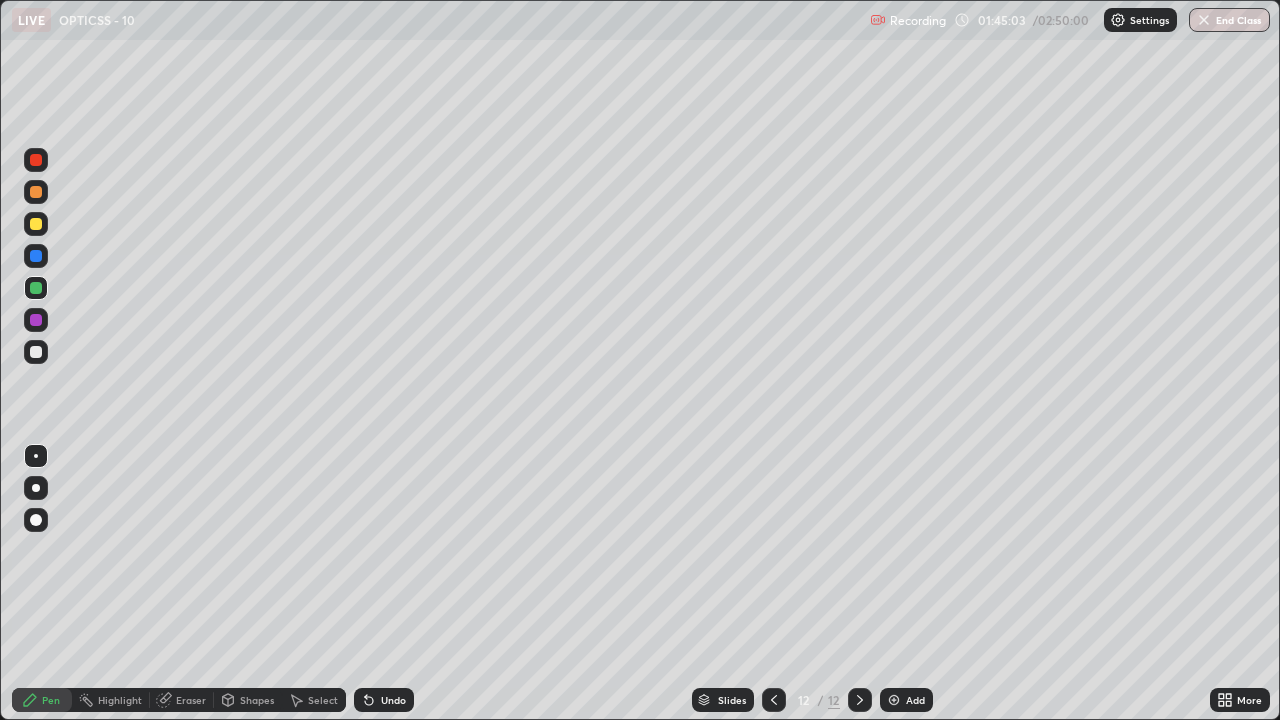 click at bounding box center [36, 352] 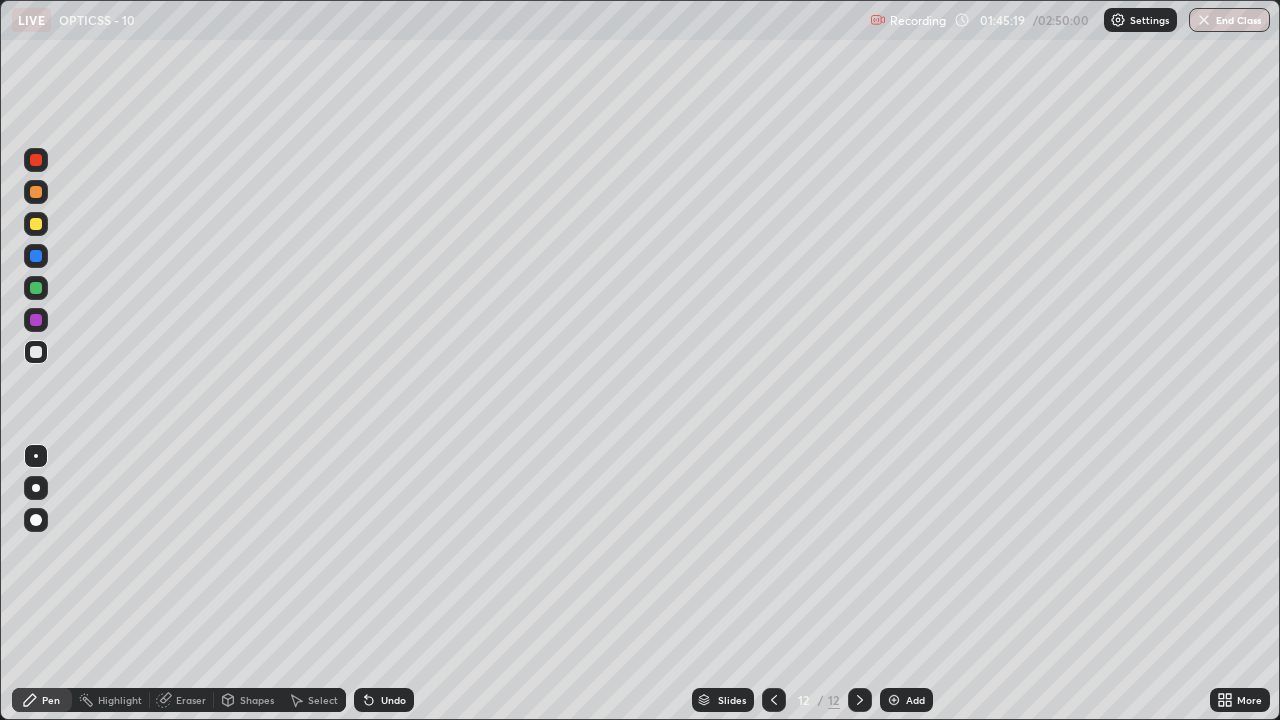 click on "Undo" at bounding box center [384, 700] 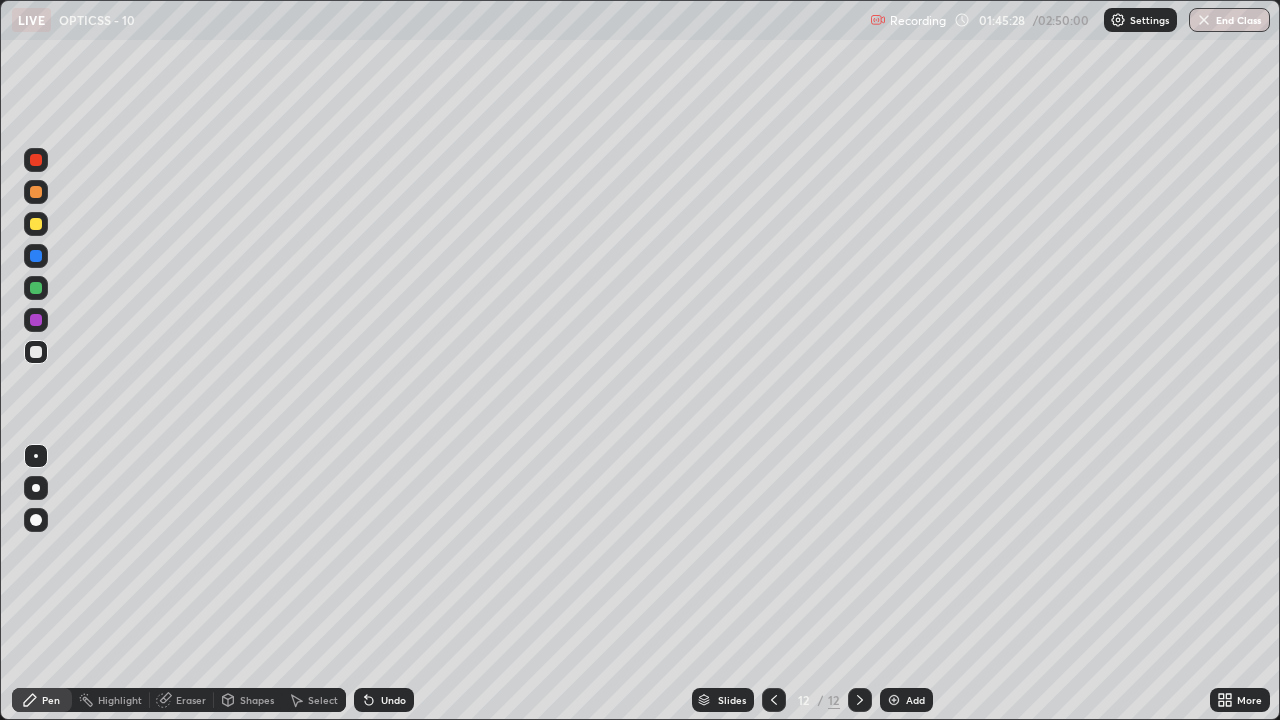 click at bounding box center [36, 224] 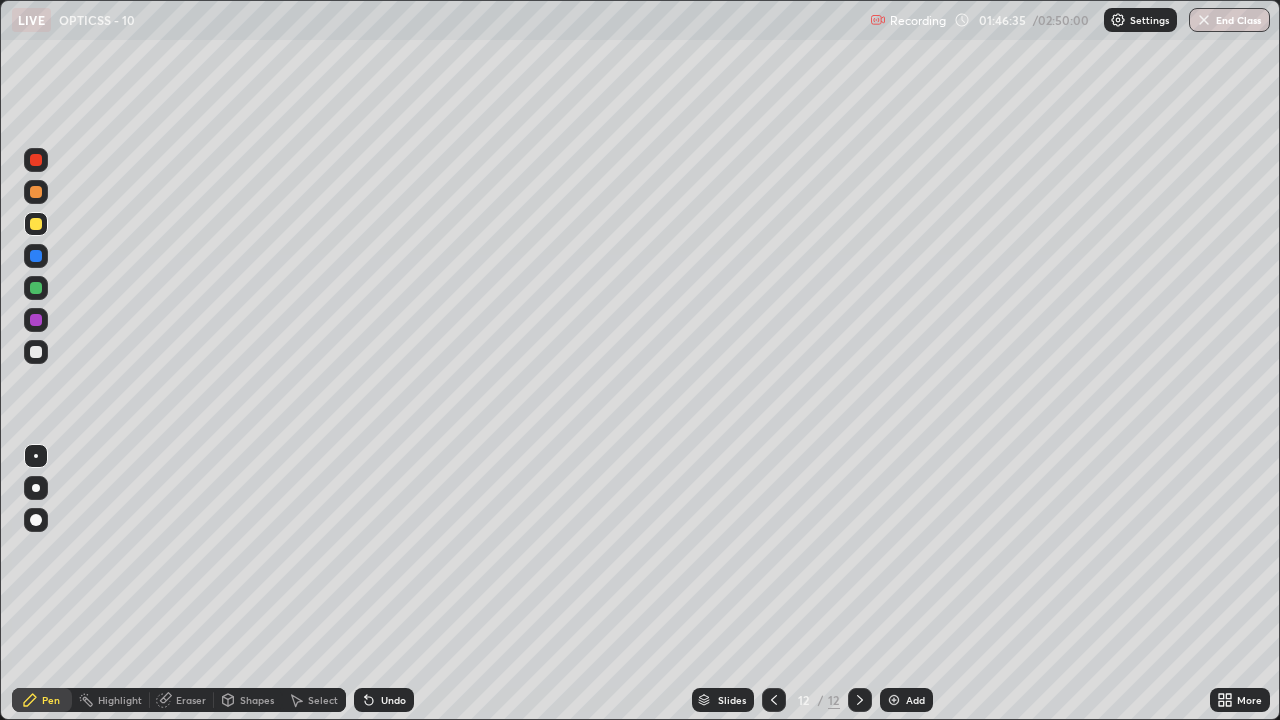 click on "Undo" at bounding box center [393, 700] 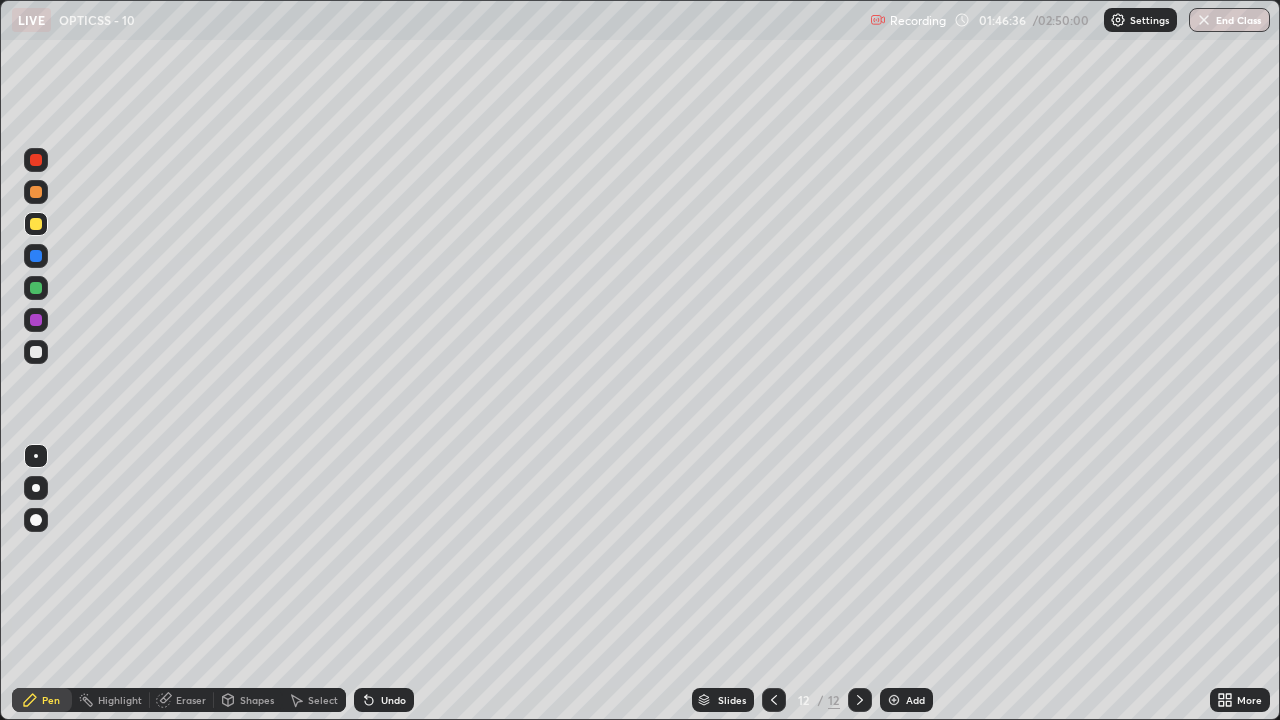 click on "Undo" at bounding box center [393, 700] 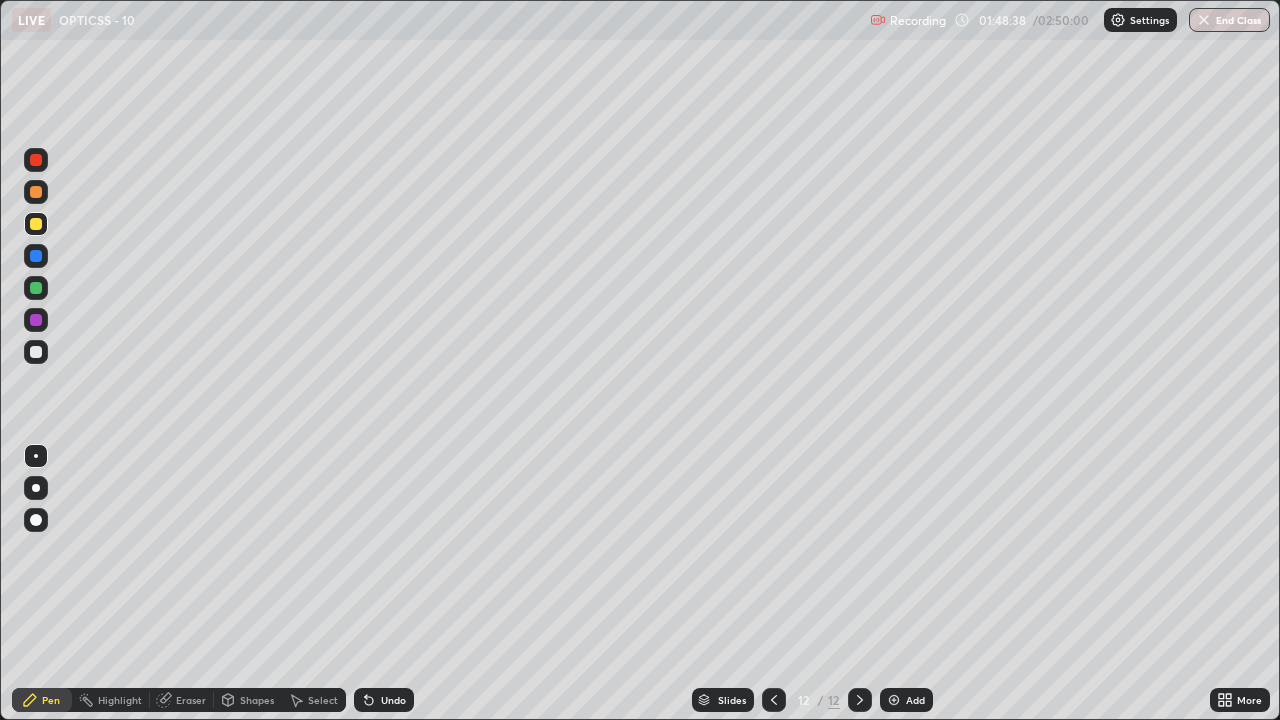 click on "Select" at bounding box center [314, 700] 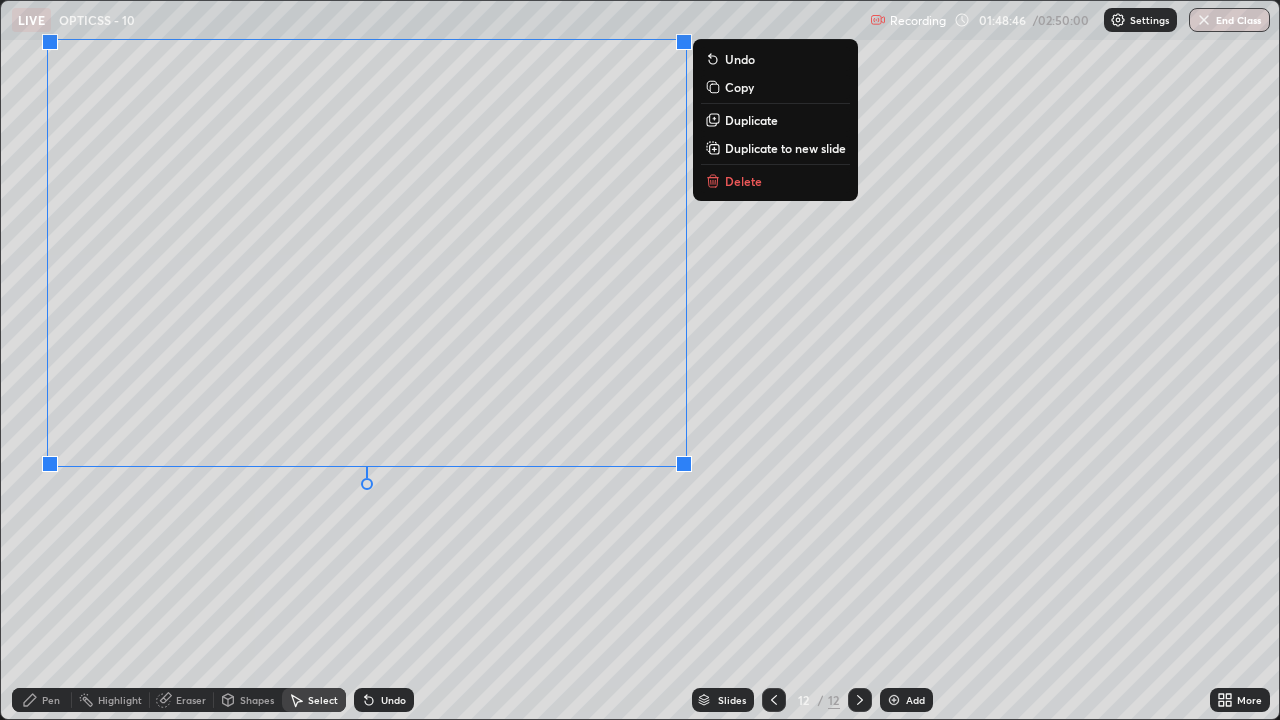 click on "0 ° Undo Copy Duplicate Duplicate to new slide Delete" at bounding box center [640, 360] 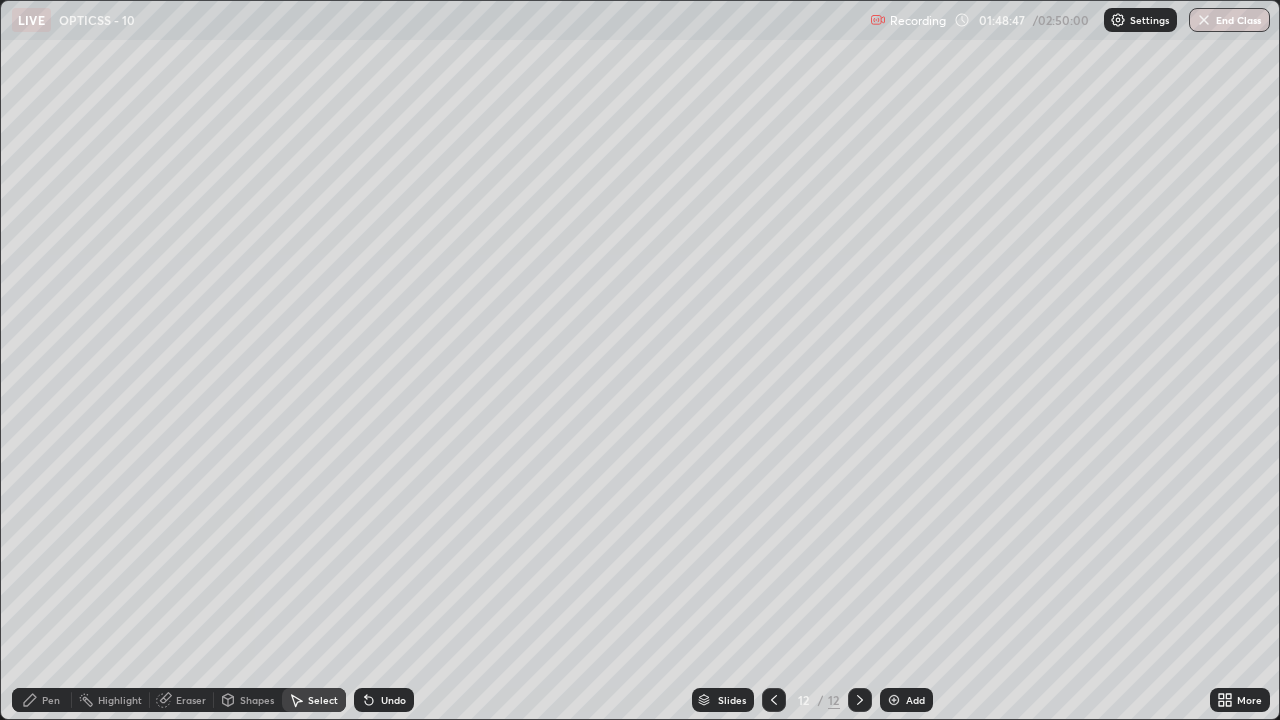 click 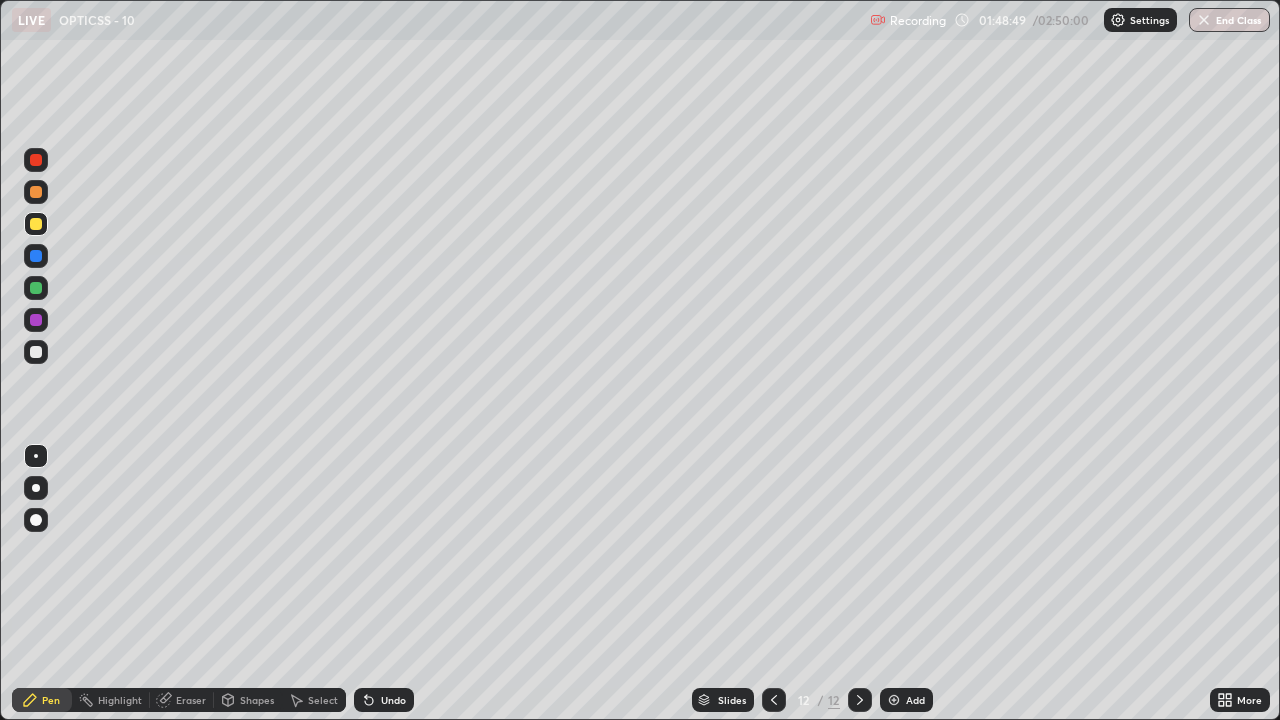 click at bounding box center [36, 352] 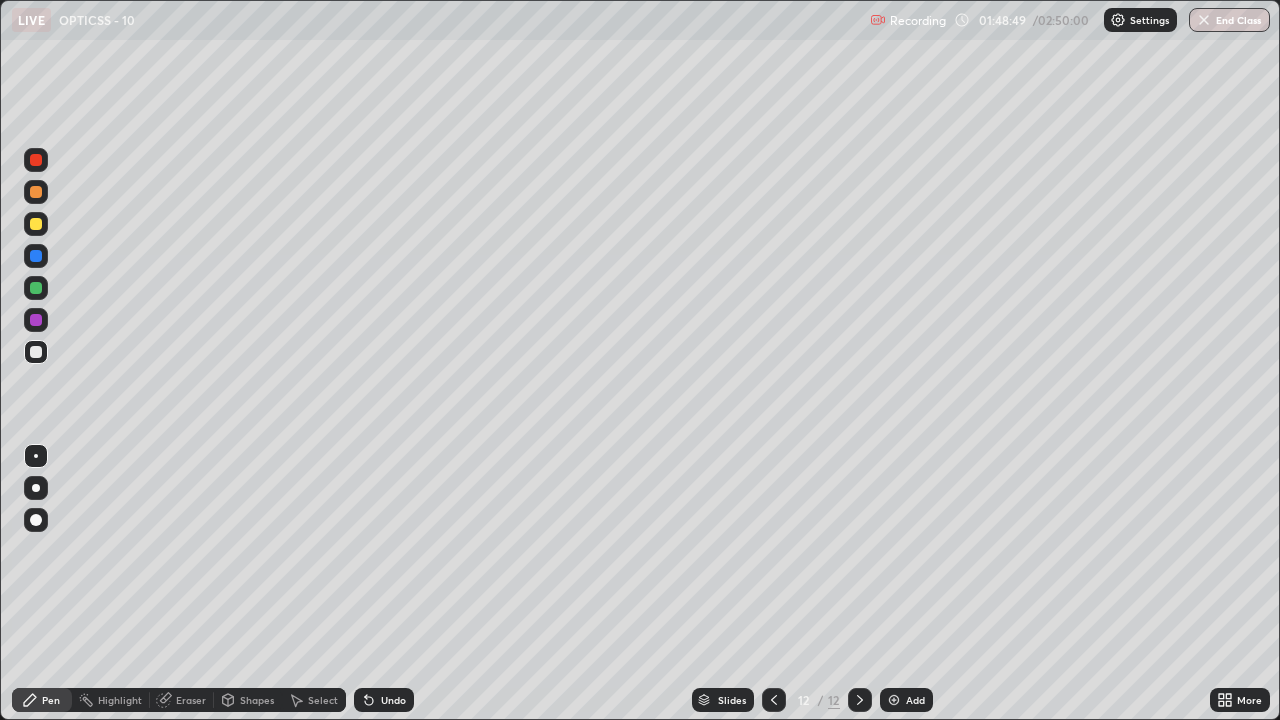 click at bounding box center (36, 352) 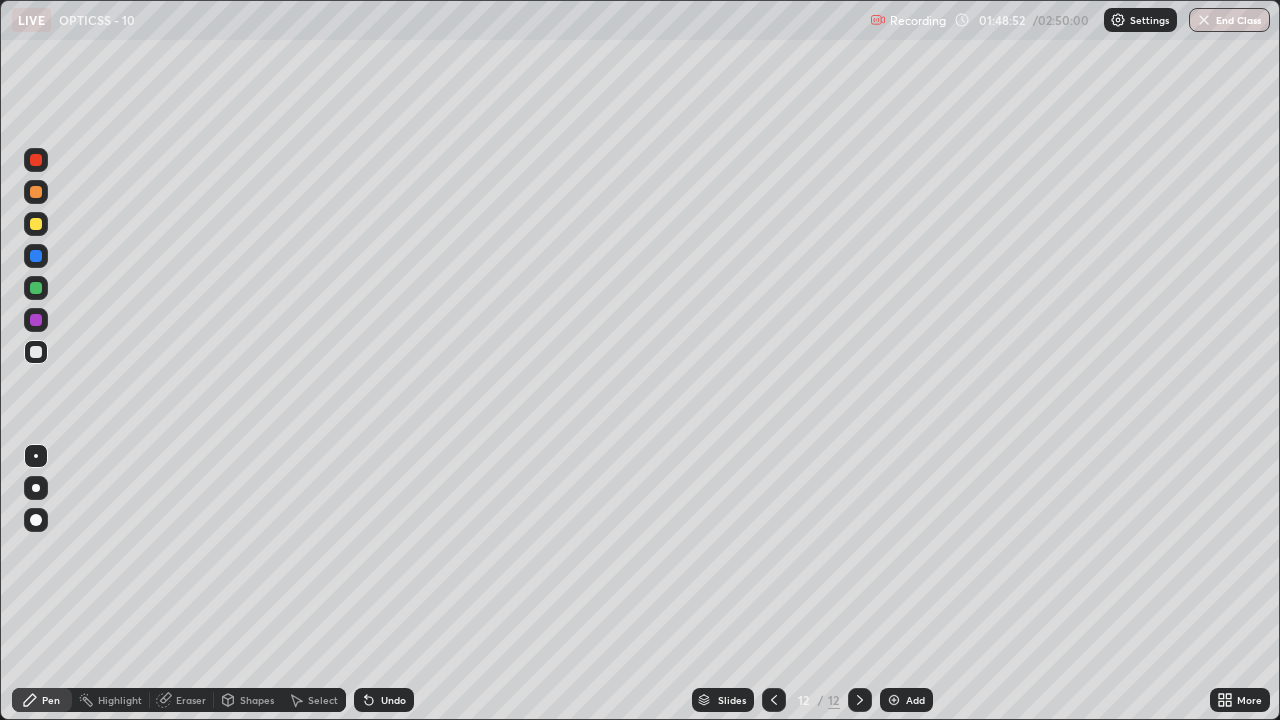 click on "Eraser" at bounding box center [191, 700] 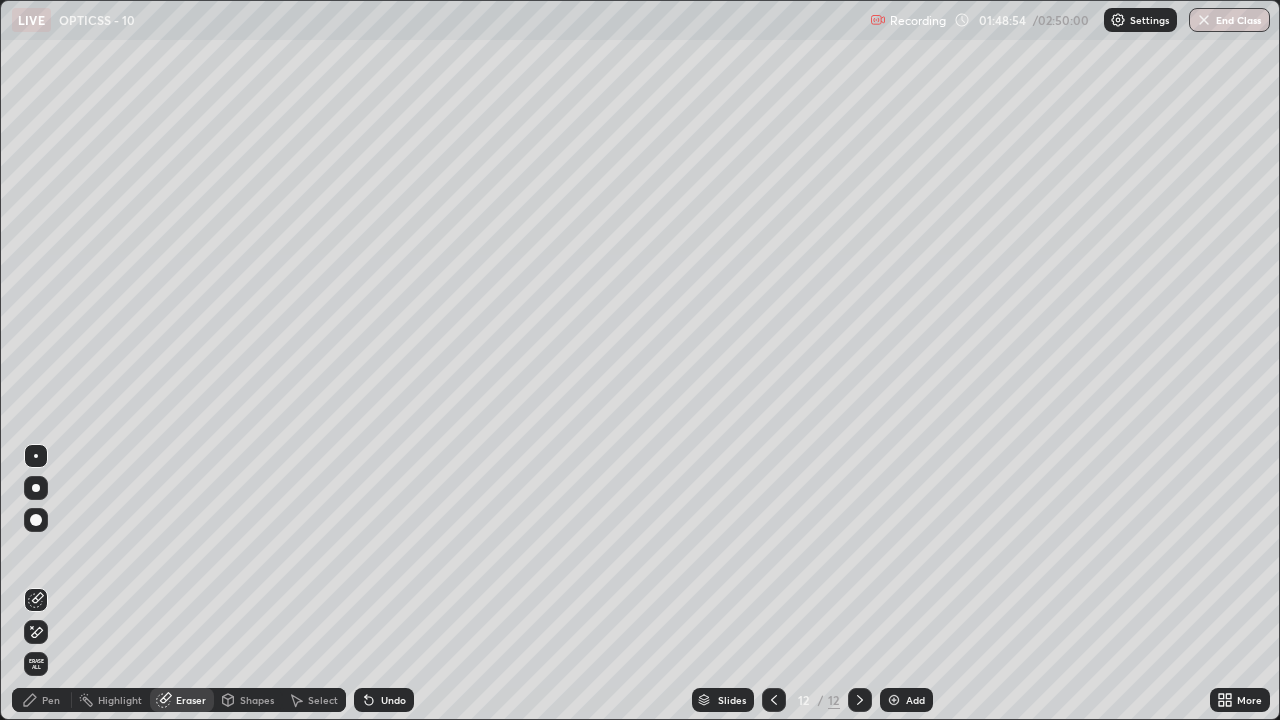 click on "Pen" at bounding box center [51, 700] 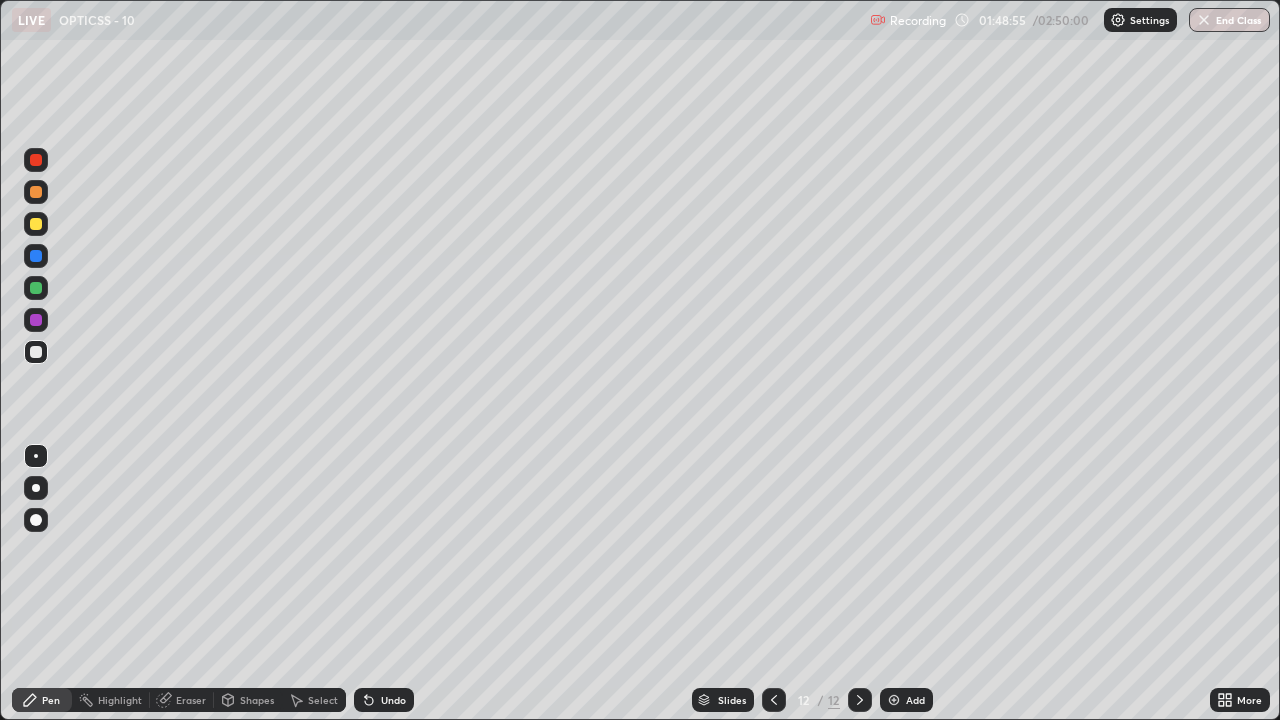 click at bounding box center [36, 224] 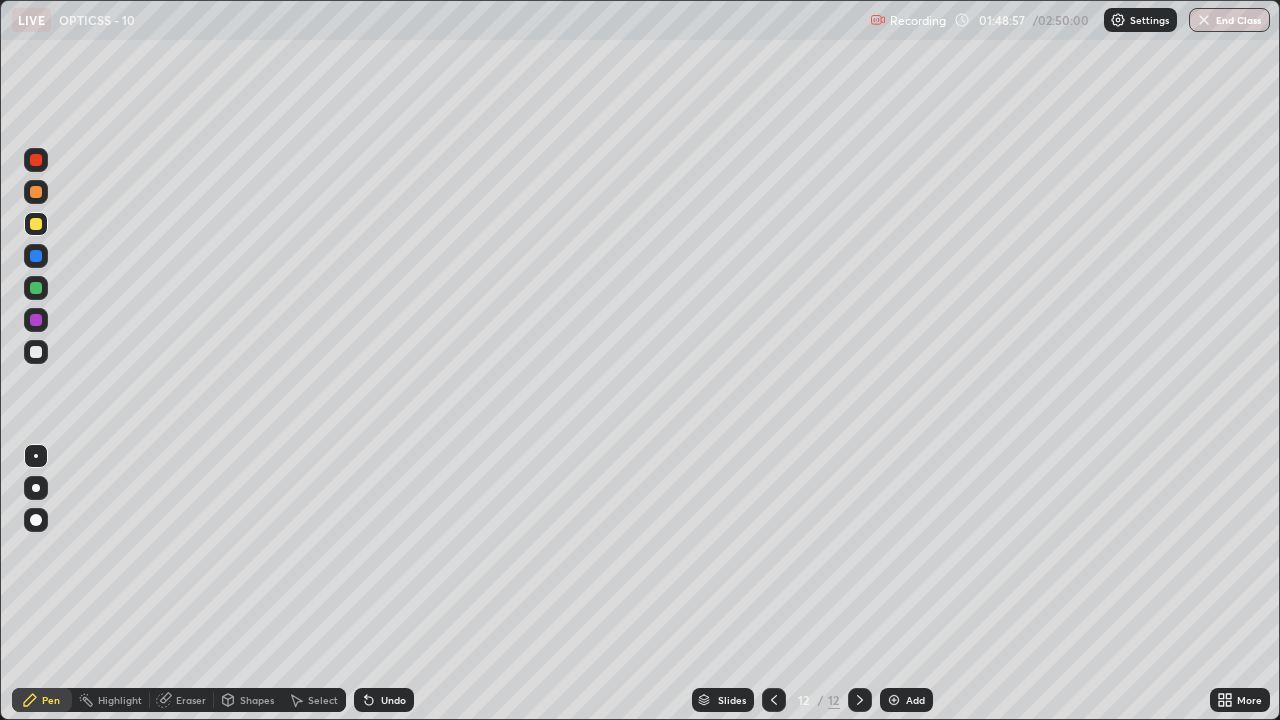 click at bounding box center [36, 352] 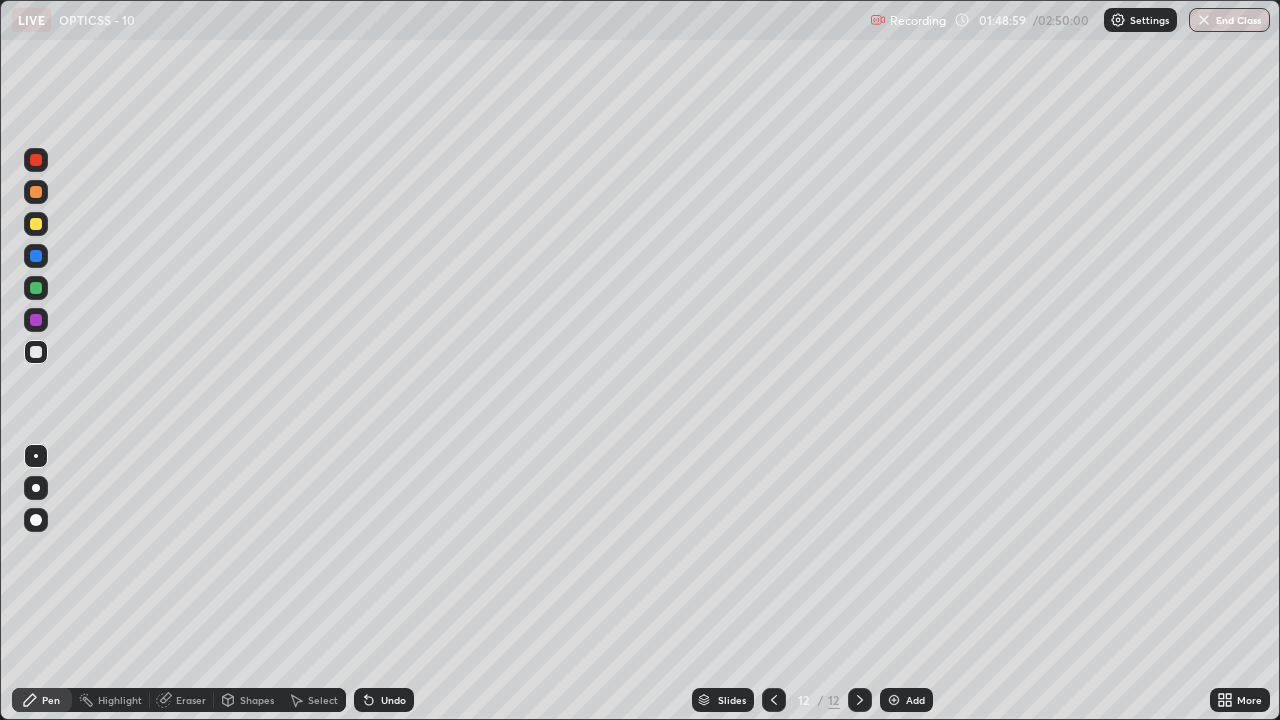 click at bounding box center [36, 320] 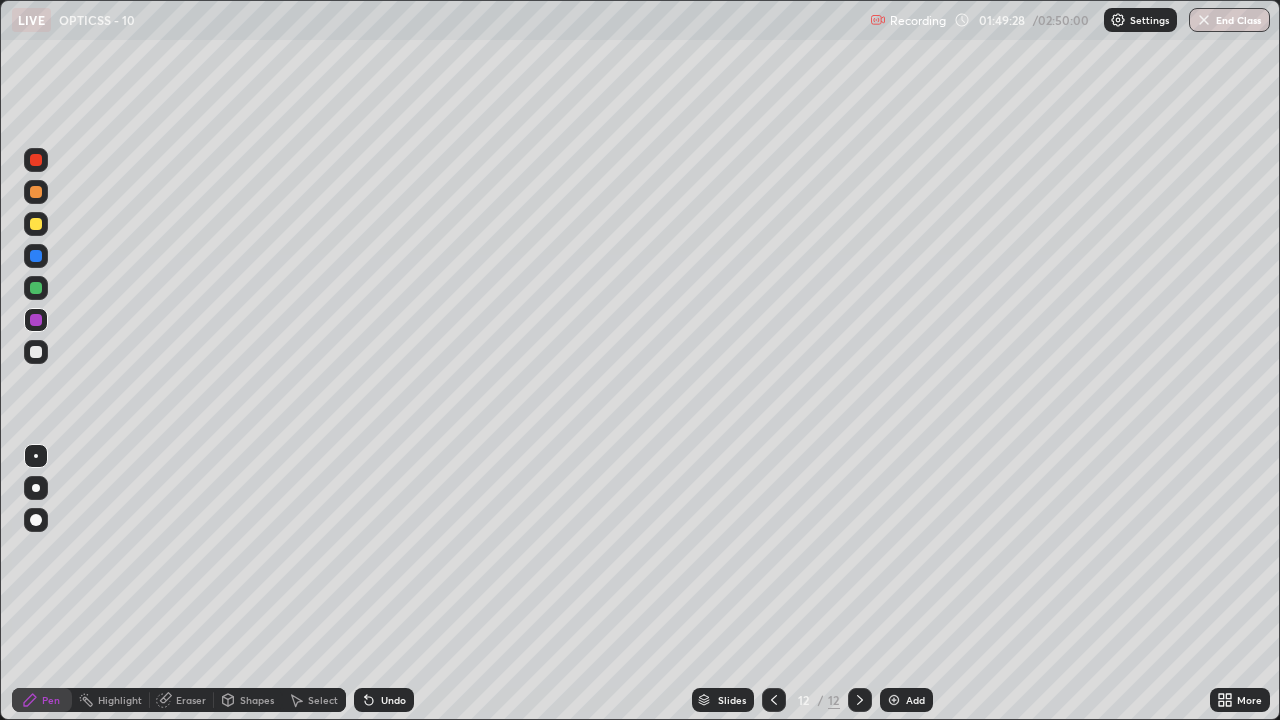 click at bounding box center [36, 224] 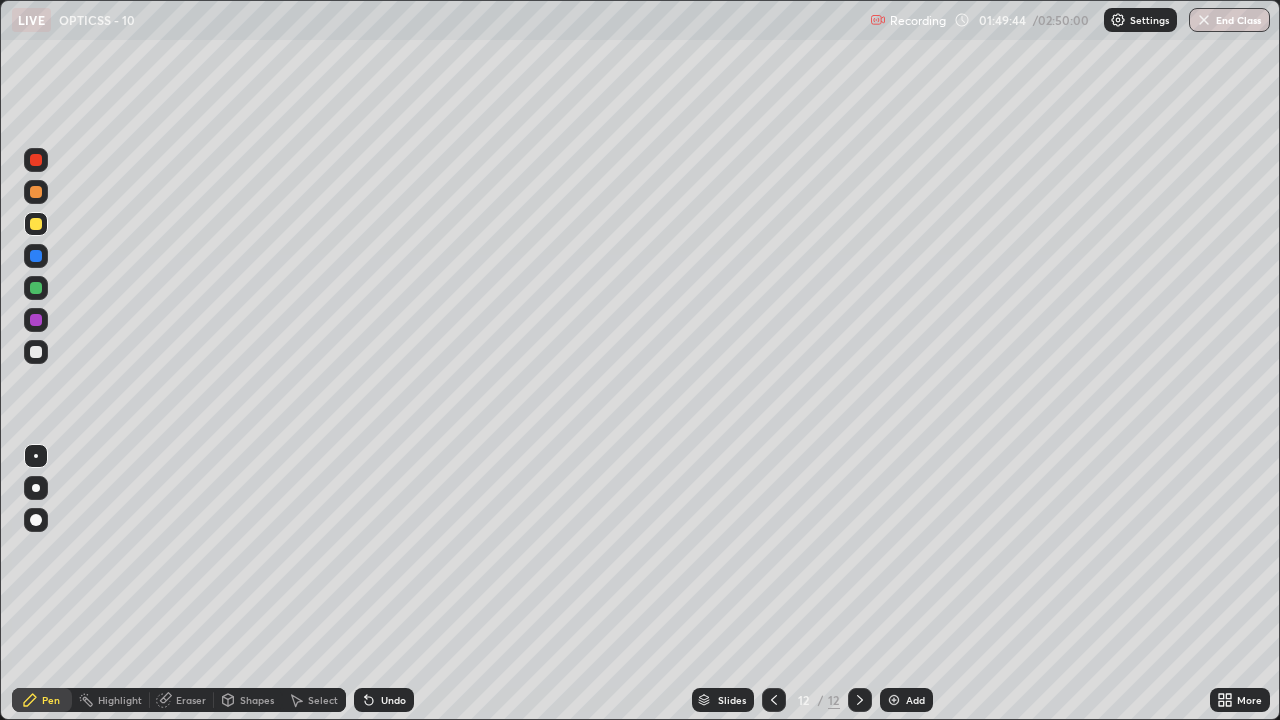 click at bounding box center [36, 160] 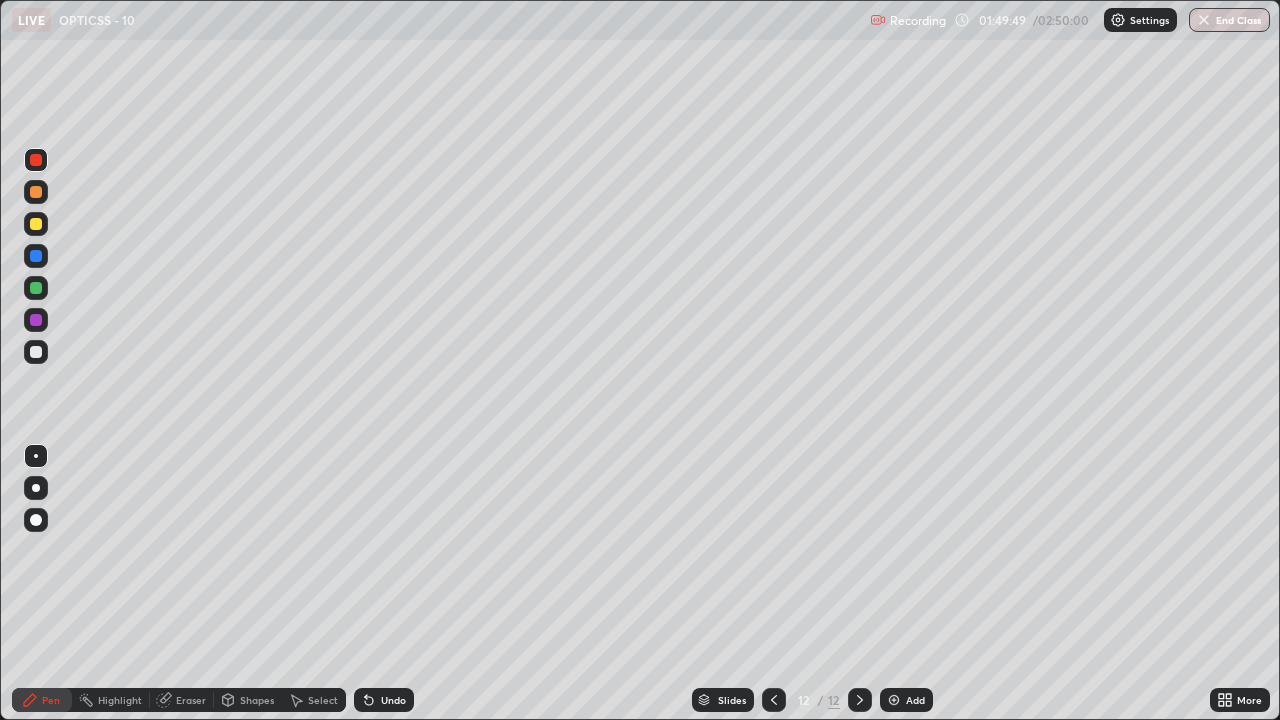 click on "Undo" at bounding box center (393, 700) 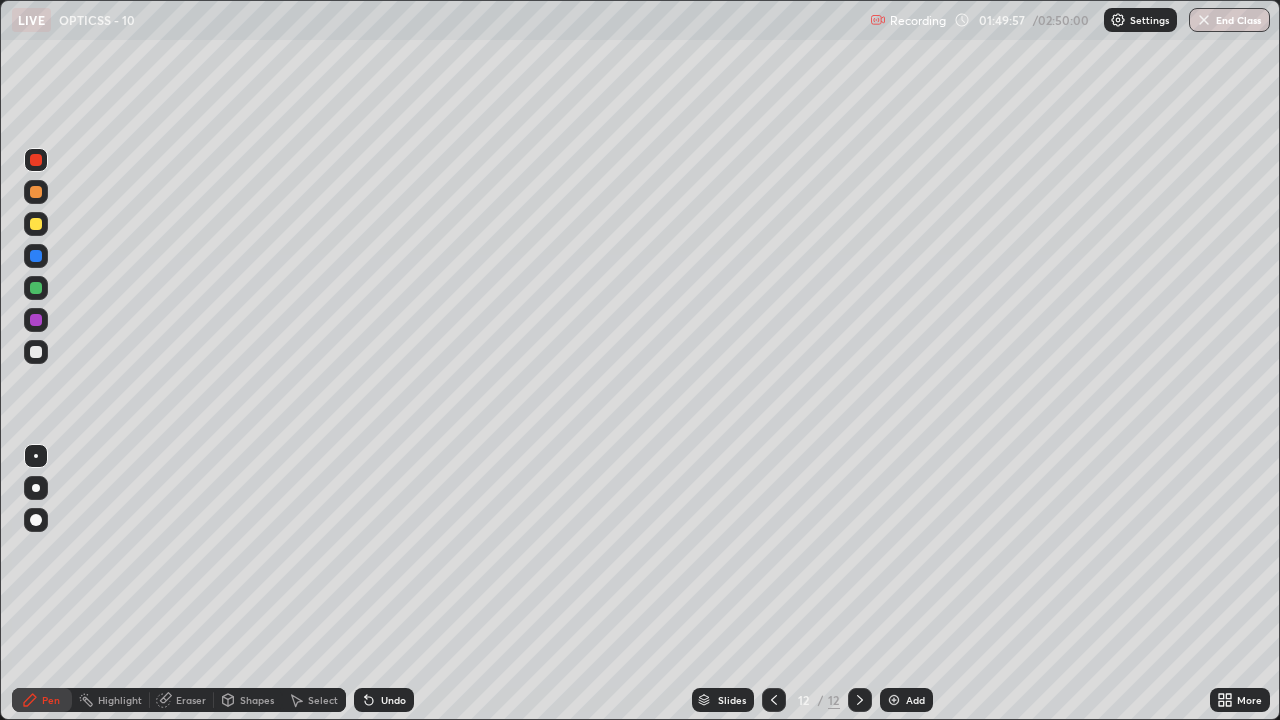 click at bounding box center (36, 224) 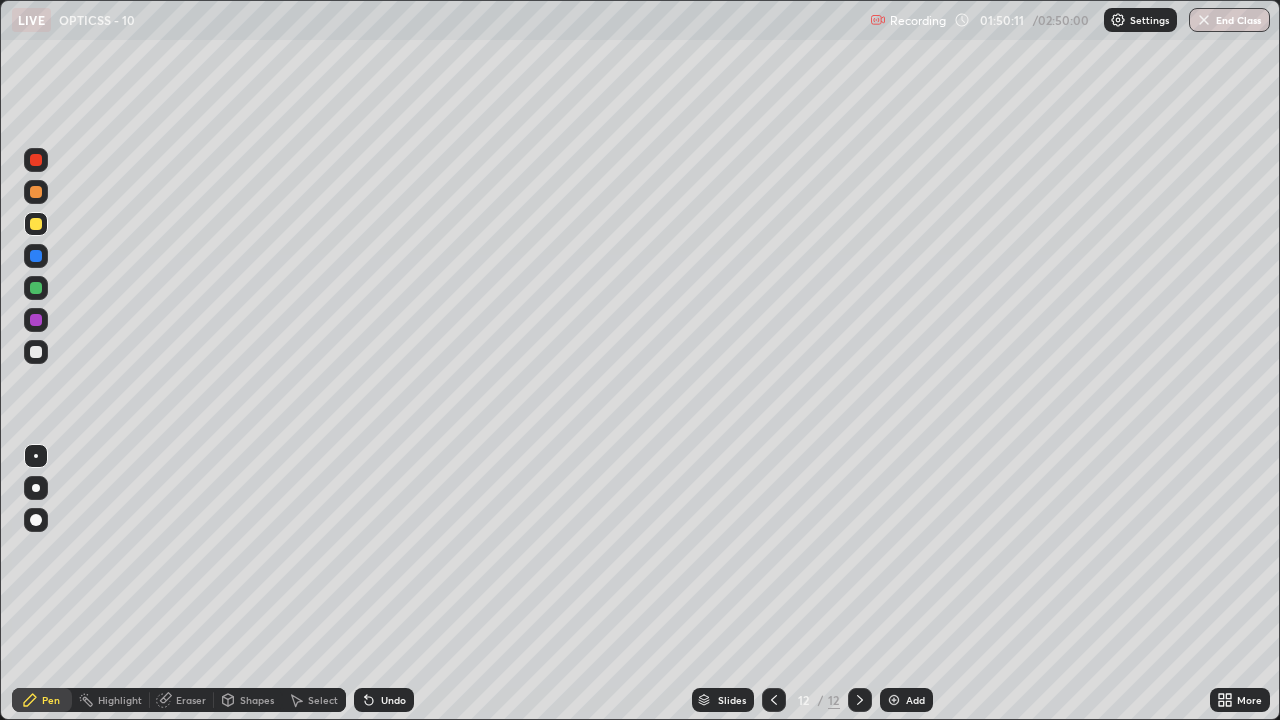 click on "Undo" at bounding box center [393, 700] 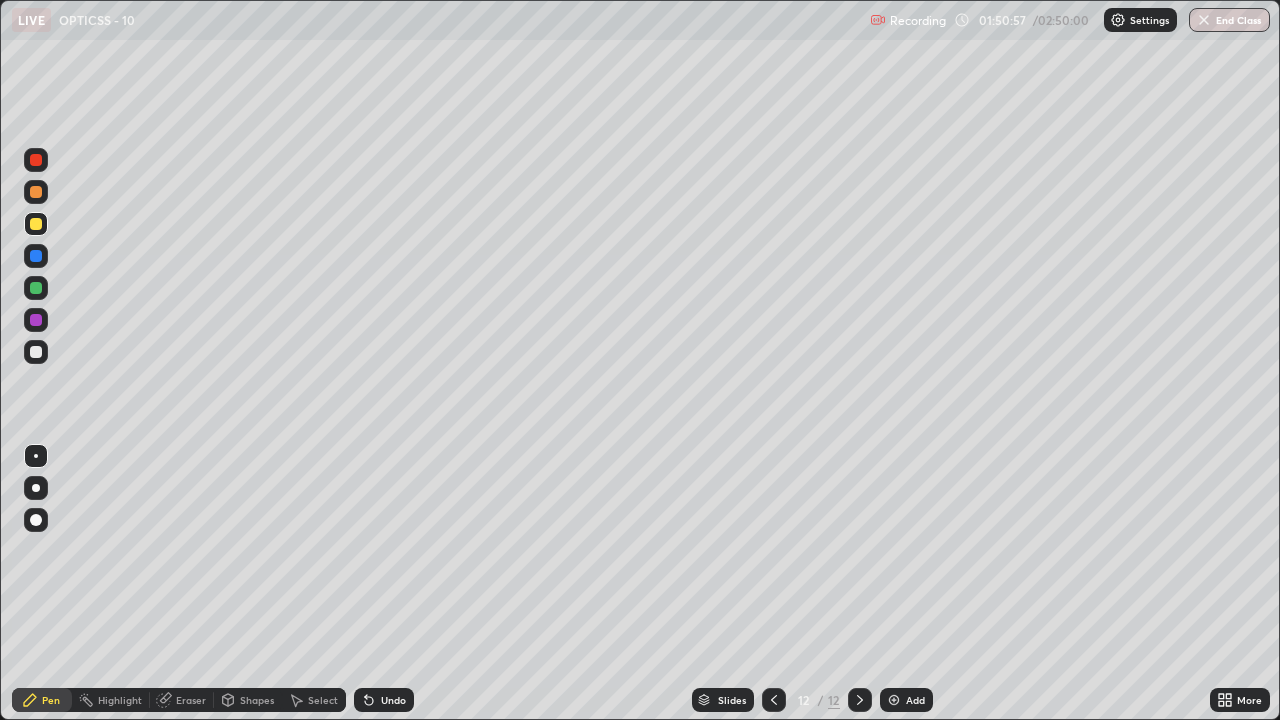 click at bounding box center (36, 320) 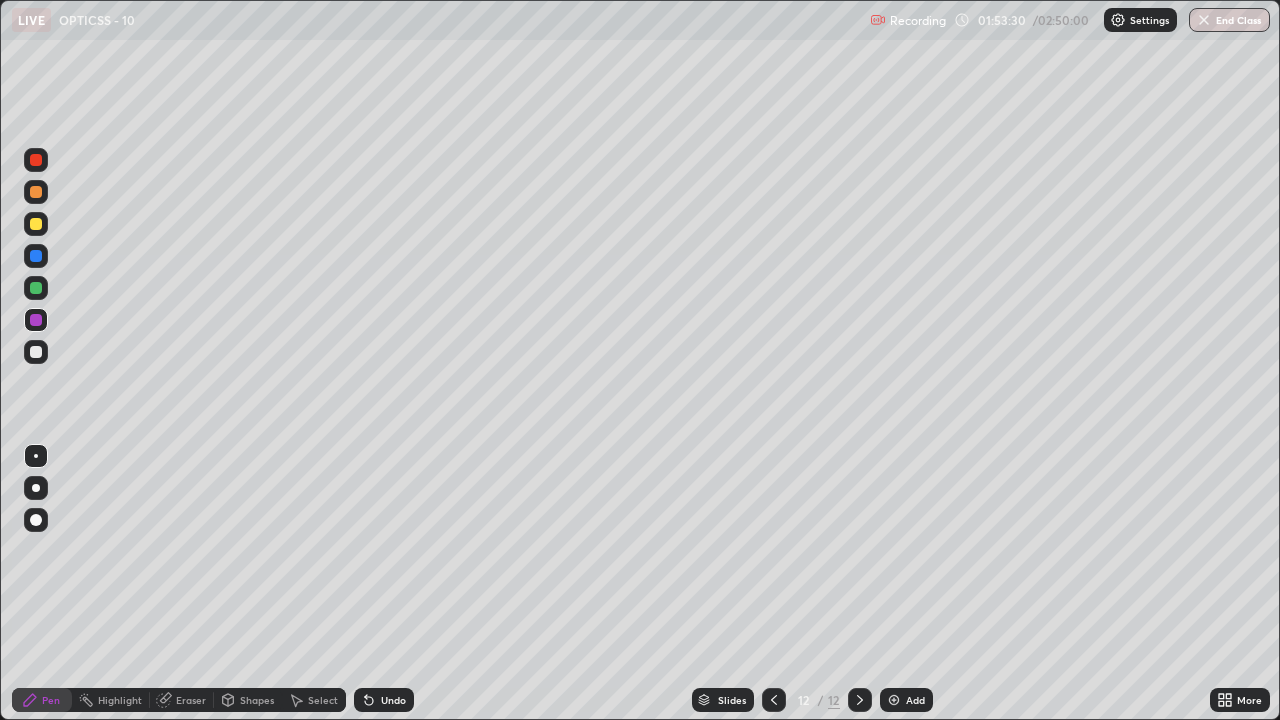 click on "Add" at bounding box center [915, 700] 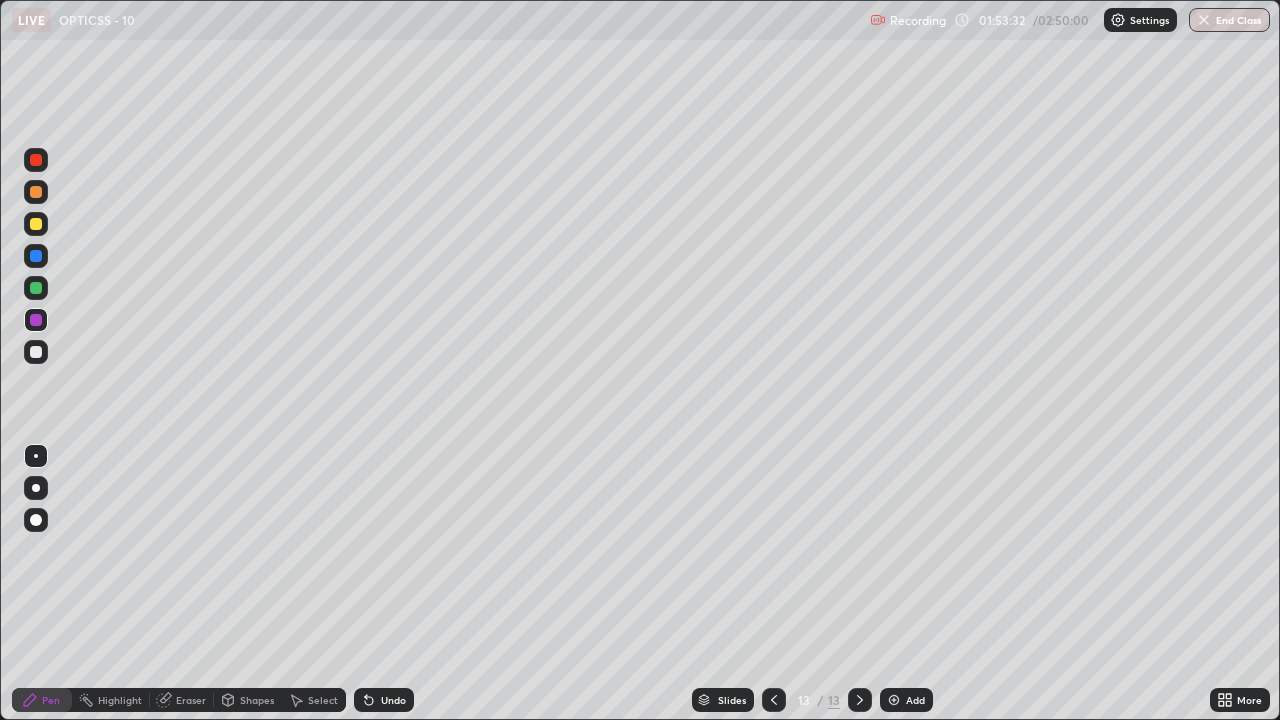 click on "Shapes" at bounding box center (257, 700) 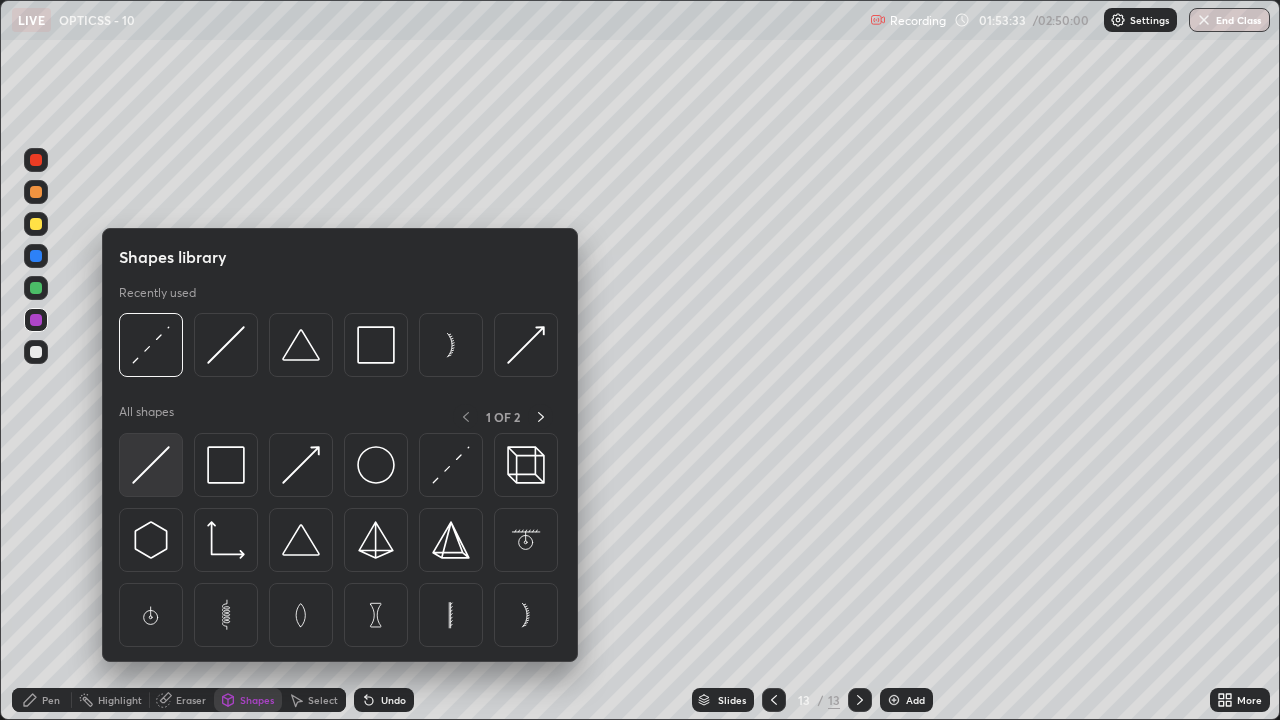 click at bounding box center (151, 465) 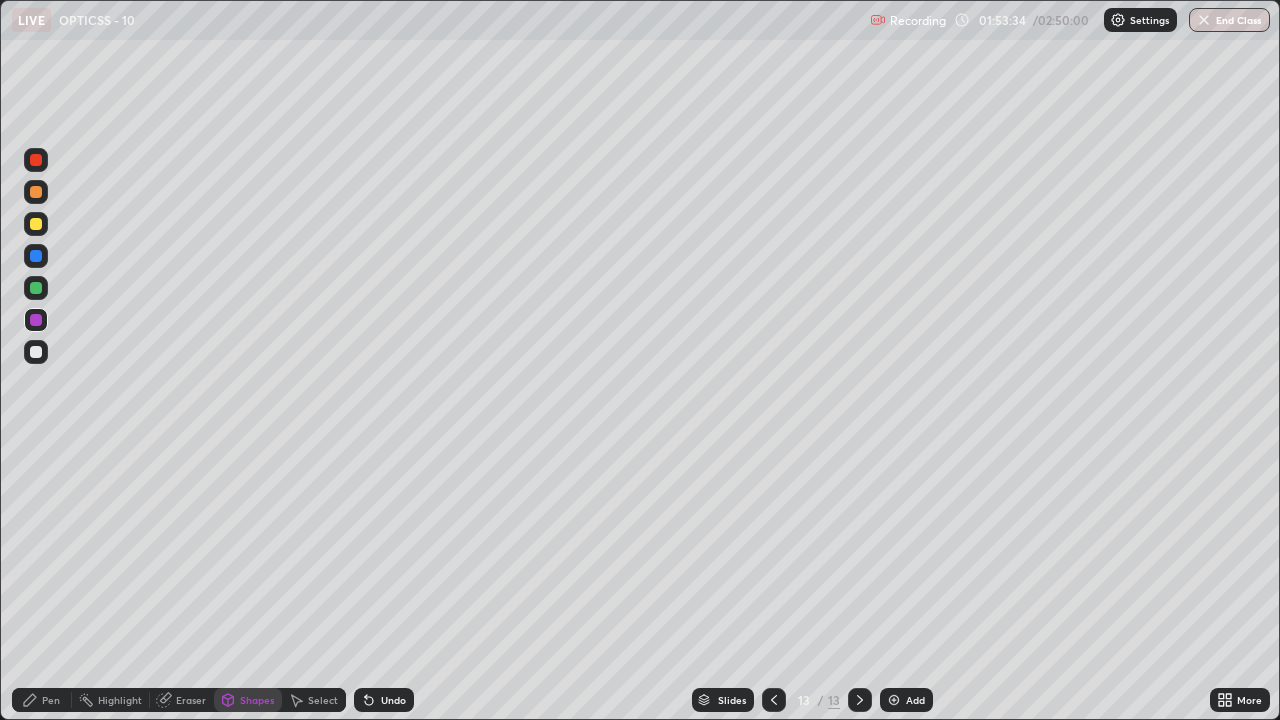 click at bounding box center (36, 352) 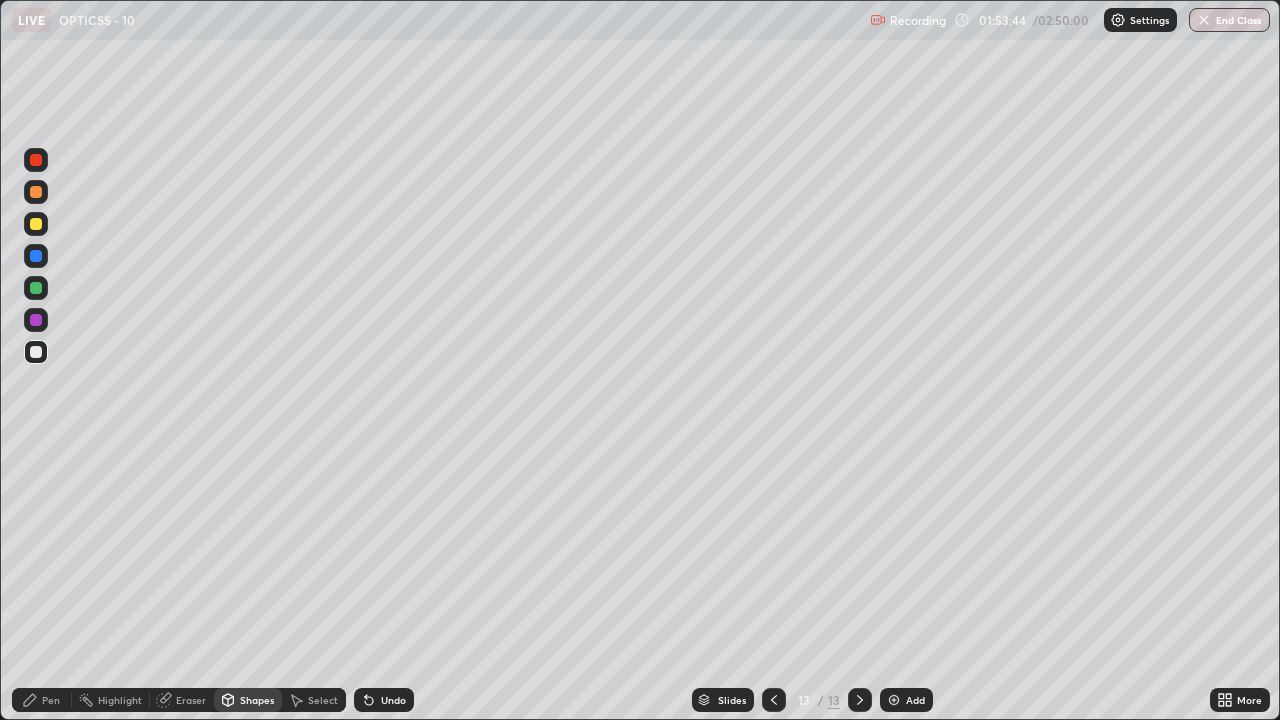 click on "Undo" at bounding box center [384, 700] 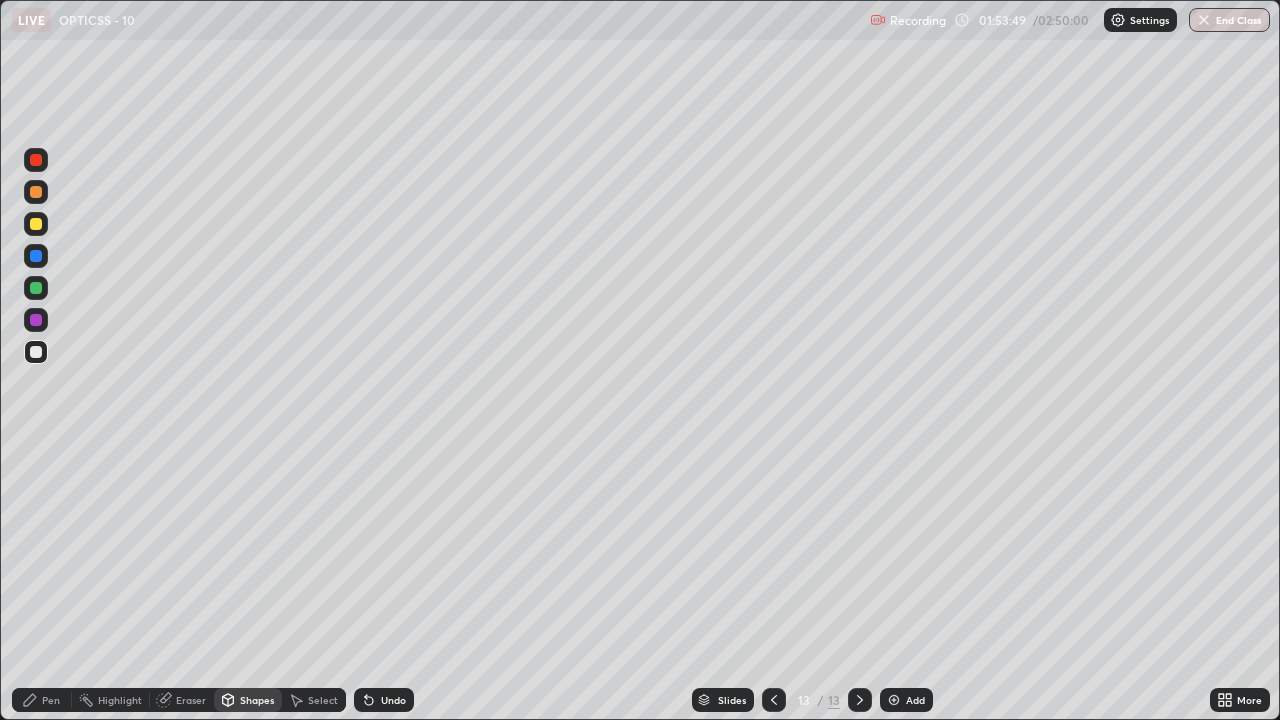 click on "Shapes" at bounding box center (257, 700) 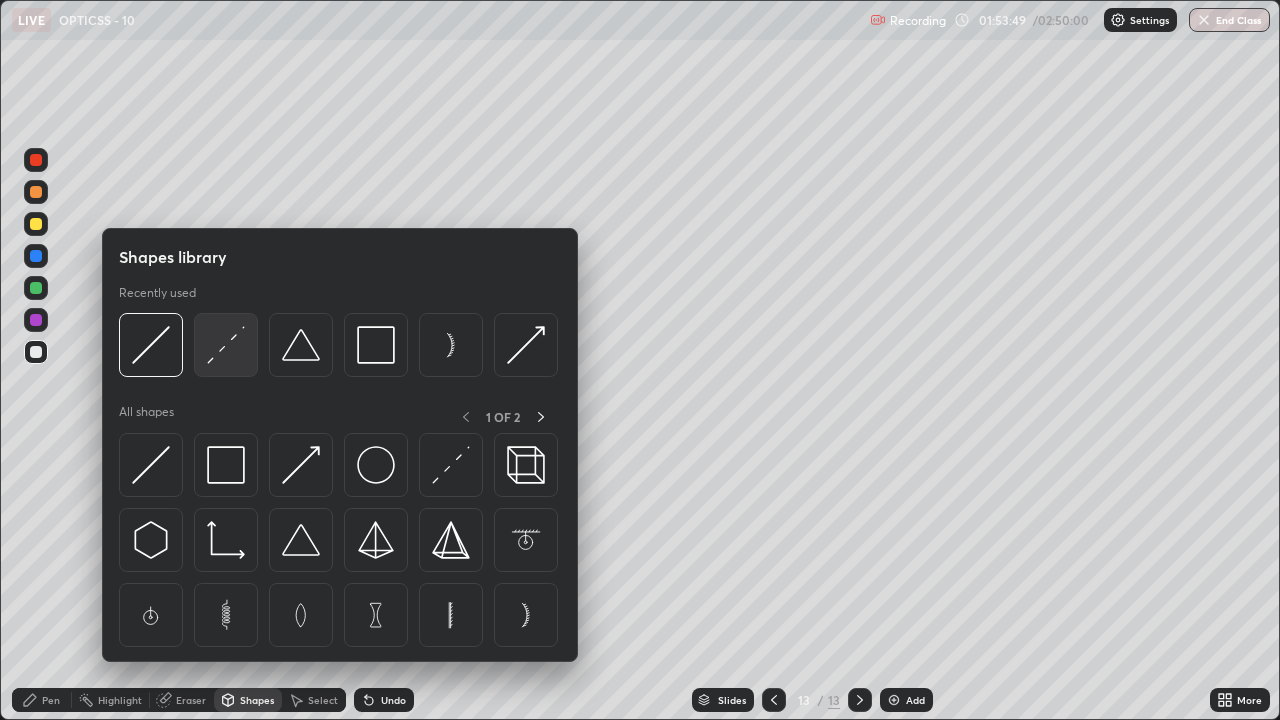 click at bounding box center (226, 345) 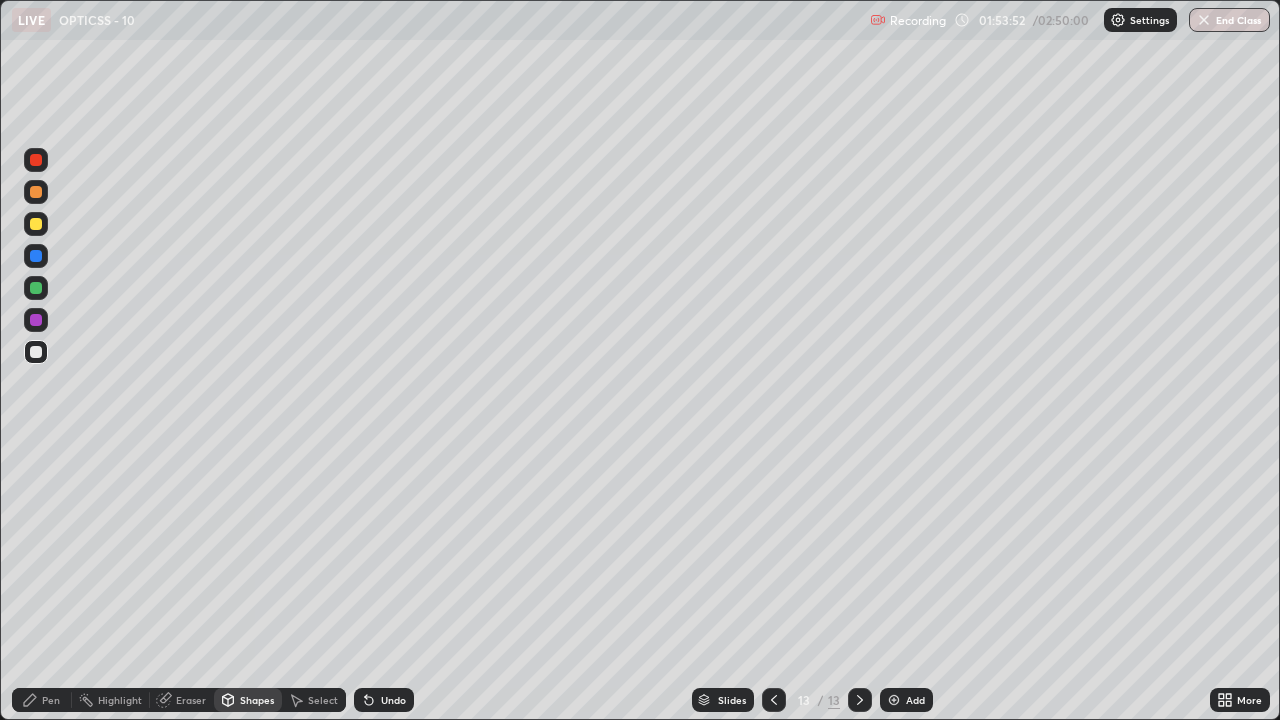 click on "Shapes" at bounding box center [257, 700] 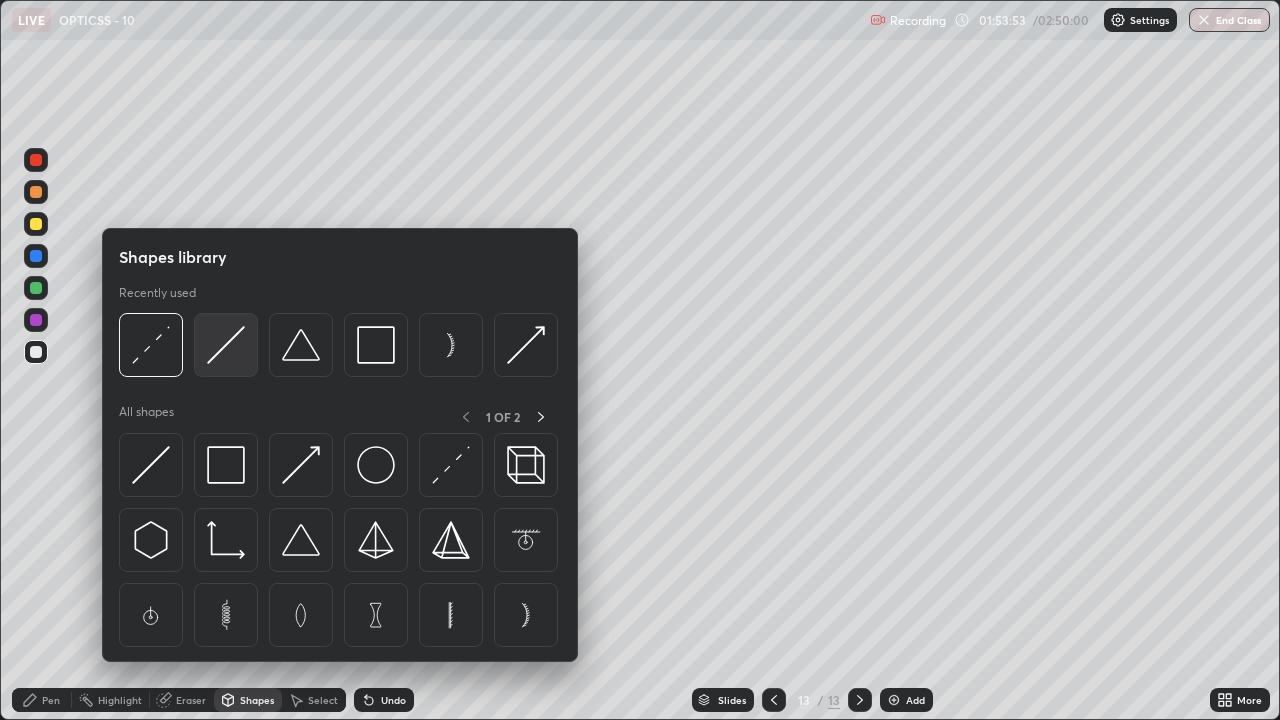 click at bounding box center [226, 345] 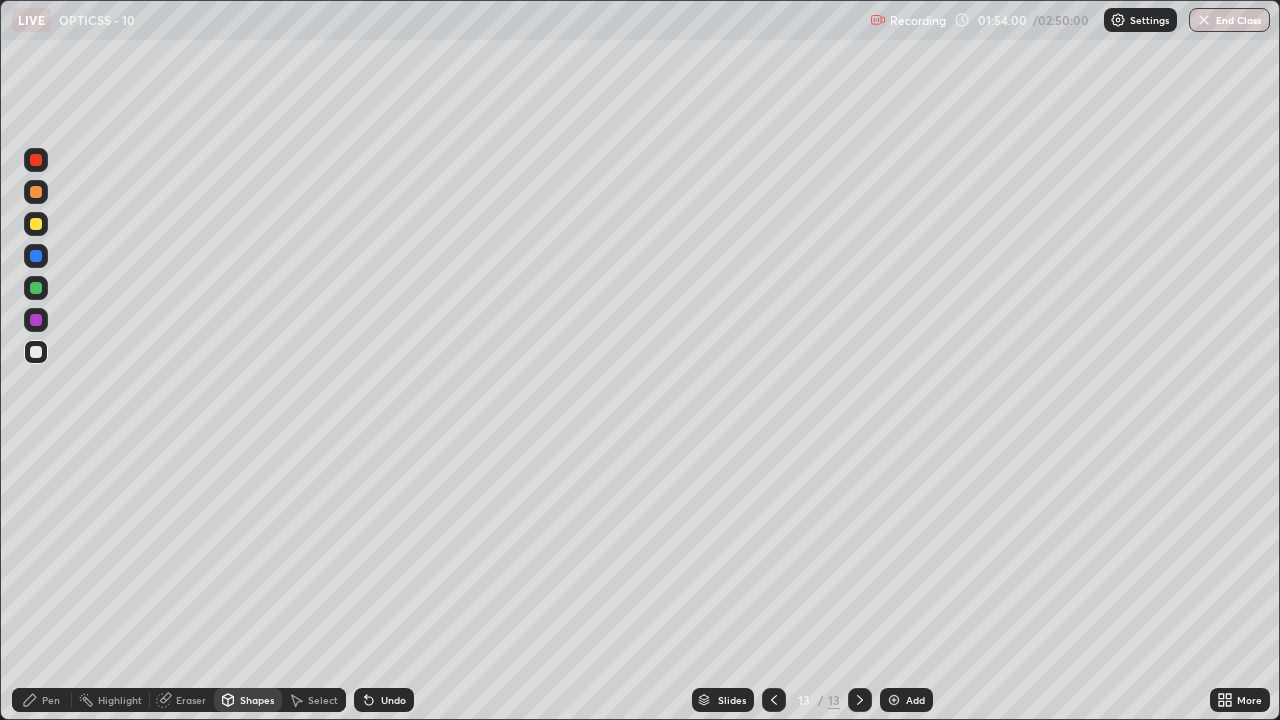 click on "Undo" at bounding box center [393, 700] 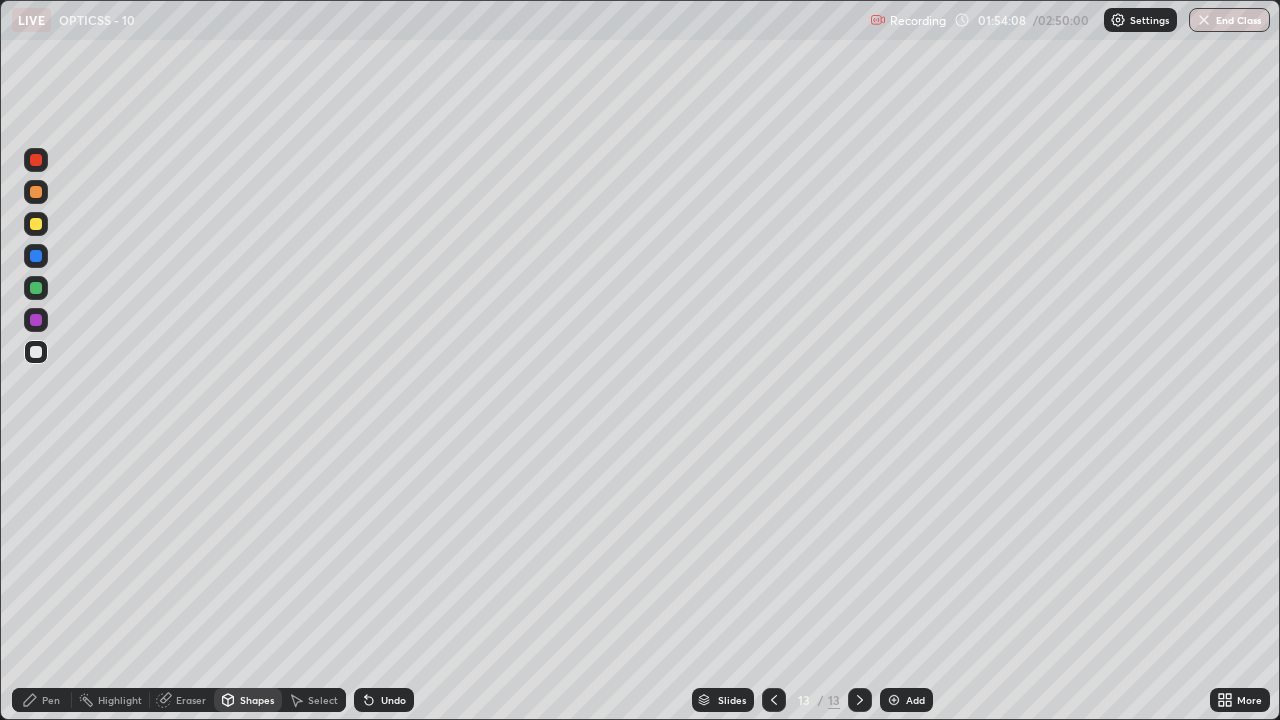 click on "Pen" at bounding box center (42, 700) 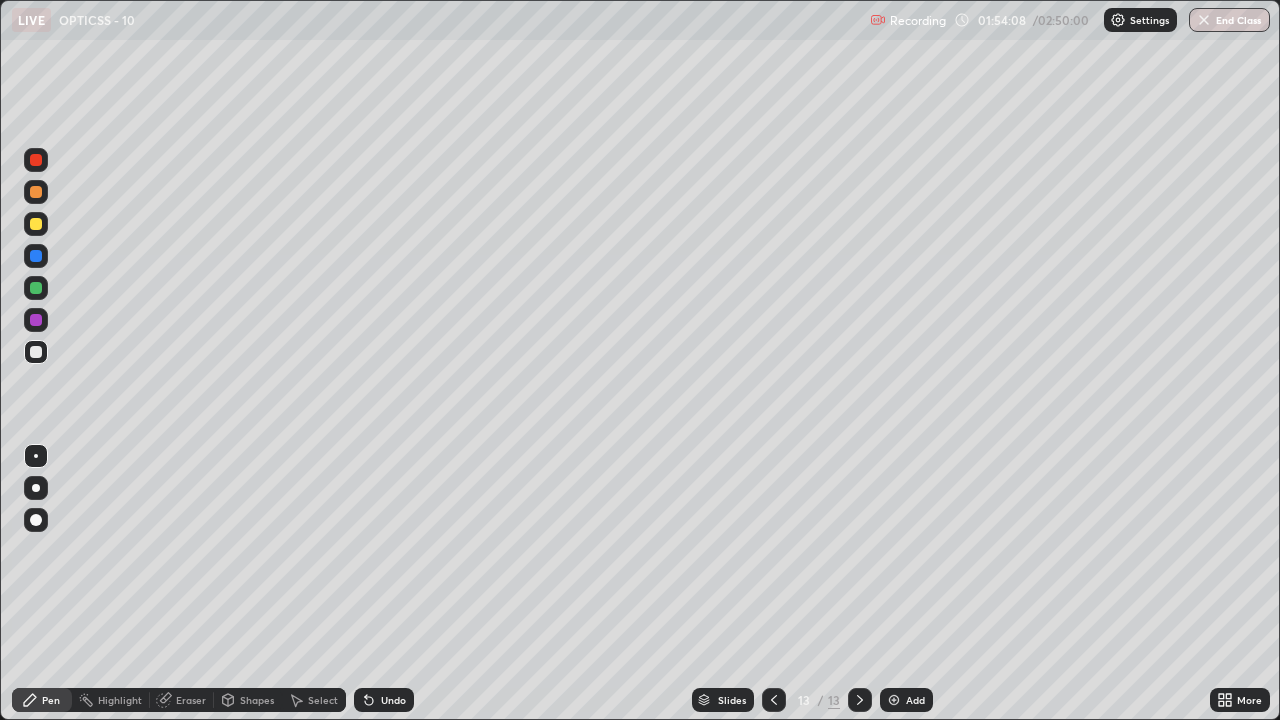 click at bounding box center (36, 224) 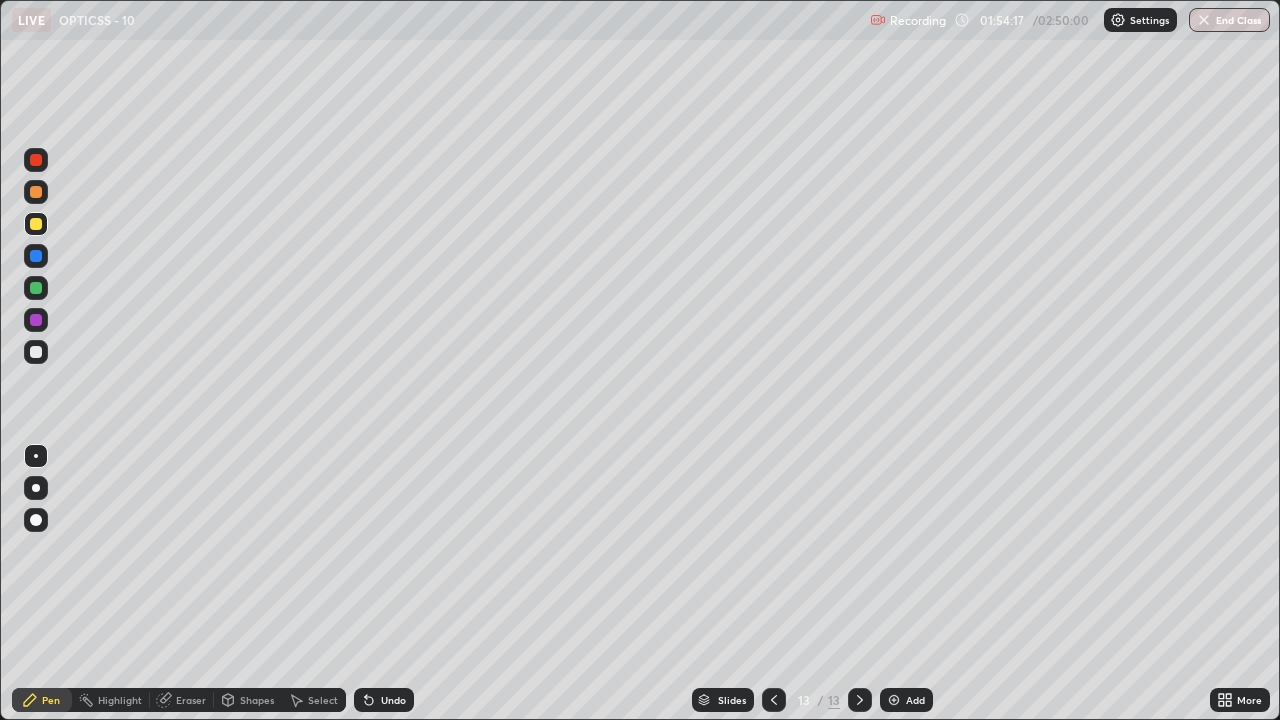 click on "Shapes" at bounding box center (257, 700) 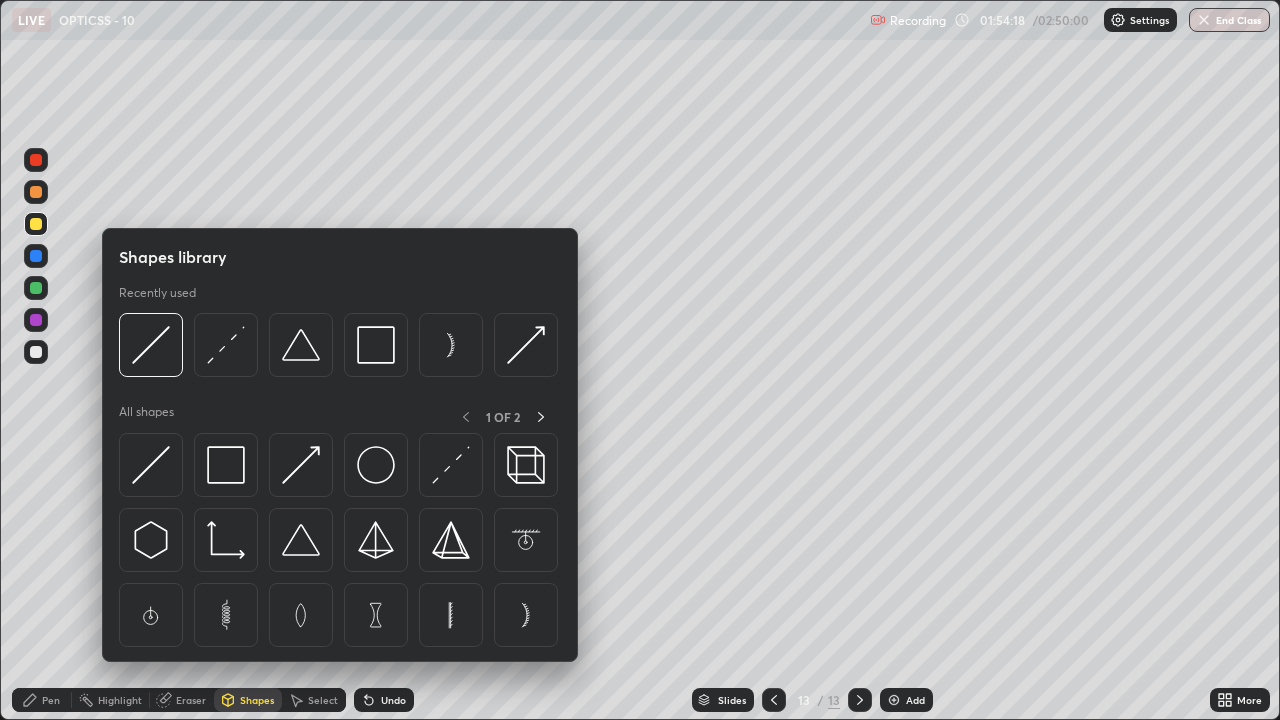 click on "Eraser" at bounding box center [191, 700] 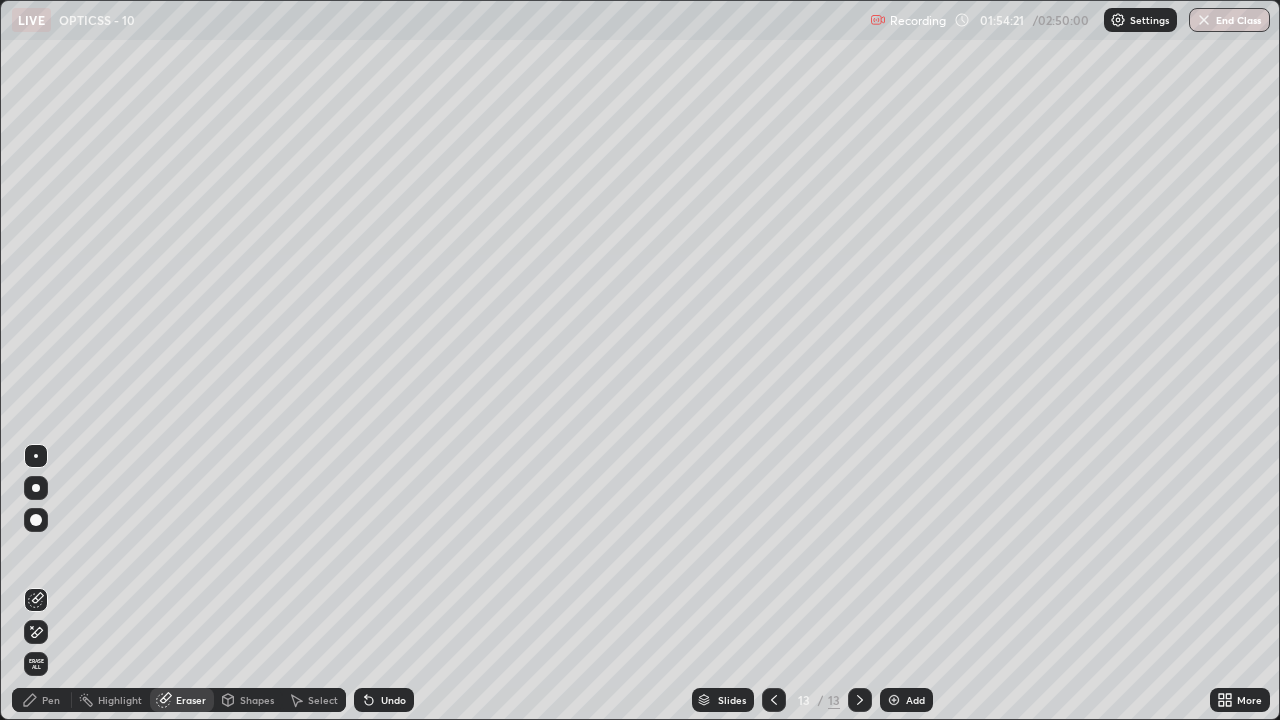 click on "Pen" at bounding box center [42, 700] 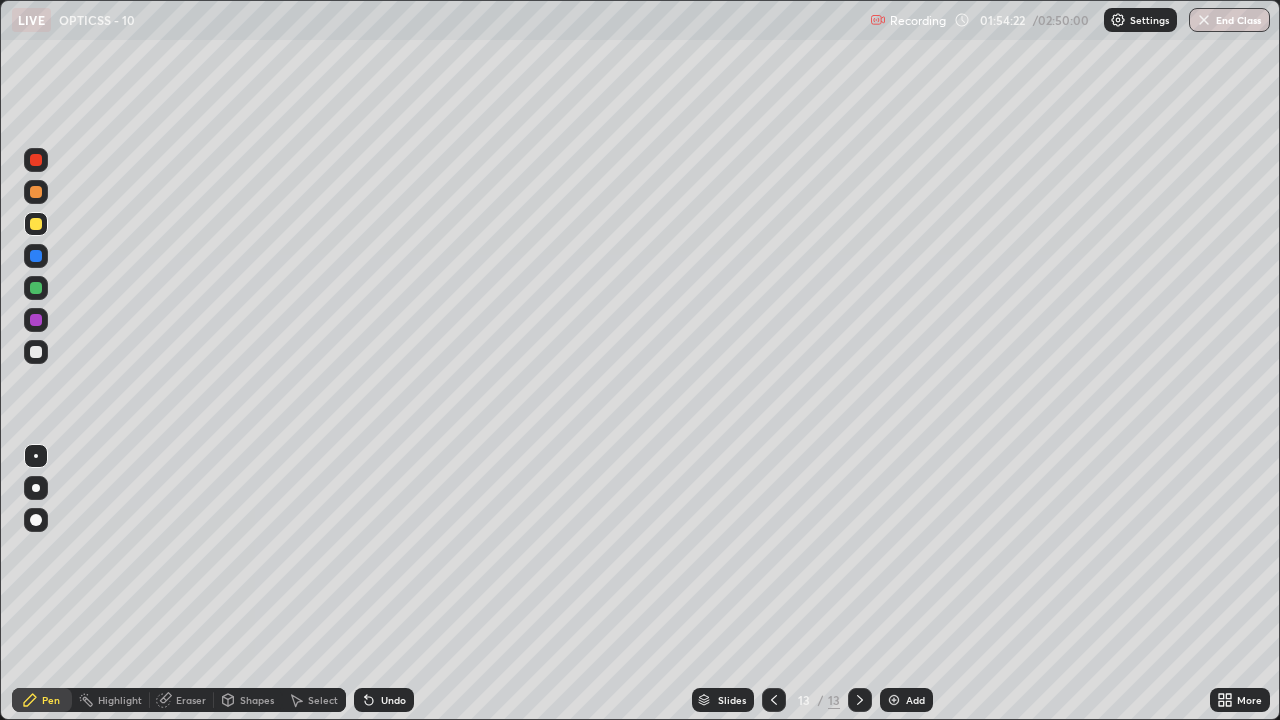click at bounding box center (36, 224) 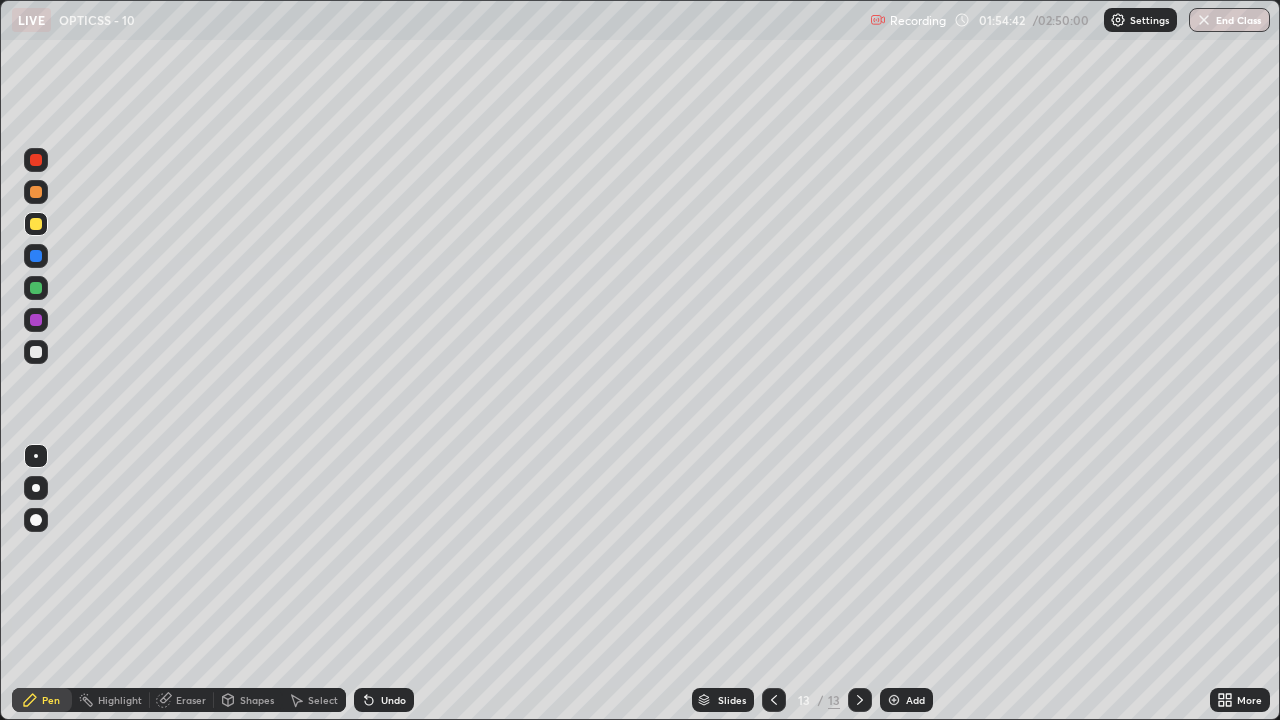 click on "Shapes" at bounding box center [257, 700] 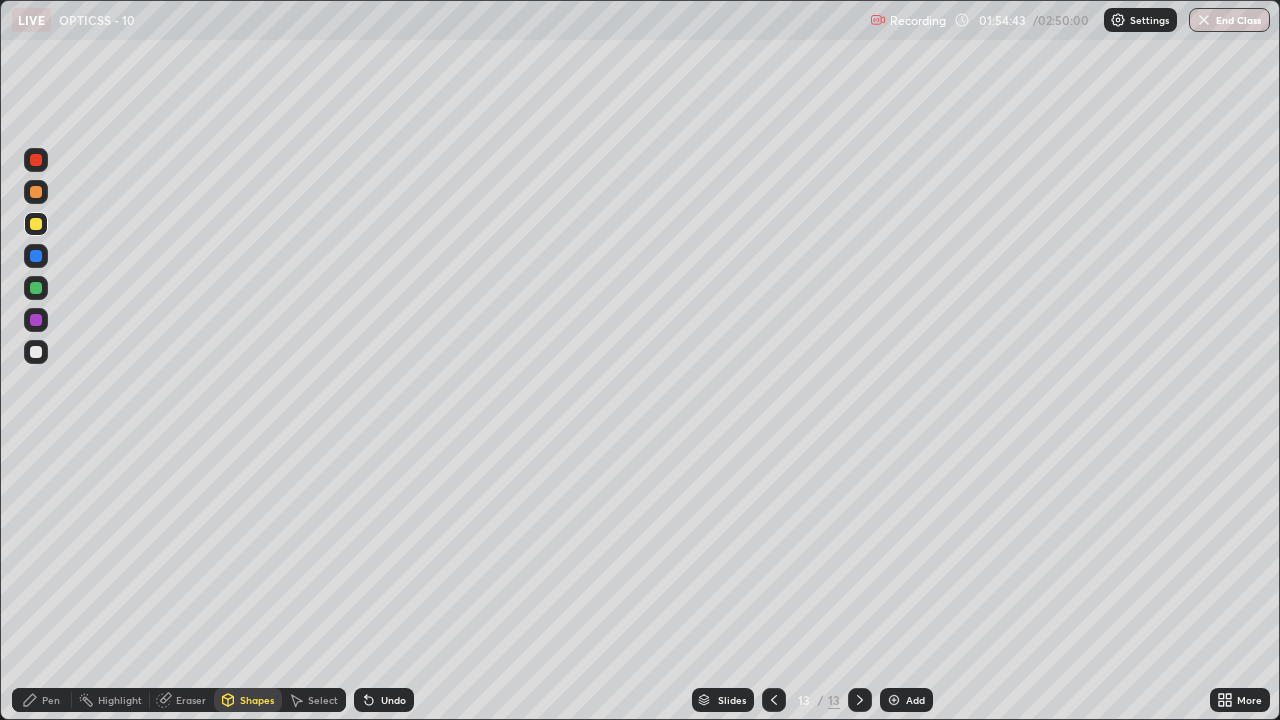 click on "Eraser" at bounding box center [191, 700] 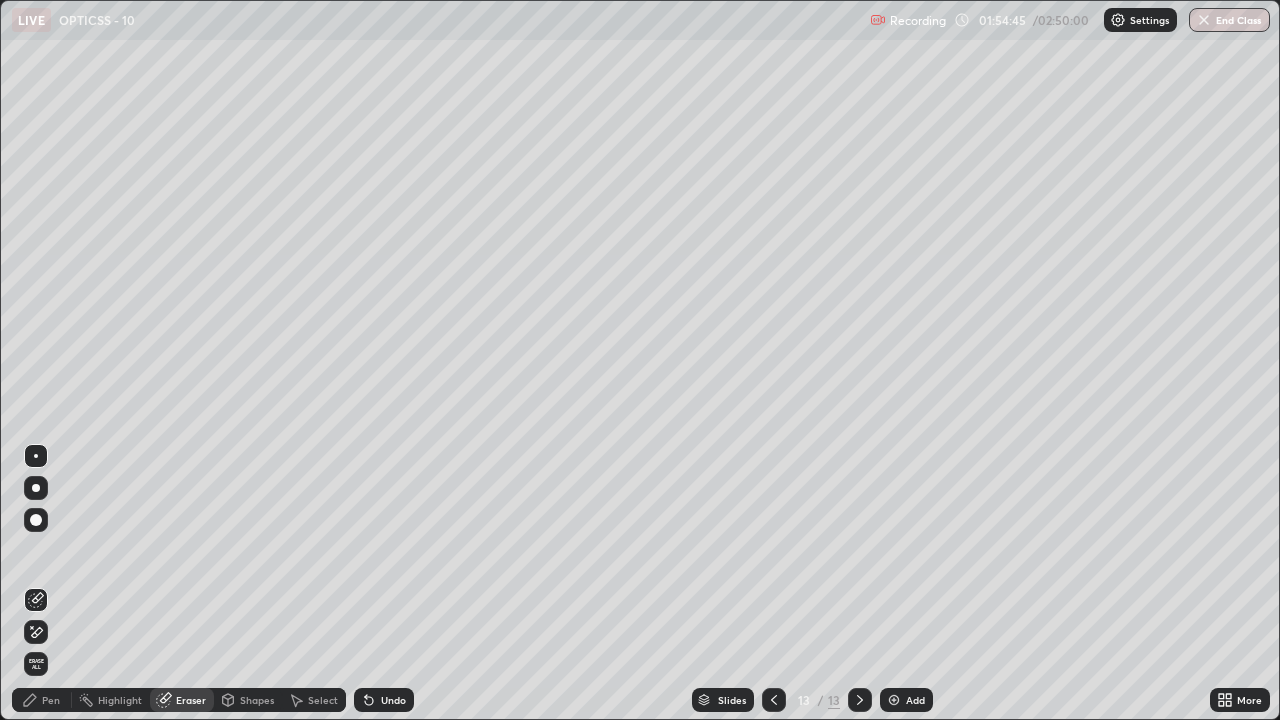 click on "Pen" at bounding box center [51, 700] 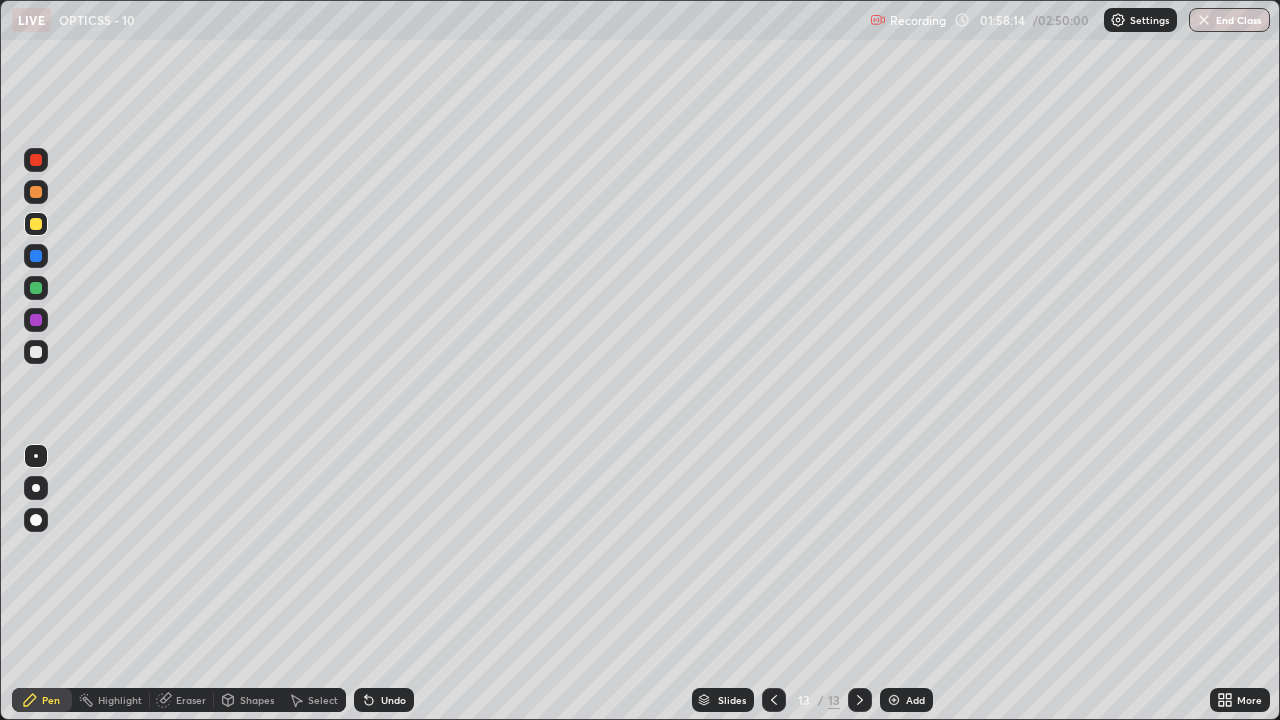 click at bounding box center [36, 160] 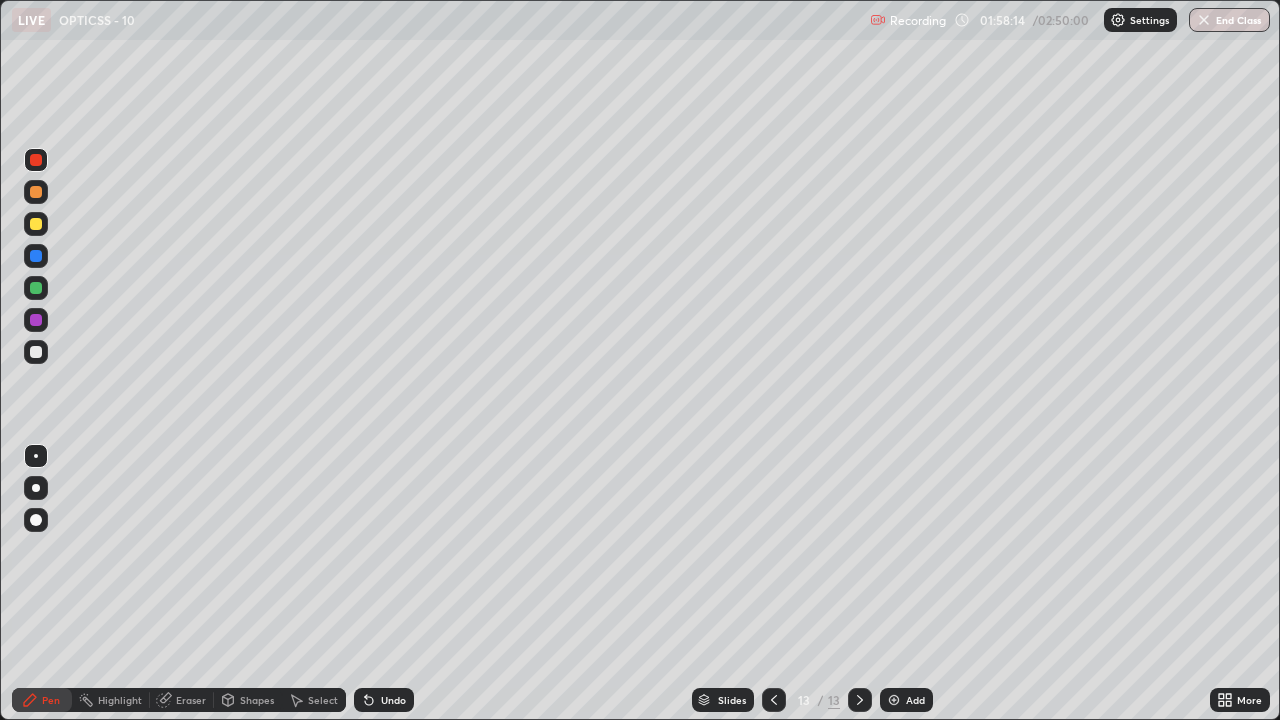 click at bounding box center [36, 160] 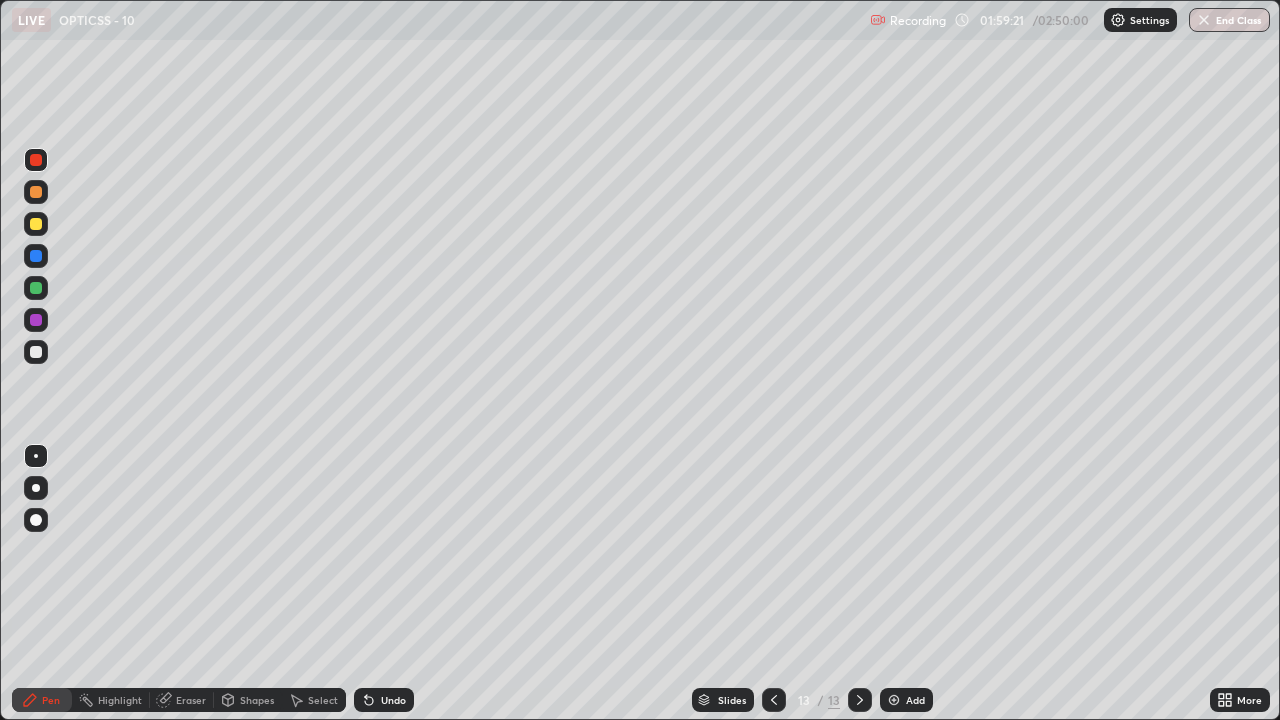 click on "Undo" at bounding box center (393, 700) 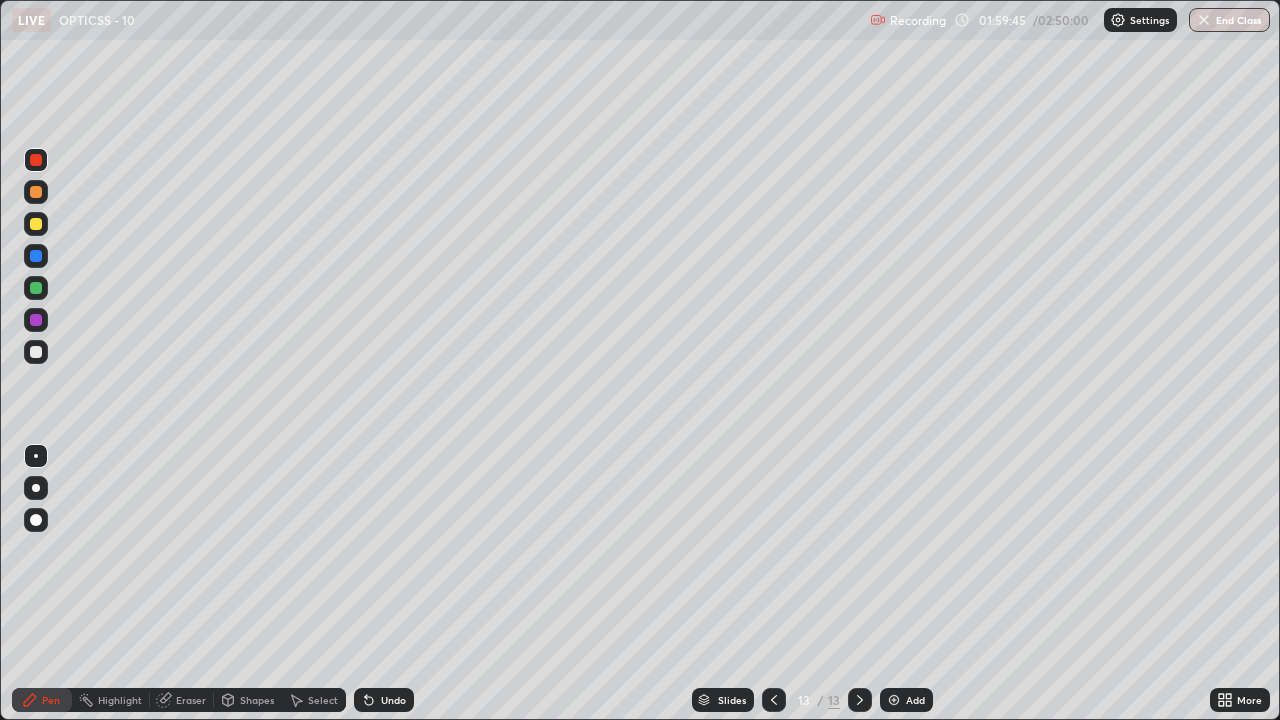 click at bounding box center [36, 320] 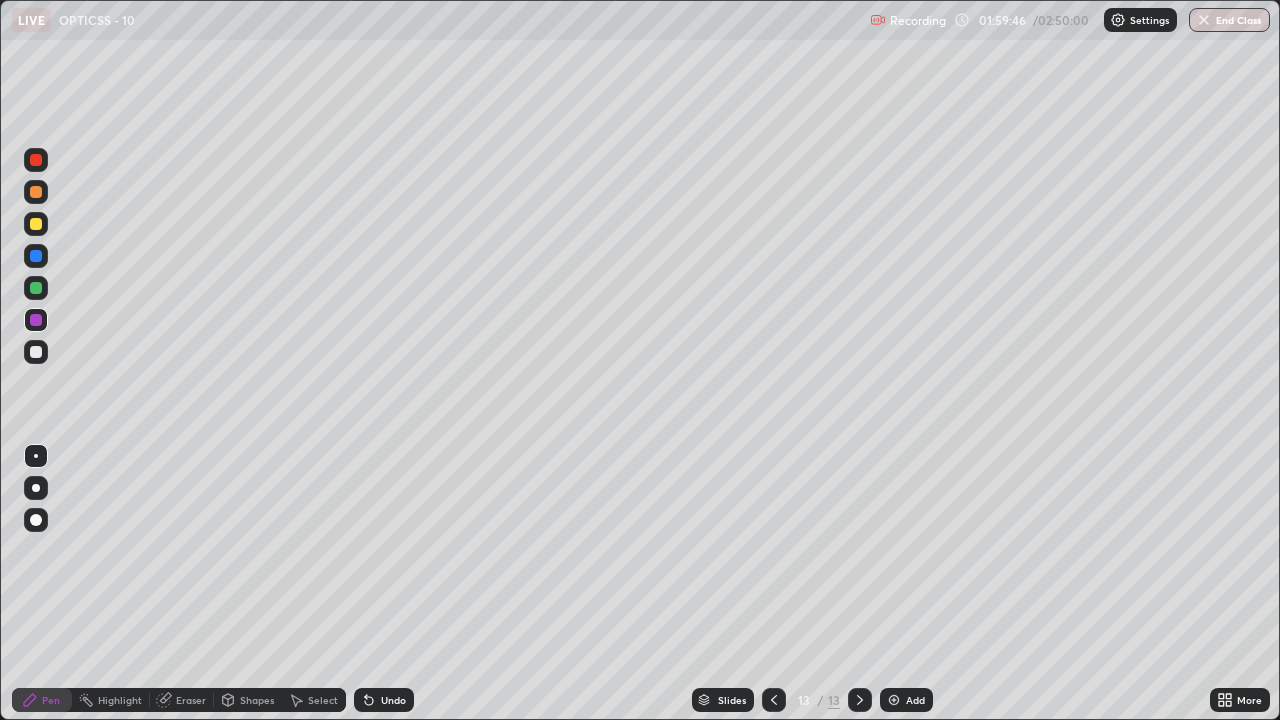 click on "Shapes" at bounding box center [257, 700] 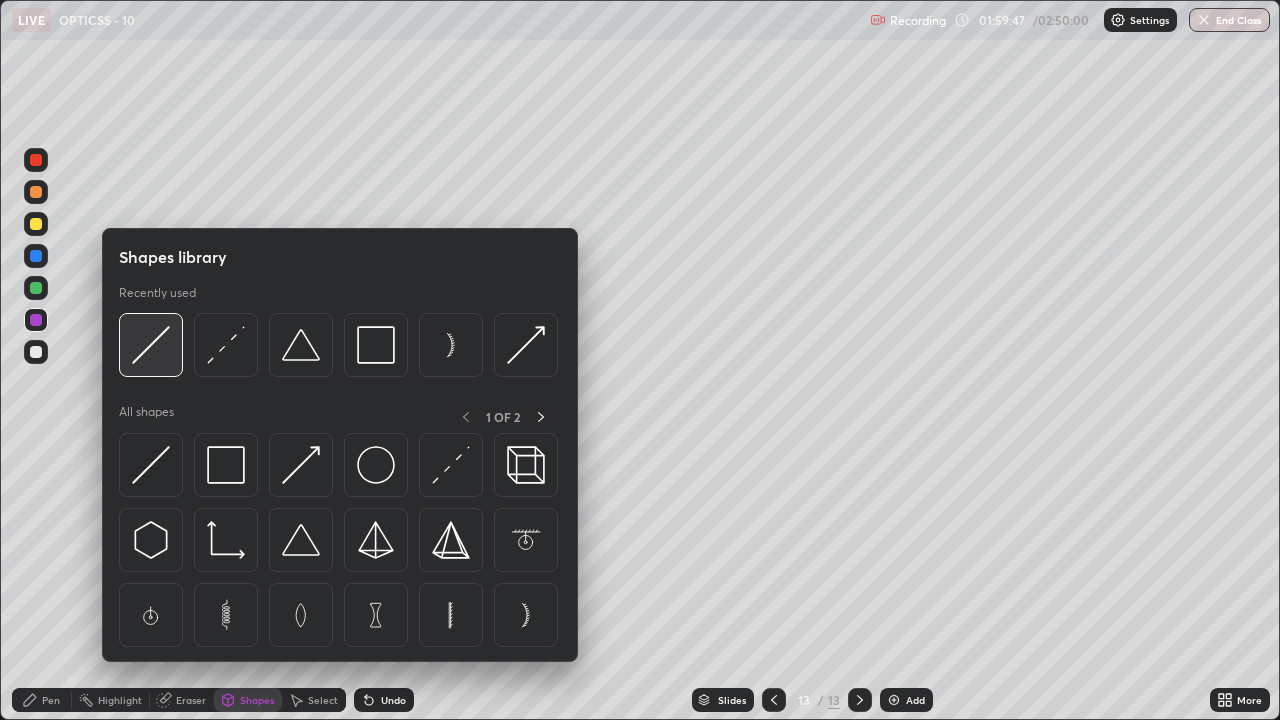 click at bounding box center (151, 345) 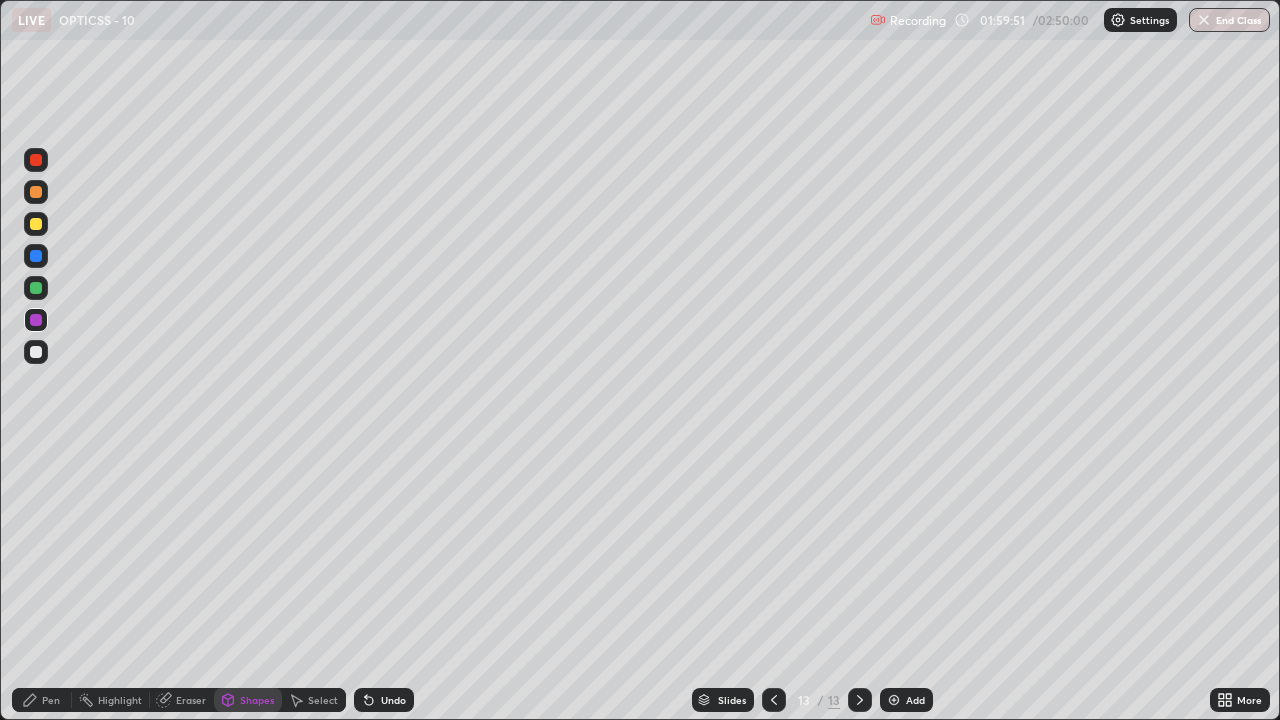 click on "Undo" at bounding box center (384, 700) 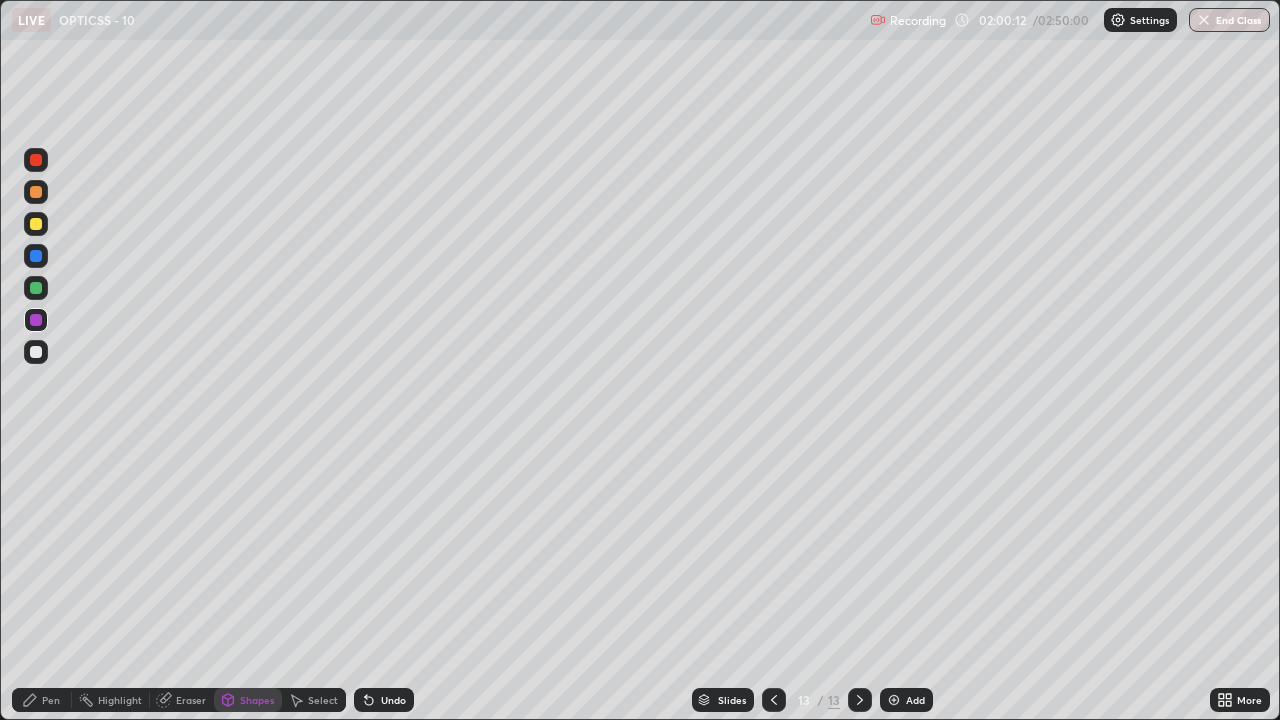 click on "Pen" at bounding box center [51, 700] 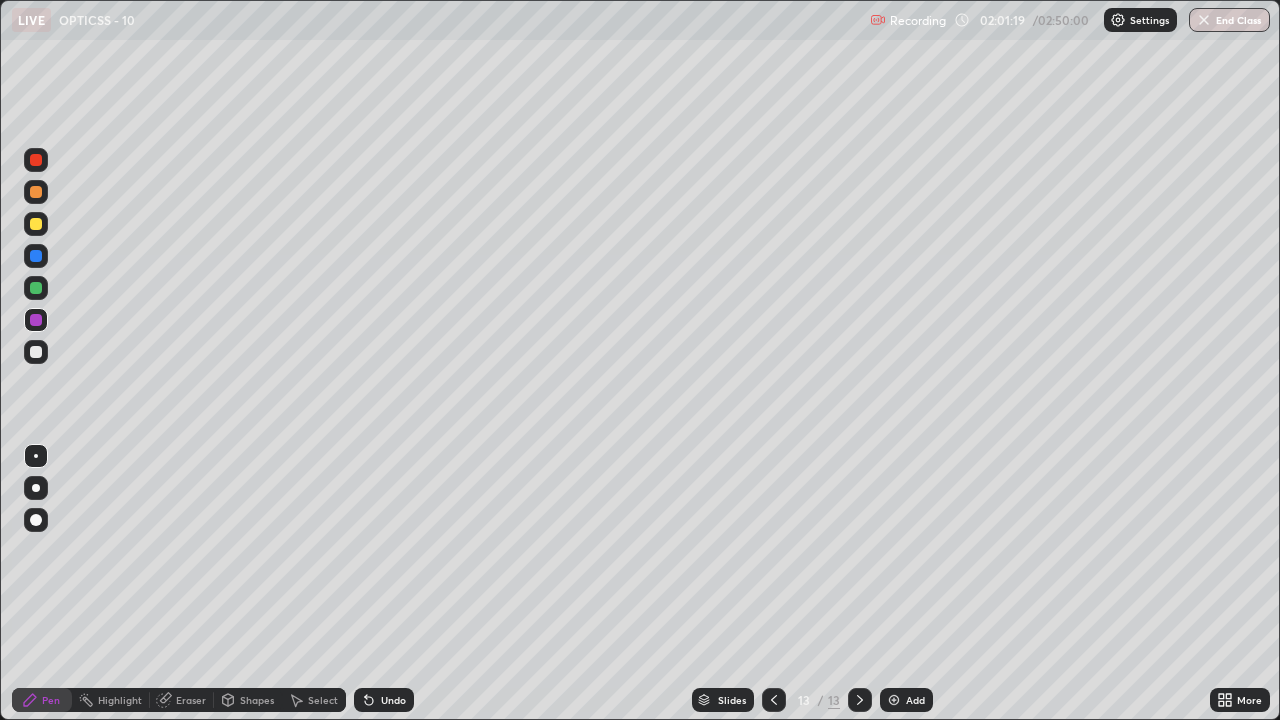 scroll, scrollTop: 0, scrollLeft: 0, axis: both 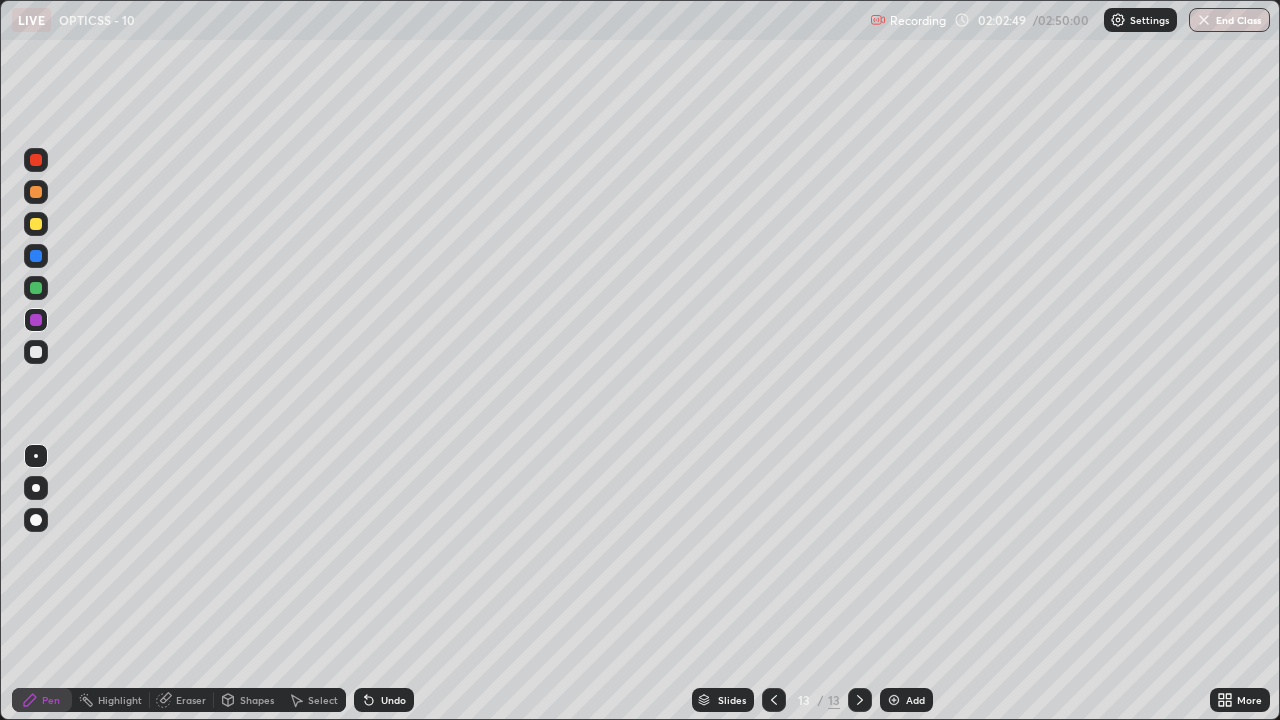 click on "Add" at bounding box center (915, 700) 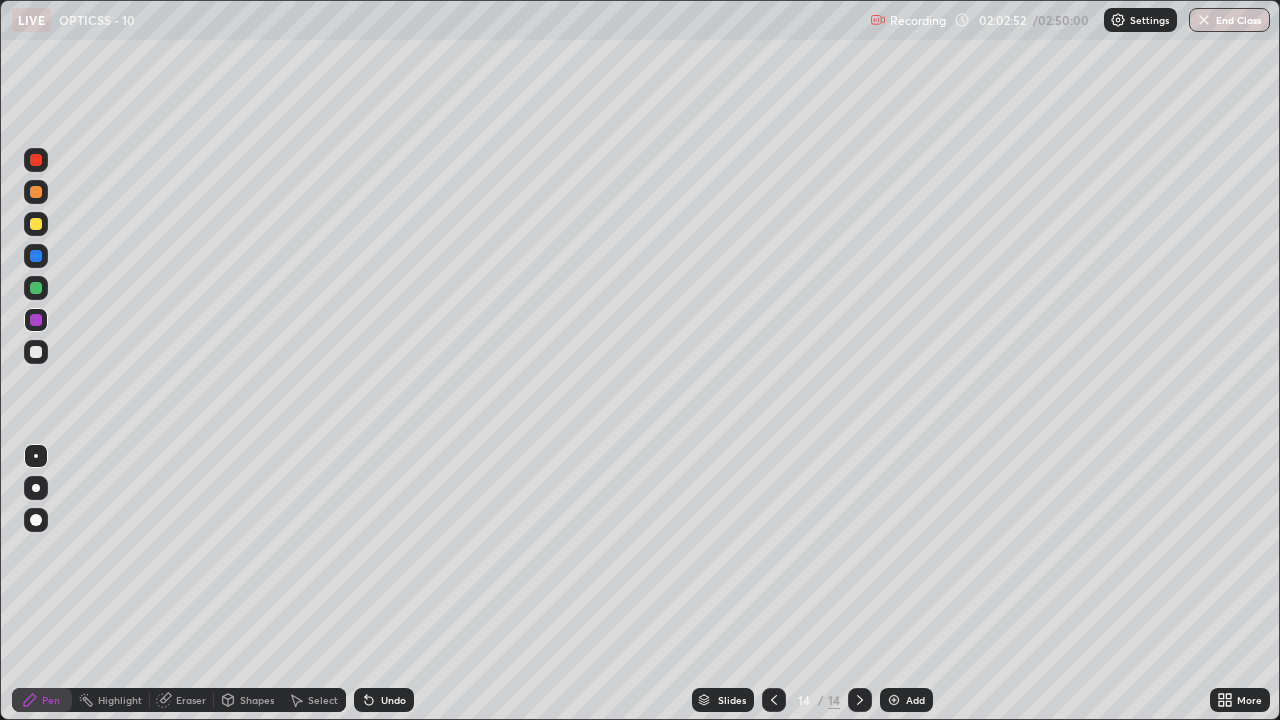 click at bounding box center (36, 352) 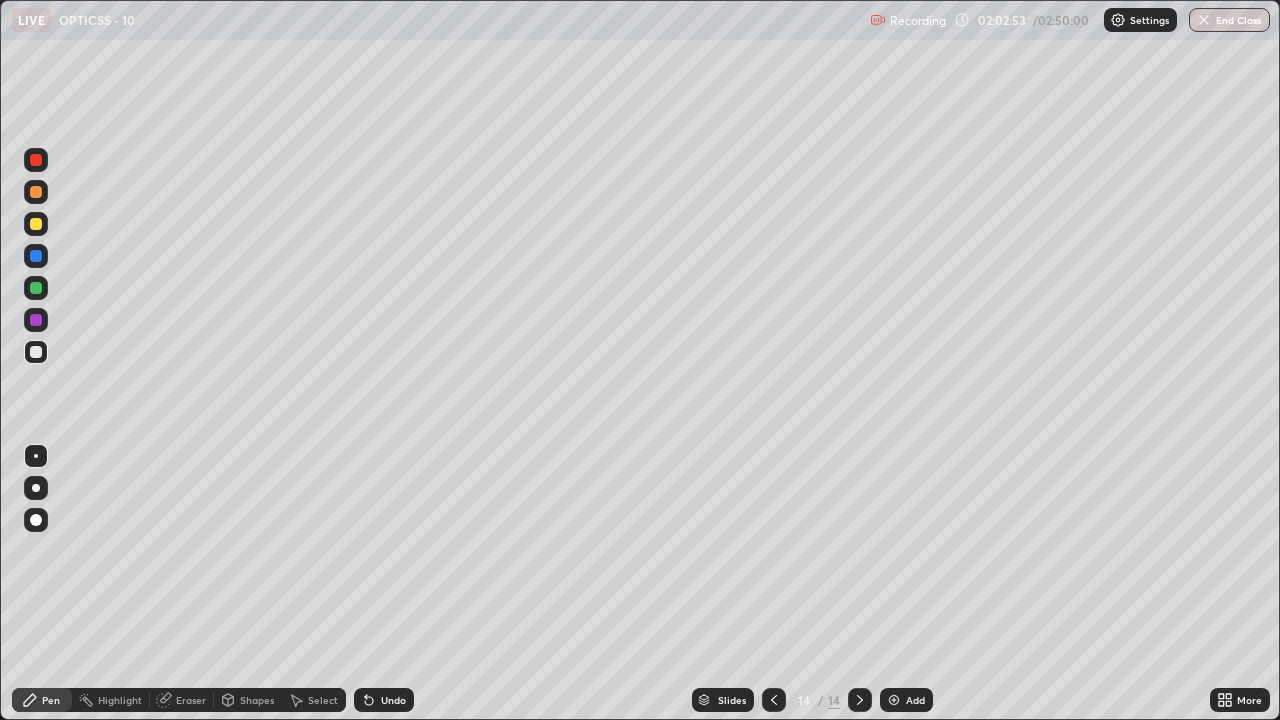 click on "Shapes" at bounding box center [257, 700] 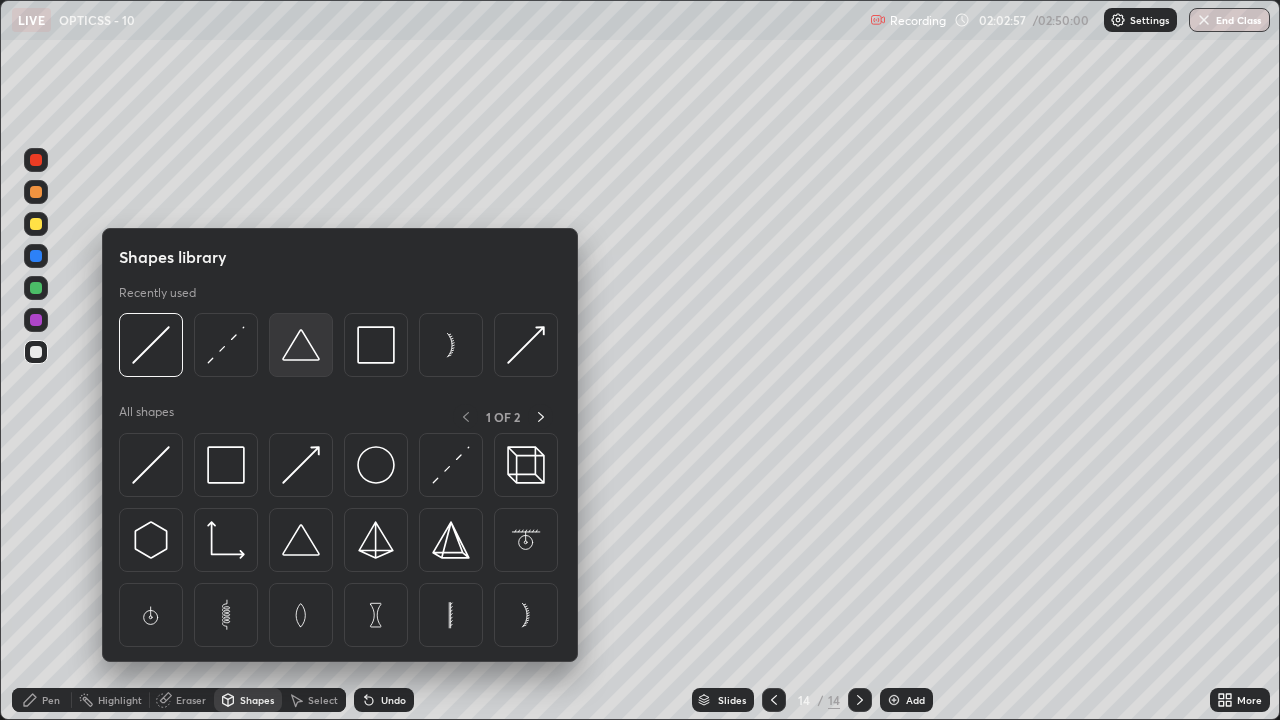 click at bounding box center (301, 345) 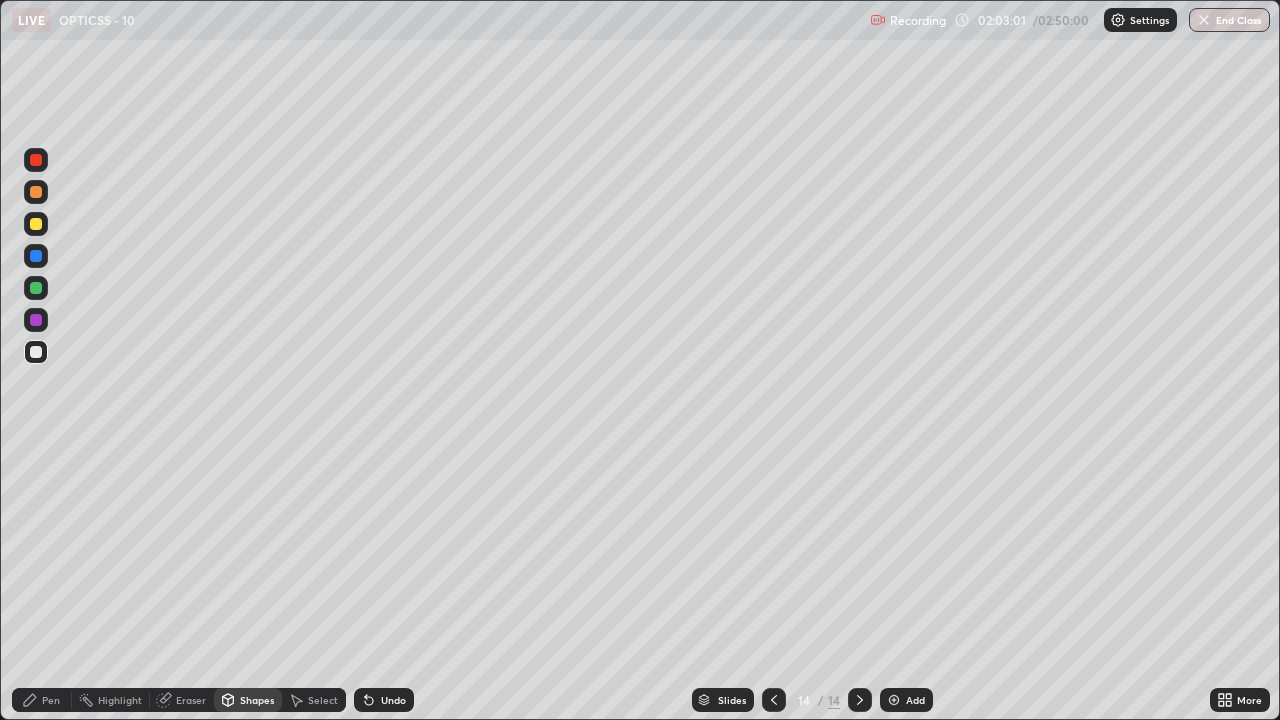 click on "Shapes" at bounding box center [248, 700] 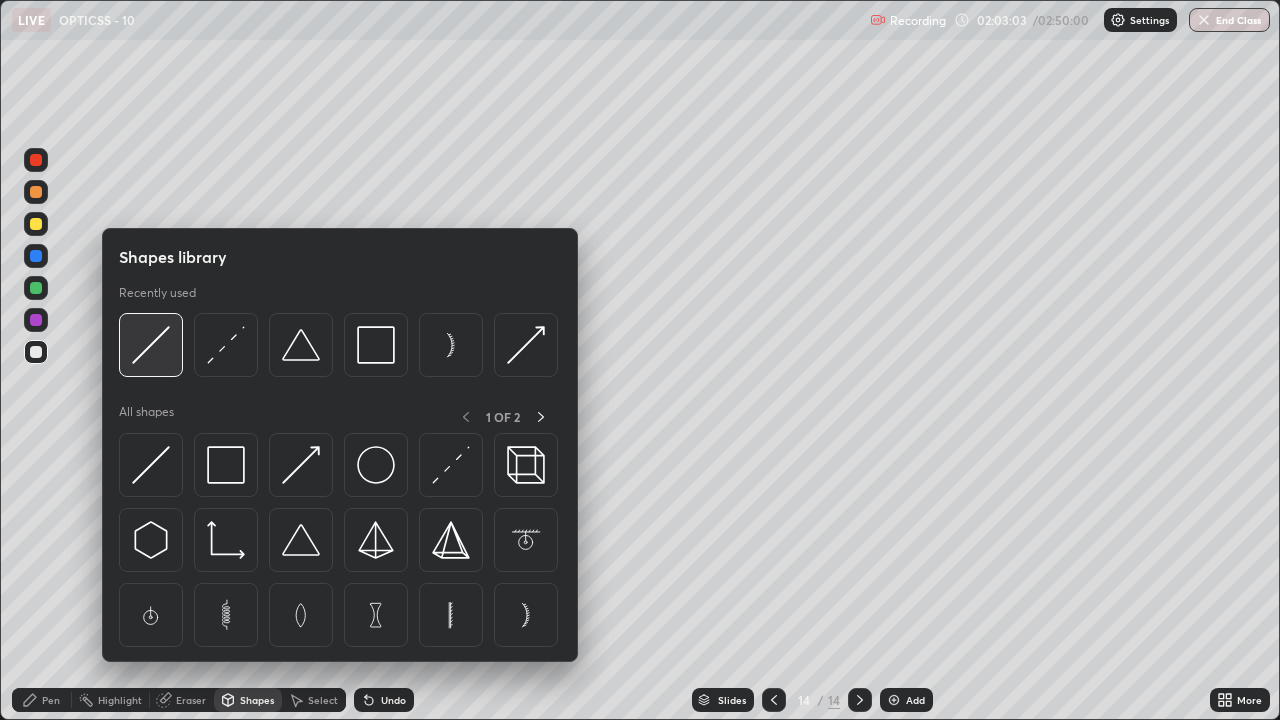 click at bounding box center (151, 345) 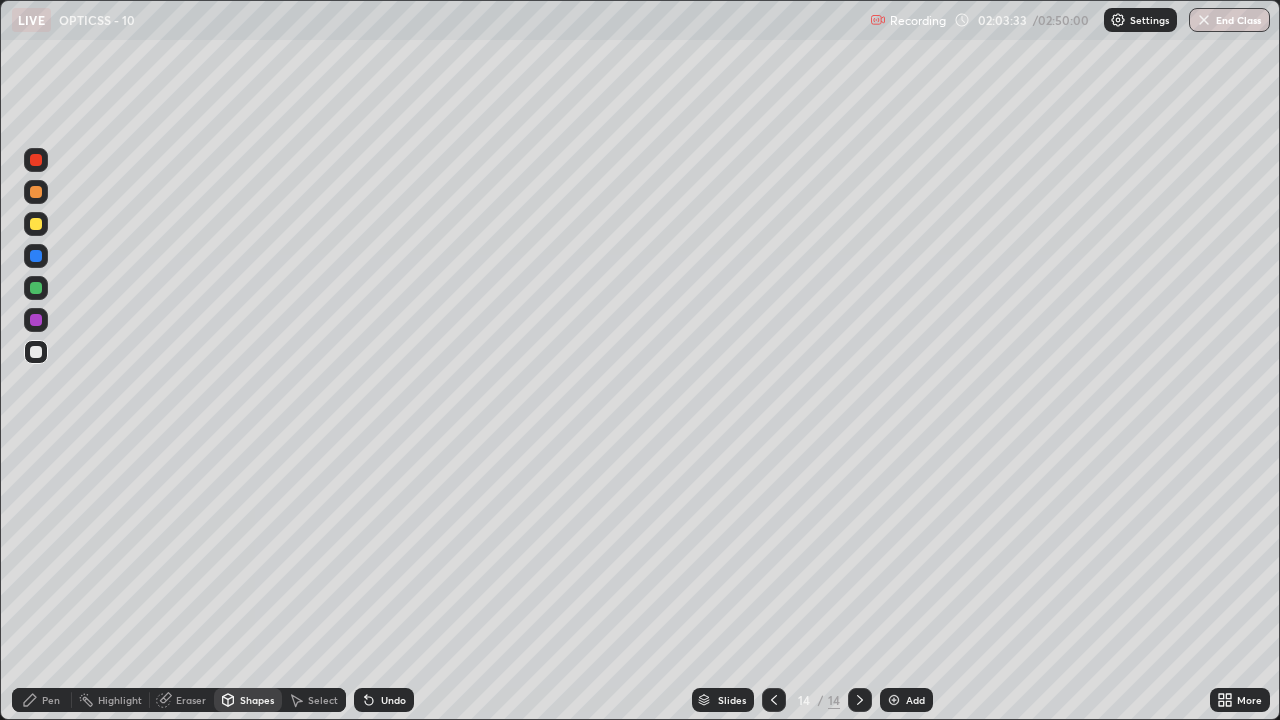 click on "Pen" at bounding box center (51, 700) 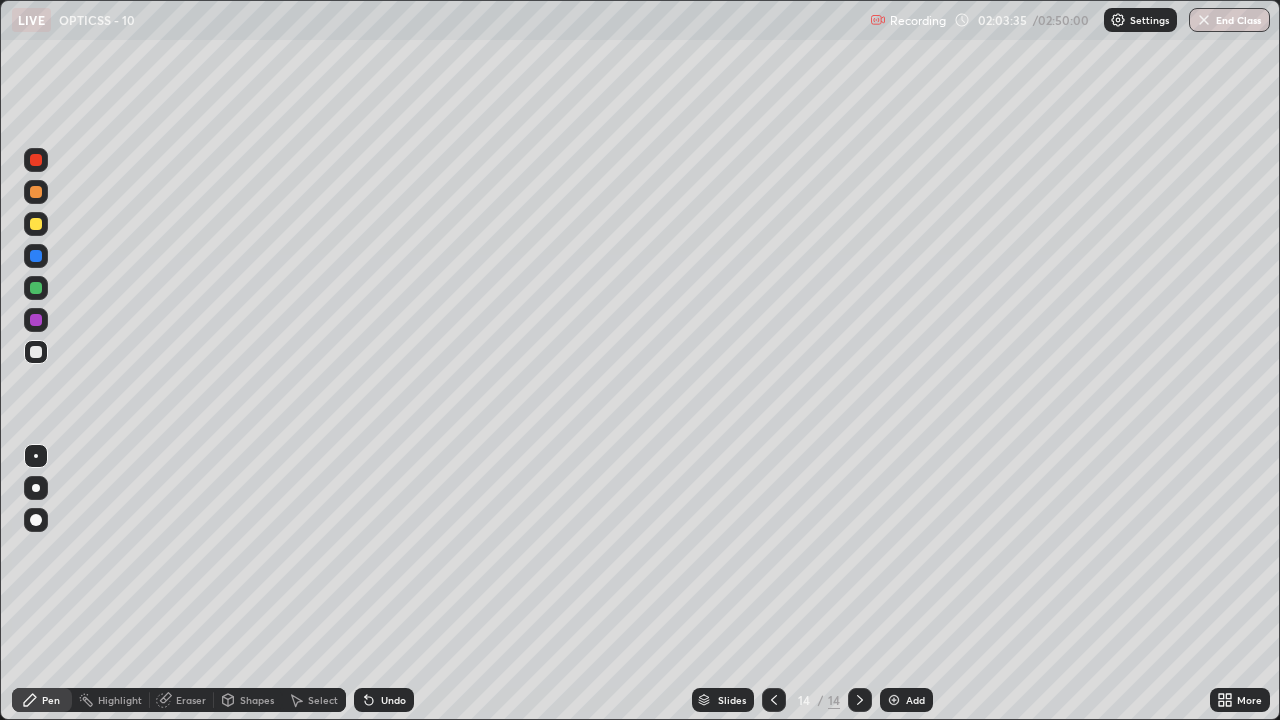 click at bounding box center (36, 224) 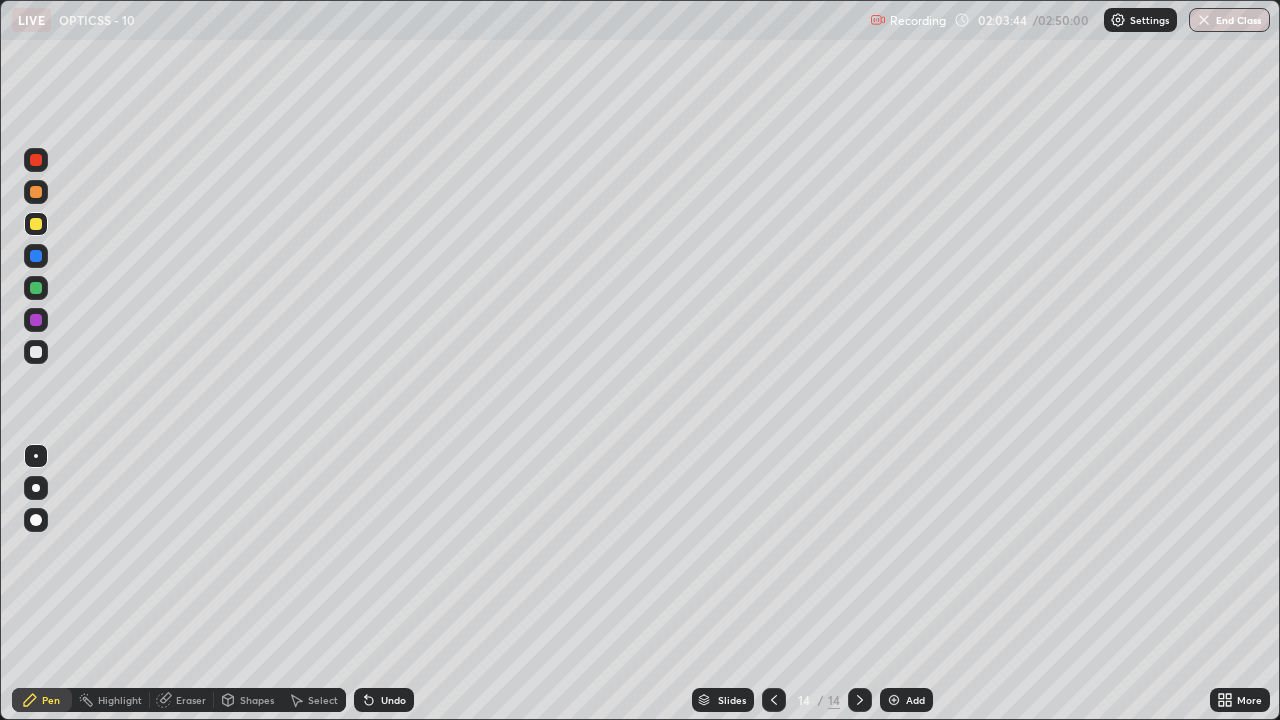 click on "Undo" at bounding box center (384, 700) 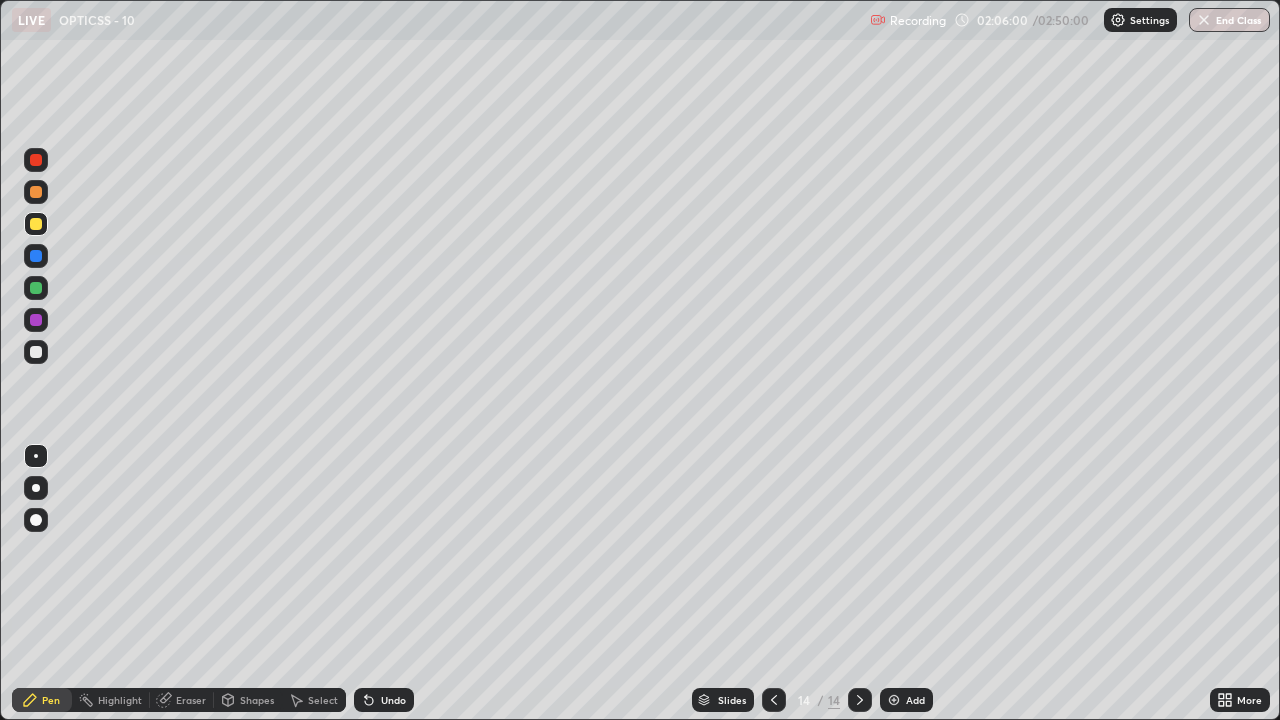 click on "Shapes" at bounding box center [257, 700] 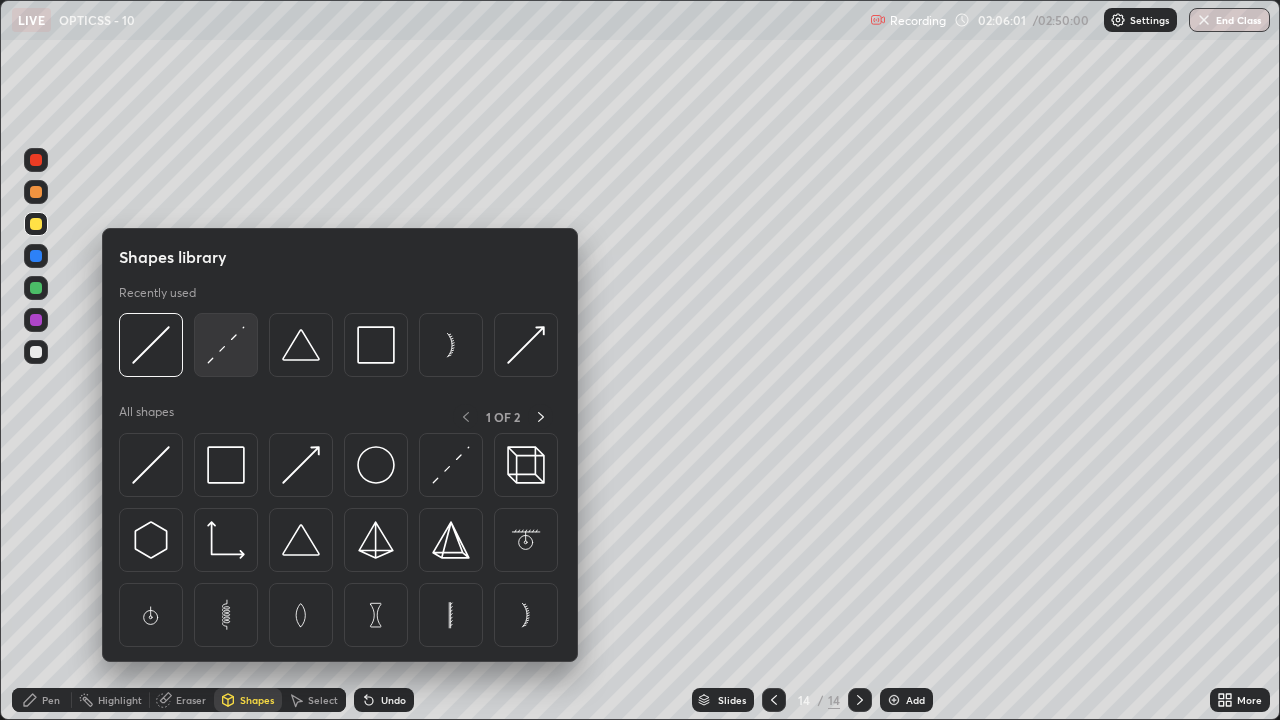 click at bounding box center [226, 345] 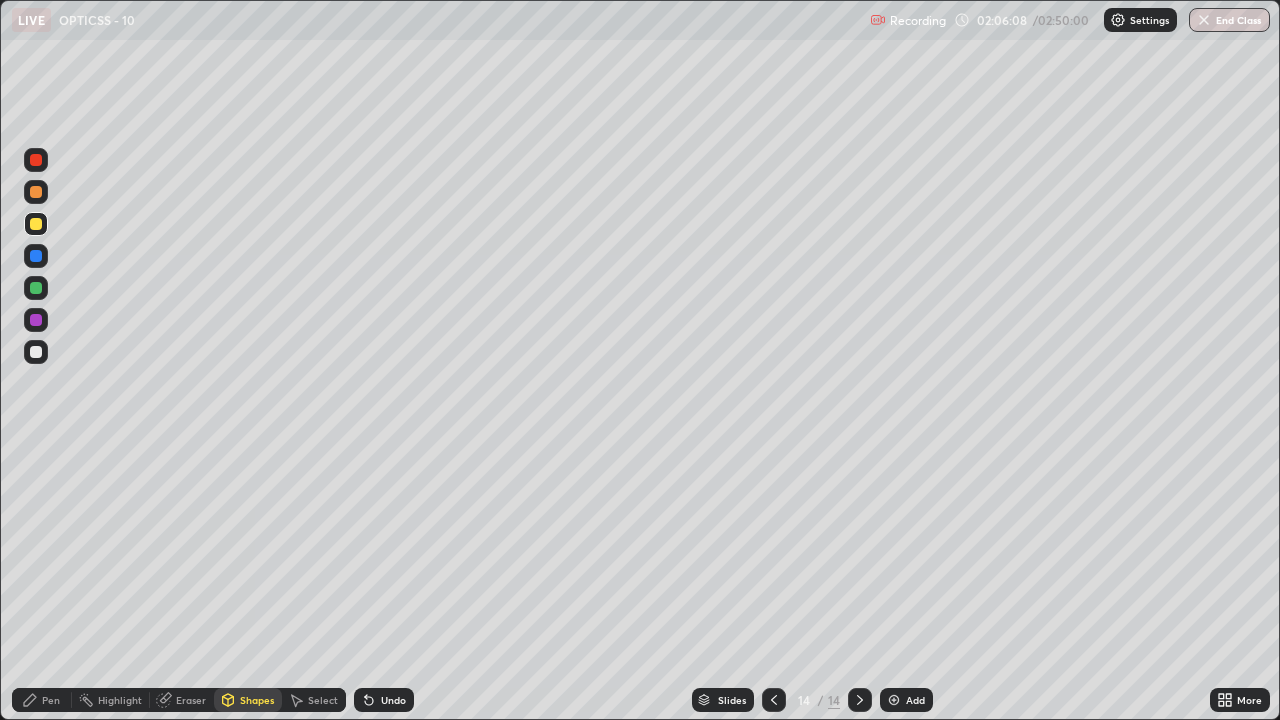 click on "Shapes" at bounding box center (257, 700) 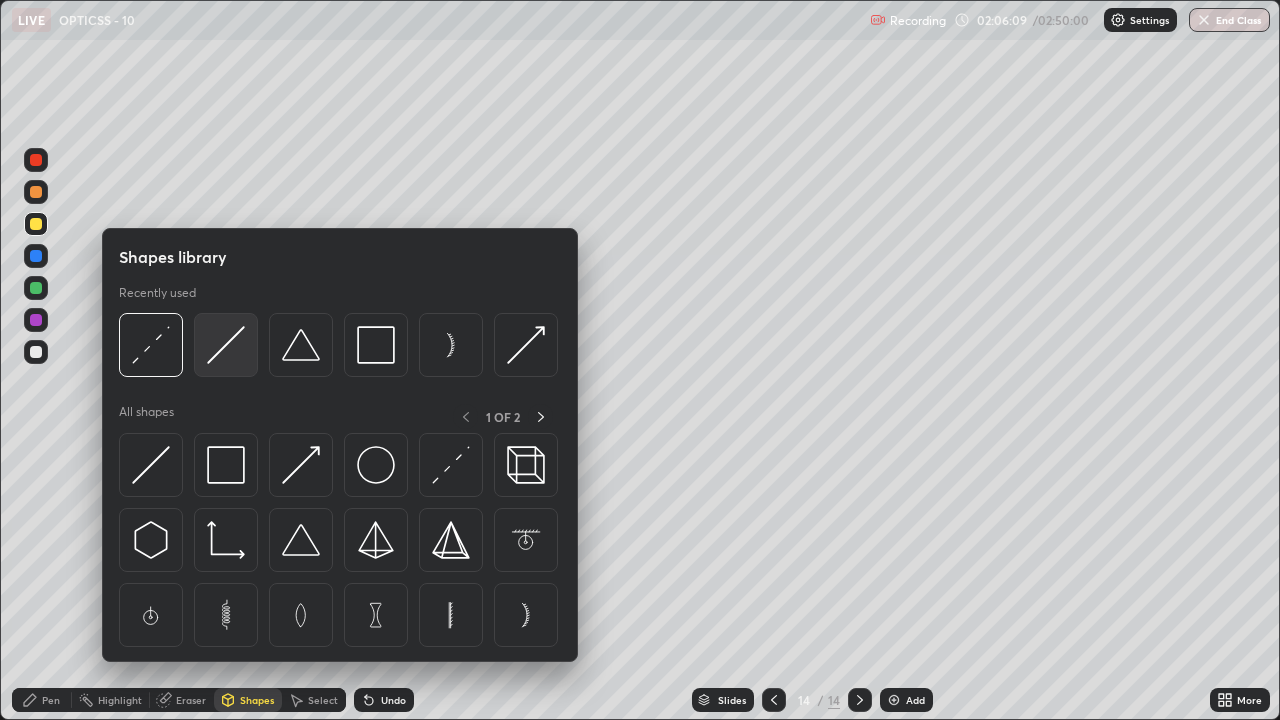 click at bounding box center [226, 345] 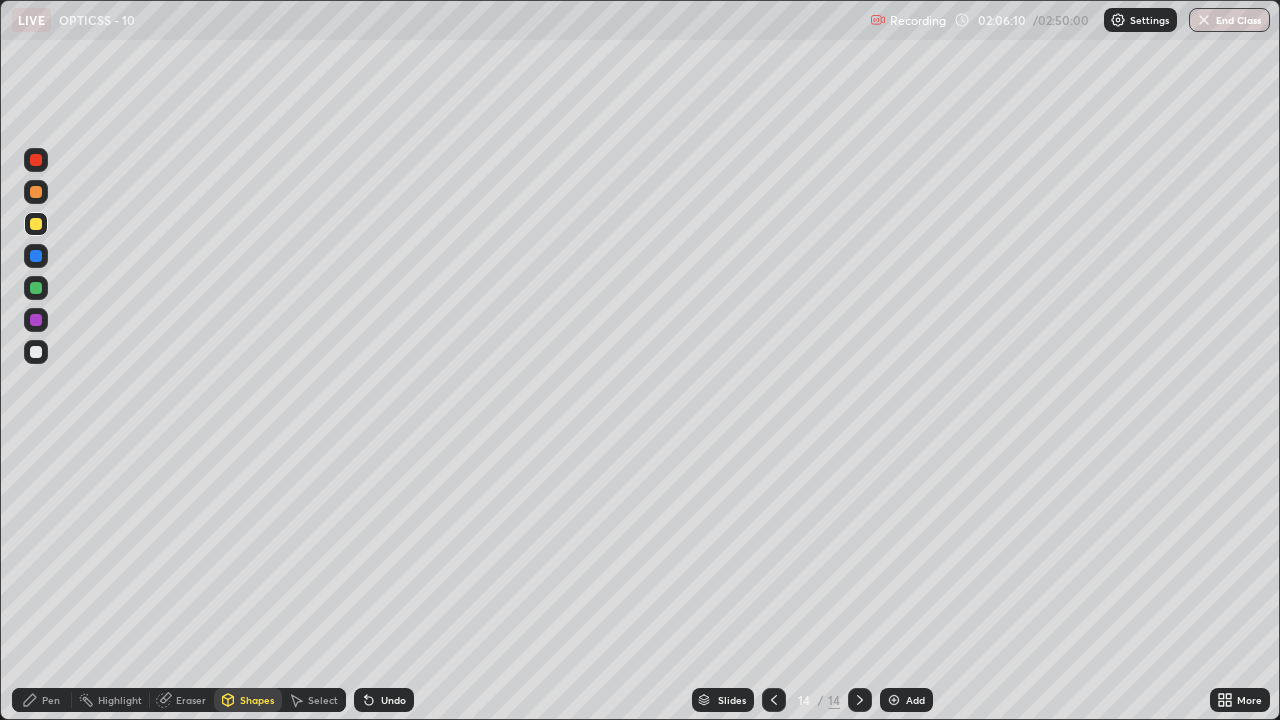 click at bounding box center (36, 288) 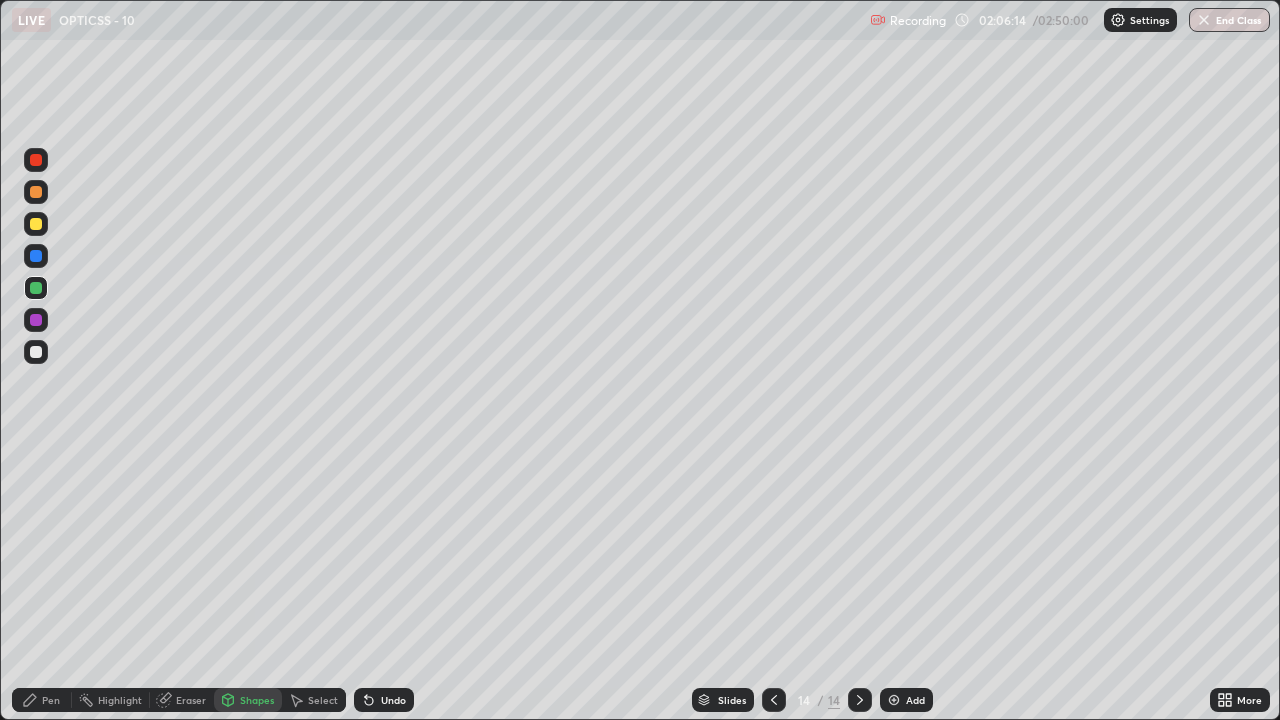 click on "Pen" at bounding box center [51, 700] 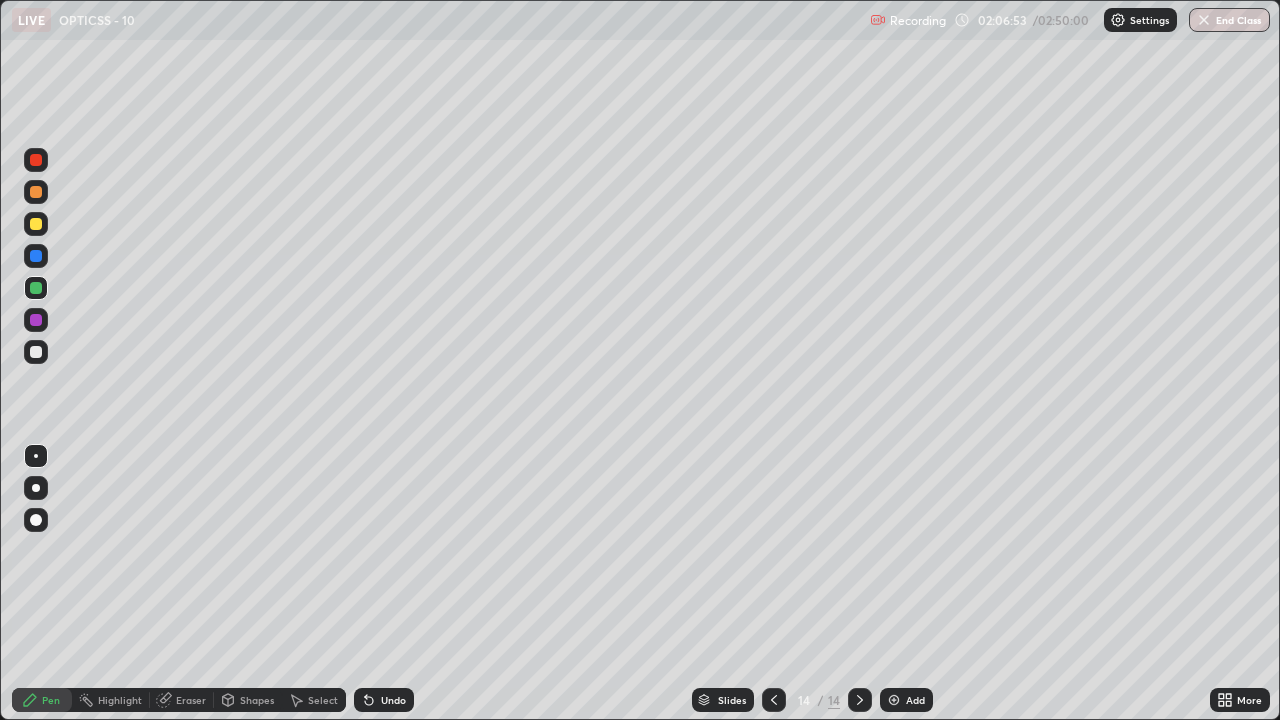 click on "Eraser" at bounding box center [191, 700] 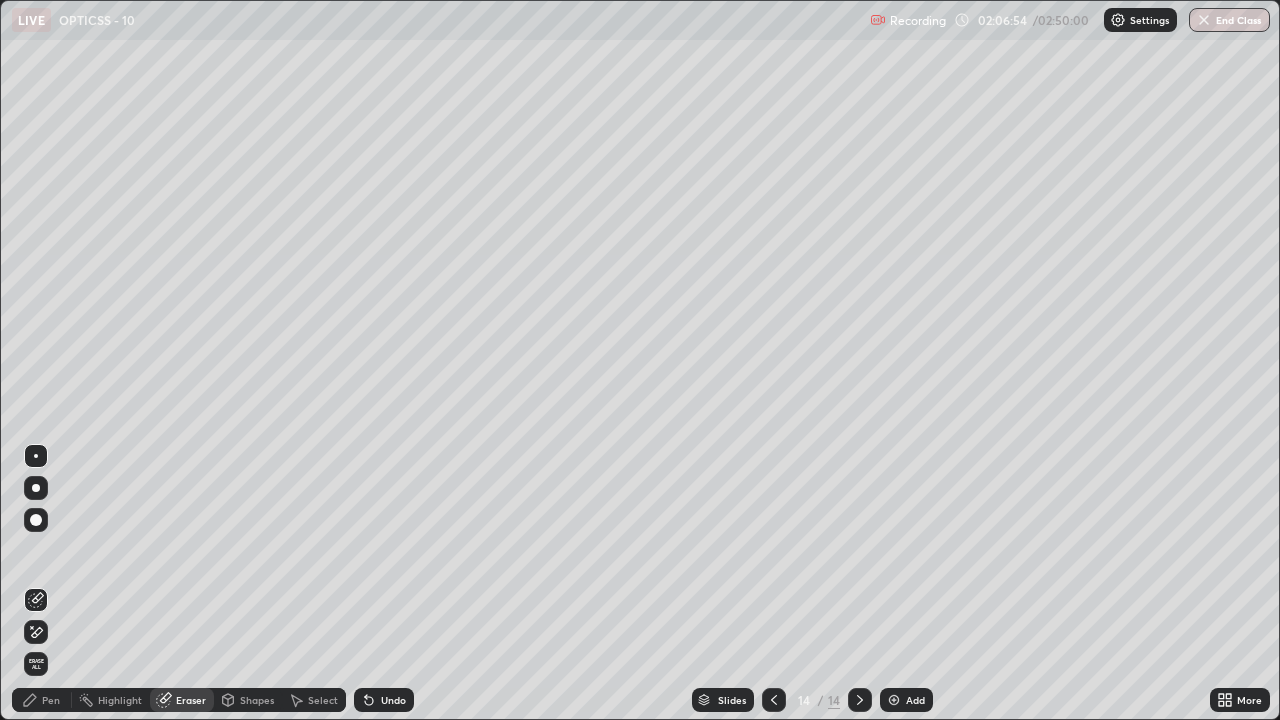 click on "Shapes" at bounding box center (257, 700) 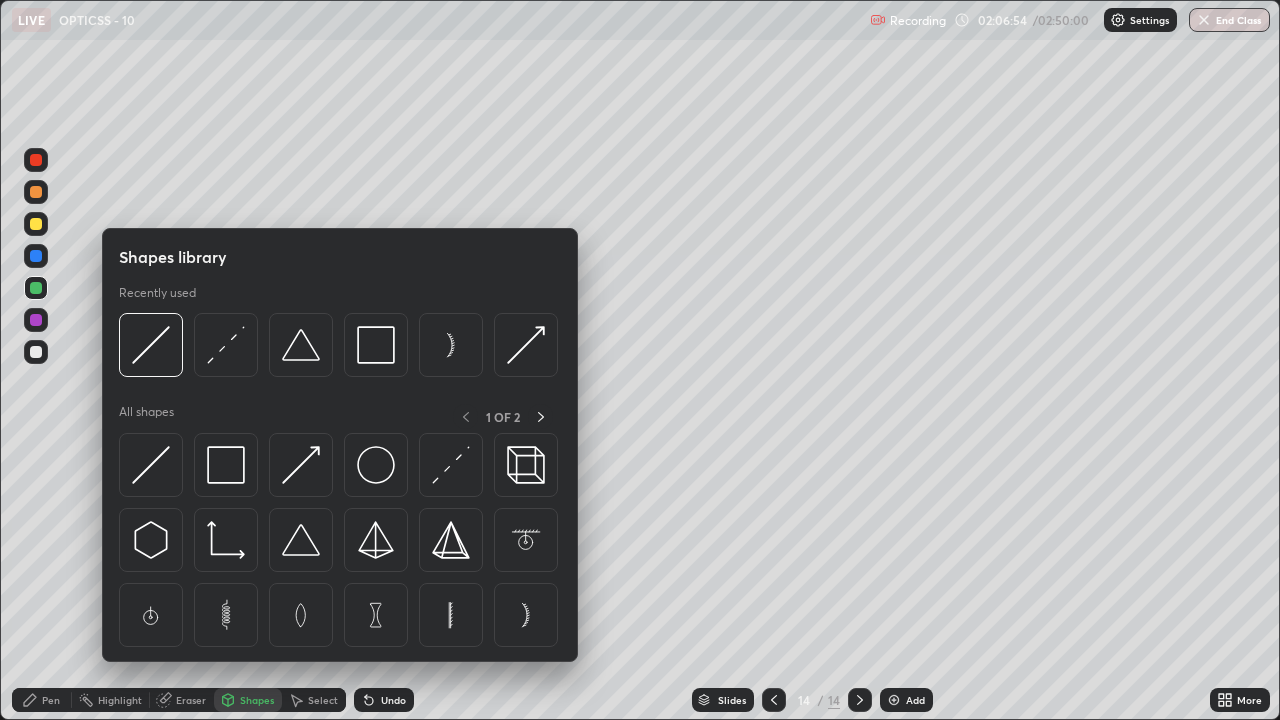 click at bounding box center (36, 352) 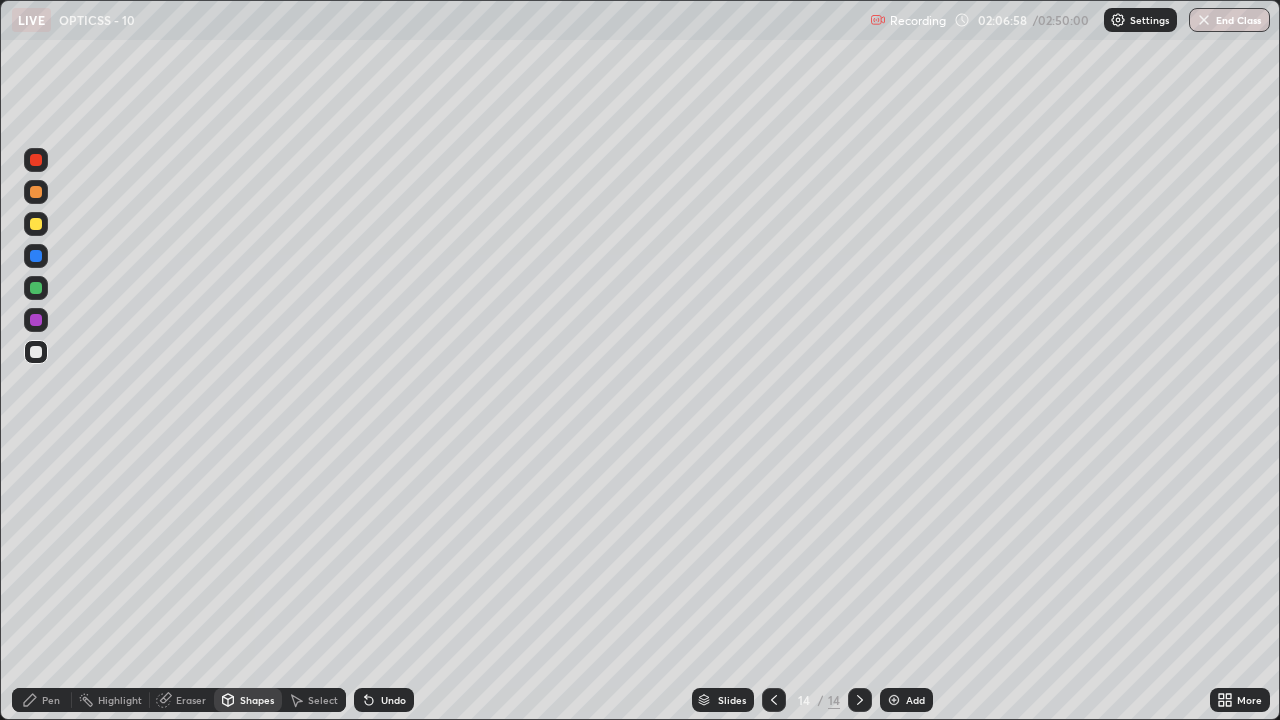 click on "Undo" at bounding box center [393, 700] 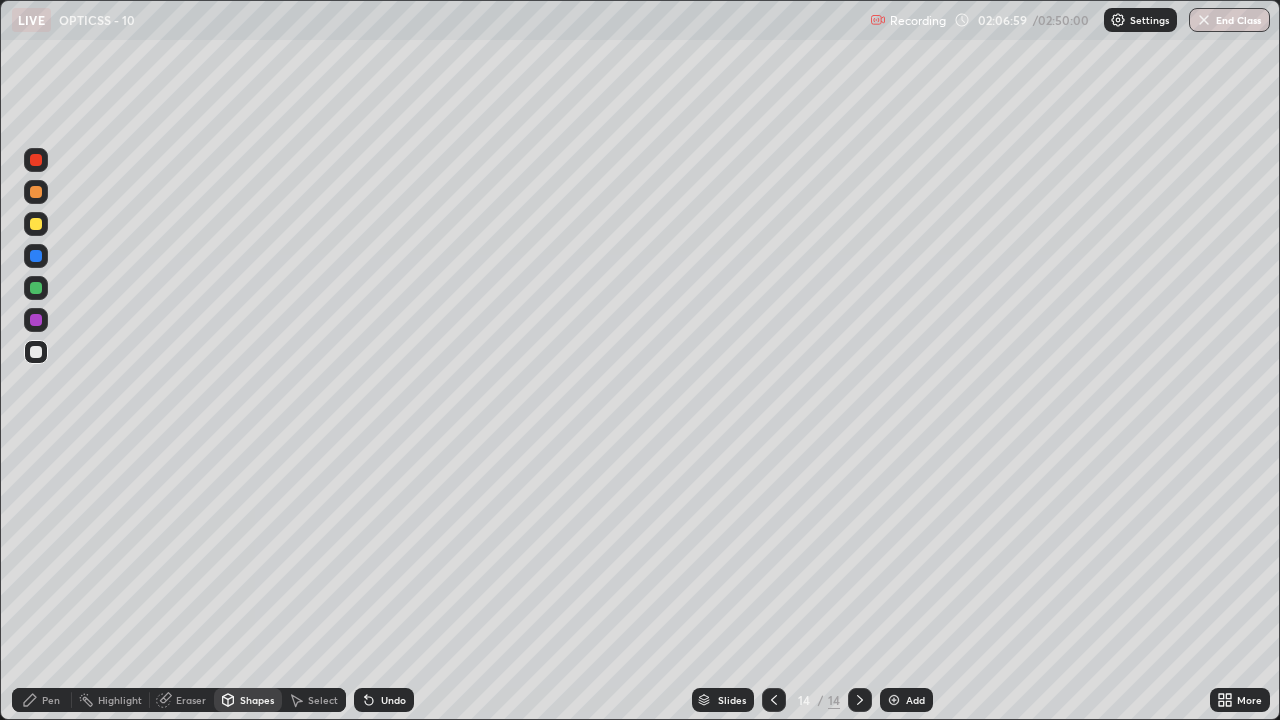 click on "Undo" at bounding box center [393, 700] 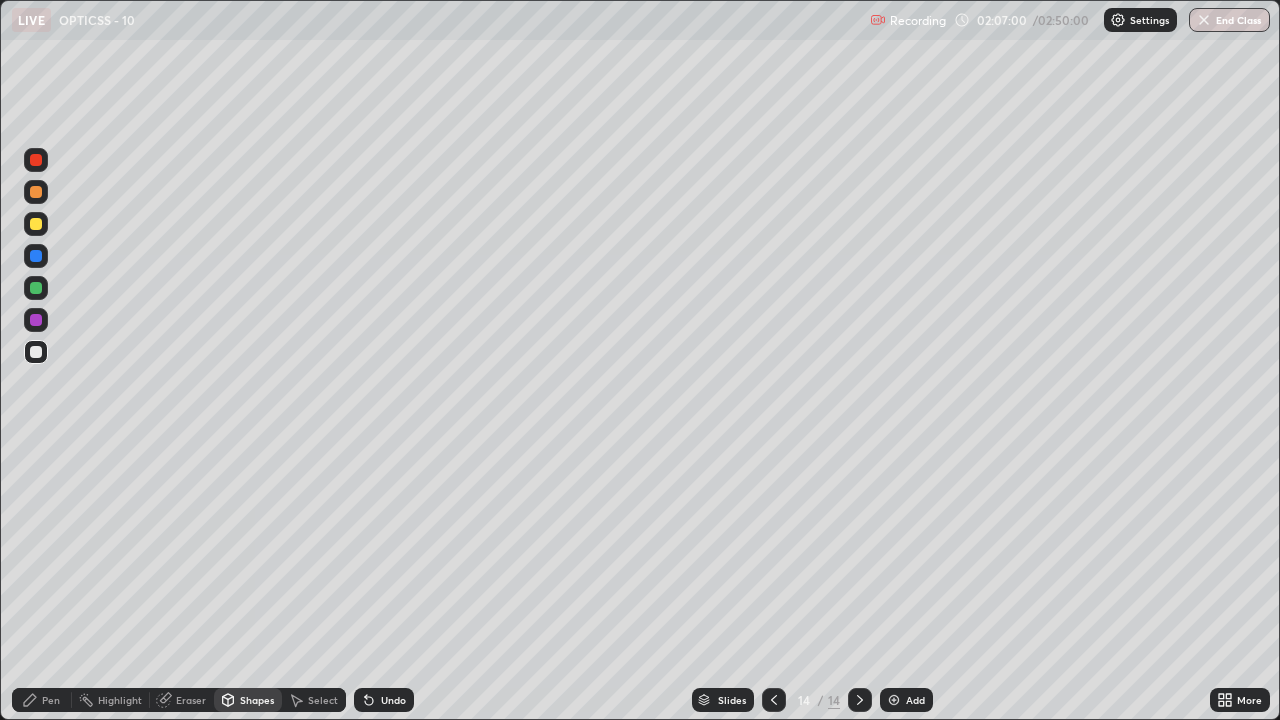 click on "Undo" at bounding box center (393, 700) 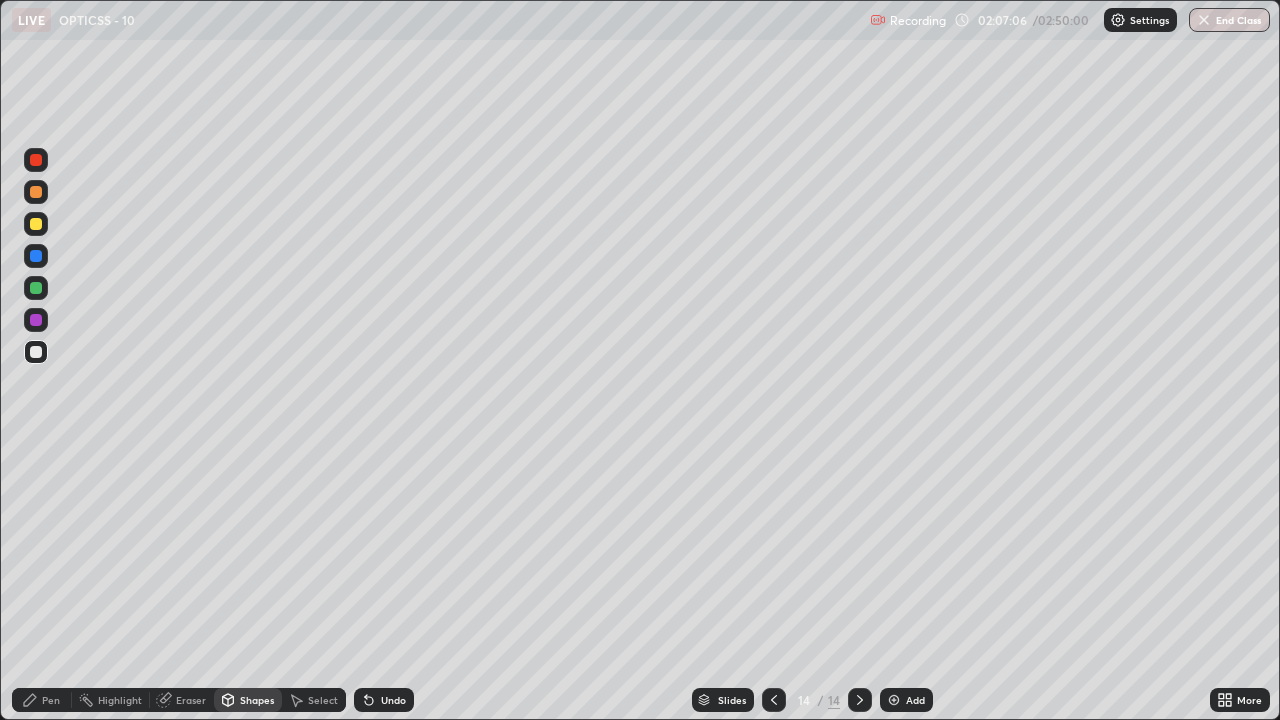 click on "Undo" at bounding box center [393, 700] 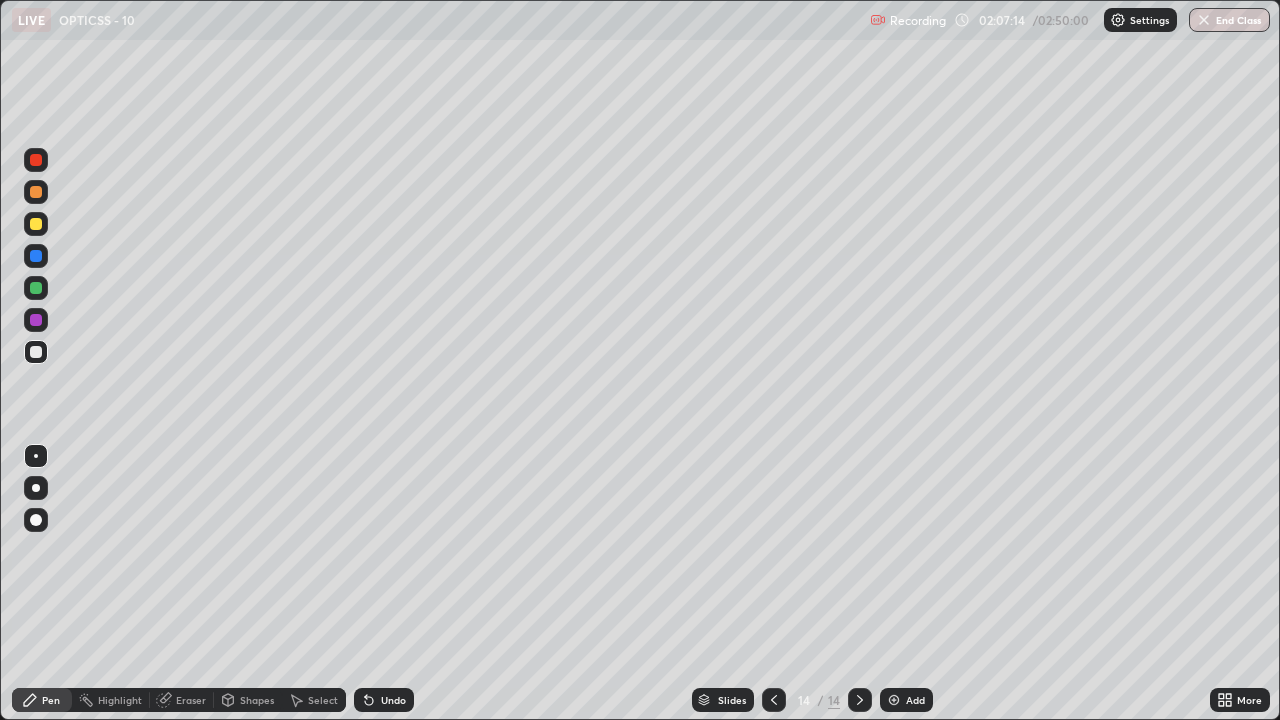 click on "Undo" at bounding box center (393, 700) 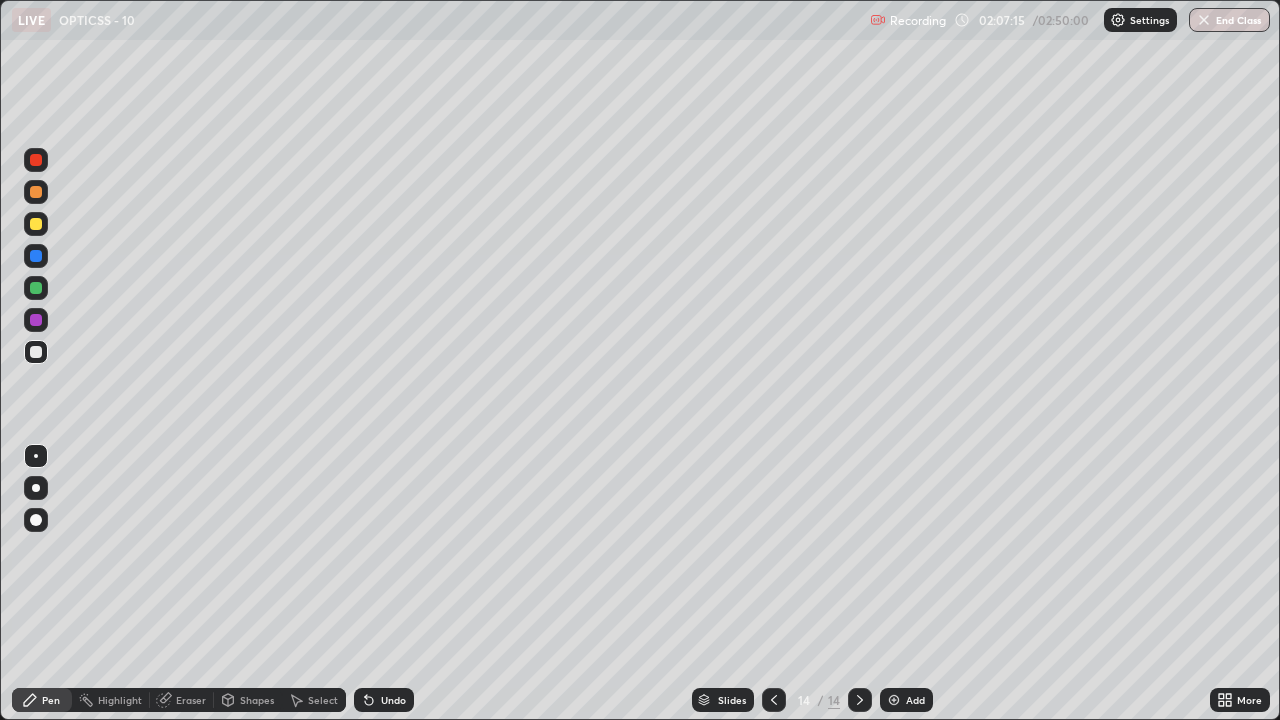 click on "Undo" at bounding box center [393, 700] 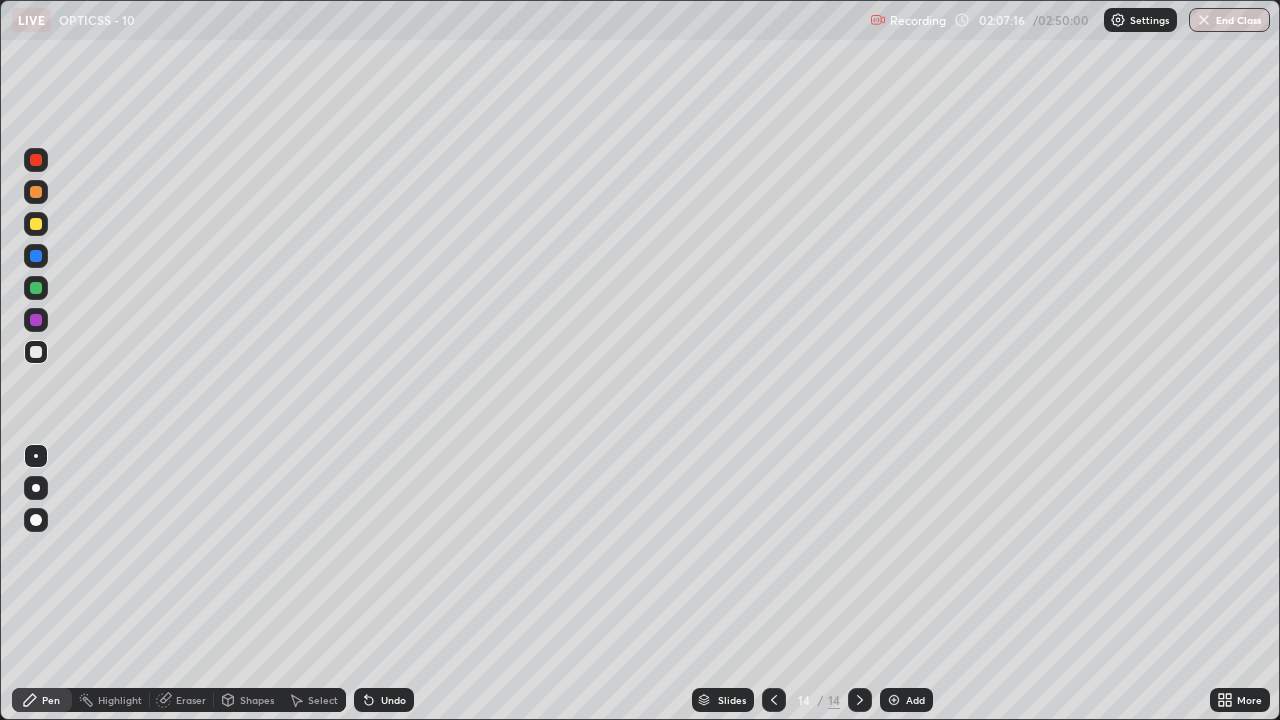 click on "Undo" at bounding box center [393, 700] 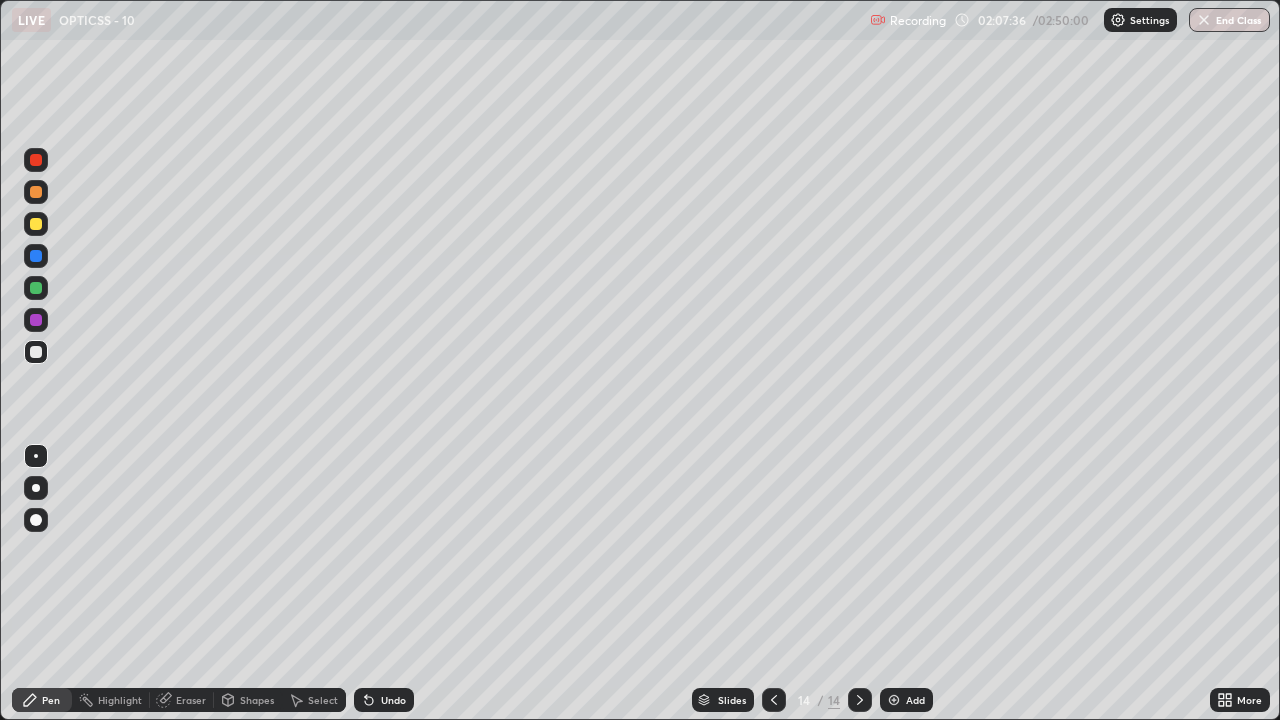 click at bounding box center (36, 288) 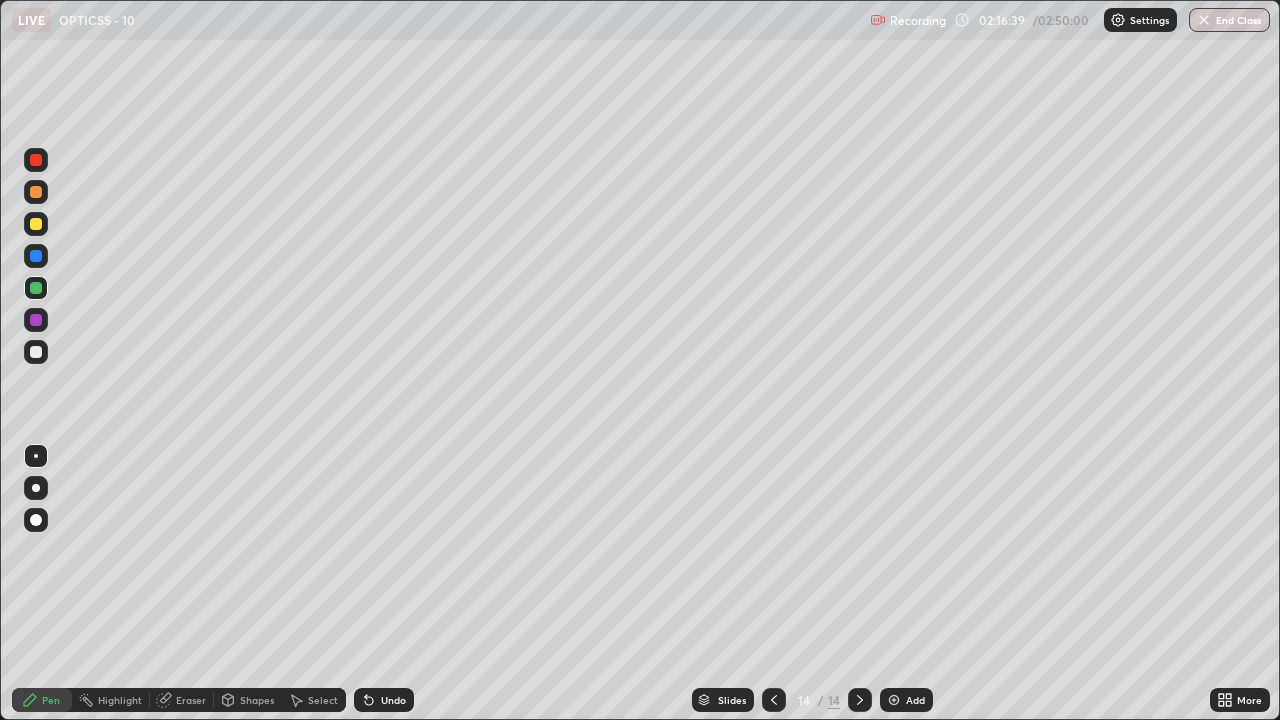 click at bounding box center [1204, 20] 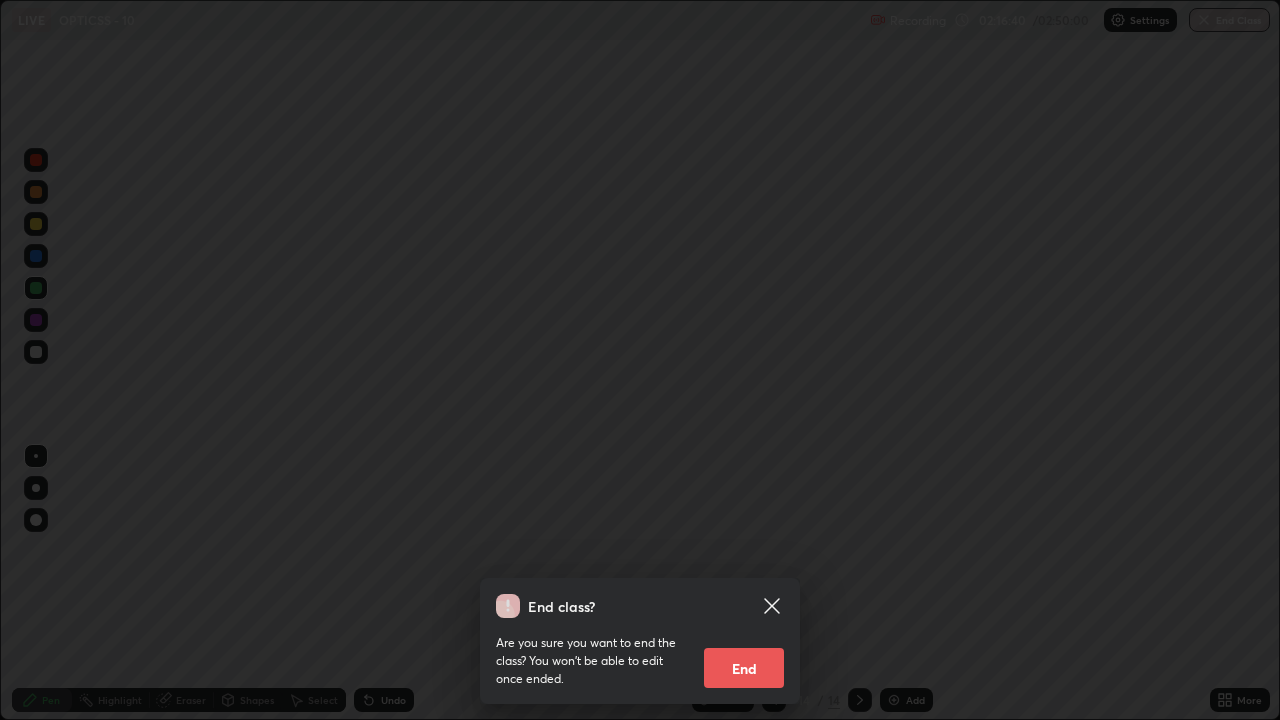 click on "End" at bounding box center [744, 668] 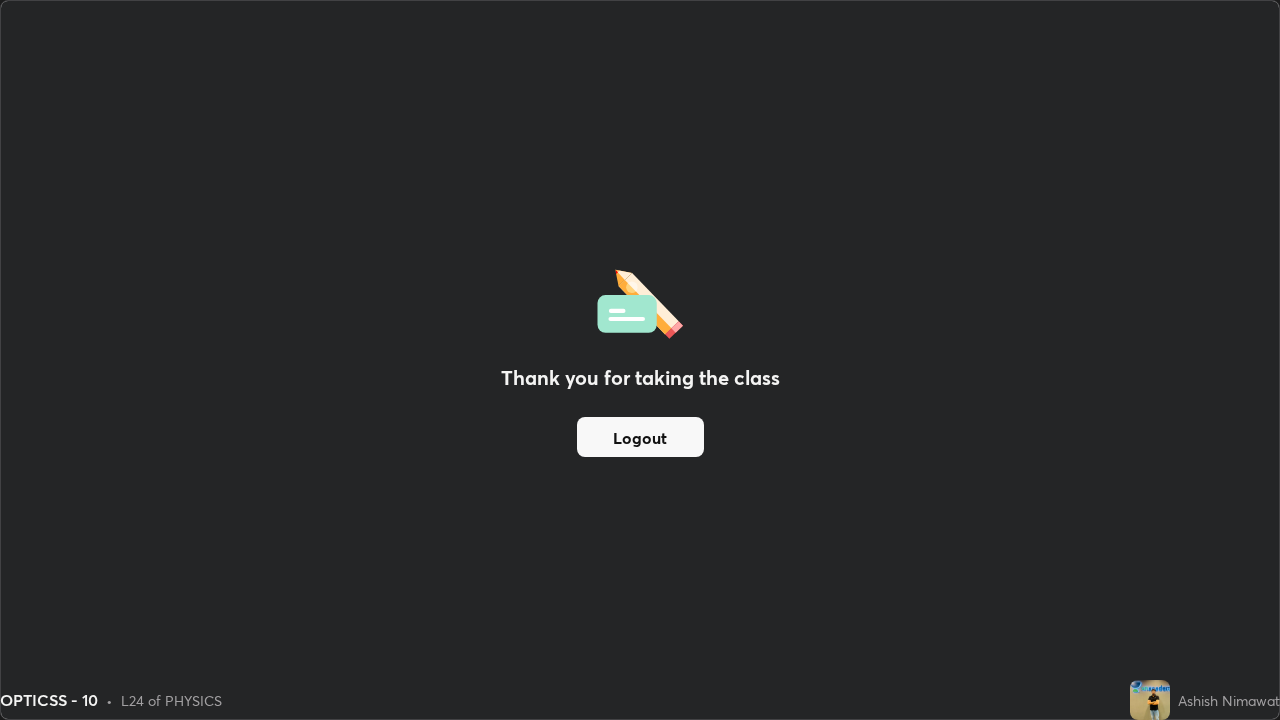 click on "Logout" at bounding box center (640, 437) 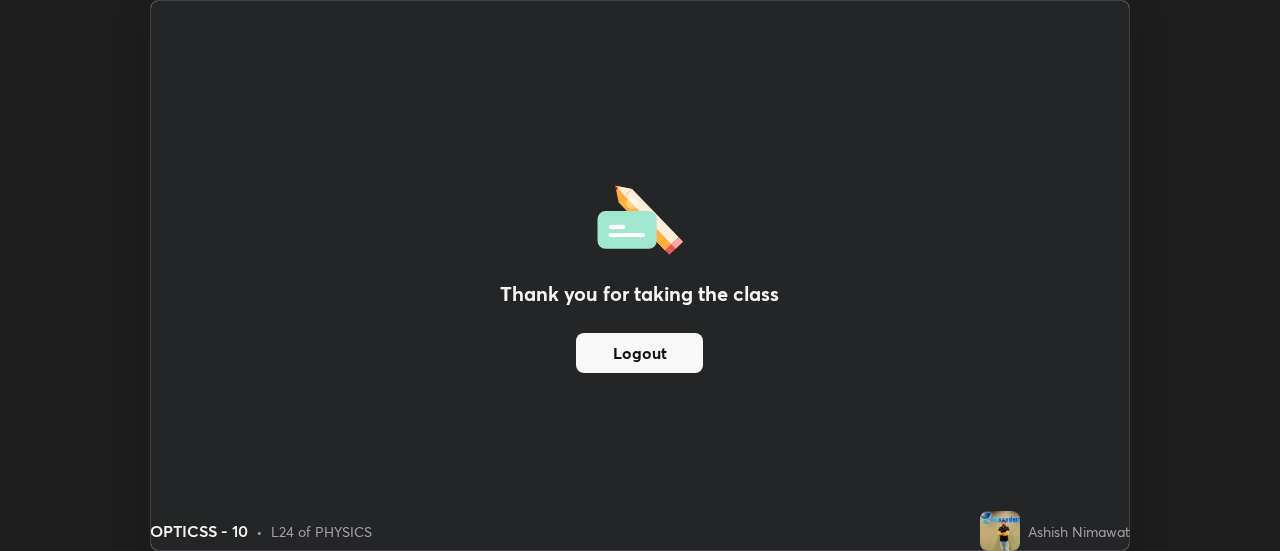 scroll, scrollTop: 551, scrollLeft: 1280, axis: both 